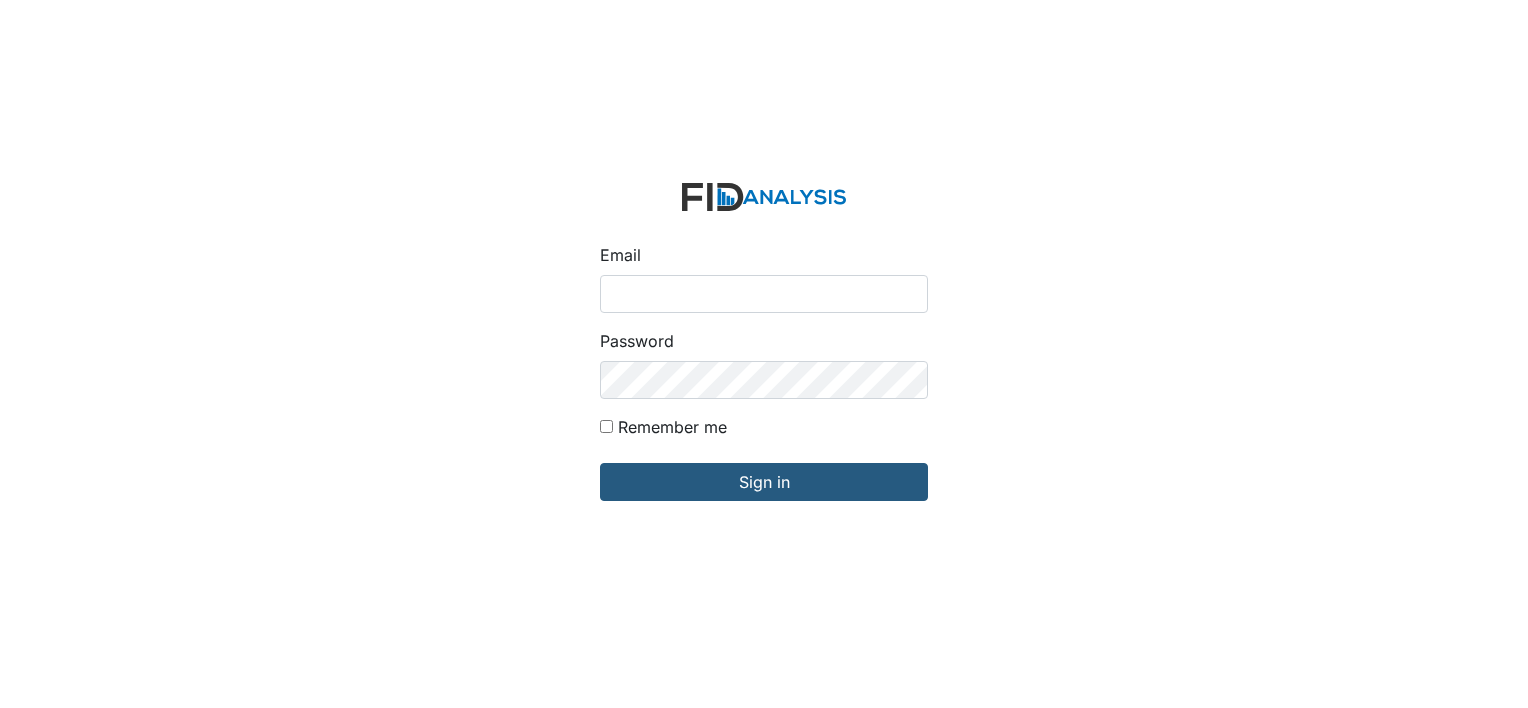 scroll, scrollTop: 0, scrollLeft: 0, axis: both 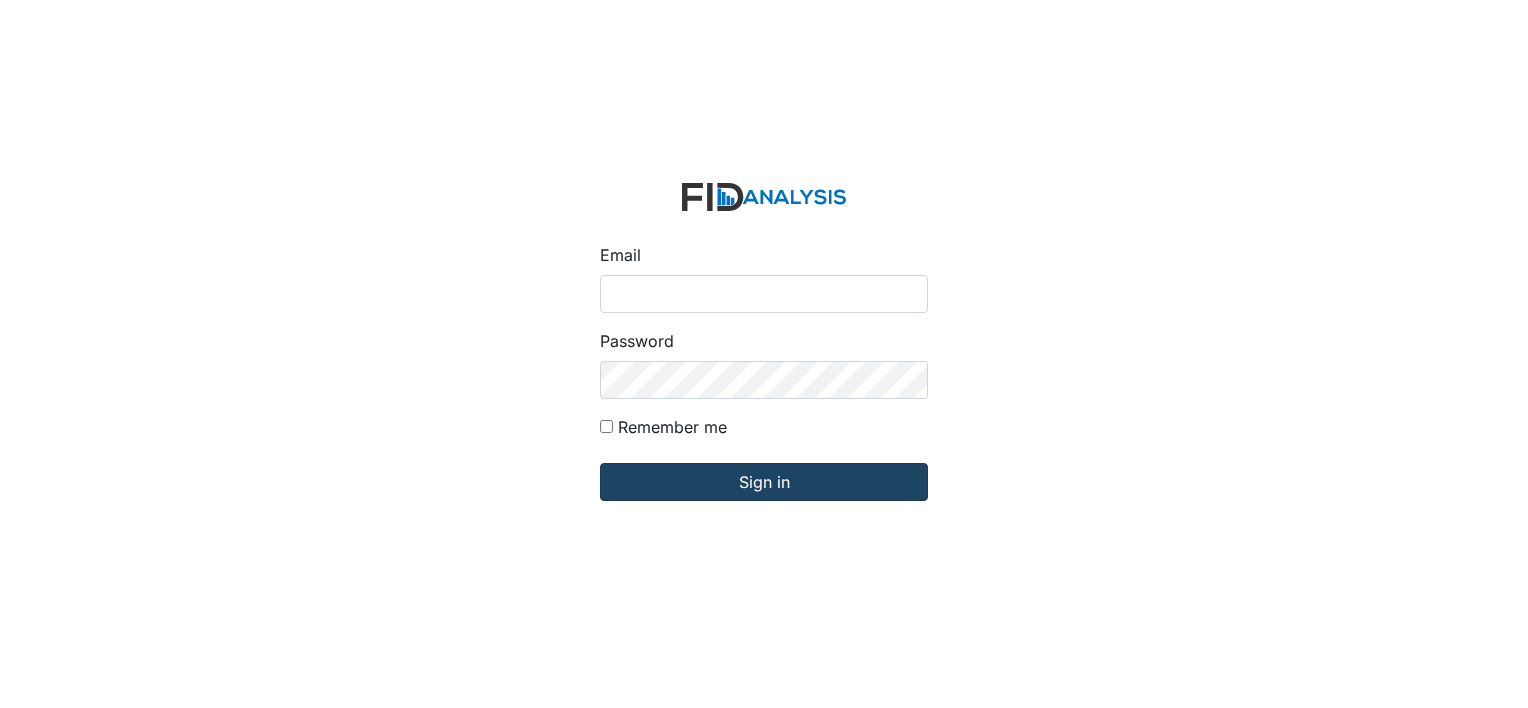type on "[ANONYMIZED_EMAIL]" 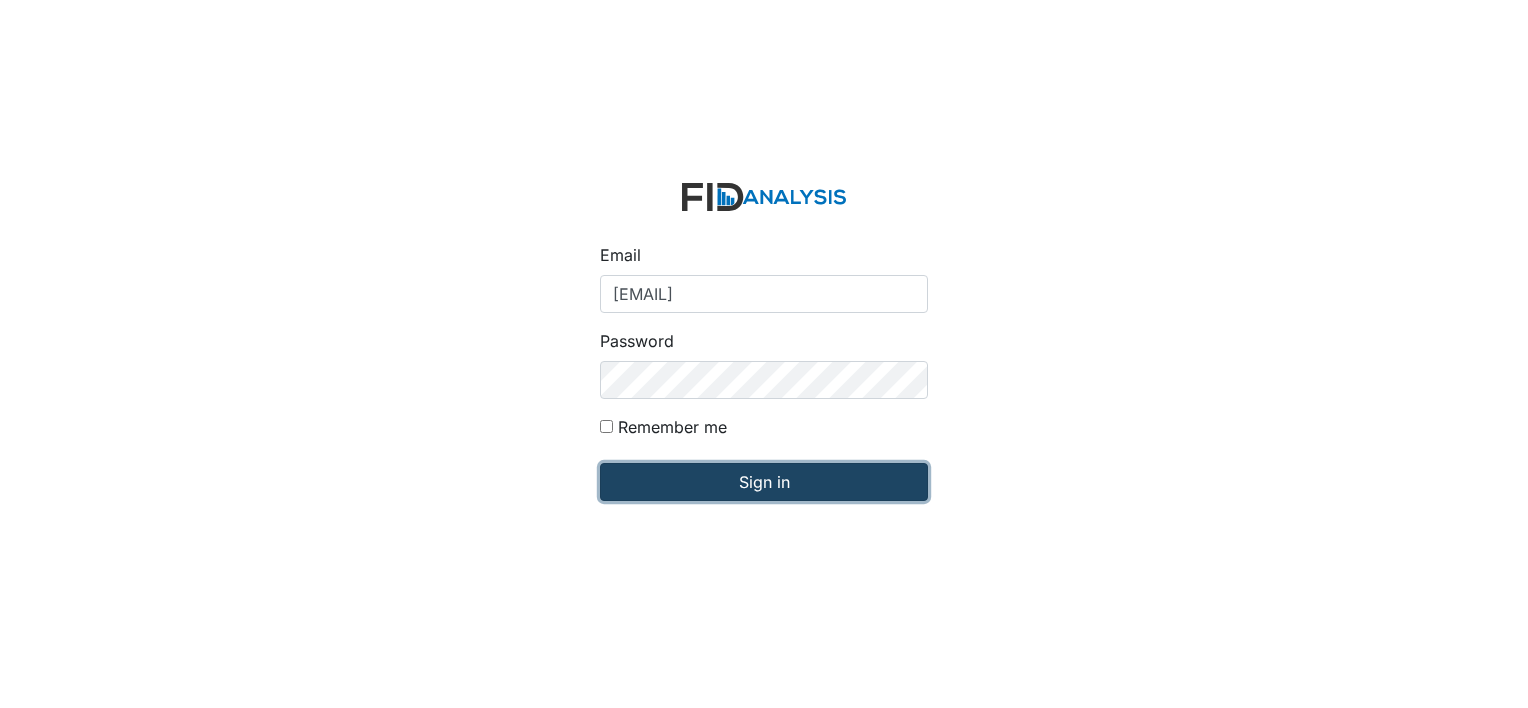 click on "Sign in" at bounding box center [764, 482] 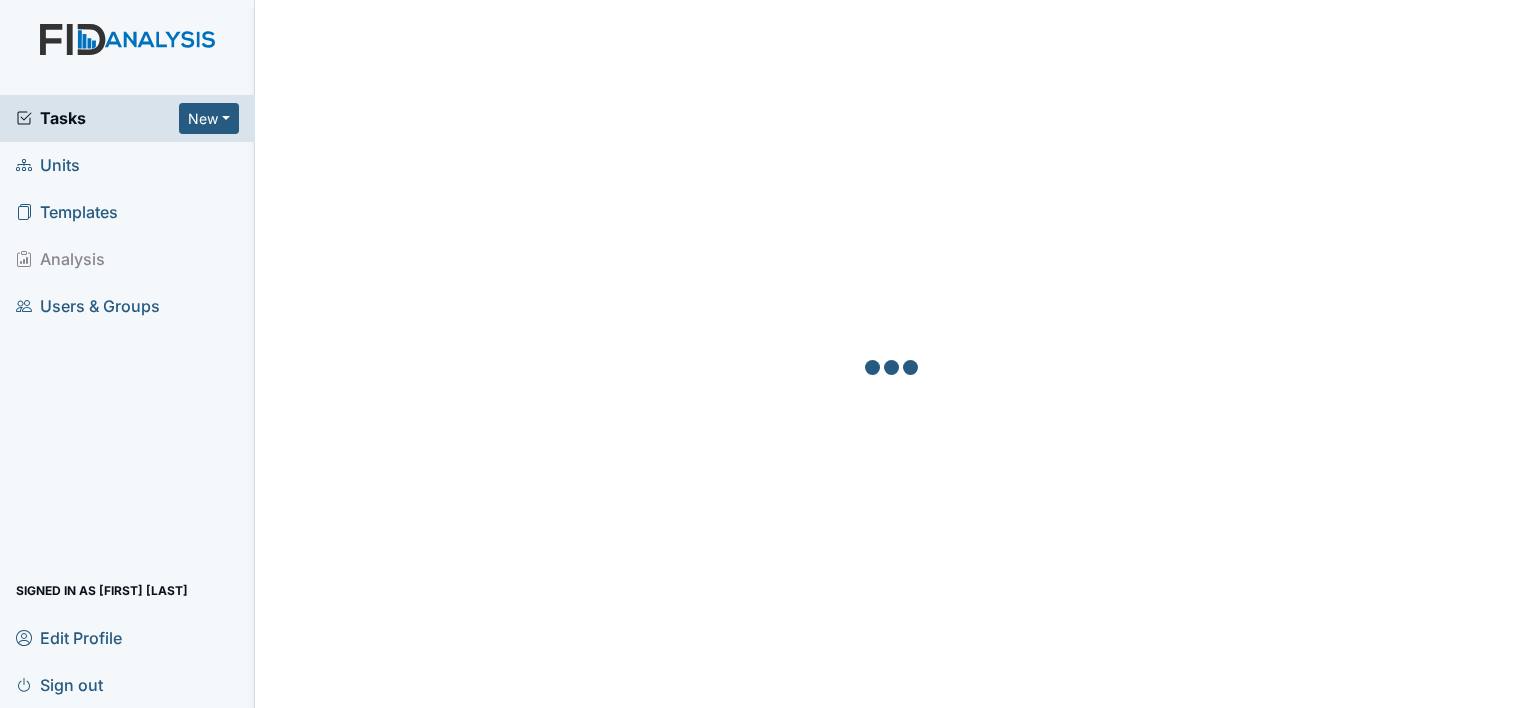 scroll, scrollTop: 0, scrollLeft: 0, axis: both 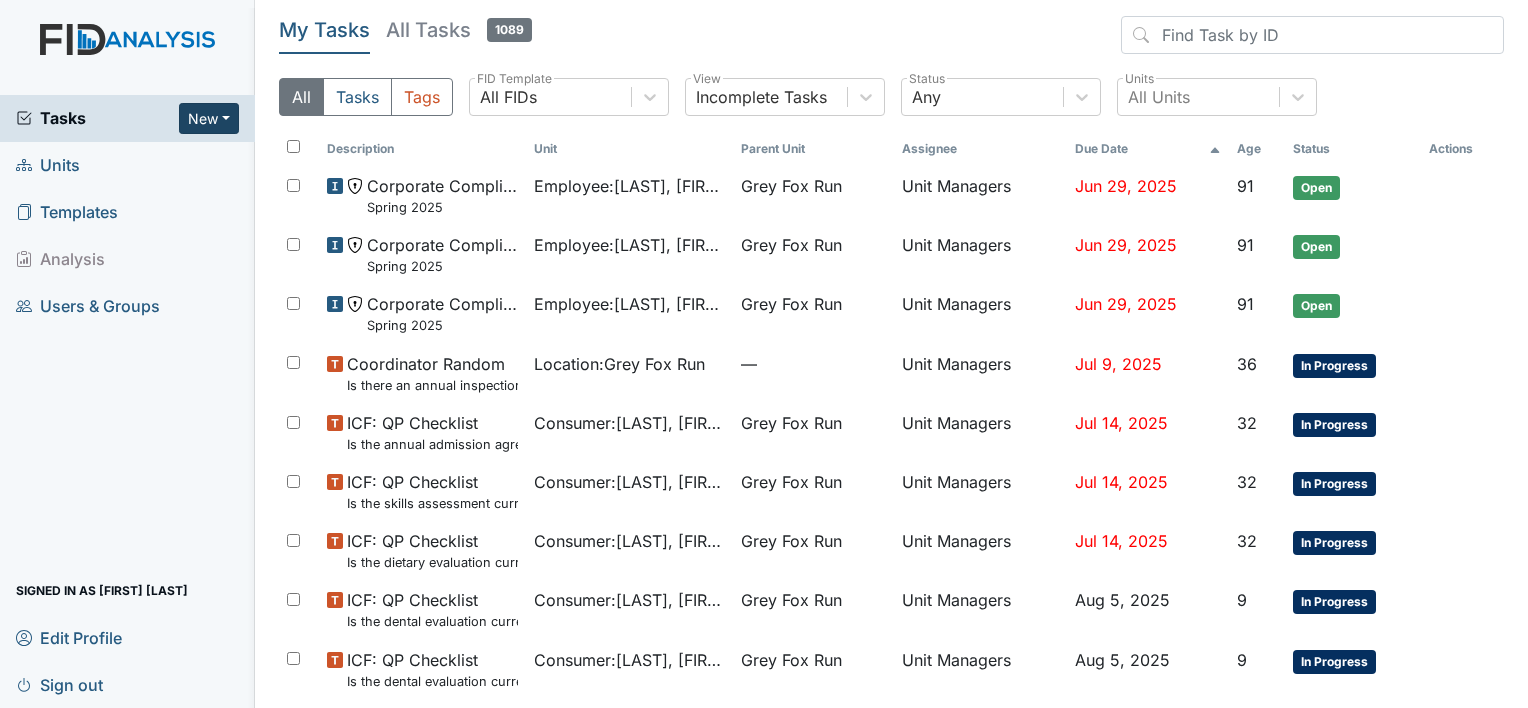 click on "New" at bounding box center [209, 118] 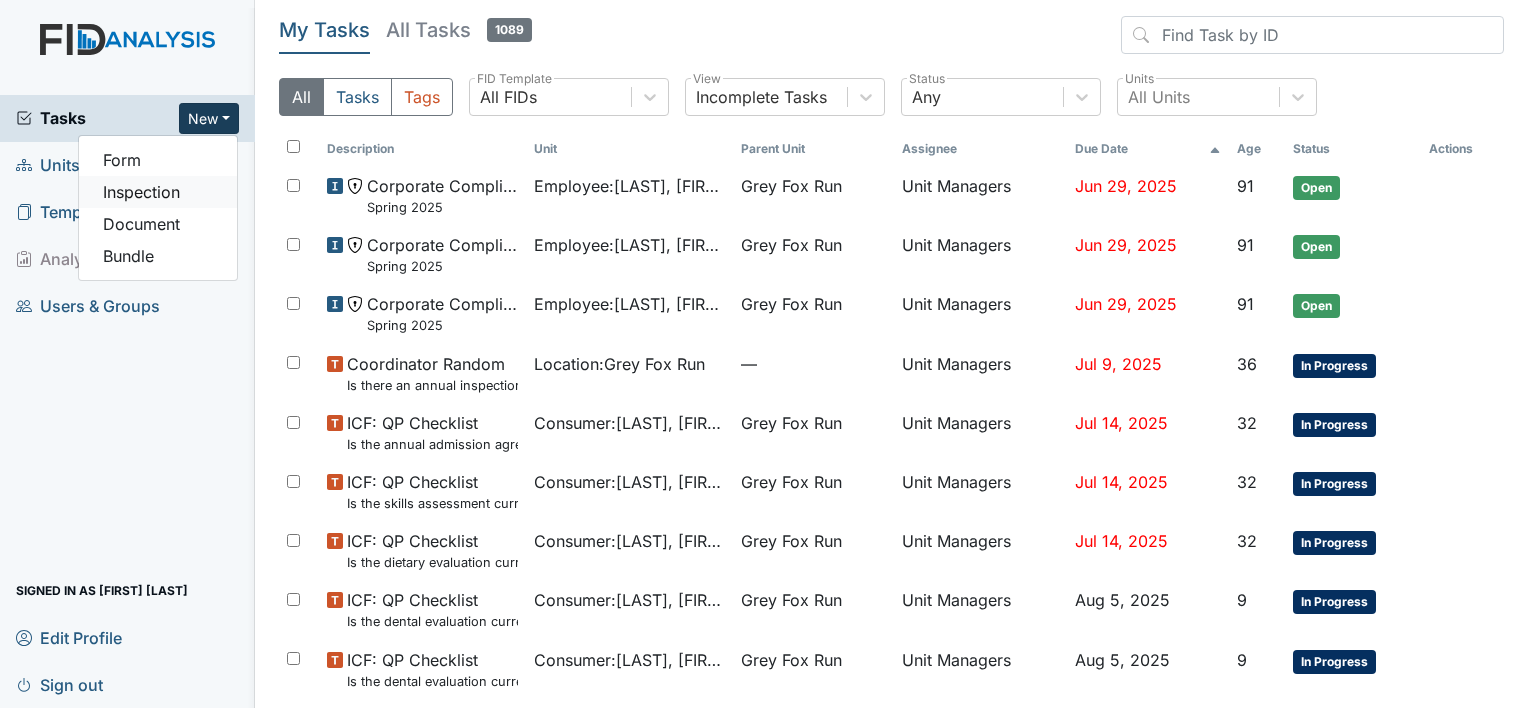click on "Inspection" at bounding box center [158, 192] 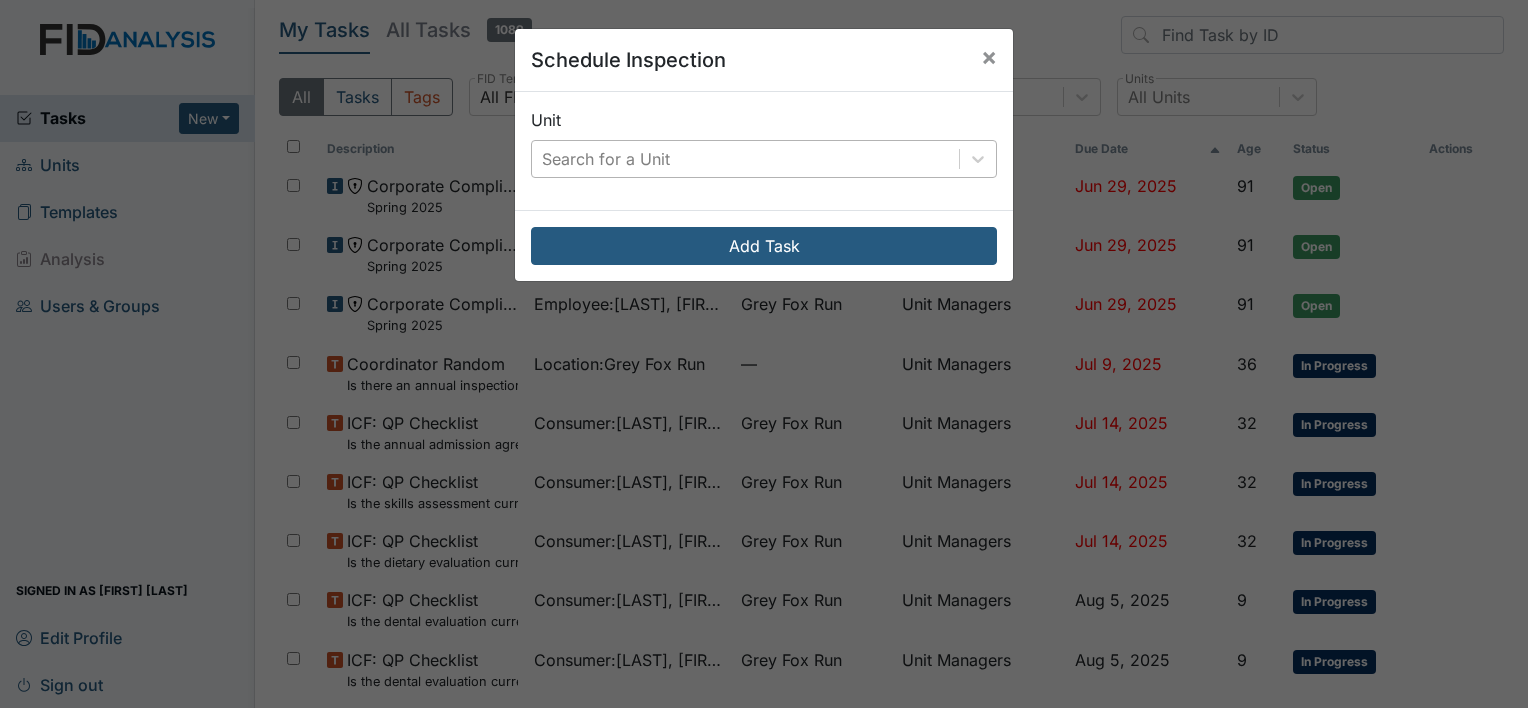 click on "Search for a Unit" at bounding box center (606, 159) 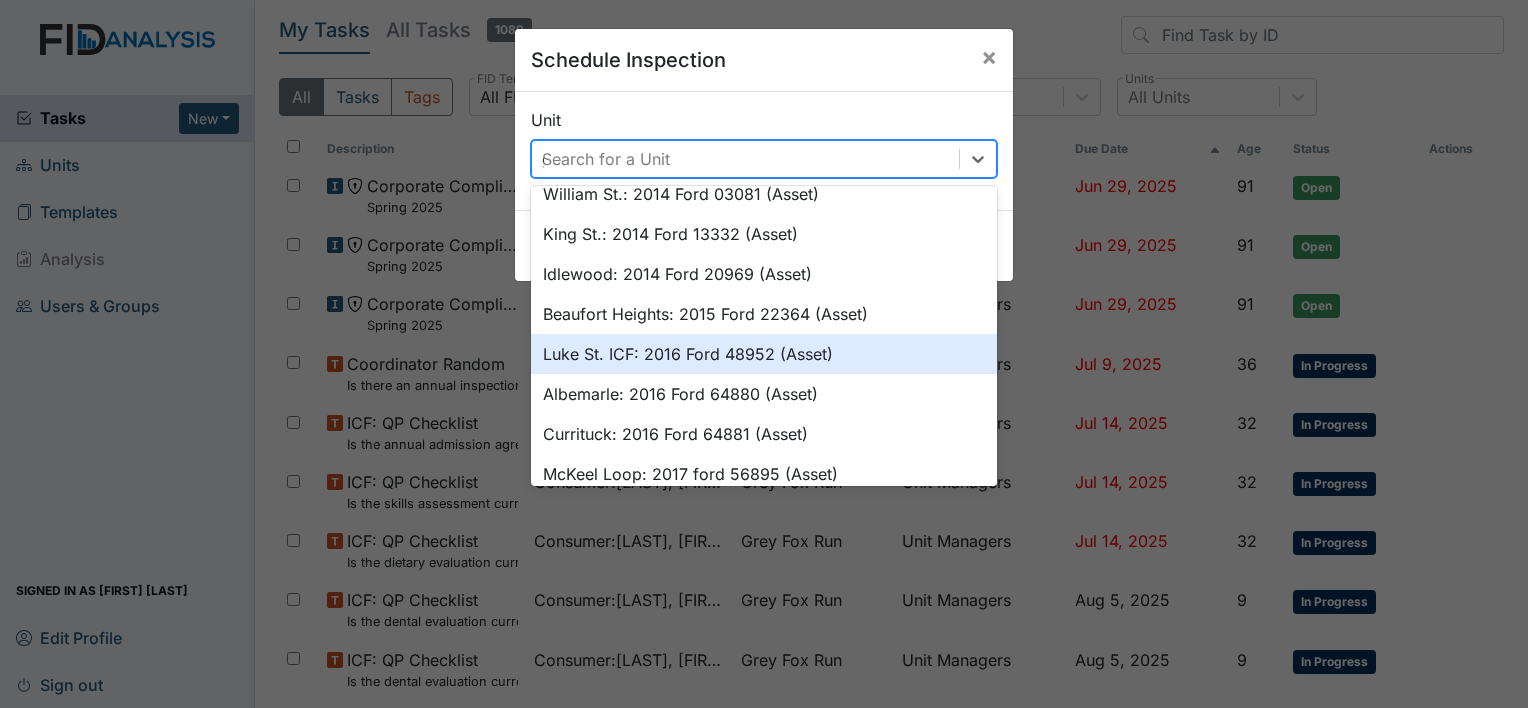 scroll, scrollTop: 0, scrollLeft: 0, axis: both 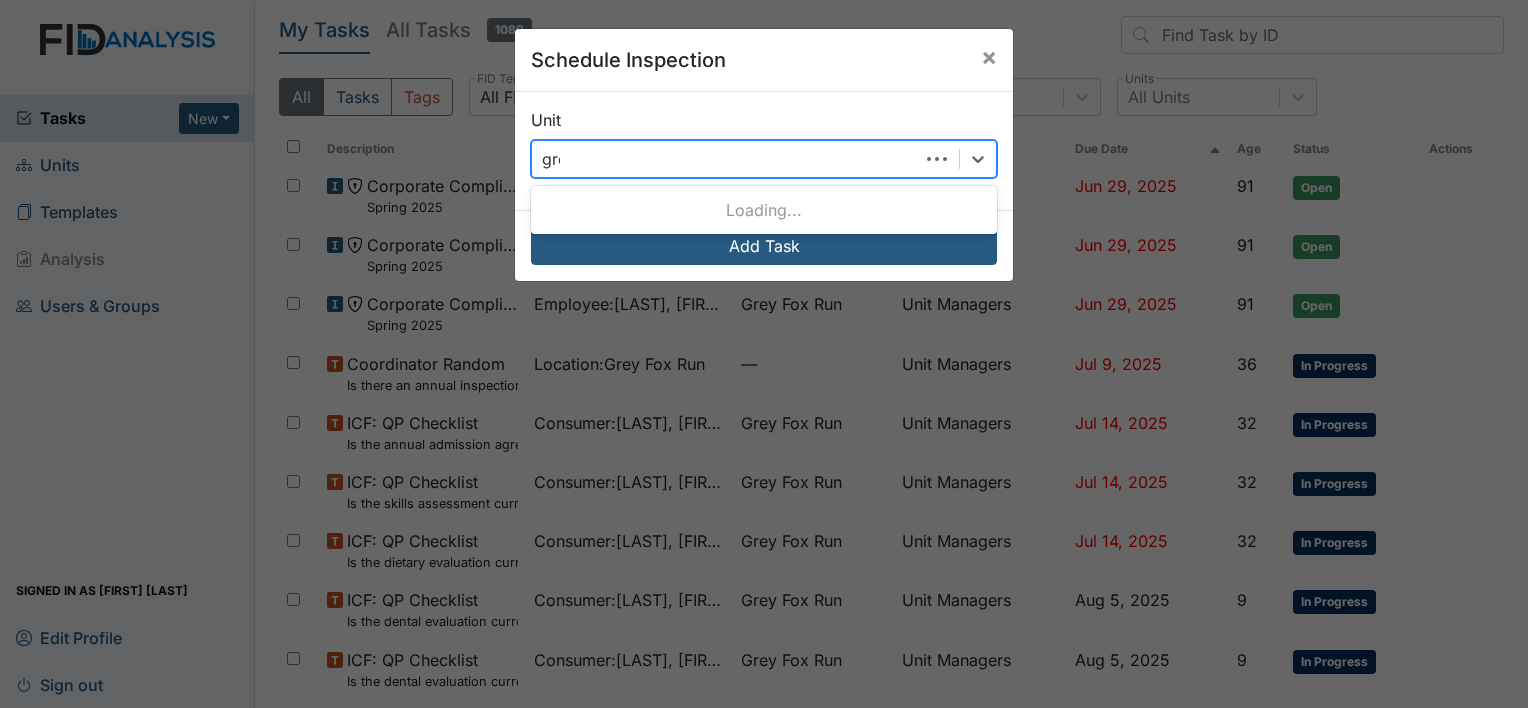type on "grey" 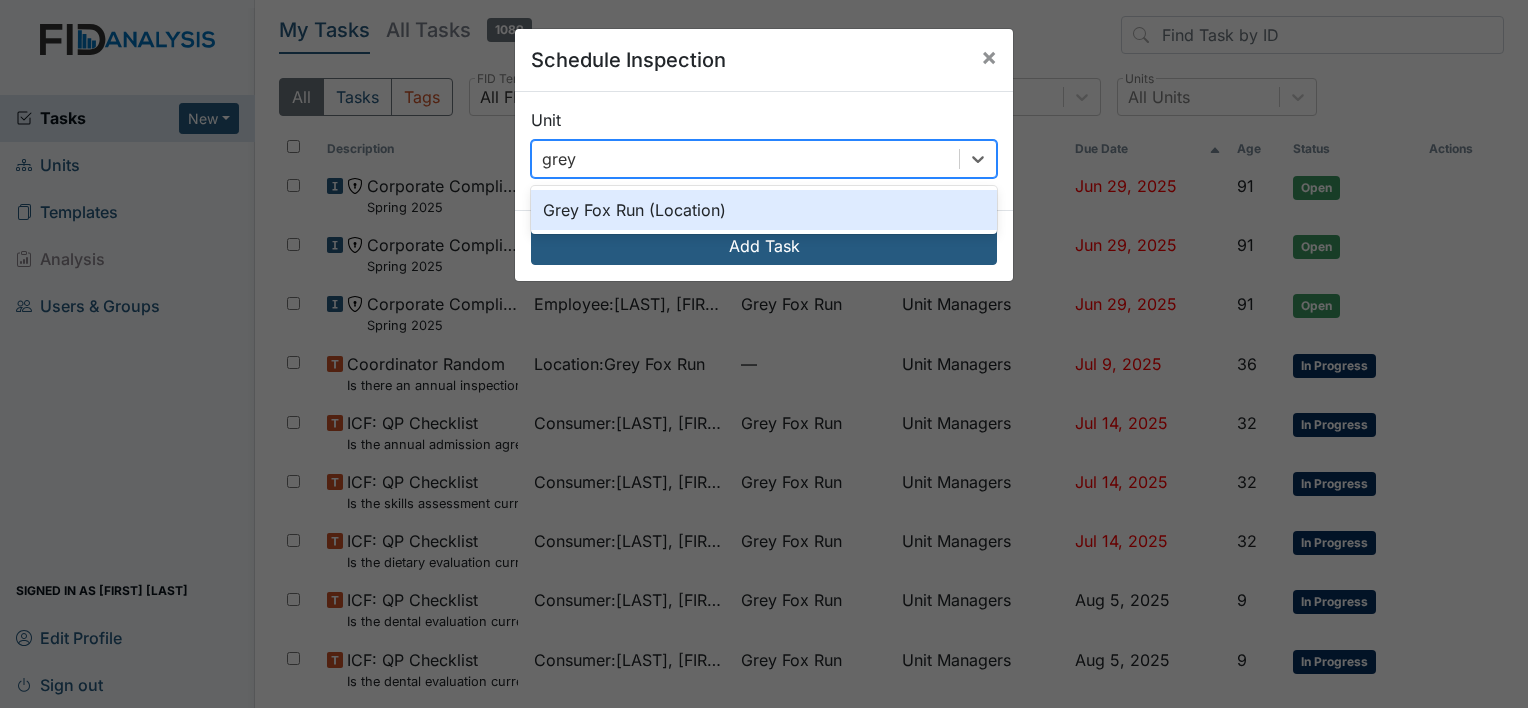 click on "Grey Fox Run (Location)" at bounding box center (764, 210) 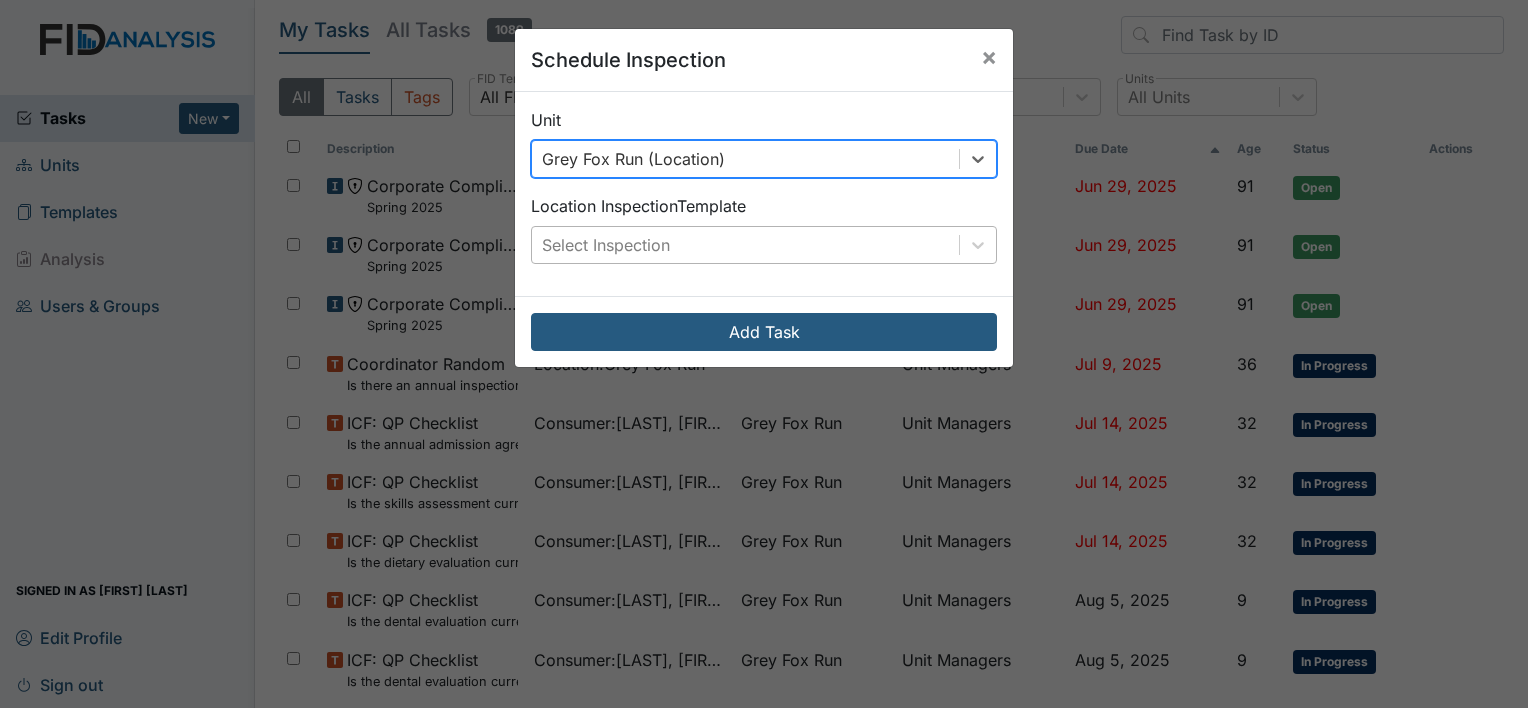 click on "Select Inspection" at bounding box center [606, 245] 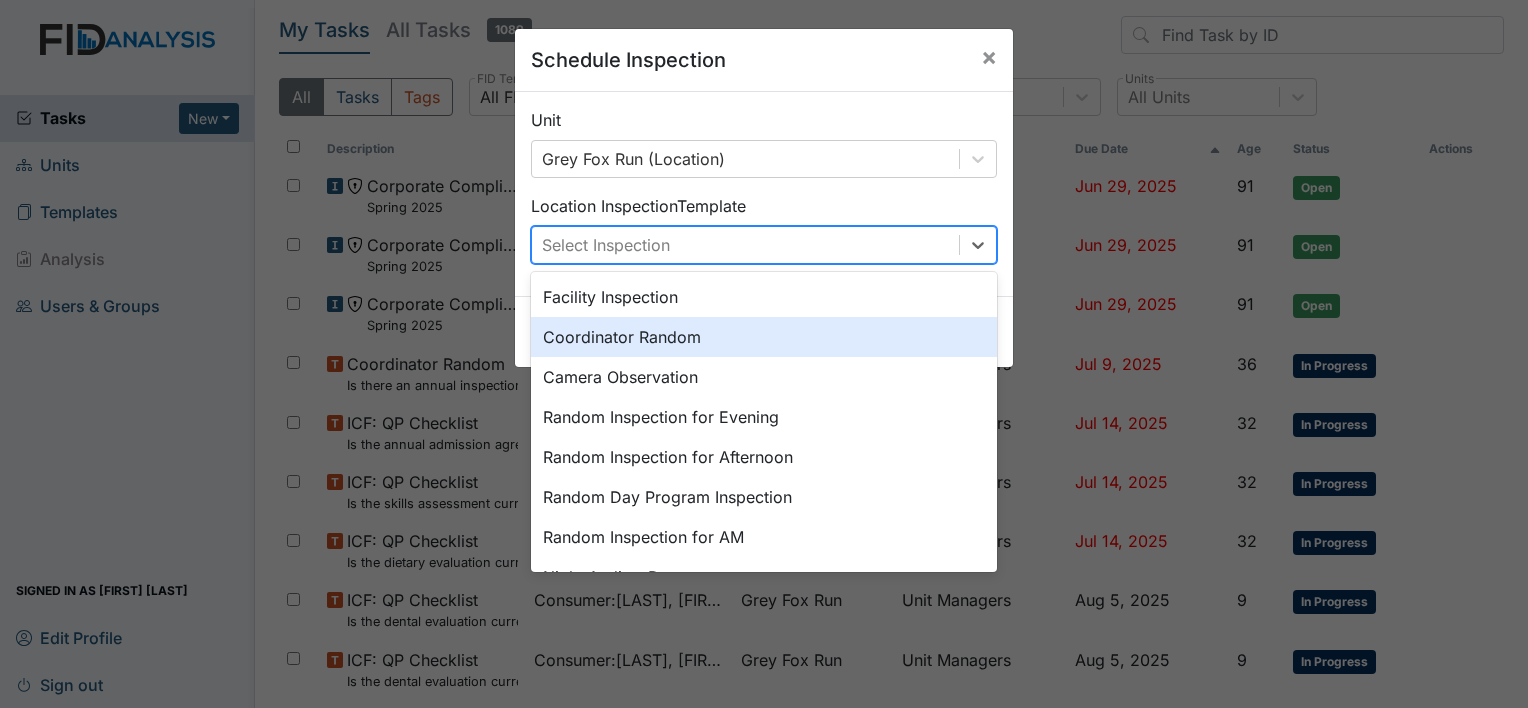 scroll, scrollTop: 160, scrollLeft: 0, axis: vertical 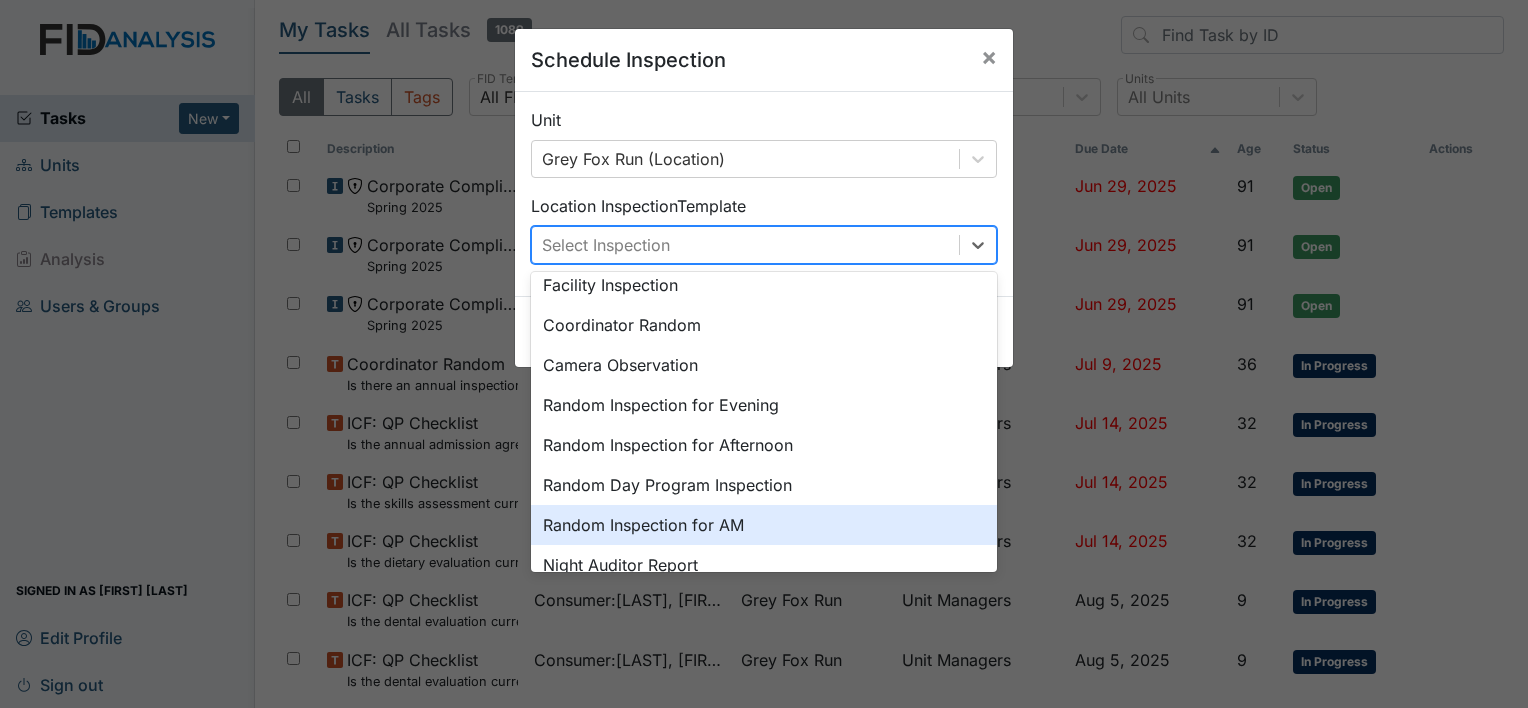 click on "Random Inspection for AM" at bounding box center (764, 525) 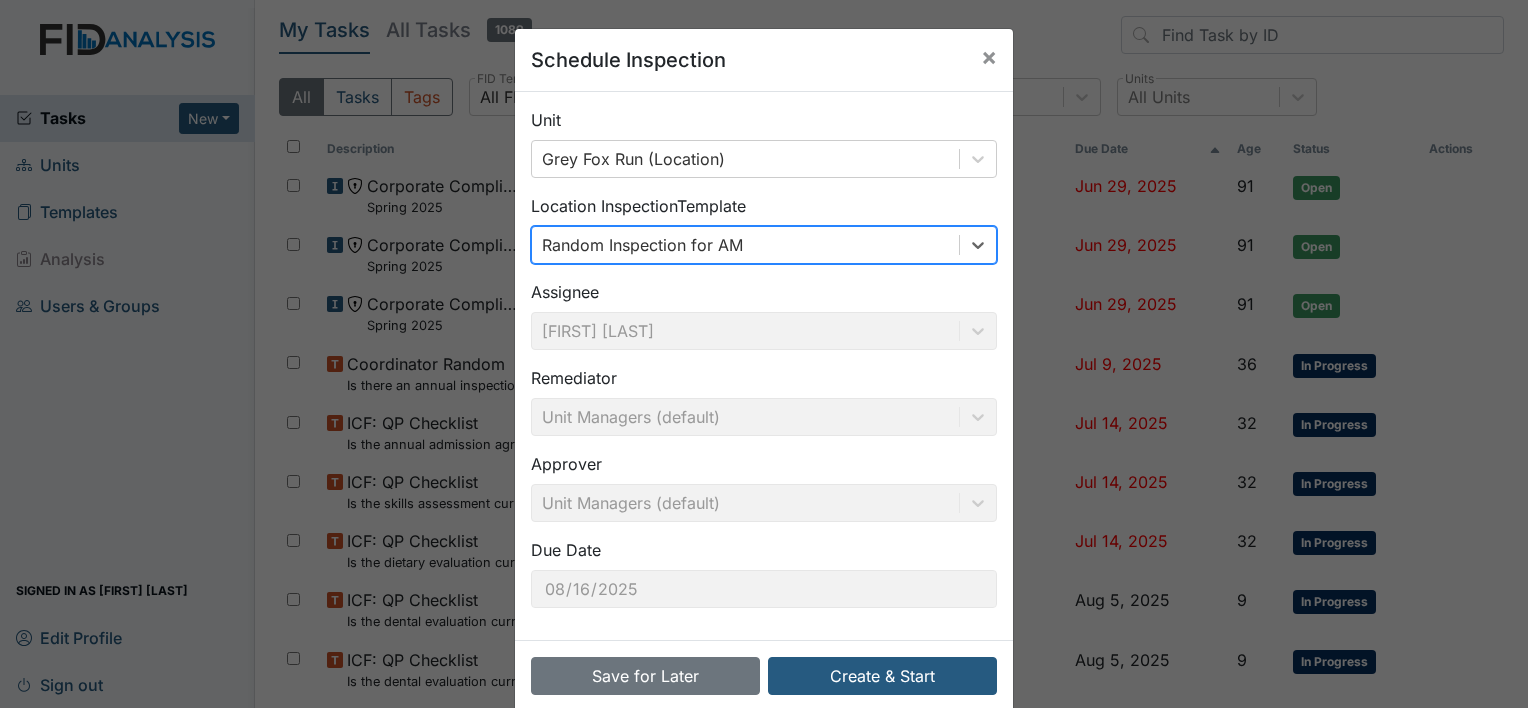 scroll, scrollTop: 31, scrollLeft: 0, axis: vertical 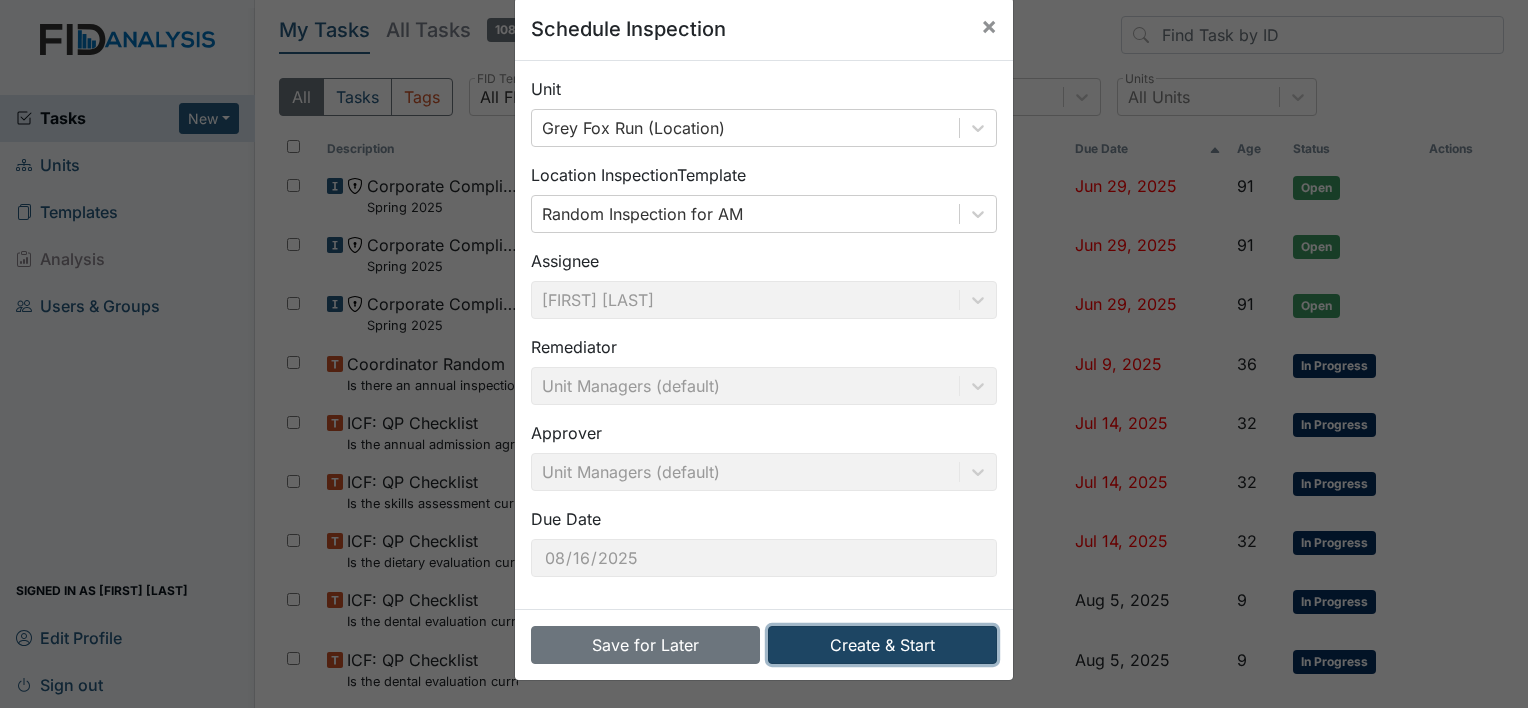 click on "Create & Start" at bounding box center (882, 645) 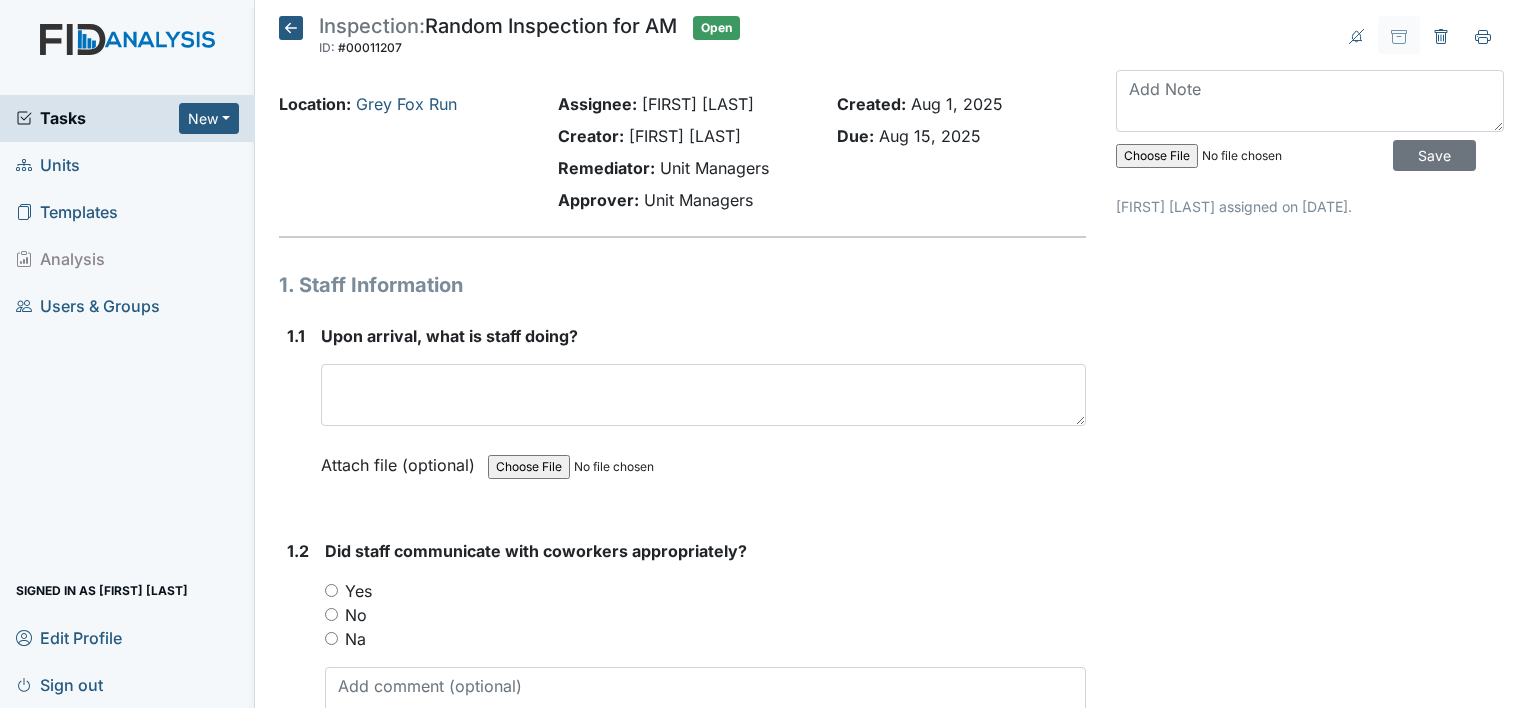 scroll, scrollTop: 0, scrollLeft: 0, axis: both 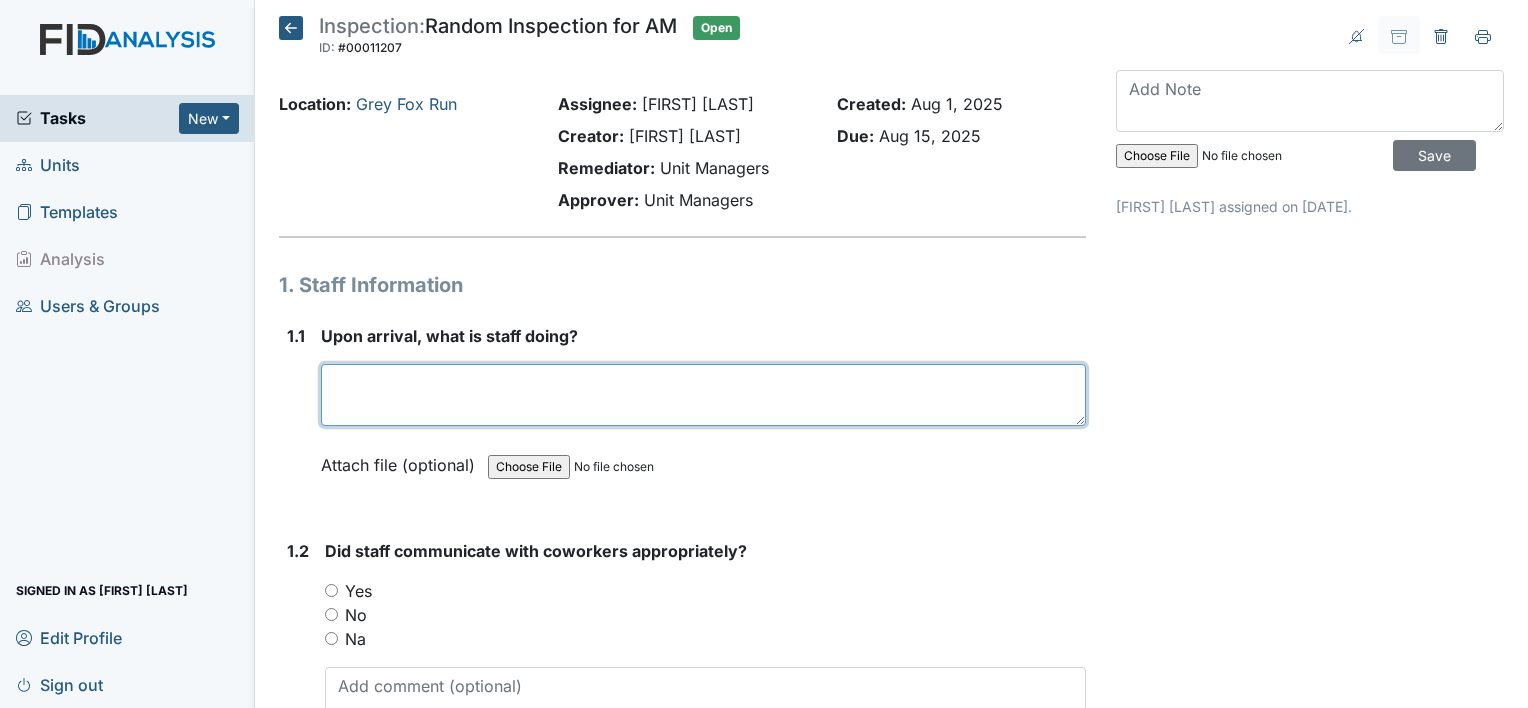 click at bounding box center (703, 395) 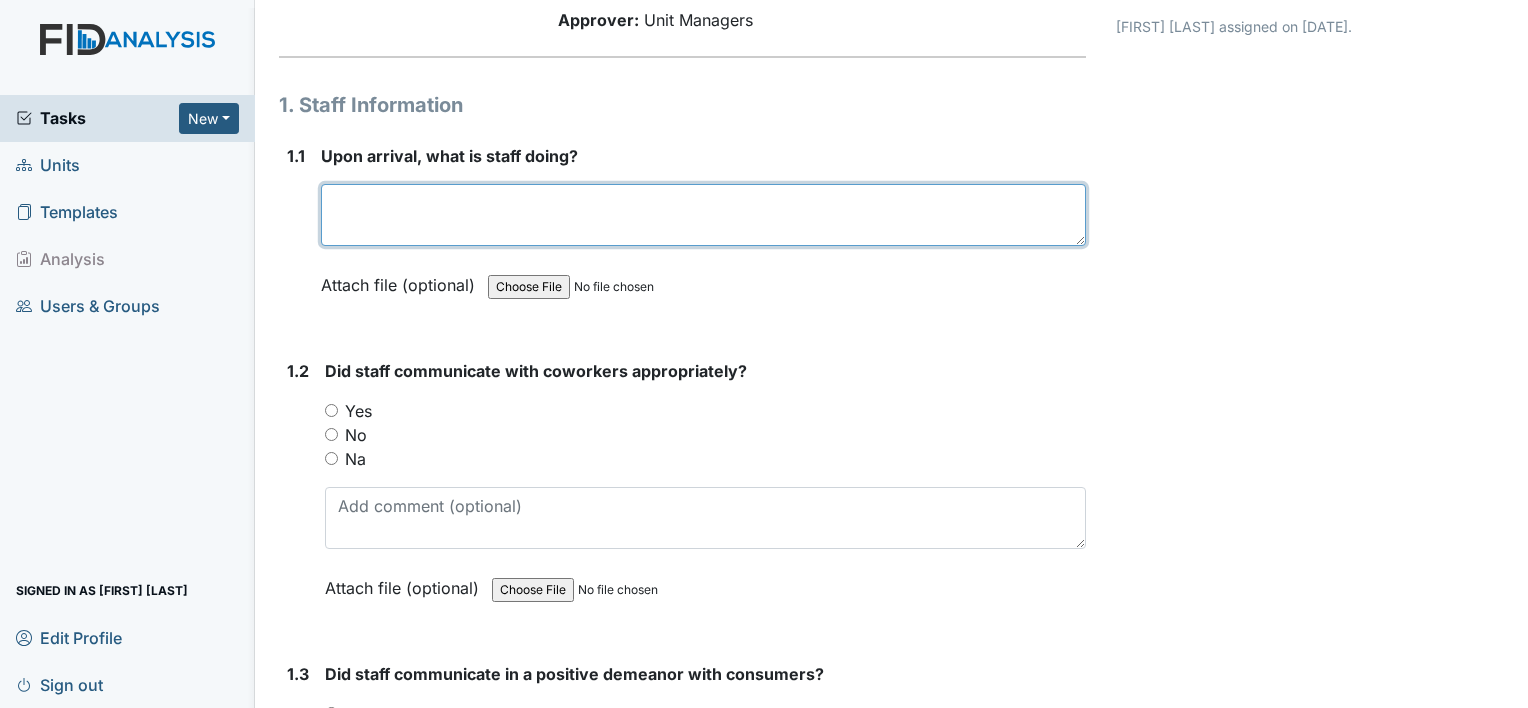 scroll, scrollTop: 188, scrollLeft: 0, axis: vertical 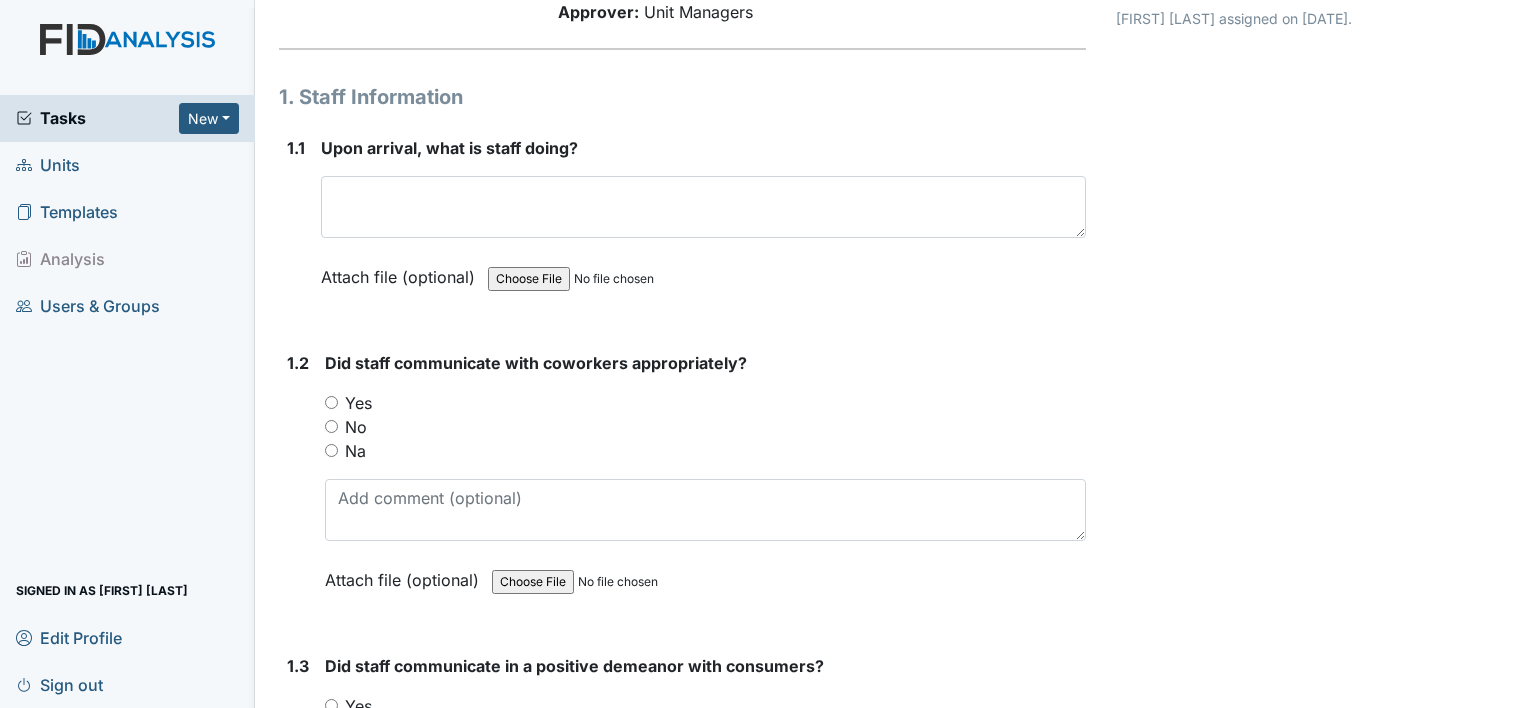 click on "Yes" at bounding box center [358, 403] 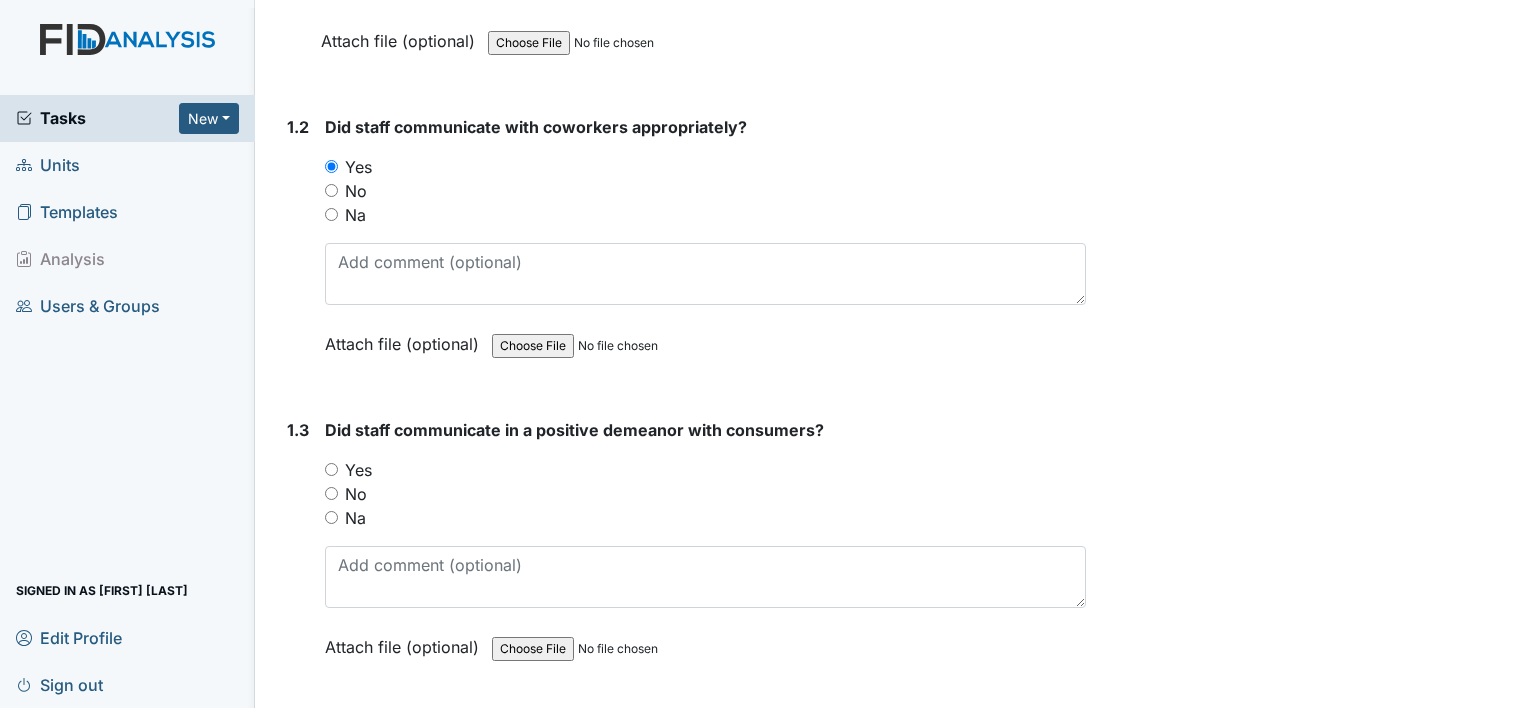 scroll, scrollTop: 448, scrollLeft: 0, axis: vertical 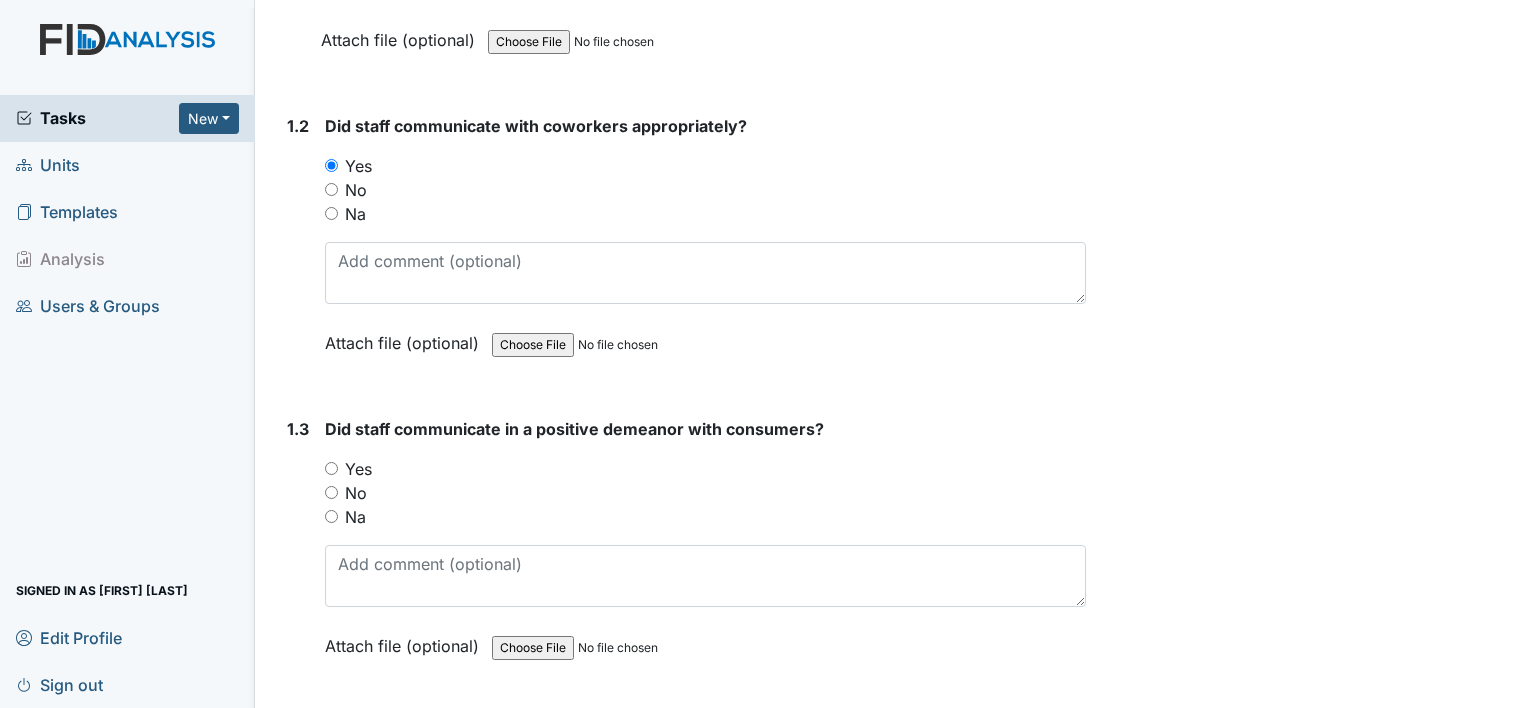 click on "Yes" at bounding box center (358, 469) 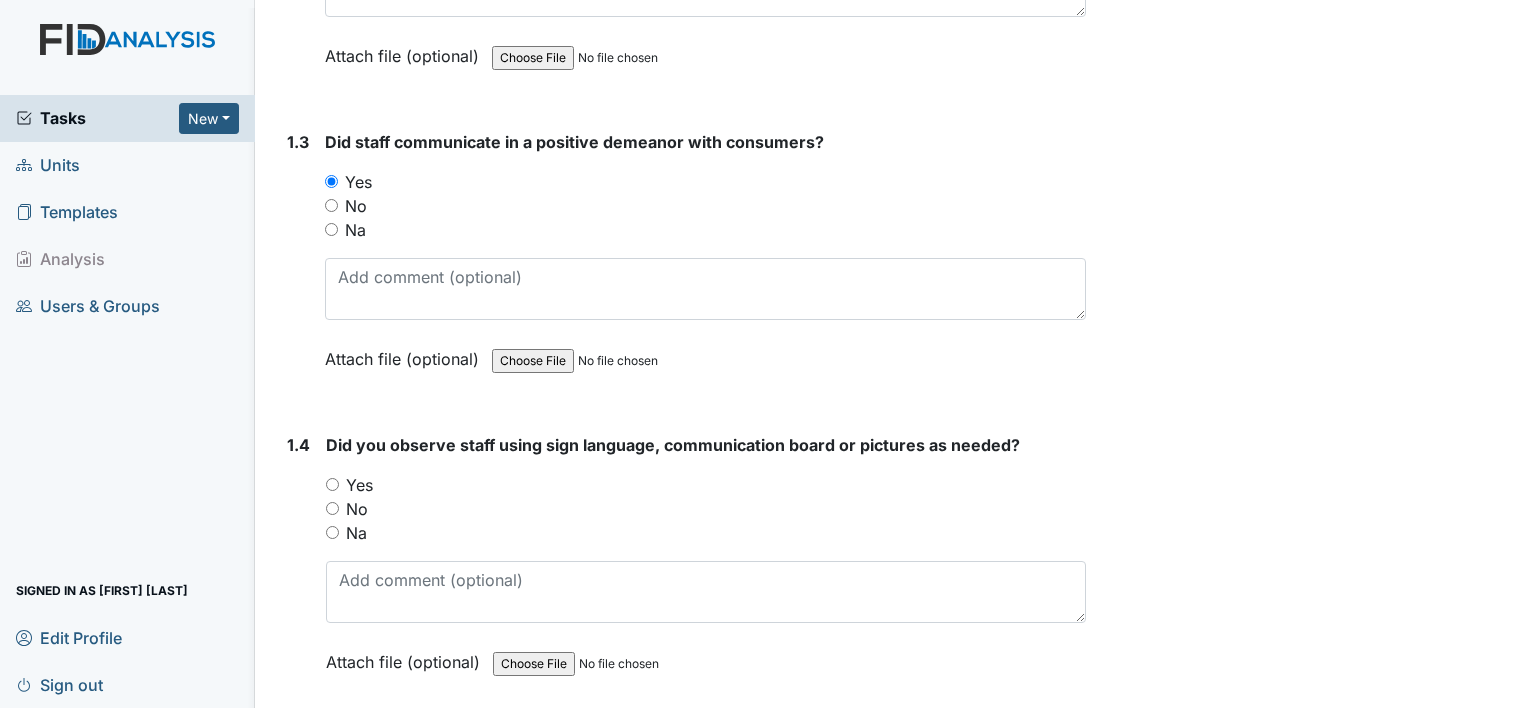 scroll, scrollTop: 738, scrollLeft: 0, axis: vertical 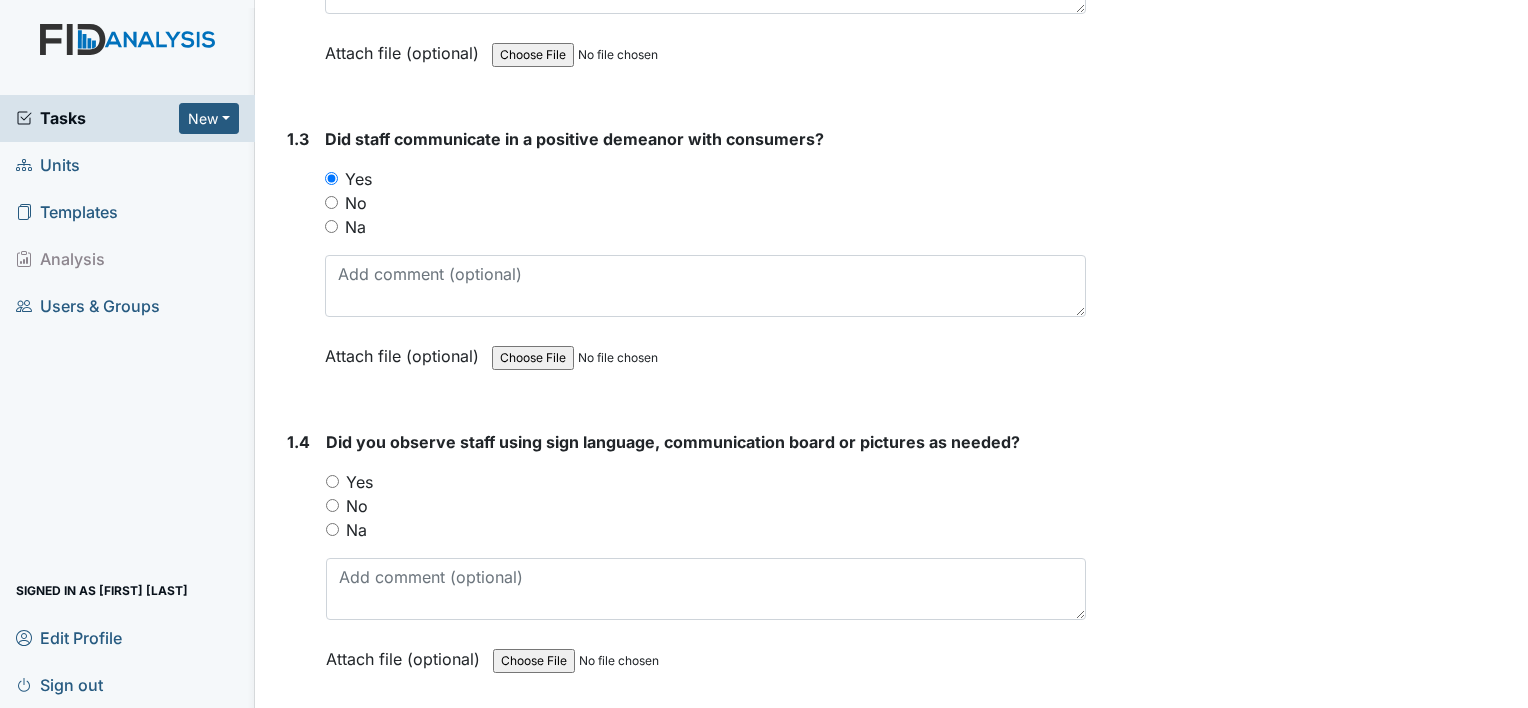 click on "Did you observe staff using sign language, communication board or pictures as needed?
You must select one of the below options.
Yes
No
Na
Attach file (optional)
You can upload .pdf, .txt, .jpg, .jpeg, .png, .csv, .xls, or .doc files under 100MB." at bounding box center [706, 557] 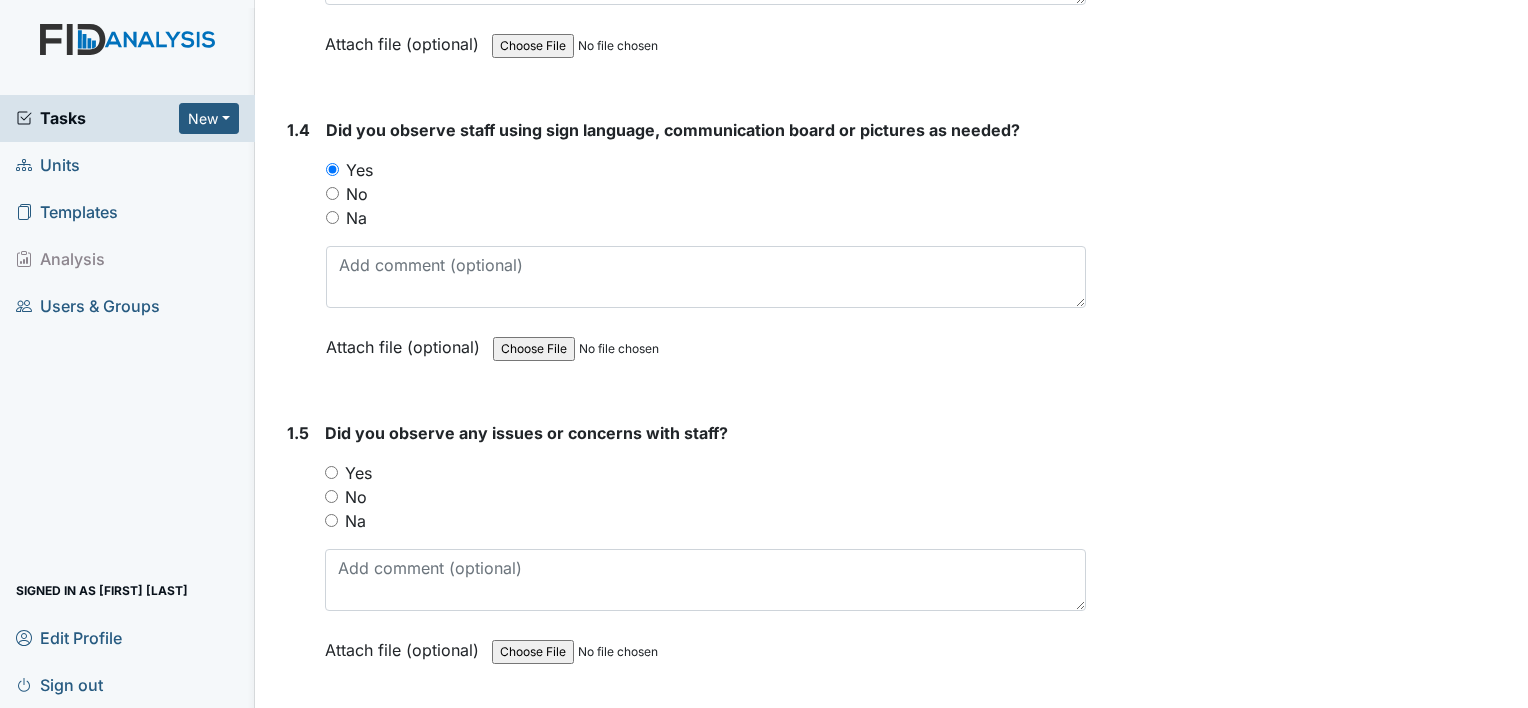 scroll, scrollTop: 1067, scrollLeft: 0, axis: vertical 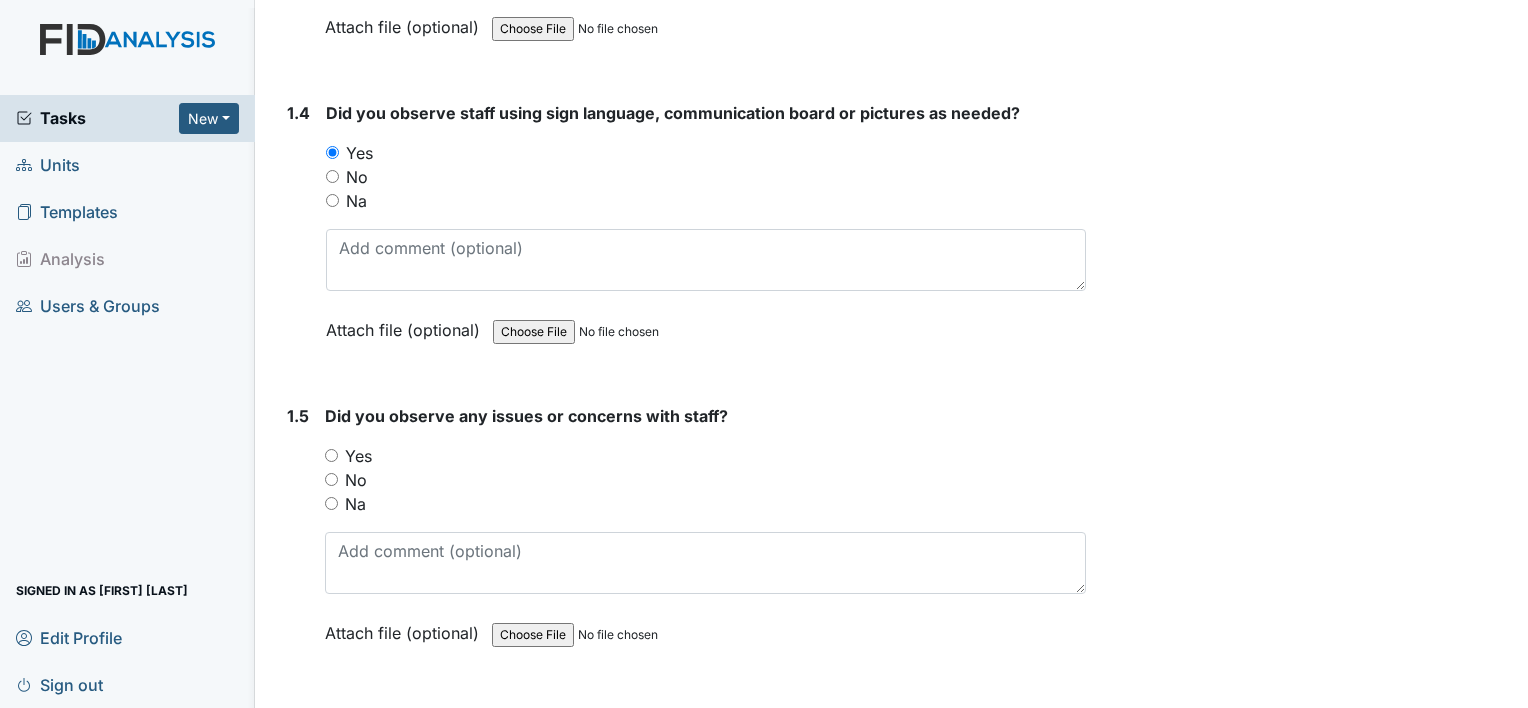 click on "No" at bounding box center [356, 480] 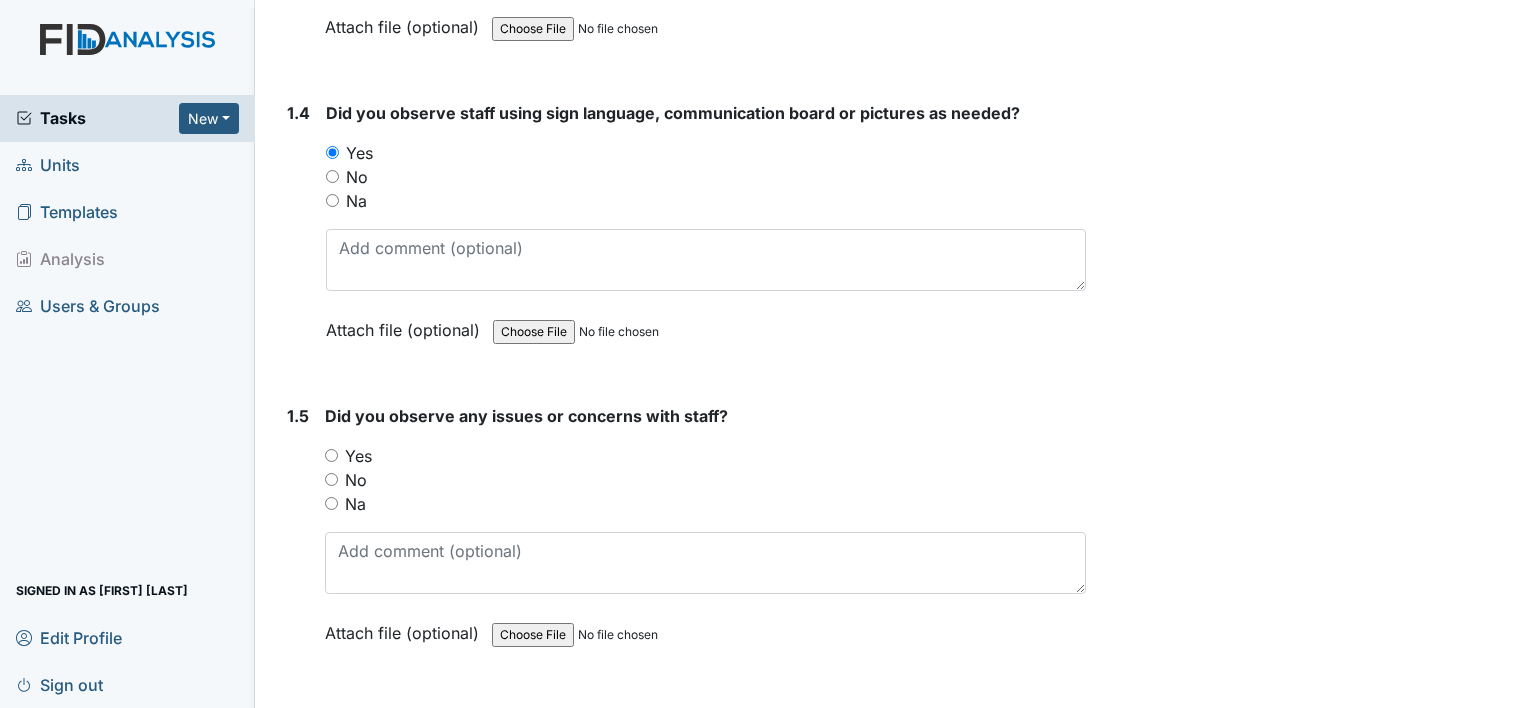 click on "No" at bounding box center (331, 479) 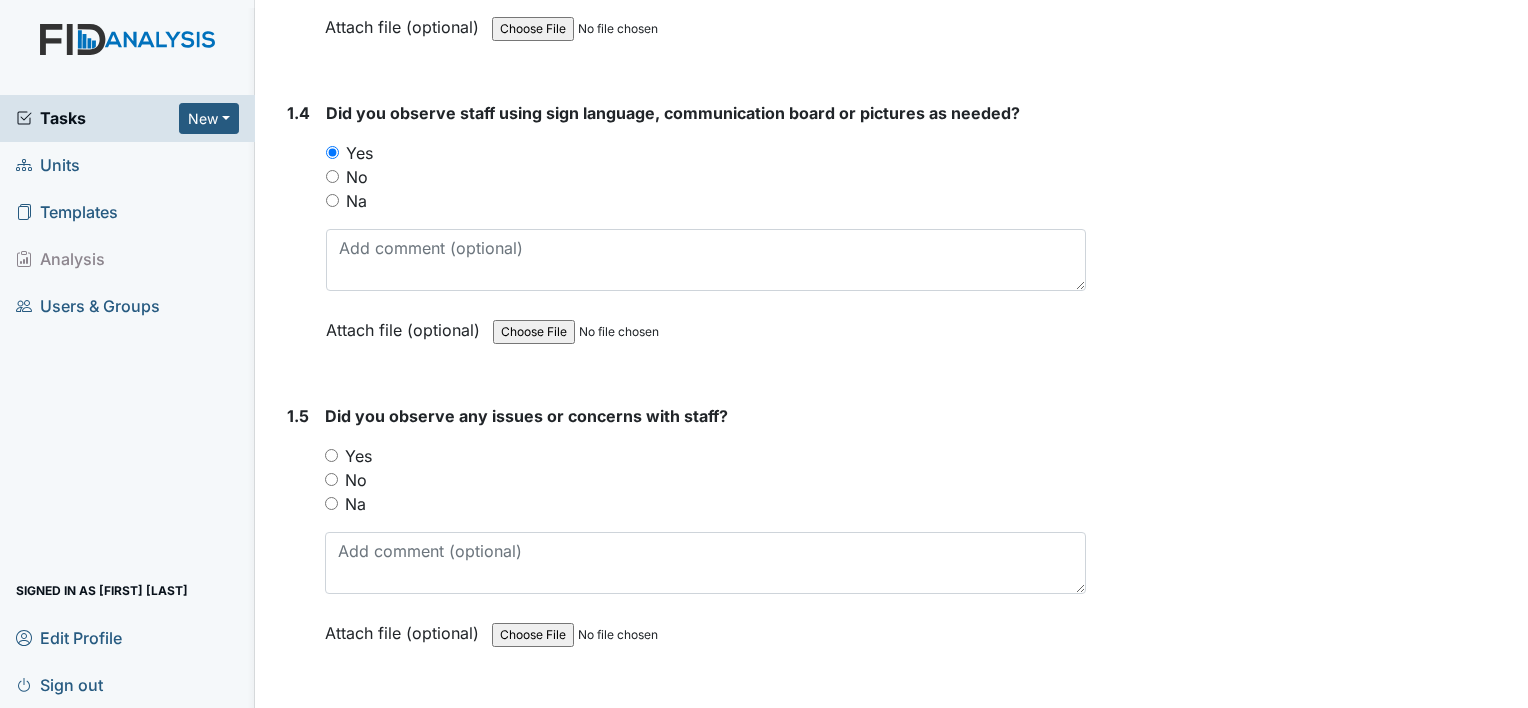 radio on "true" 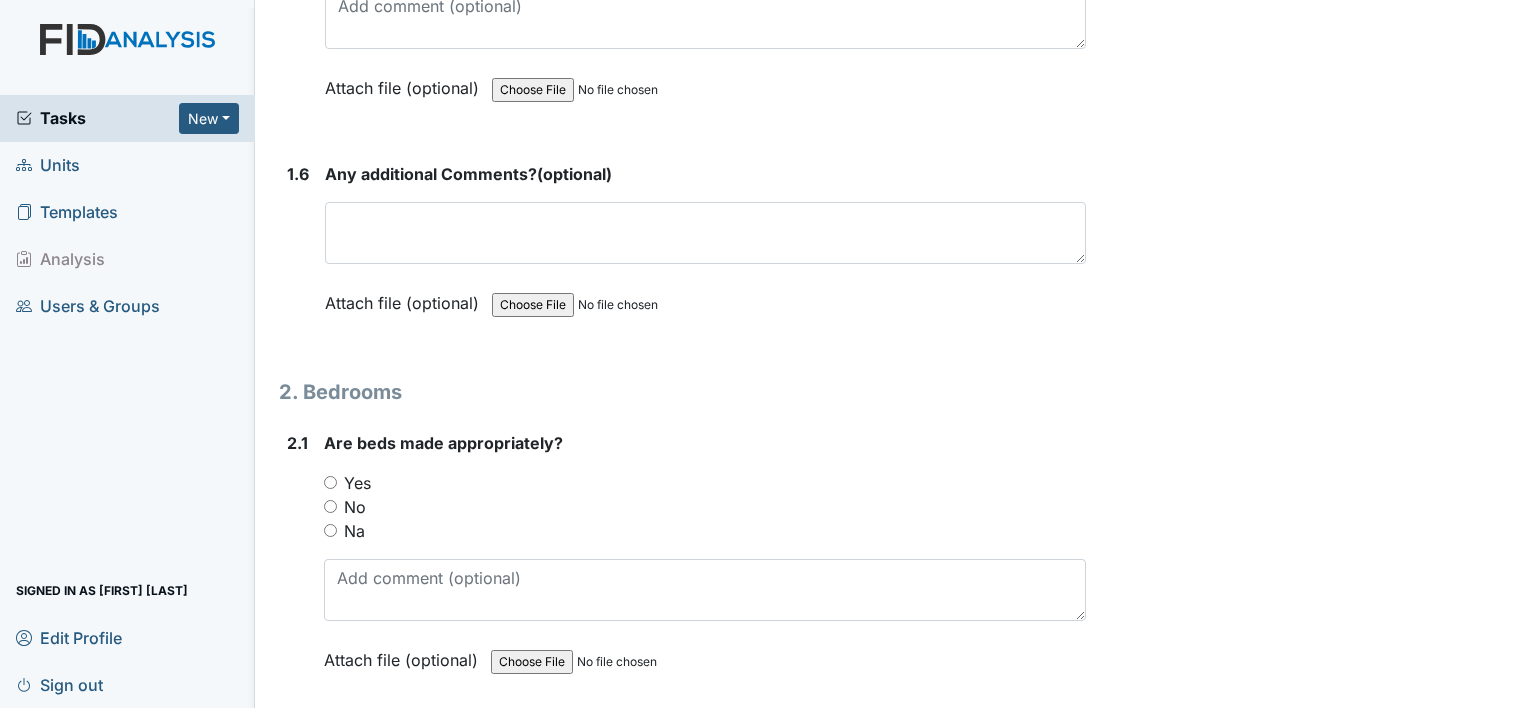 scroll, scrollTop: 1614, scrollLeft: 0, axis: vertical 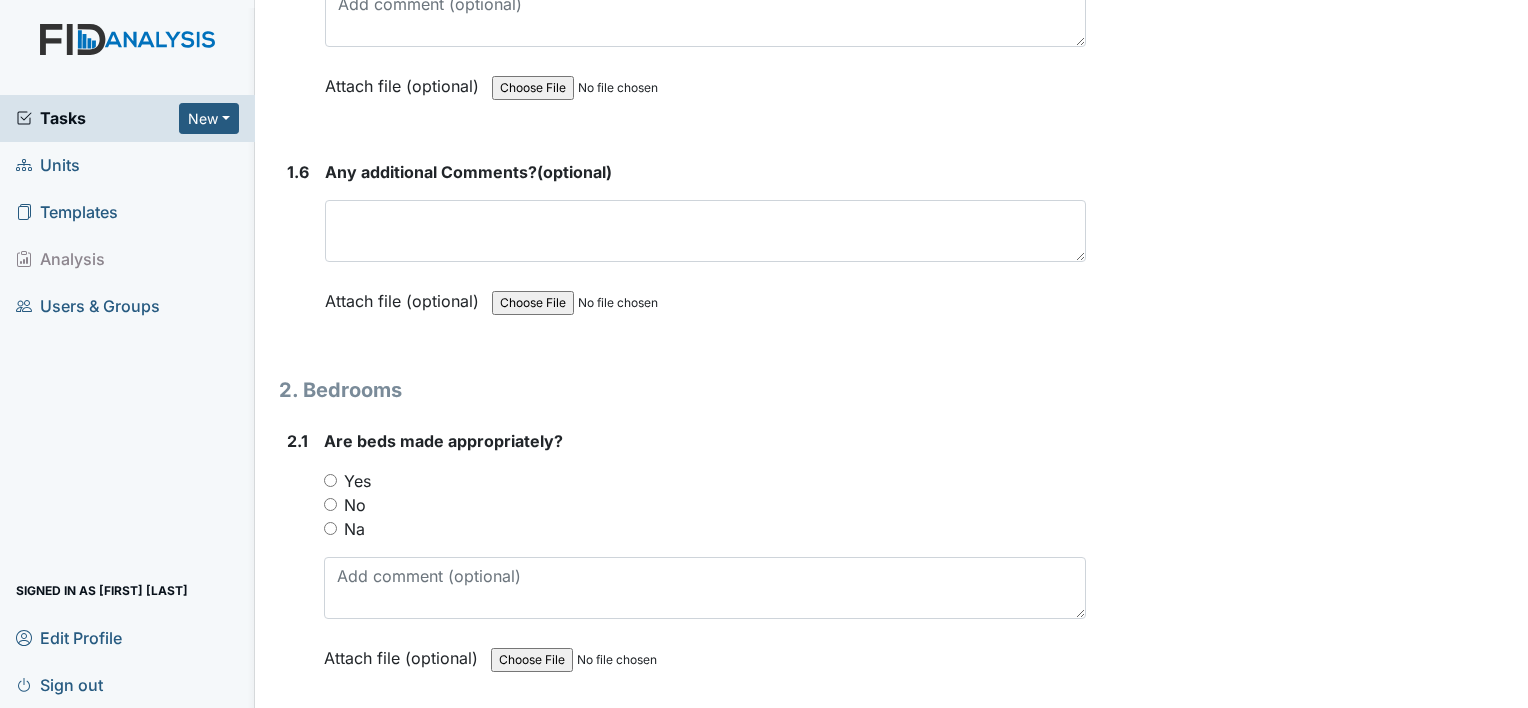 click on "Yes" at bounding box center (357, 481) 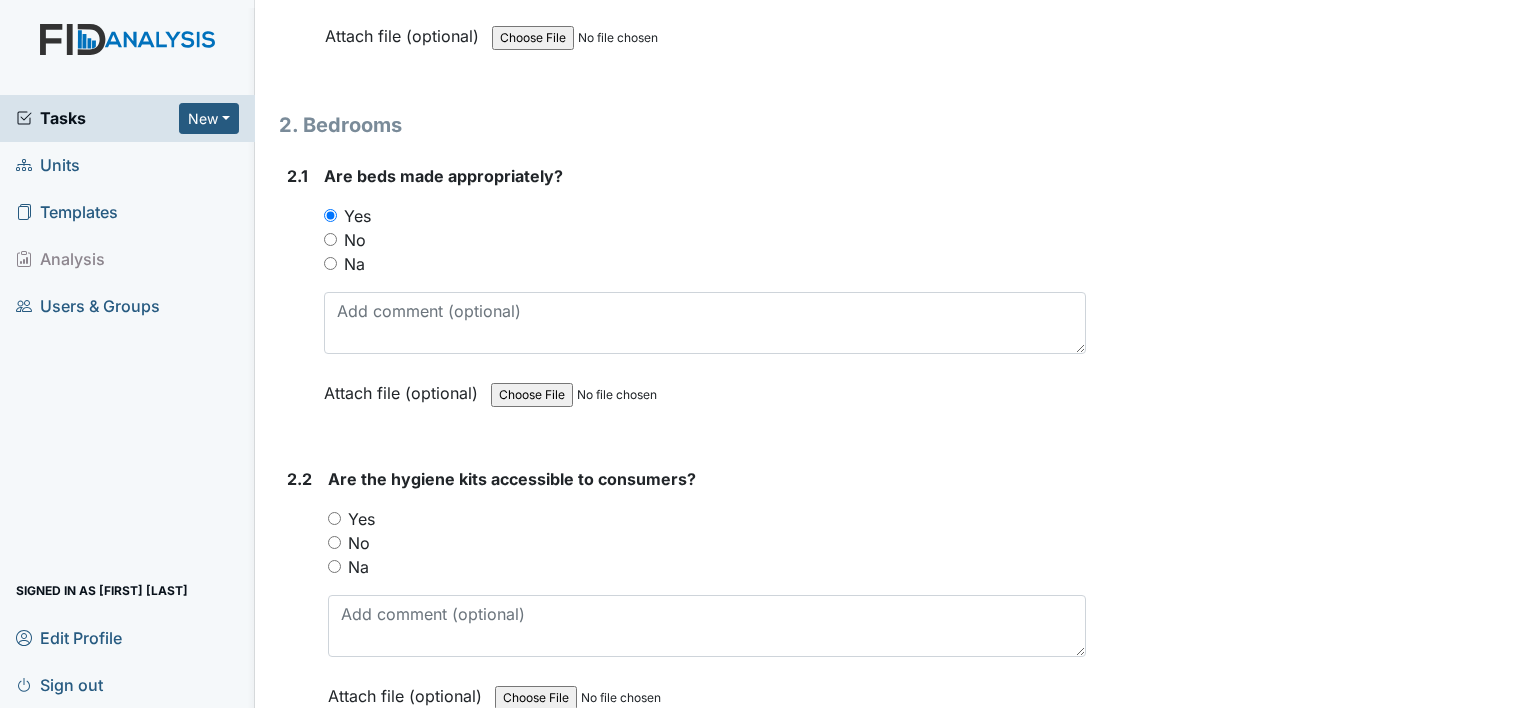 scroll, scrollTop: 1880, scrollLeft: 0, axis: vertical 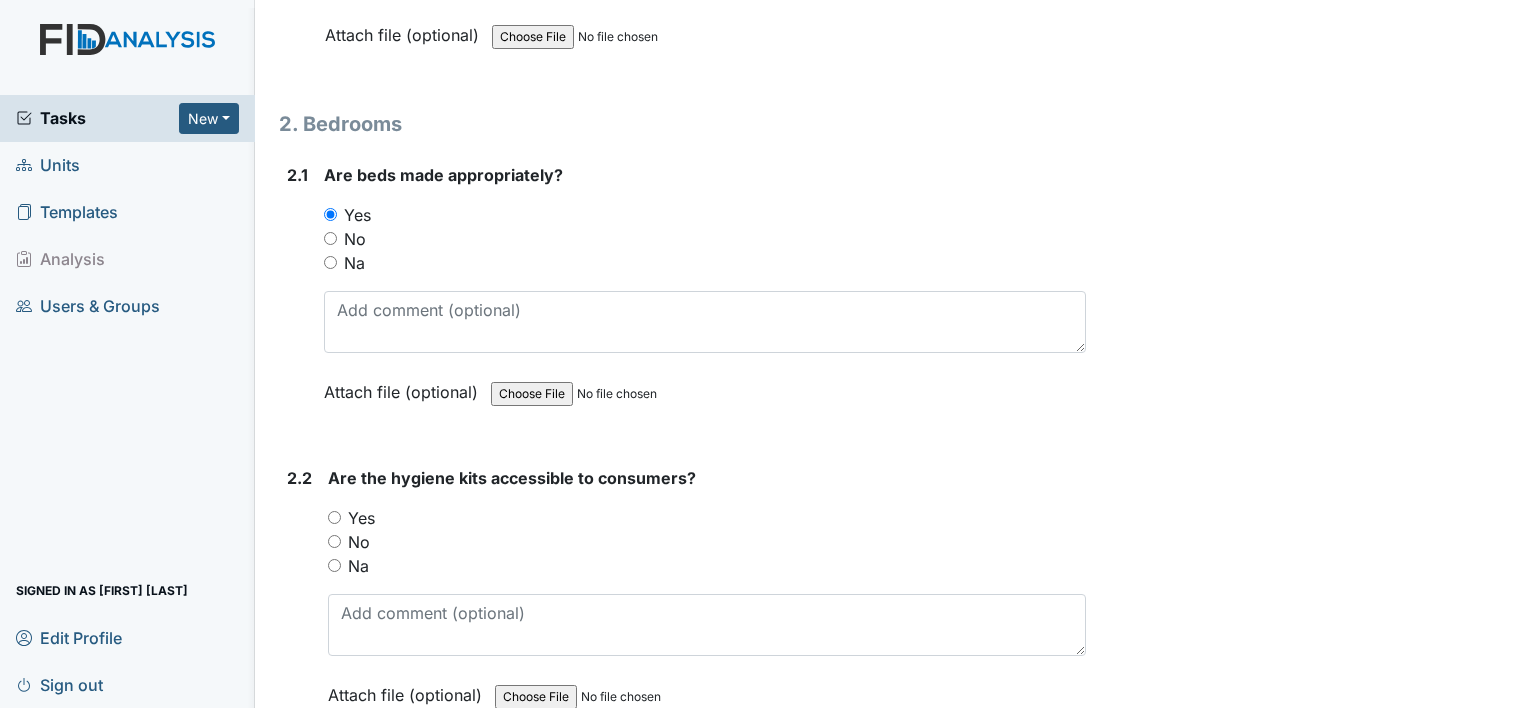 click on "Yes" at bounding box center (361, 518) 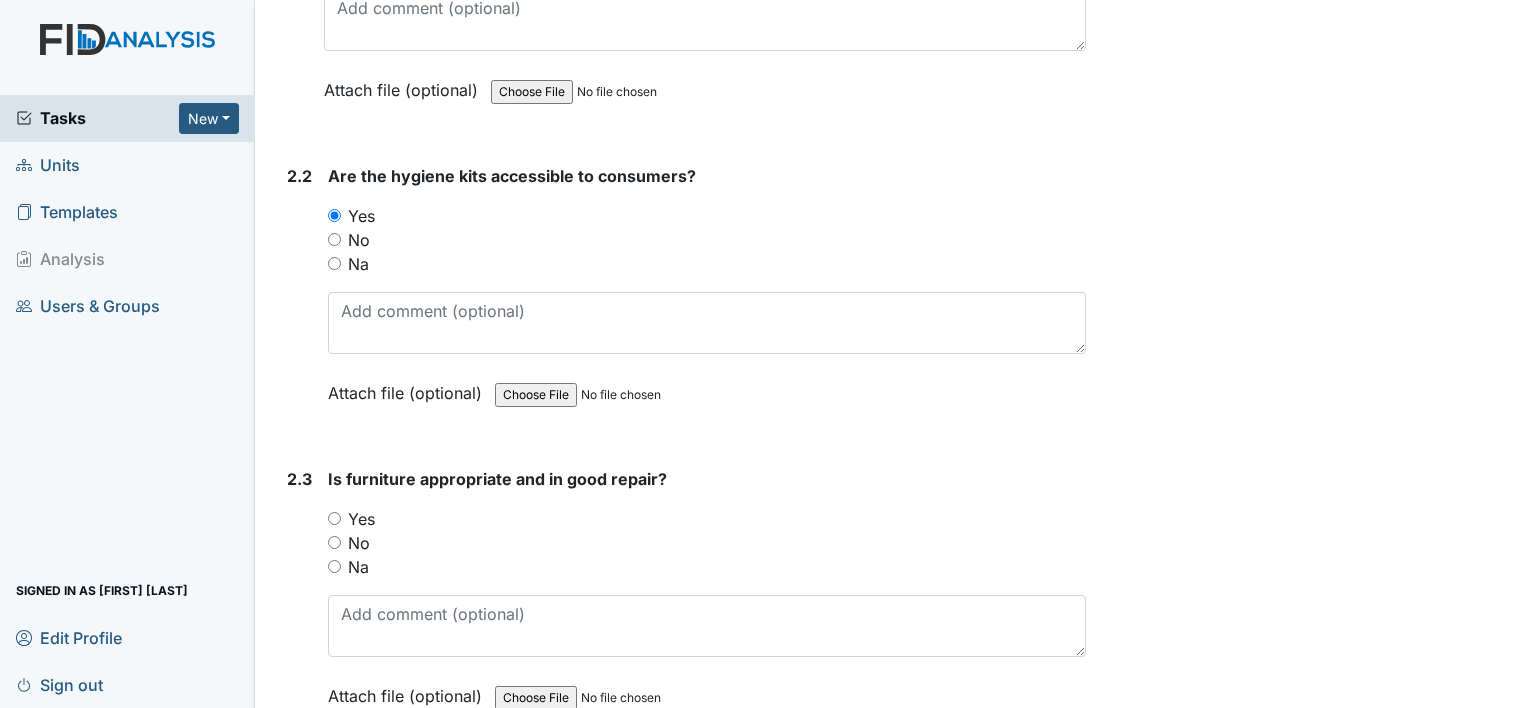 scroll, scrollTop: 2184, scrollLeft: 0, axis: vertical 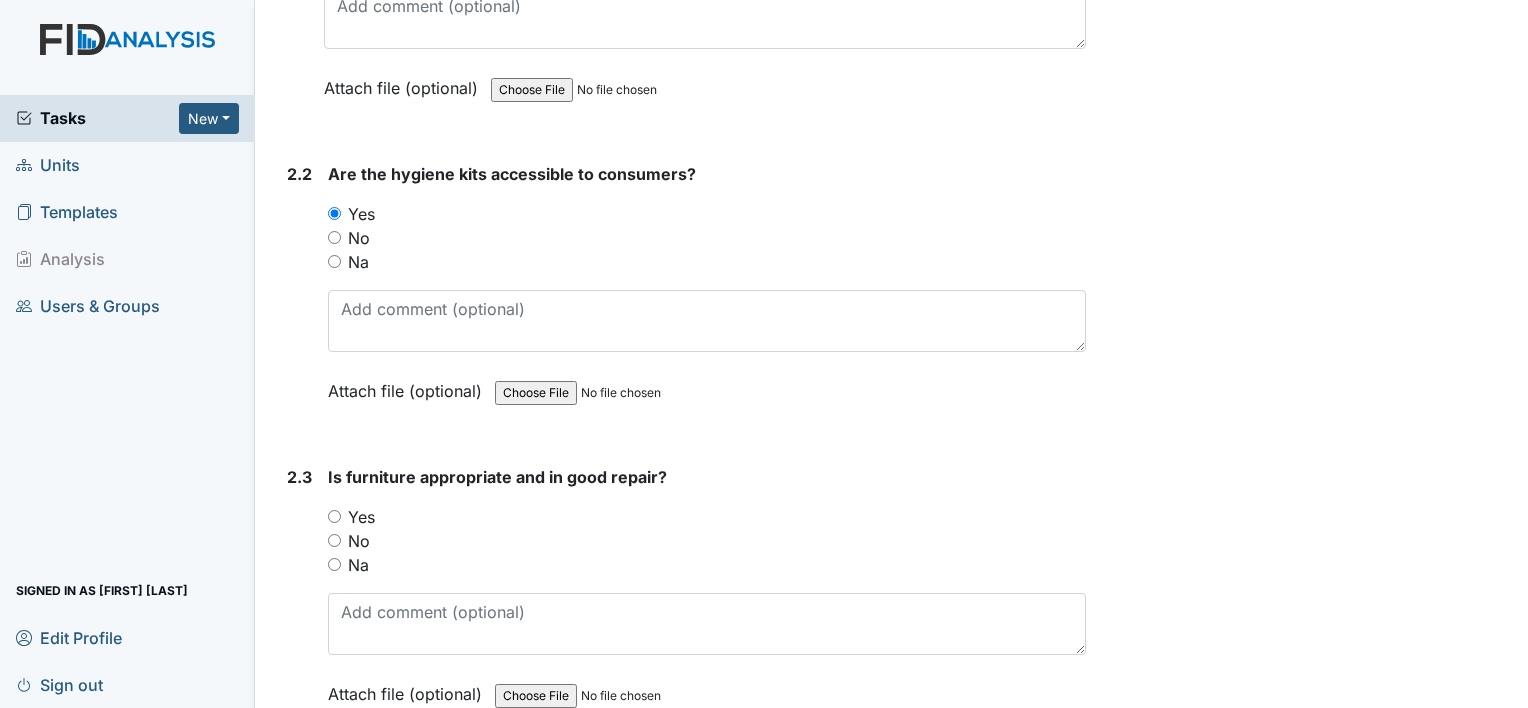 click on "Yes" at bounding box center (361, 517) 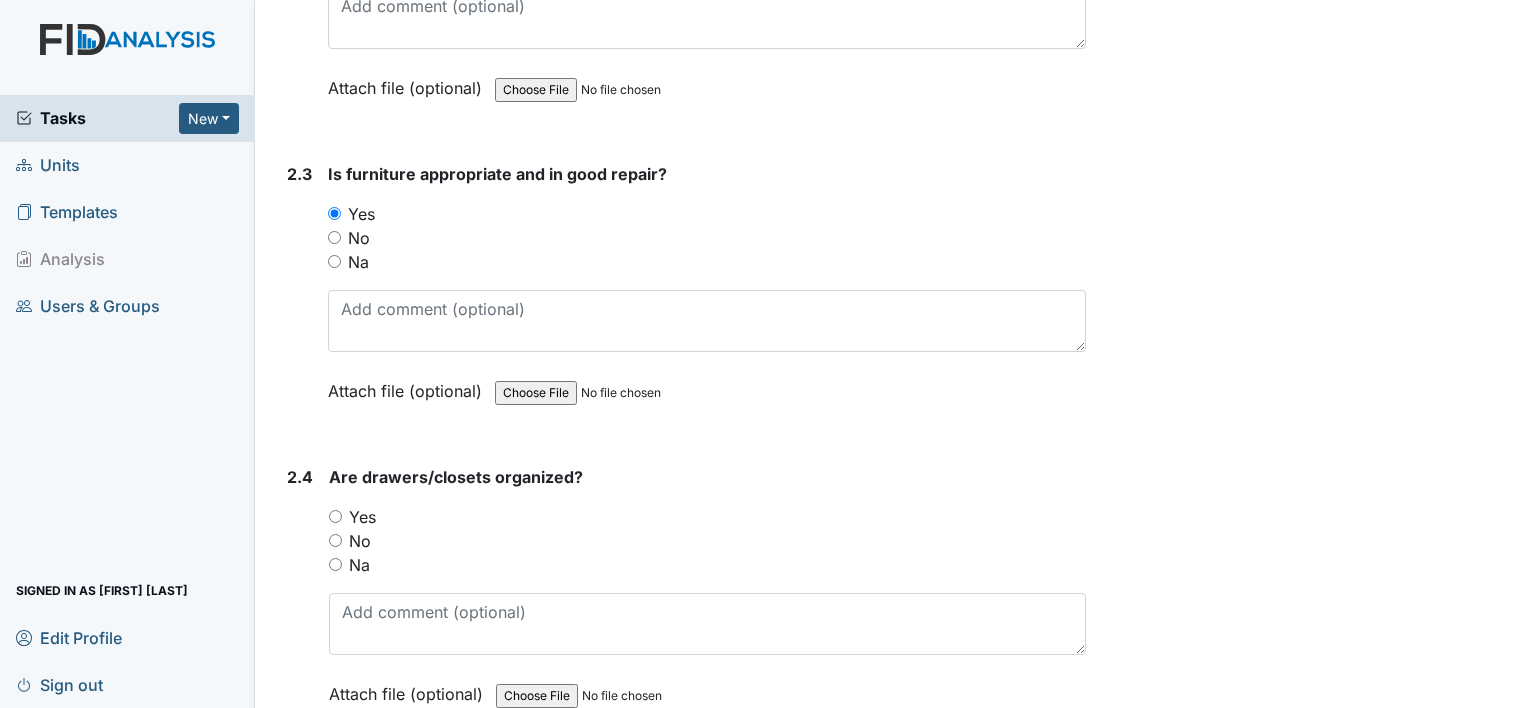 scroll, scrollTop: 2490, scrollLeft: 0, axis: vertical 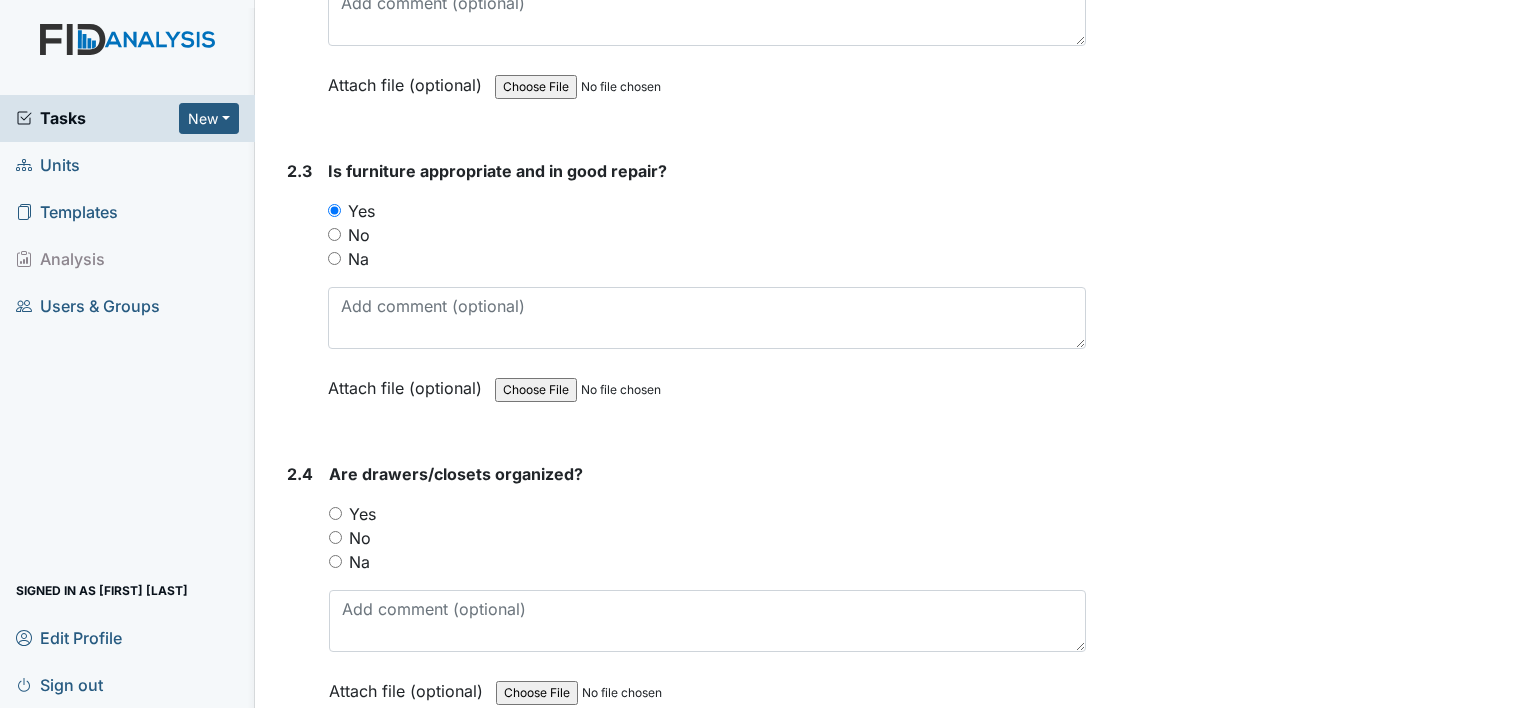 click on "Yes" at bounding box center [362, 514] 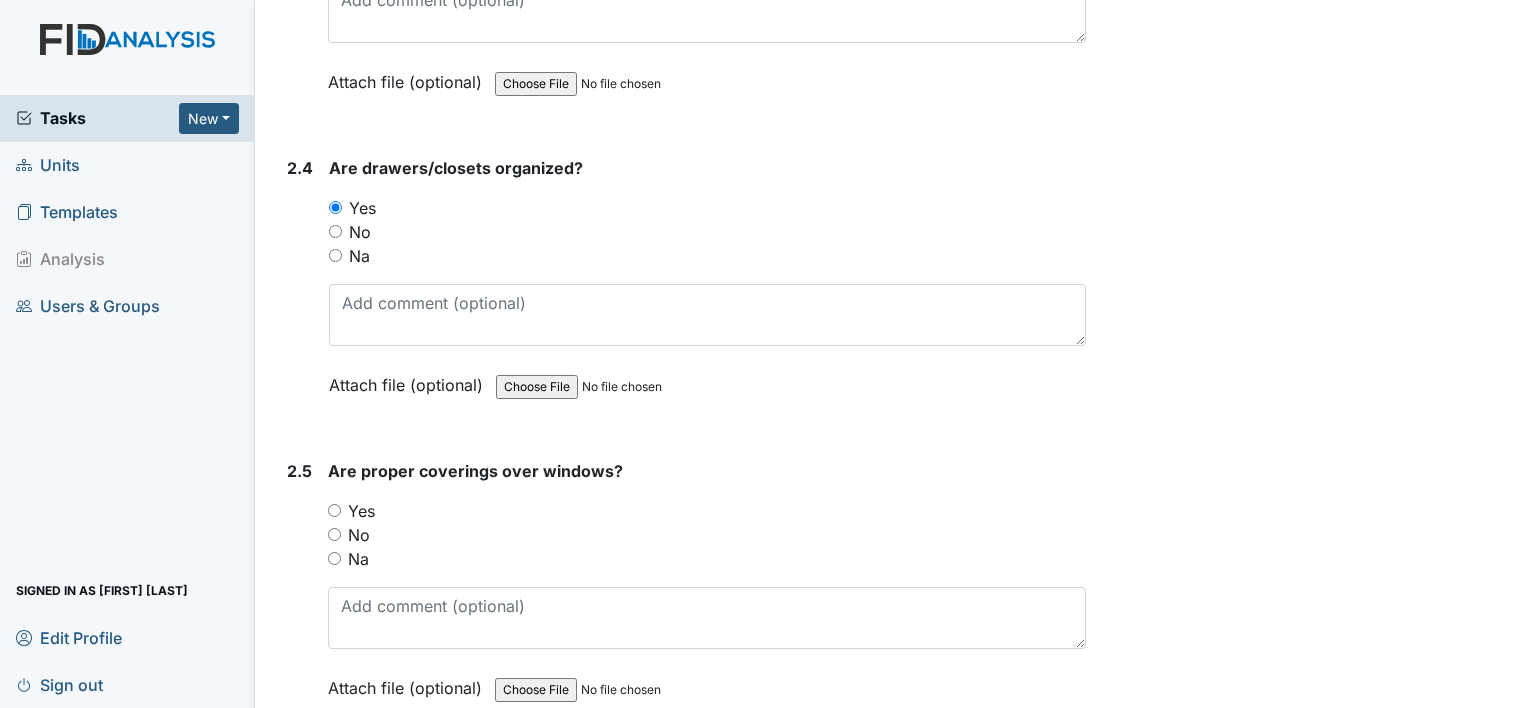 scroll, scrollTop: 2804, scrollLeft: 0, axis: vertical 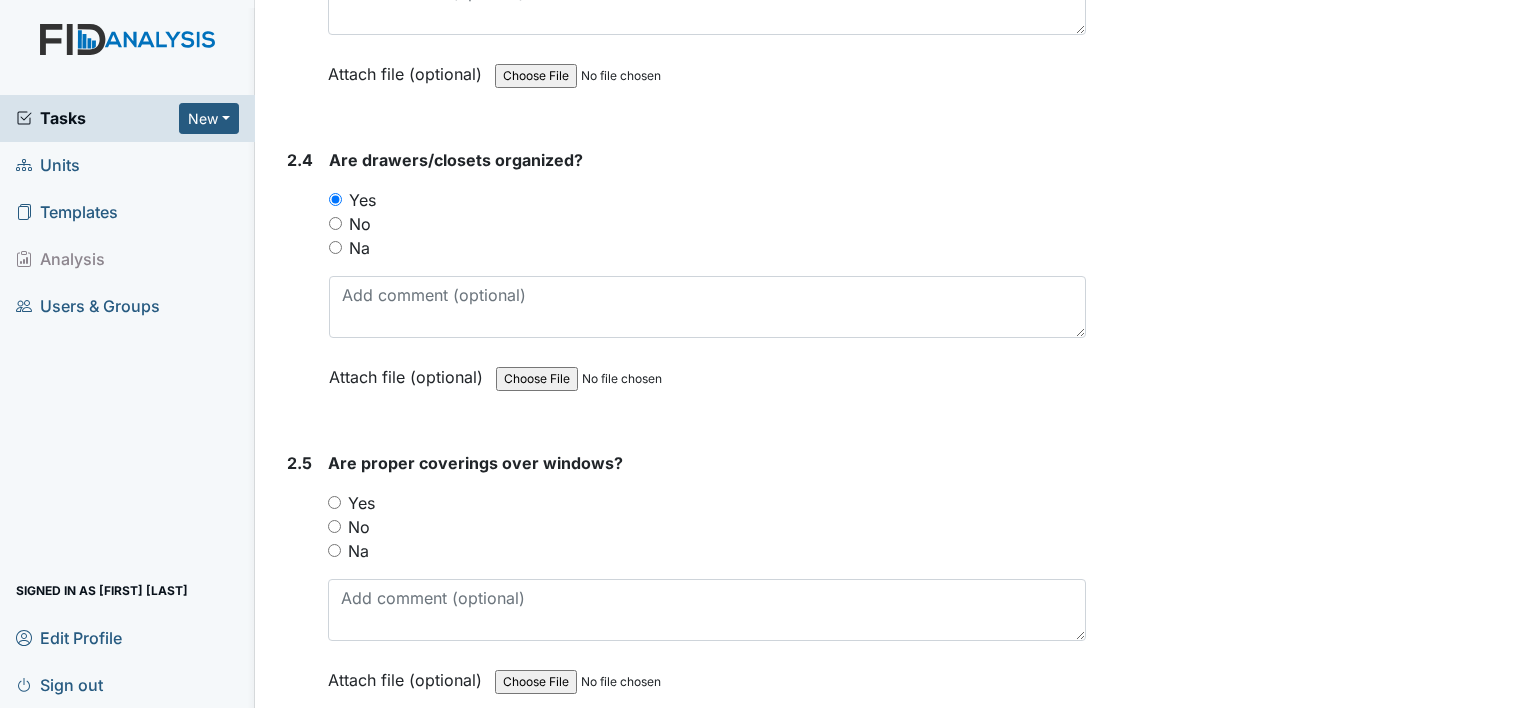 click on "Yes" at bounding box center (361, 503) 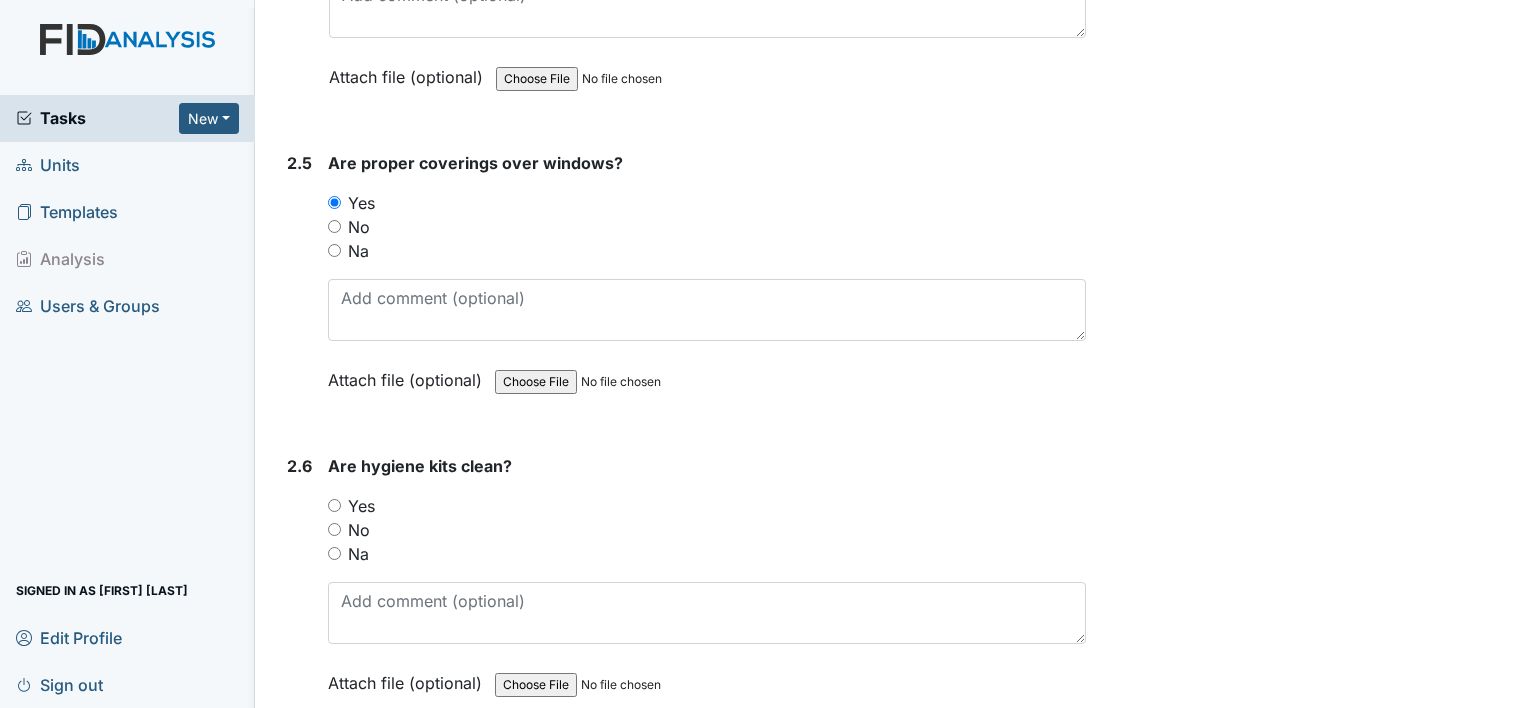 click on "Yes" at bounding box center (361, 506) 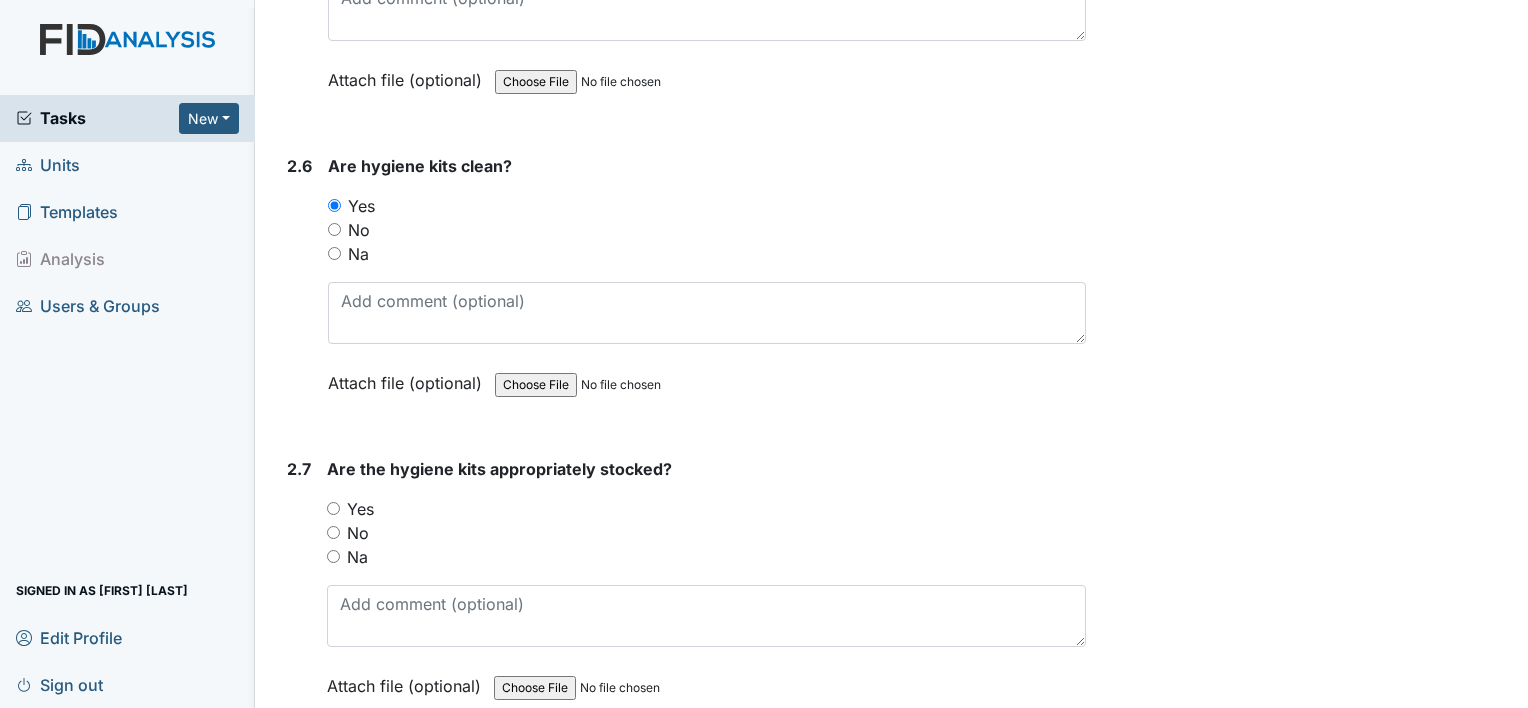 click on "Yes" at bounding box center [360, 509] 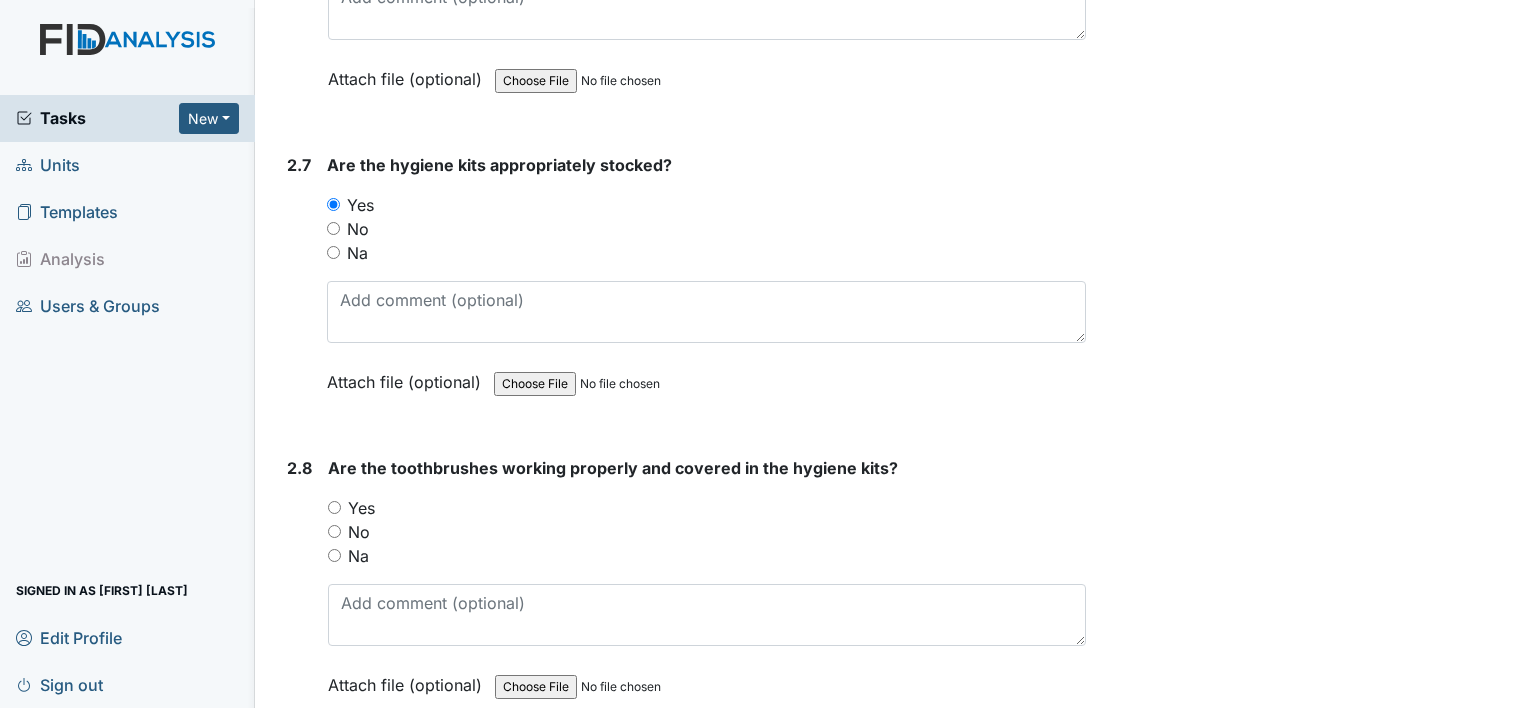 scroll, scrollTop: 3708, scrollLeft: 0, axis: vertical 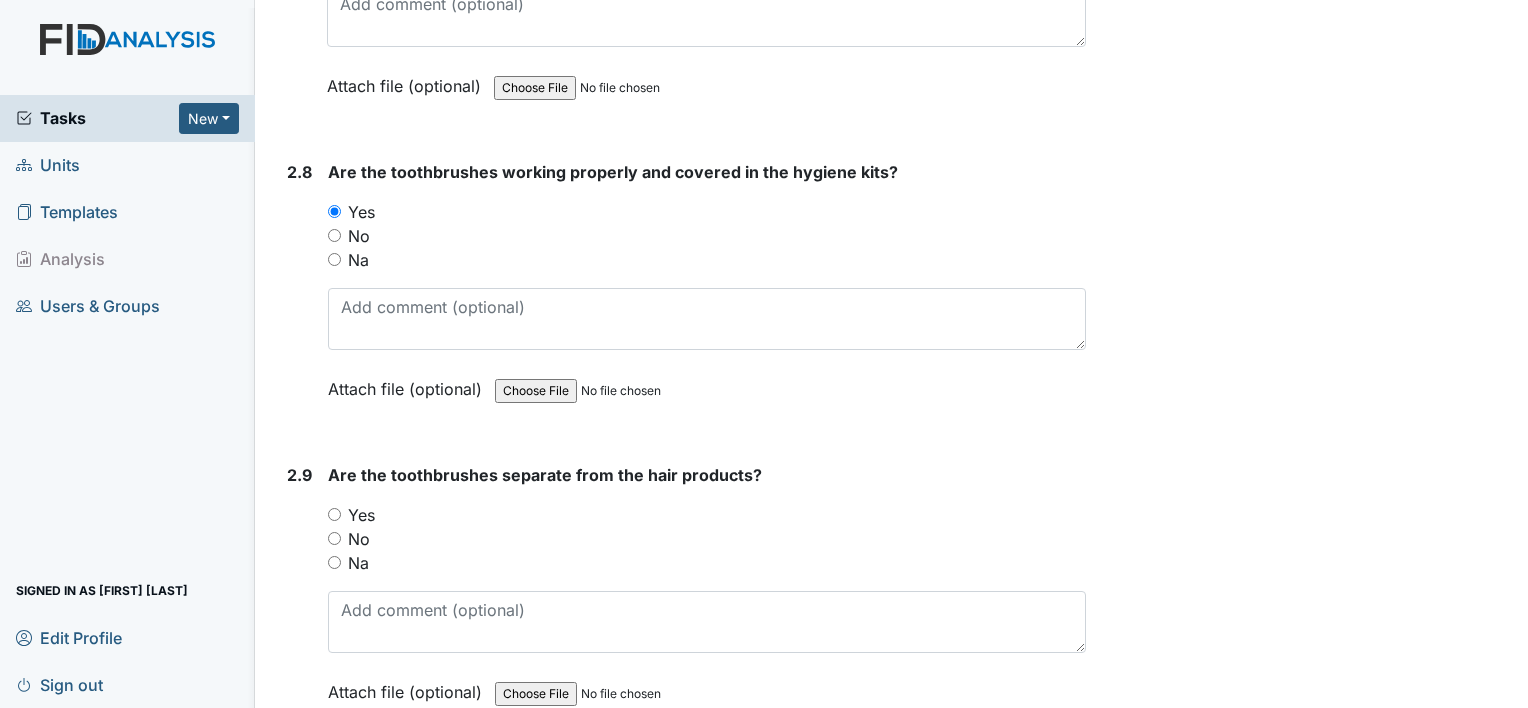click on "Yes" at bounding box center (361, 515) 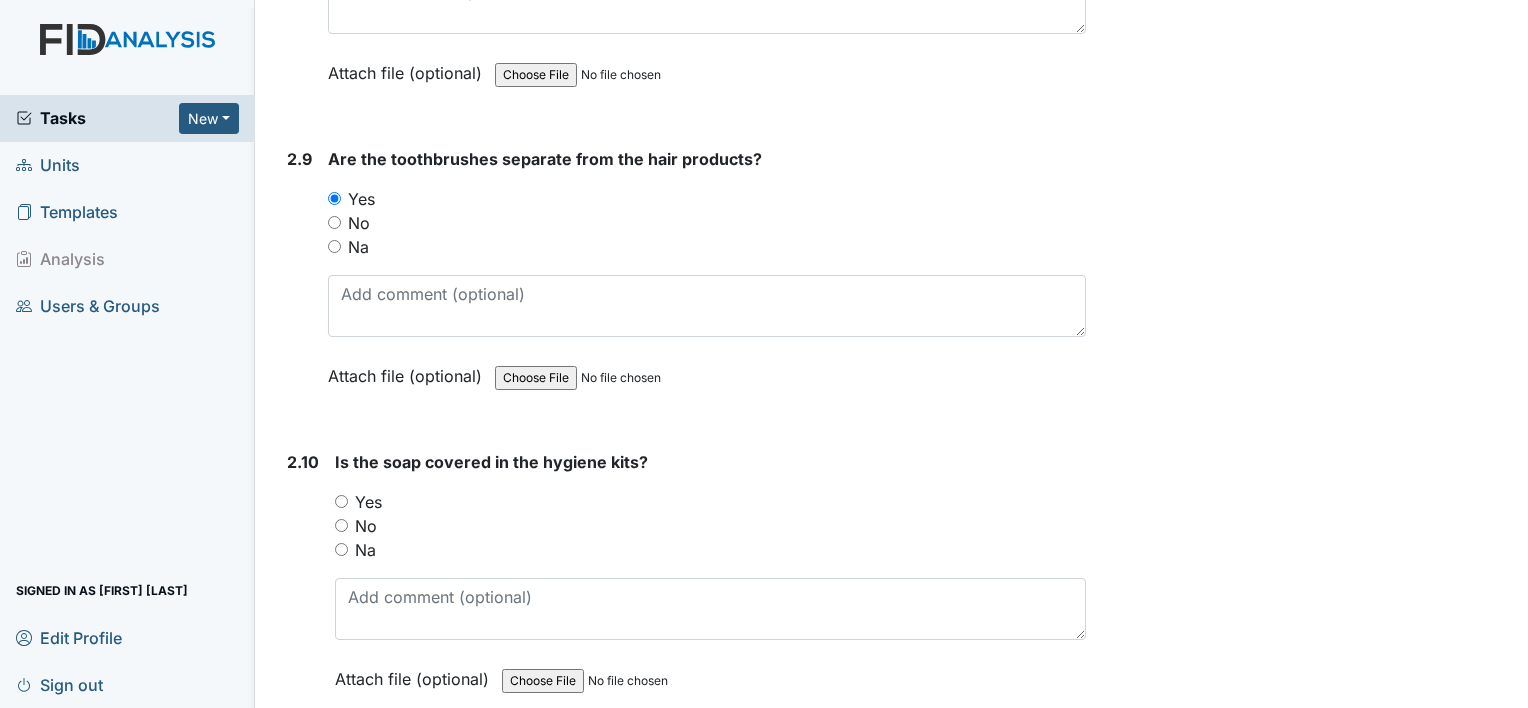 scroll, scrollTop: 4320, scrollLeft: 0, axis: vertical 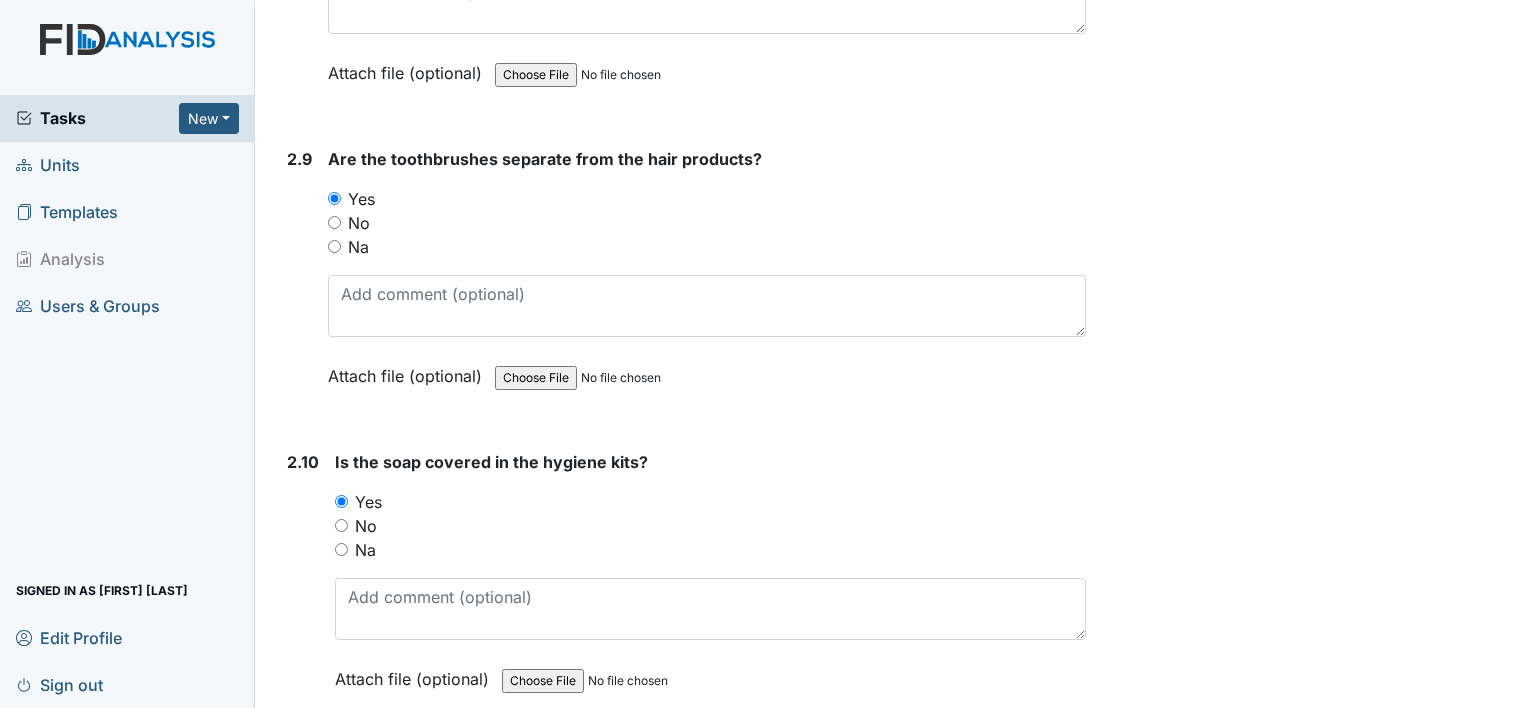 click on "Yes" at bounding box center (368, 502) 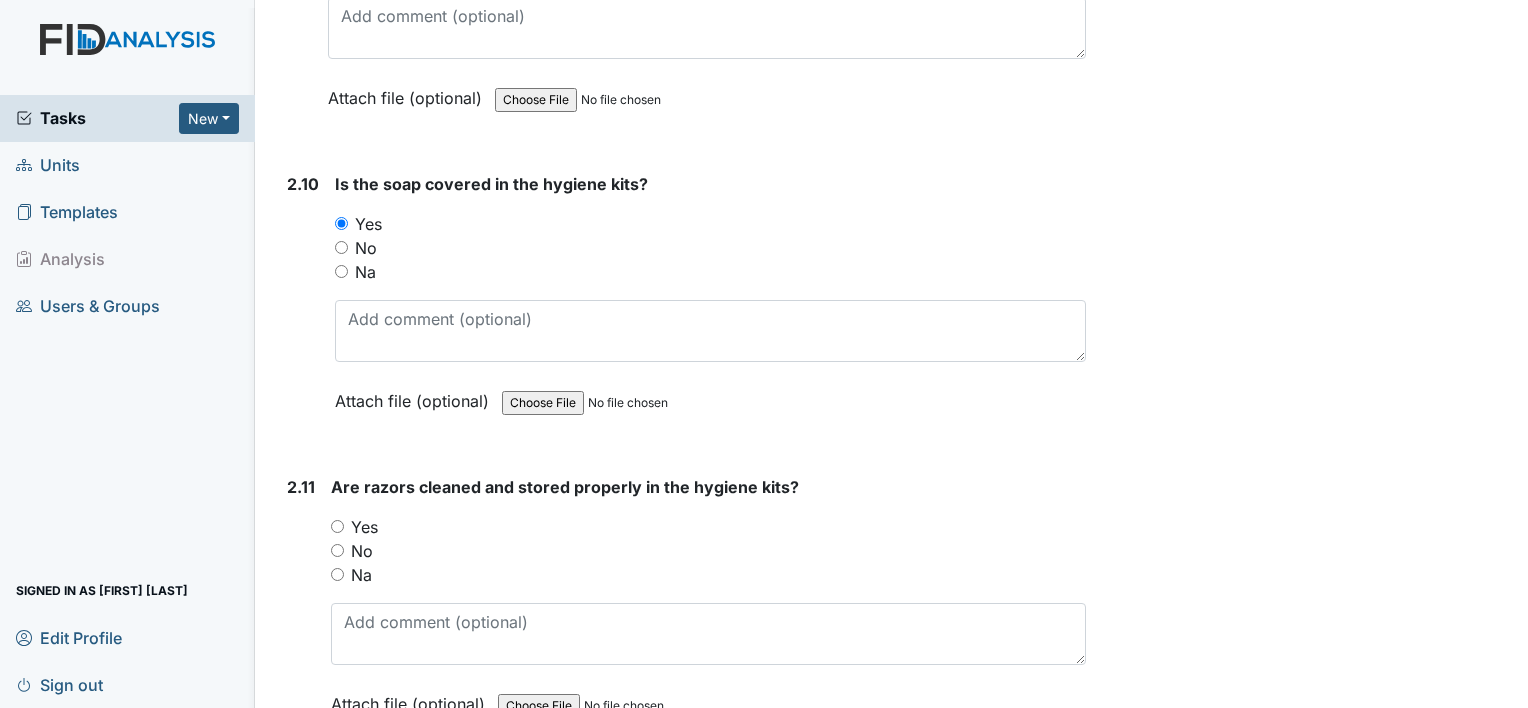 scroll, scrollTop: 4604, scrollLeft: 0, axis: vertical 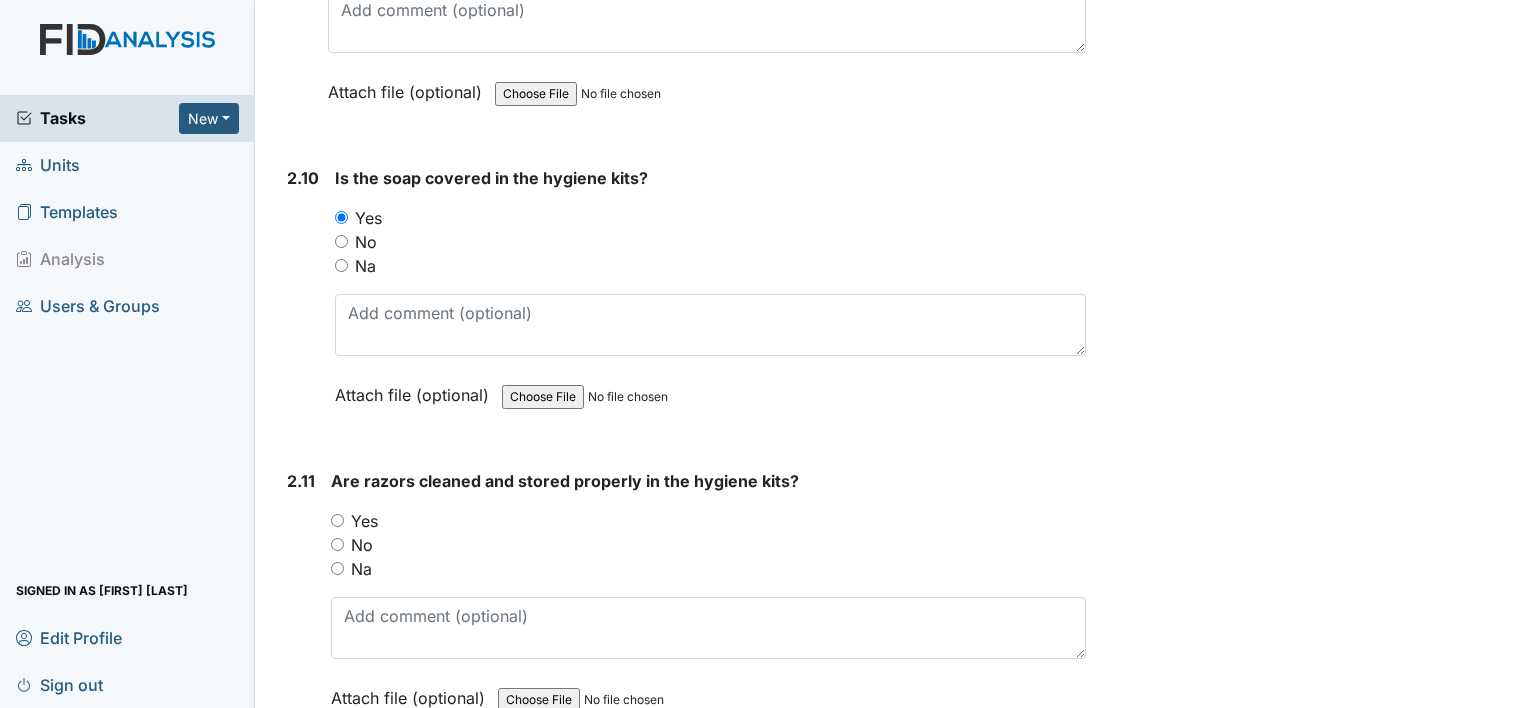 click on "Yes" at bounding box center [364, 521] 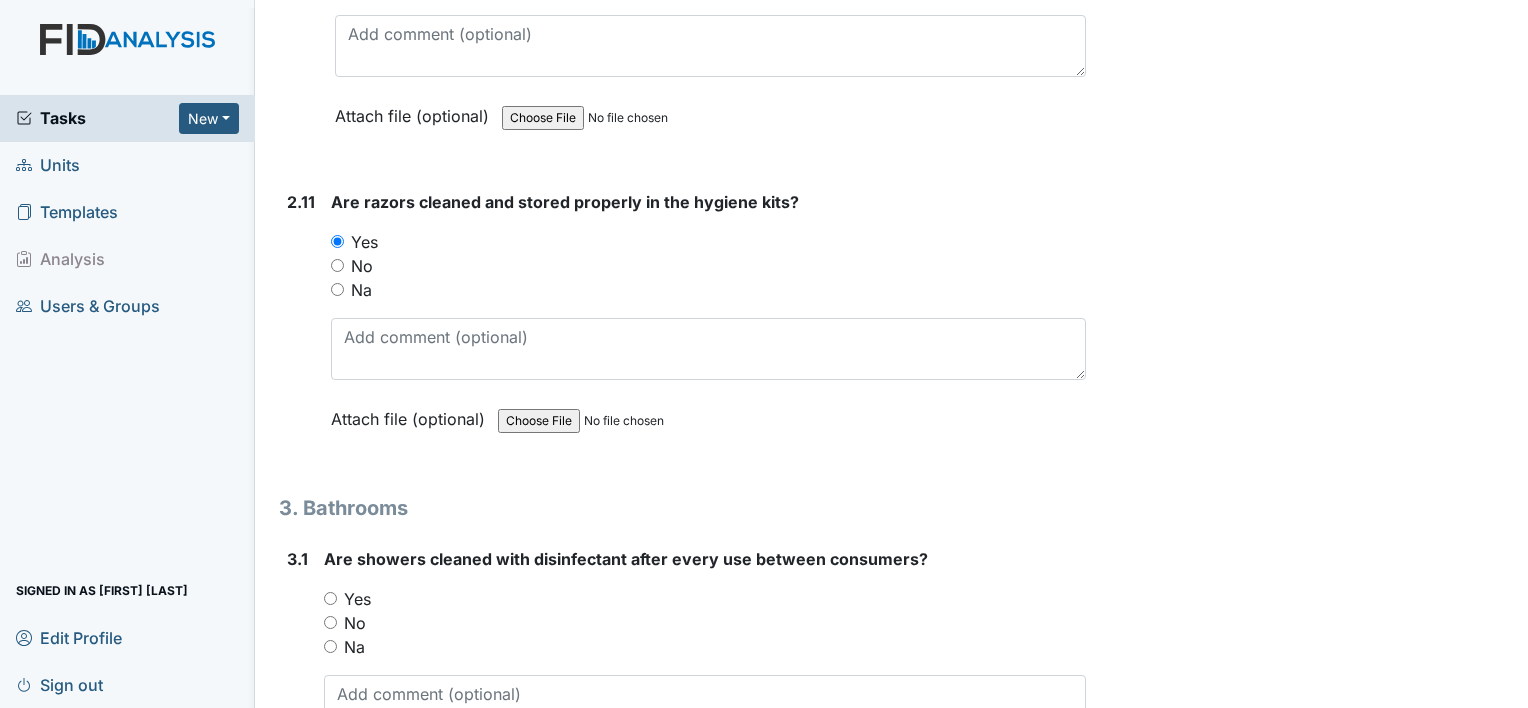 scroll, scrollTop: 4890, scrollLeft: 0, axis: vertical 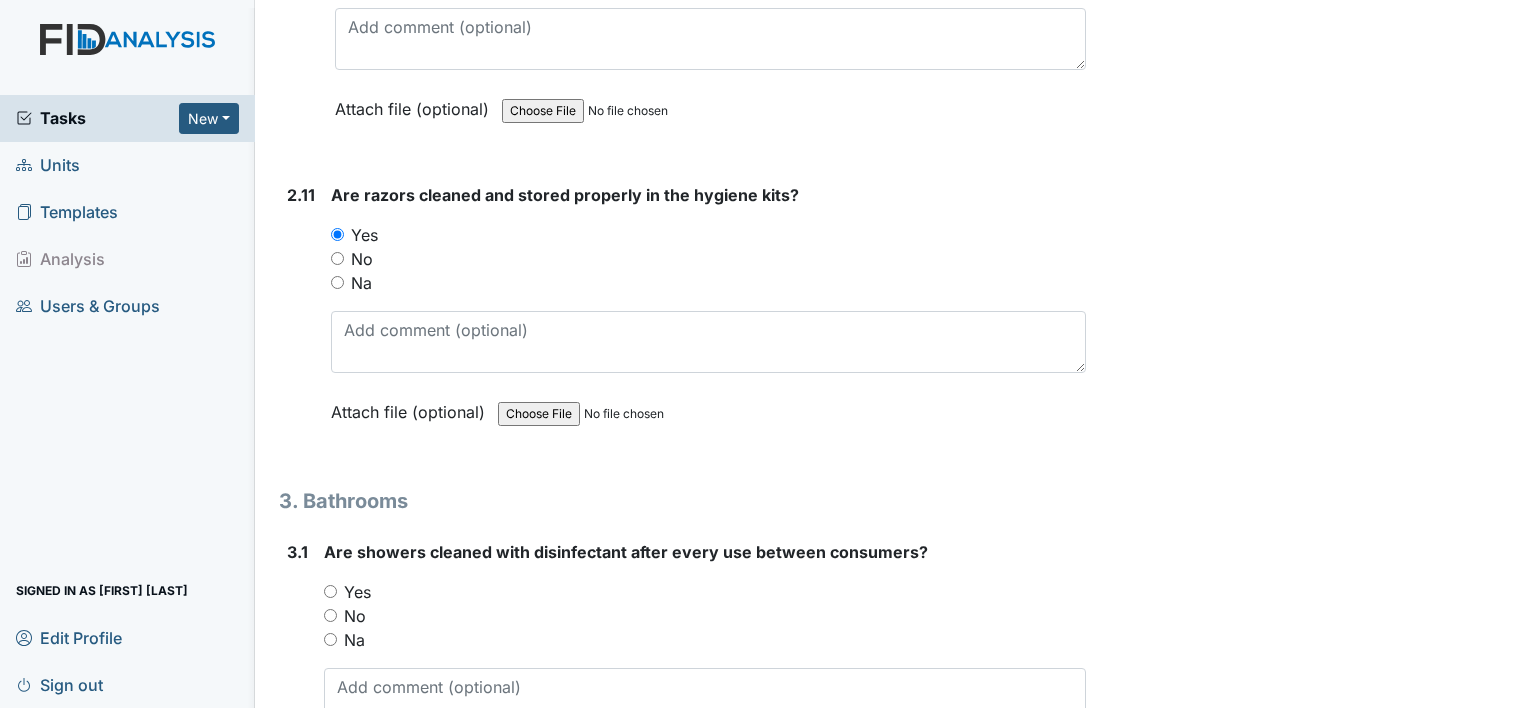 click on "Yes" at bounding box center (357, 592) 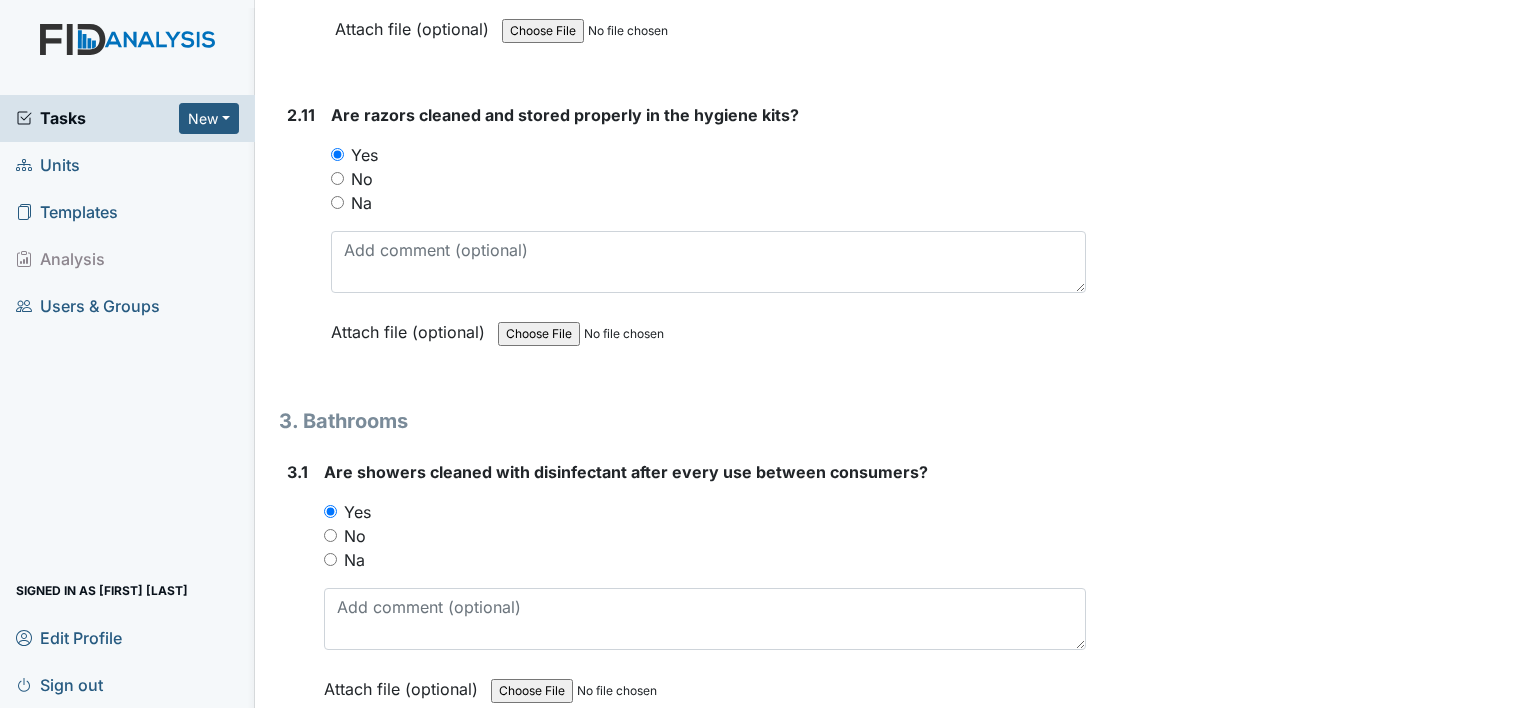 scroll, scrollTop: 4959, scrollLeft: 0, axis: vertical 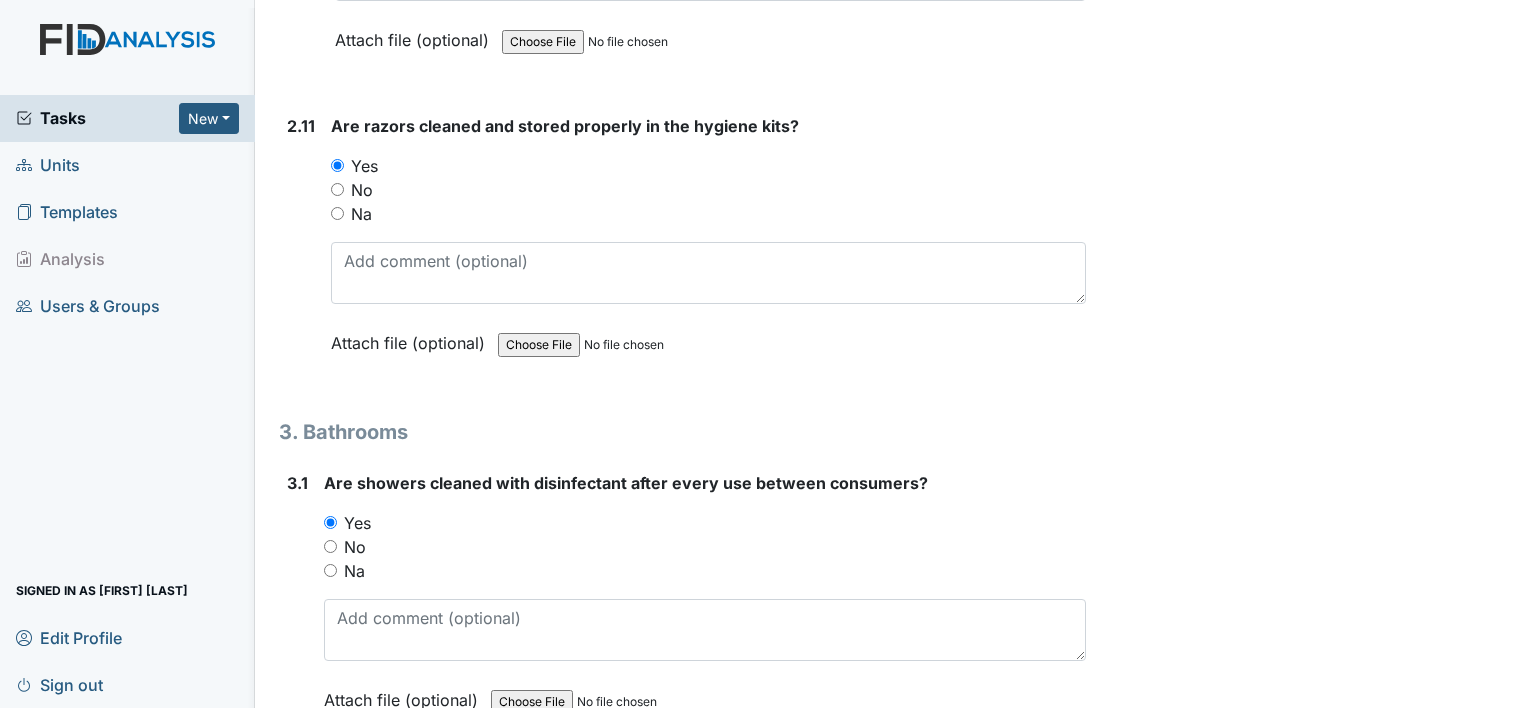 click on "No" at bounding box center (355, 547) 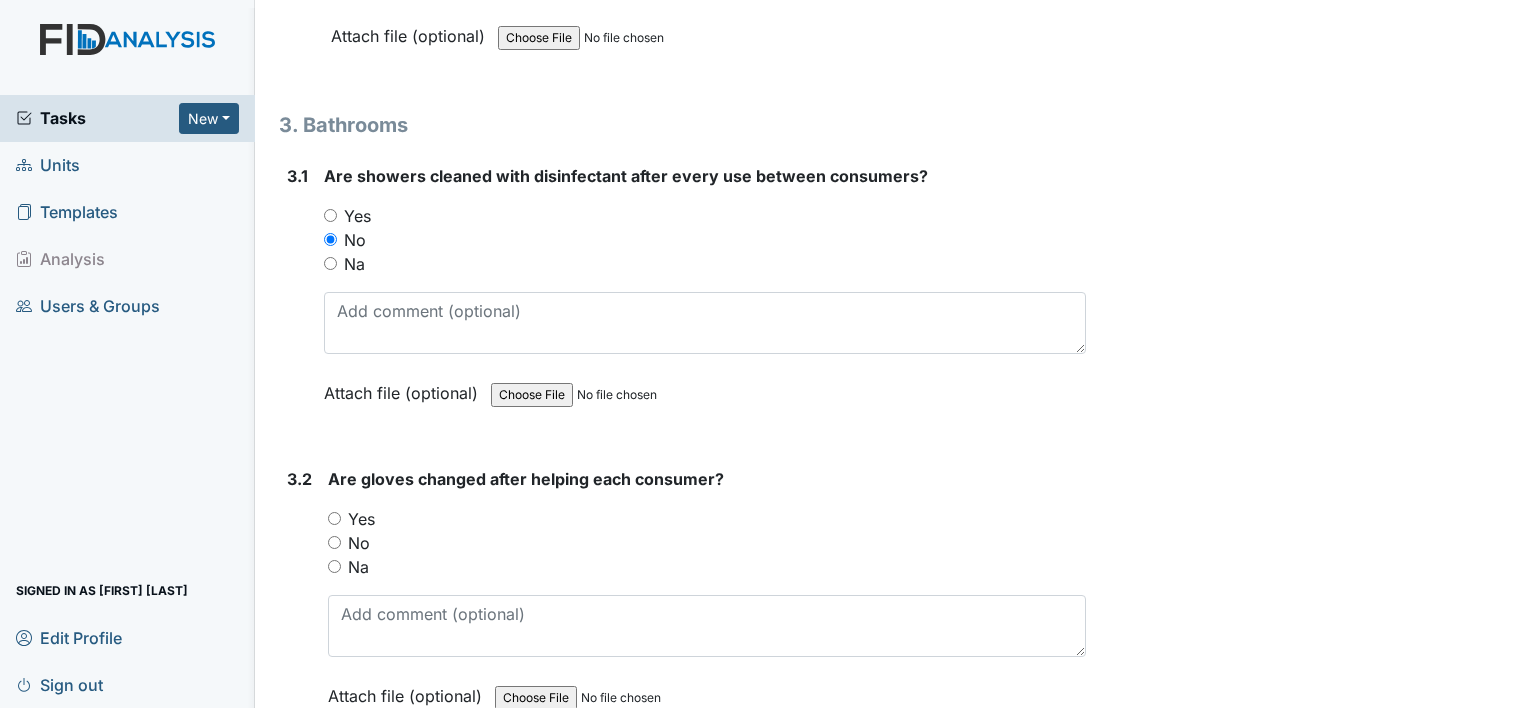 scroll, scrollTop: 5268, scrollLeft: 0, axis: vertical 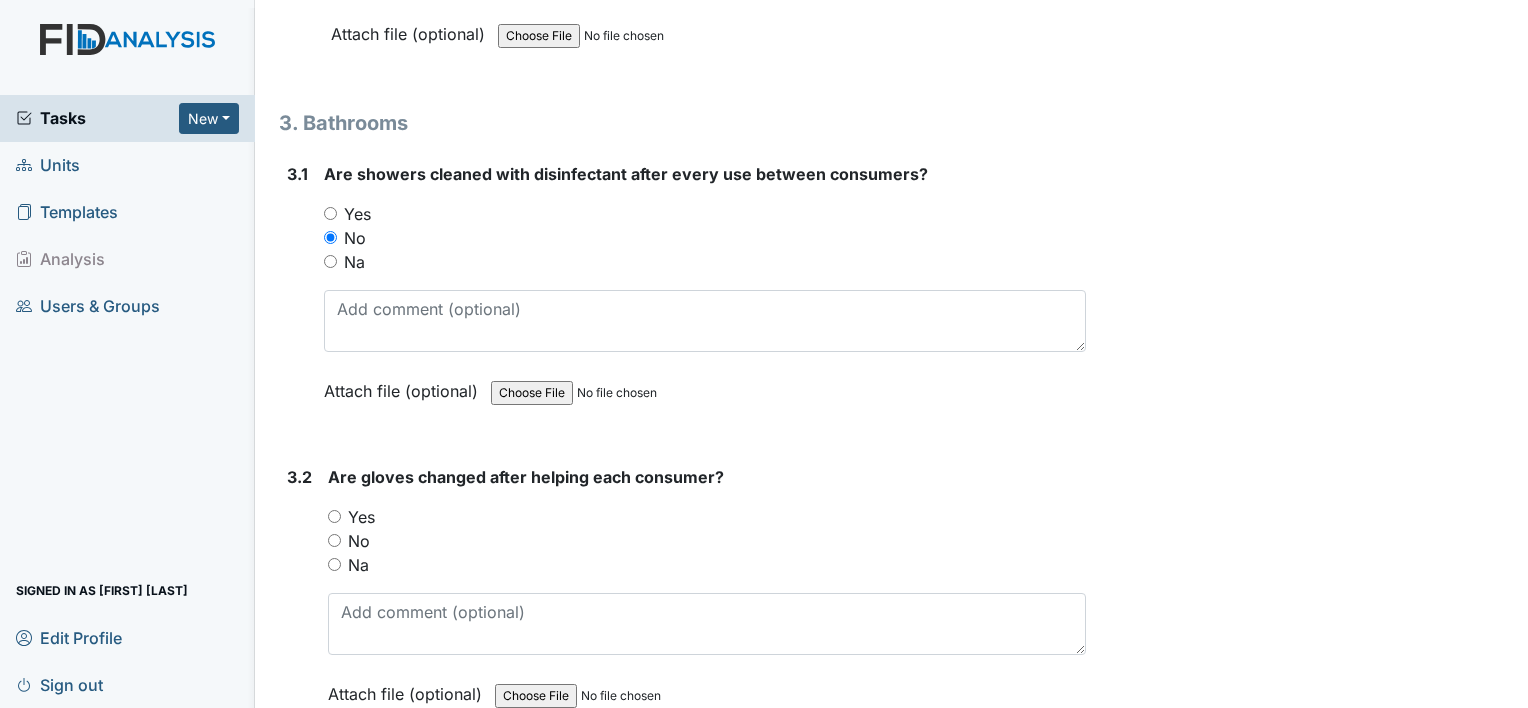 click on "Yes" at bounding box center [361, 517] 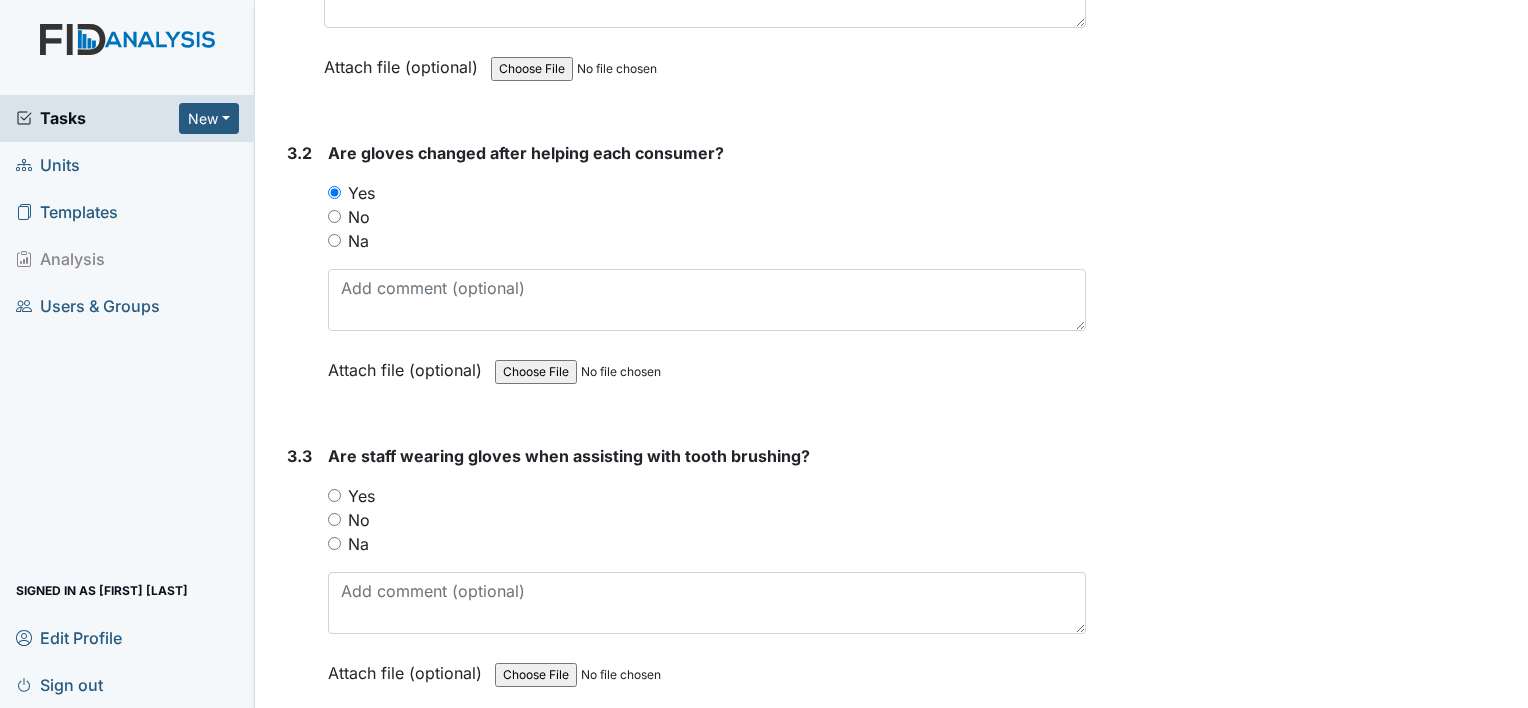 scroll, scrollTop: 5592, scrollLeft: 0, axis: vertical 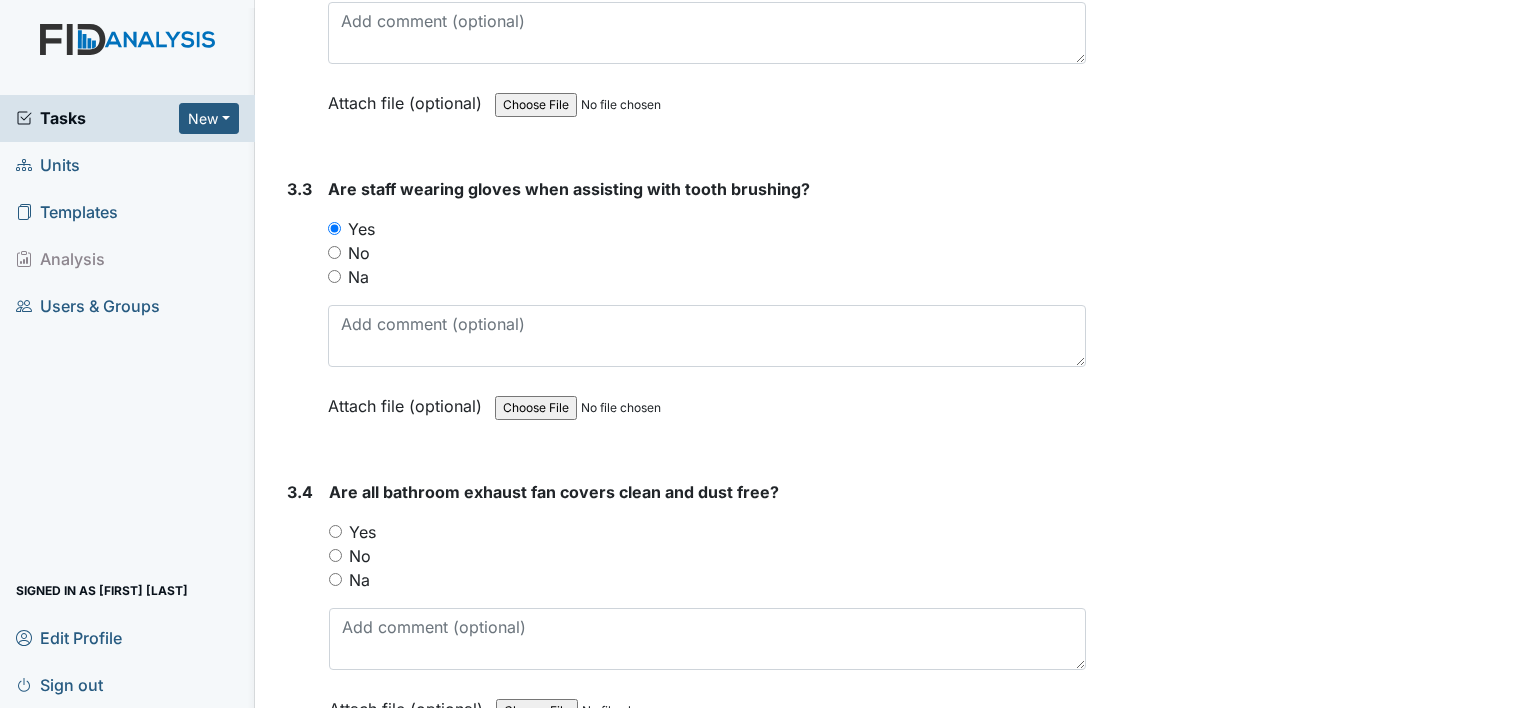 click on "Yes" at bounding box center [362, 532] 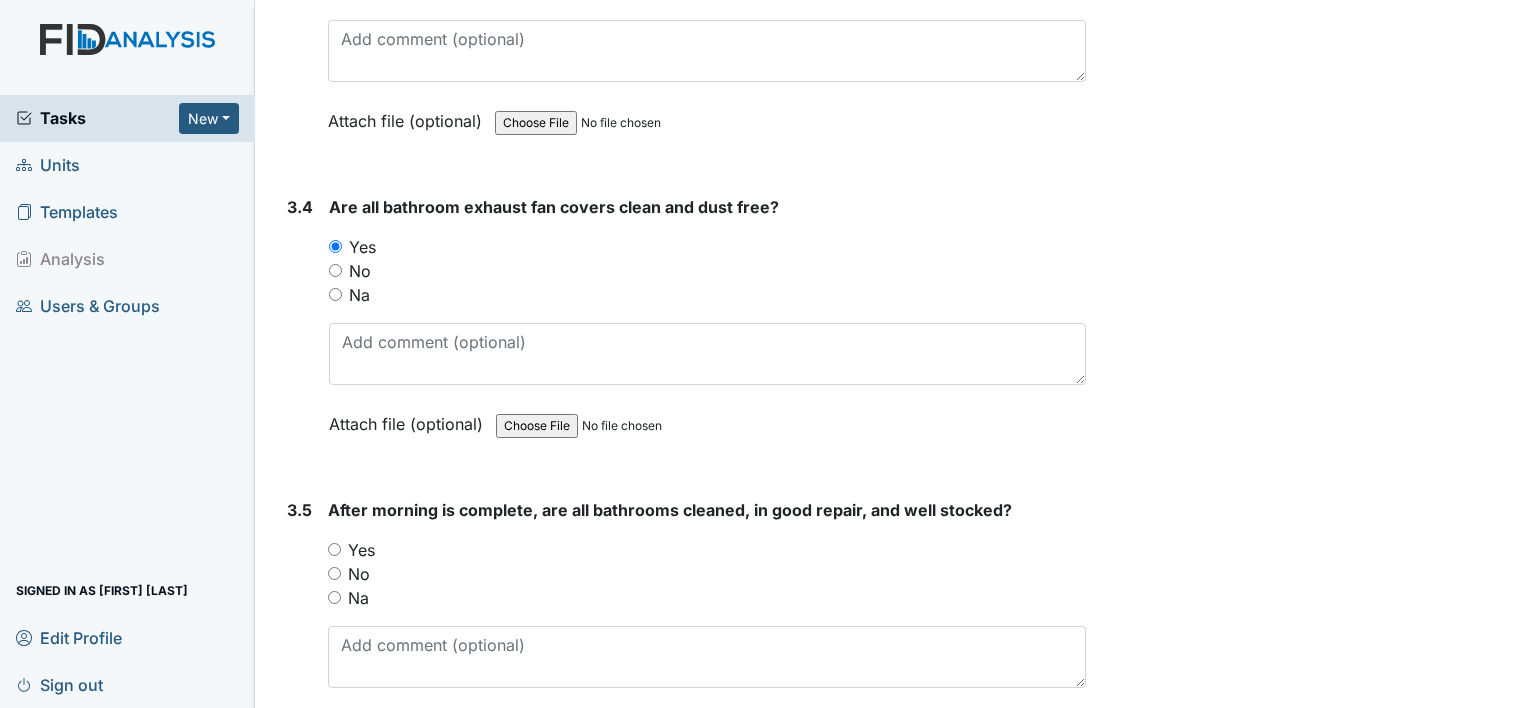 scroll, scrollTop: 6152, scrollLeft: 0, axis: vertical 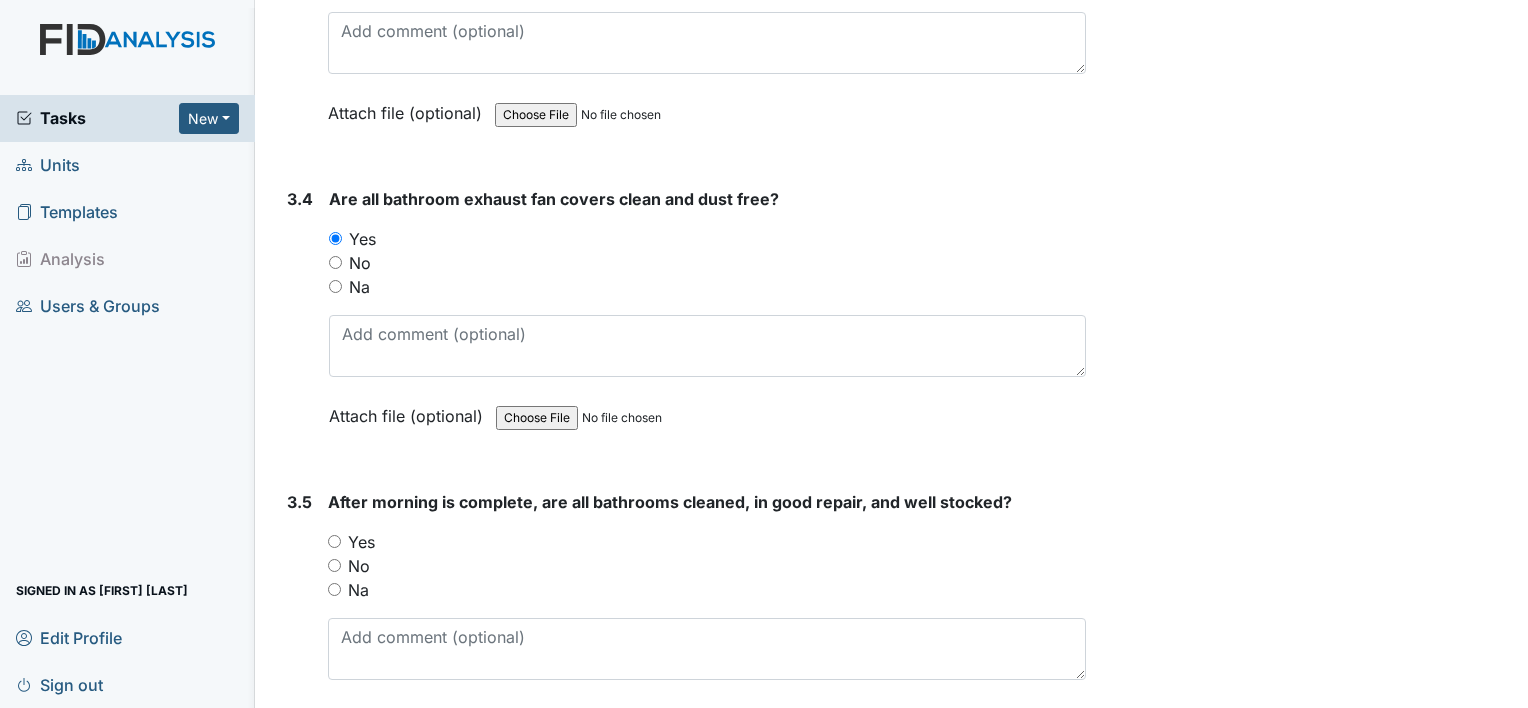 click on "Yes" at bounding box center [361, 542] 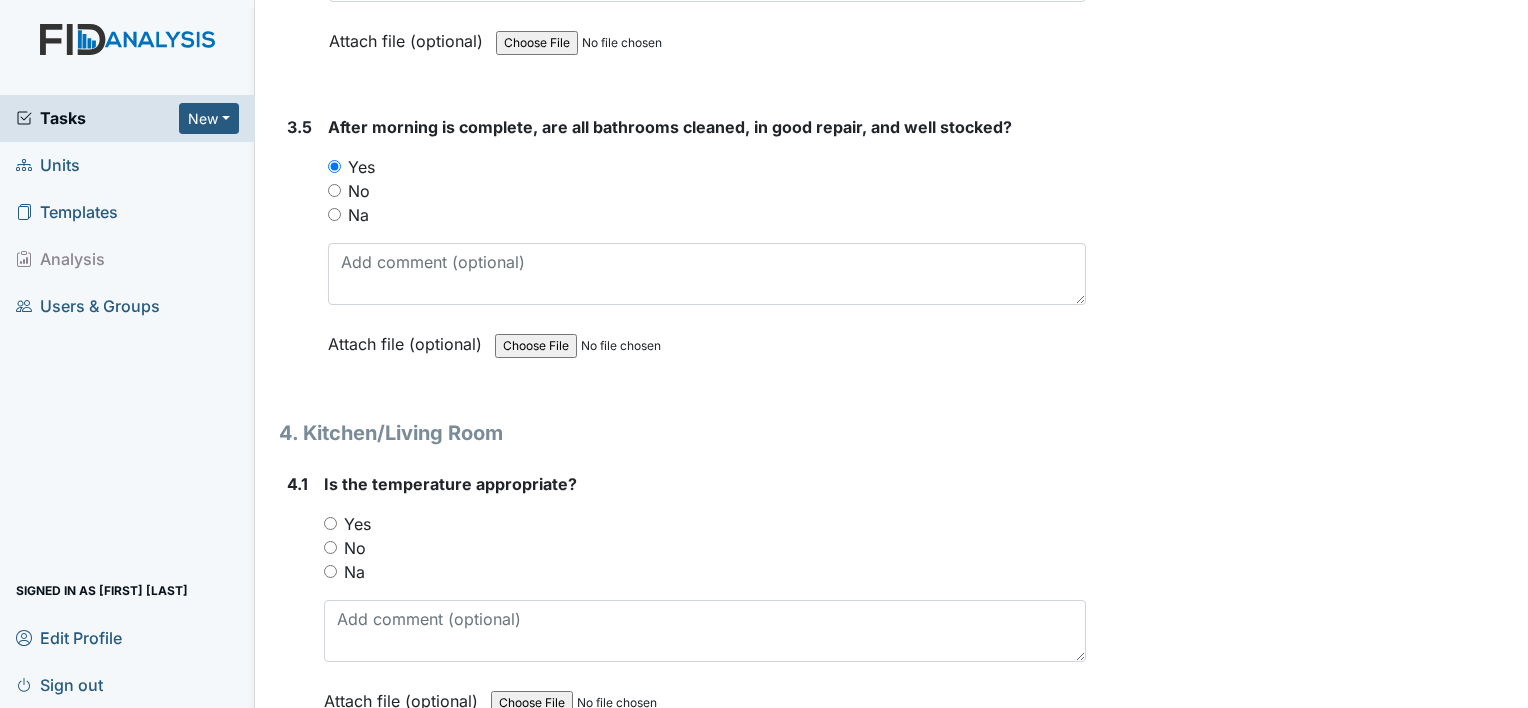 scroll, scrollTop: 6530, scrollLeft: 0, axis: vertical 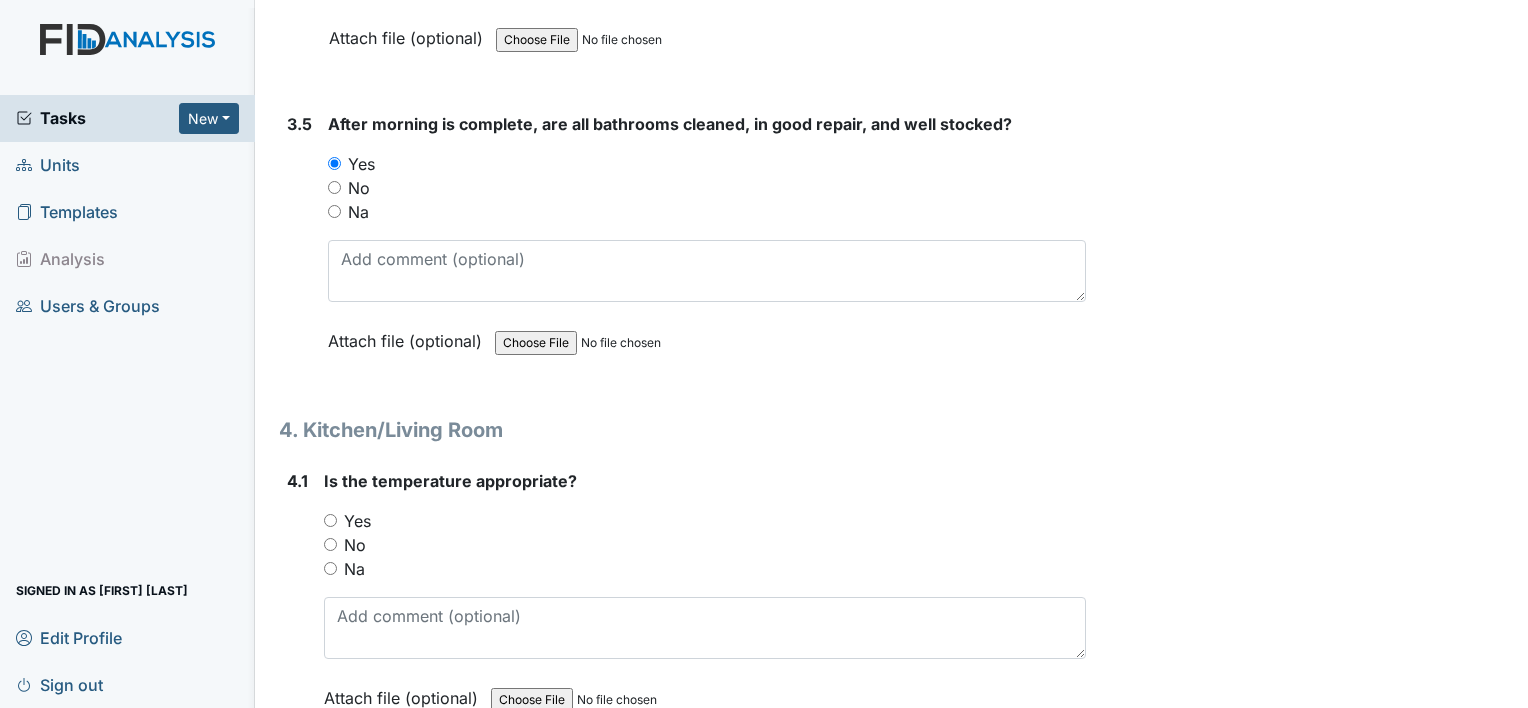 click on "Yes" at bounding box center [357, 521] 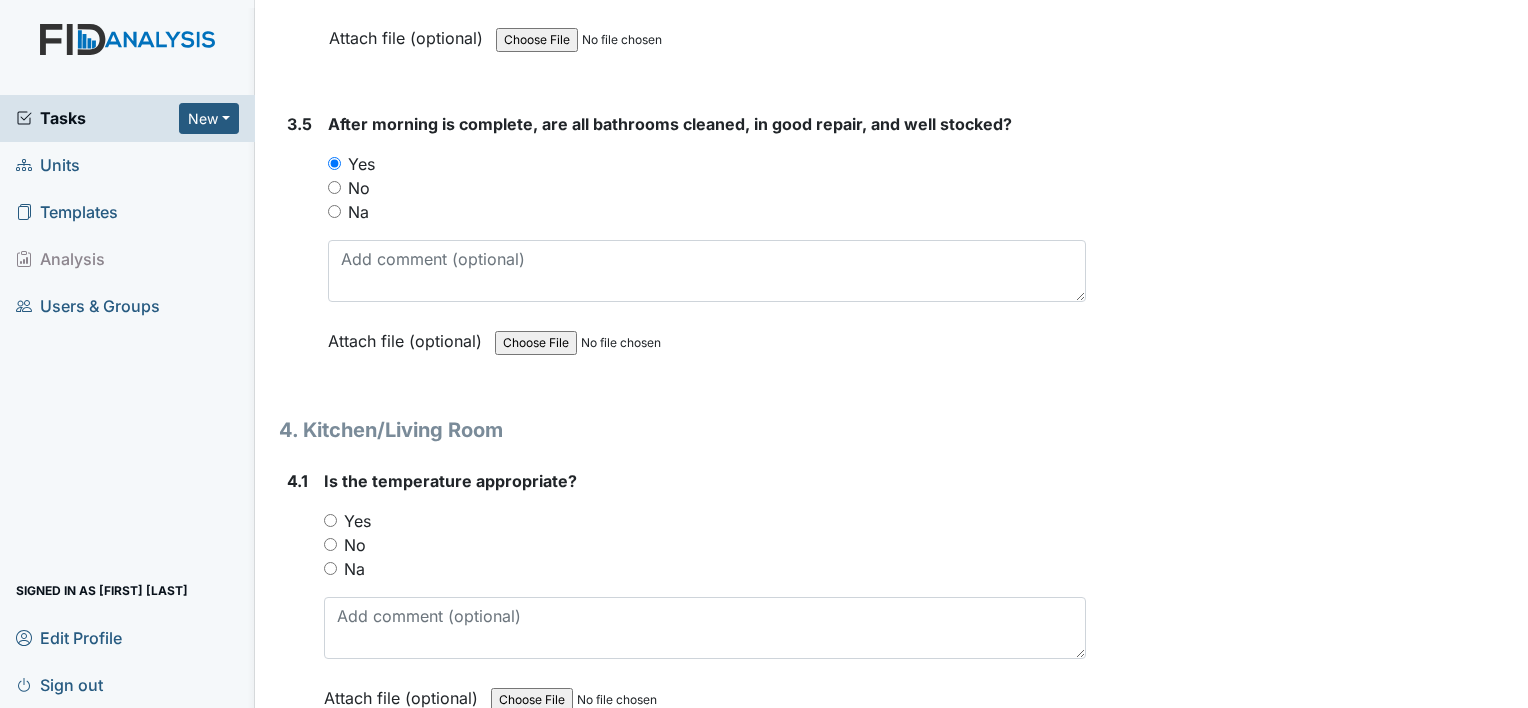 click on "Yes" at bounding box center [330, 520] 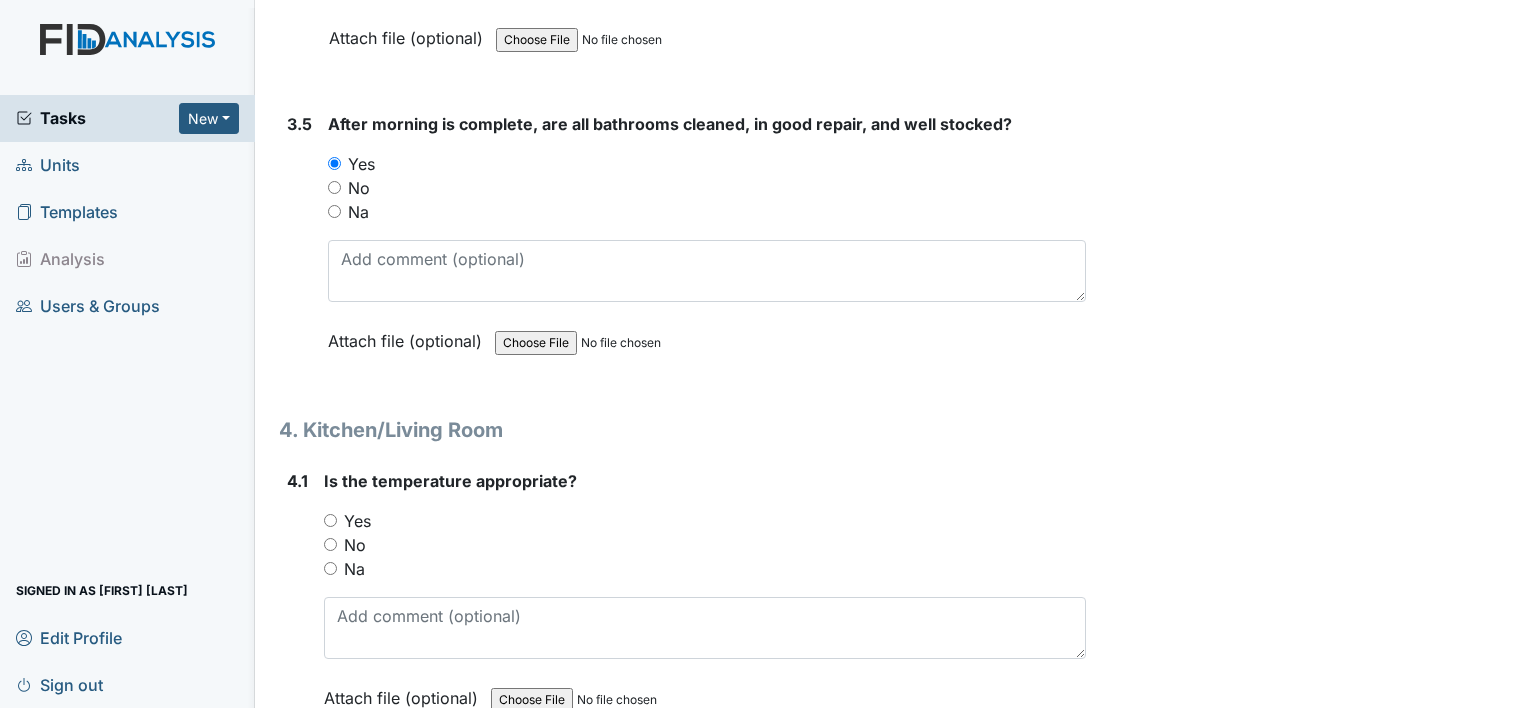 radio on "true" 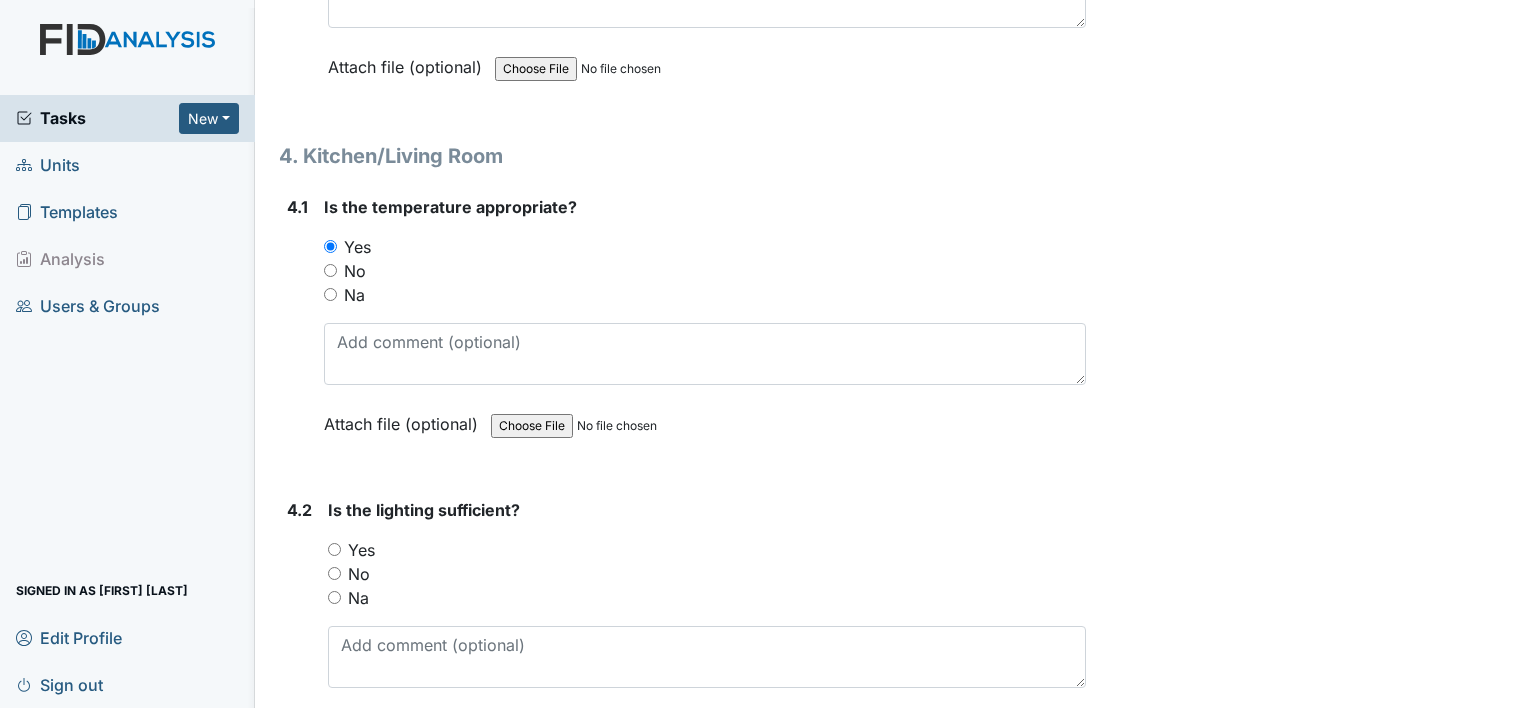 scroll, scrollTop: 6876, scrollLeft: 0, axis: vertical 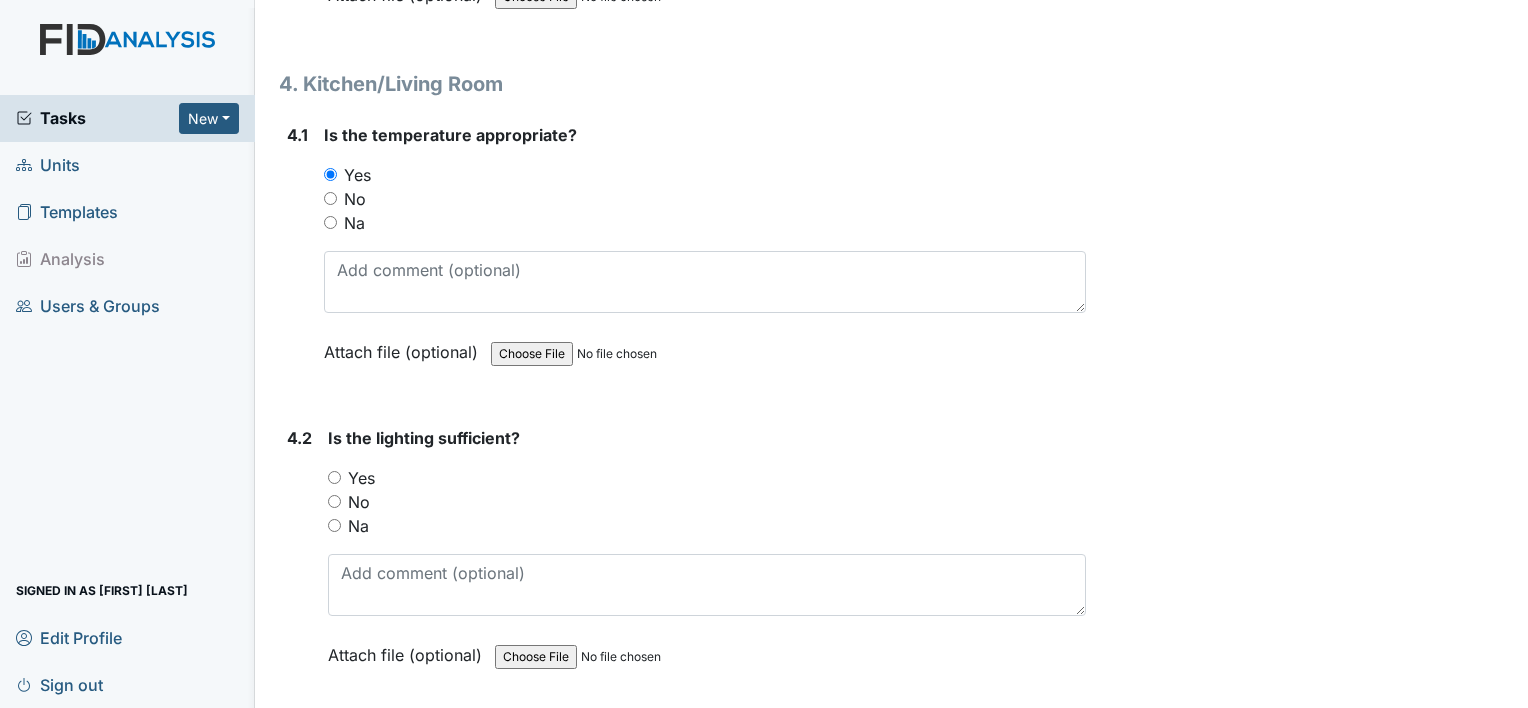 click on "Yes" at bounding box center (334, 477) 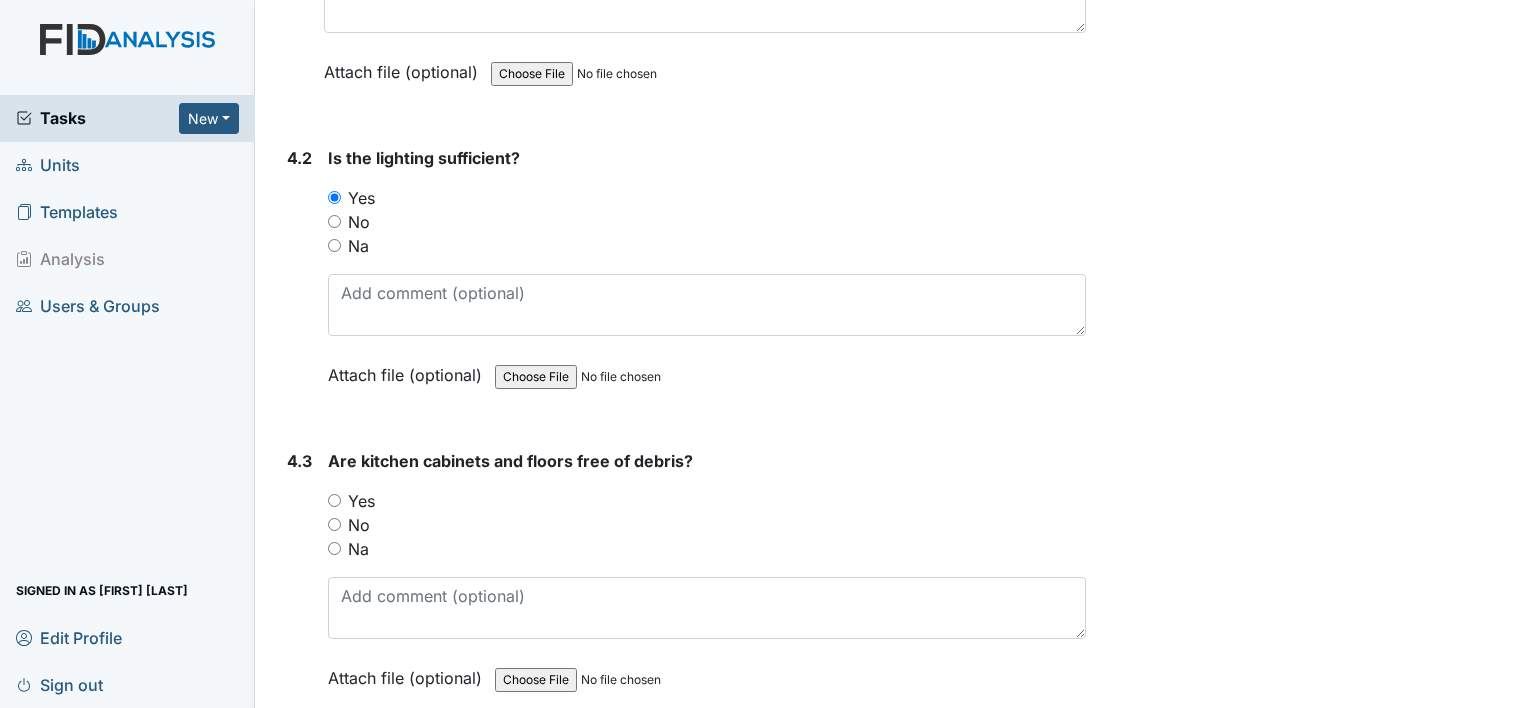 scroll, scrollTop: 7160, scrollLeft: 0, axis: vertical 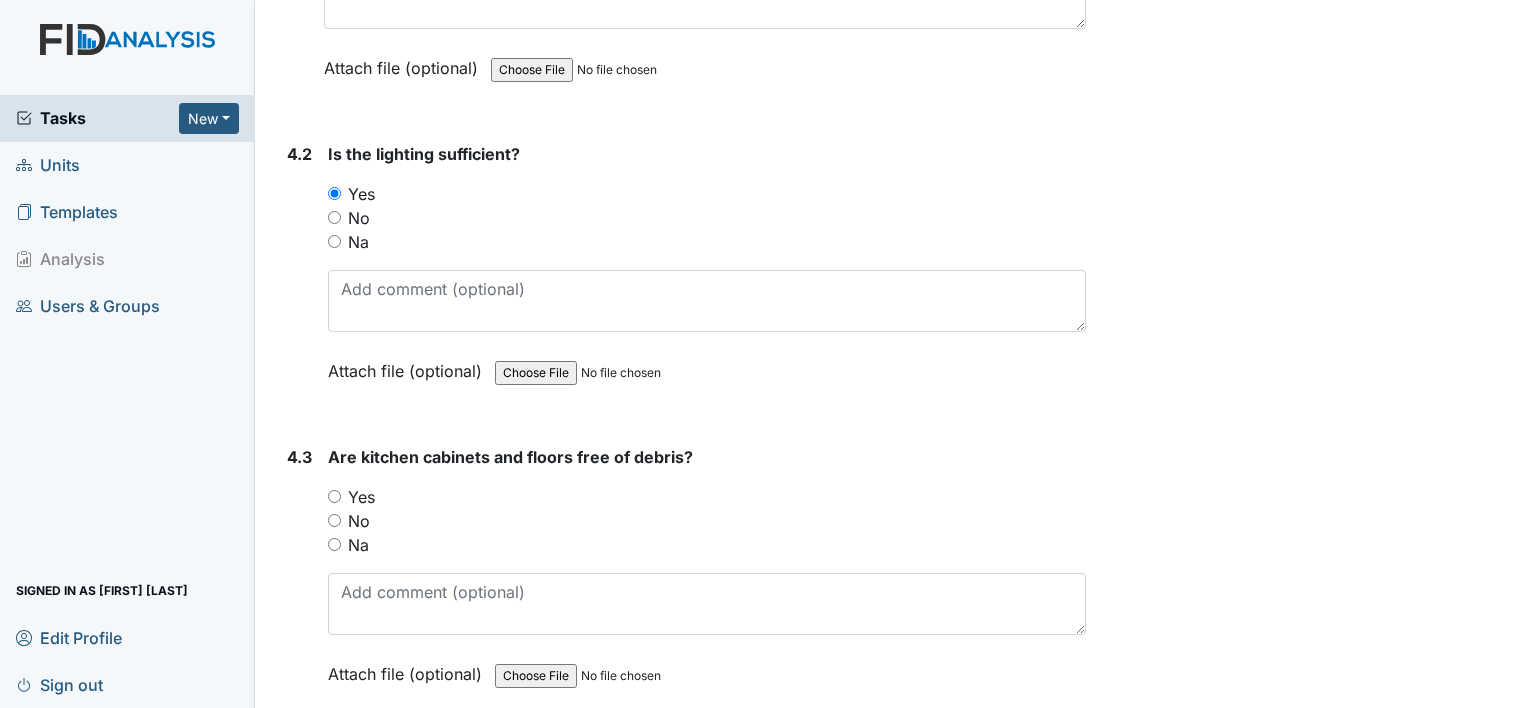 click on "Yes" at bounding box center [707, 497] 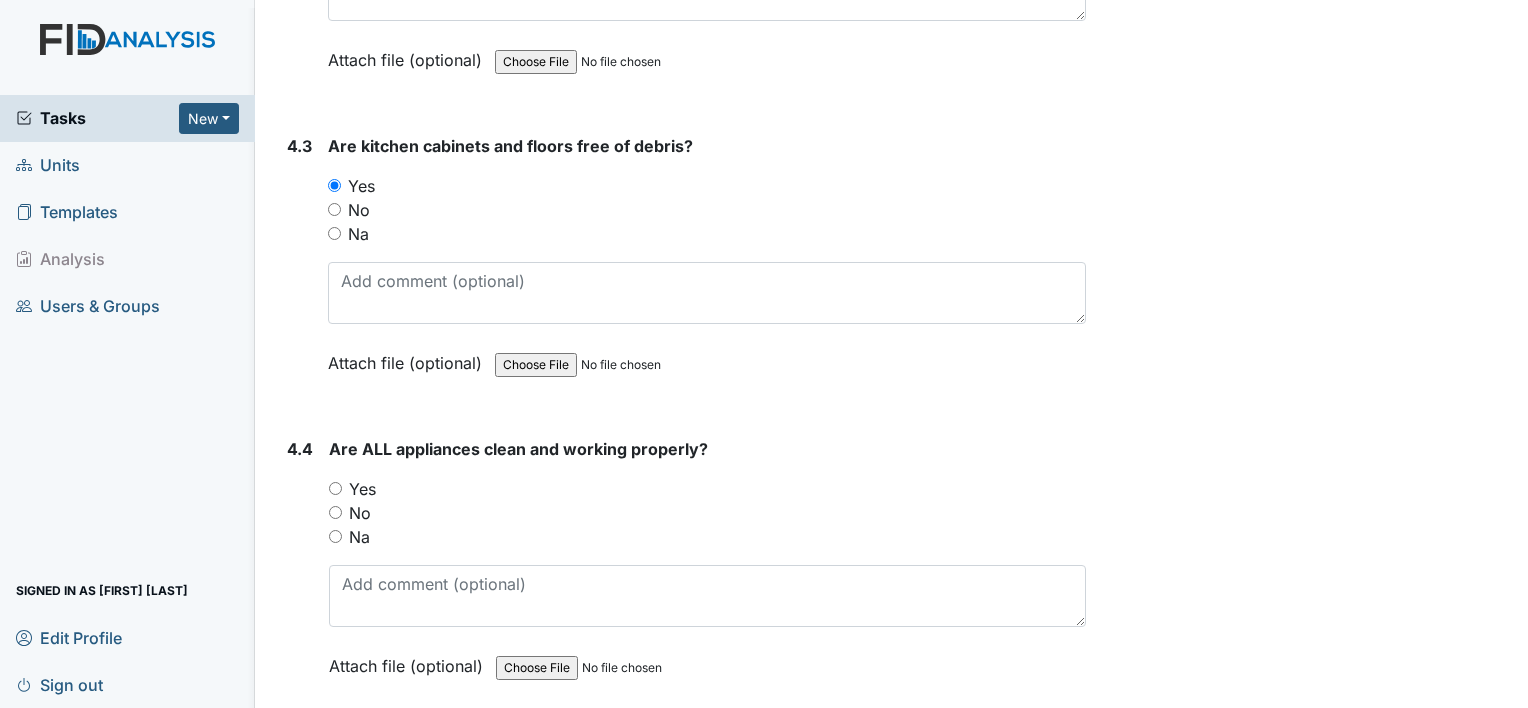 scroll, scrollTop: 7476, scrollLeft: 0, axis: vertical 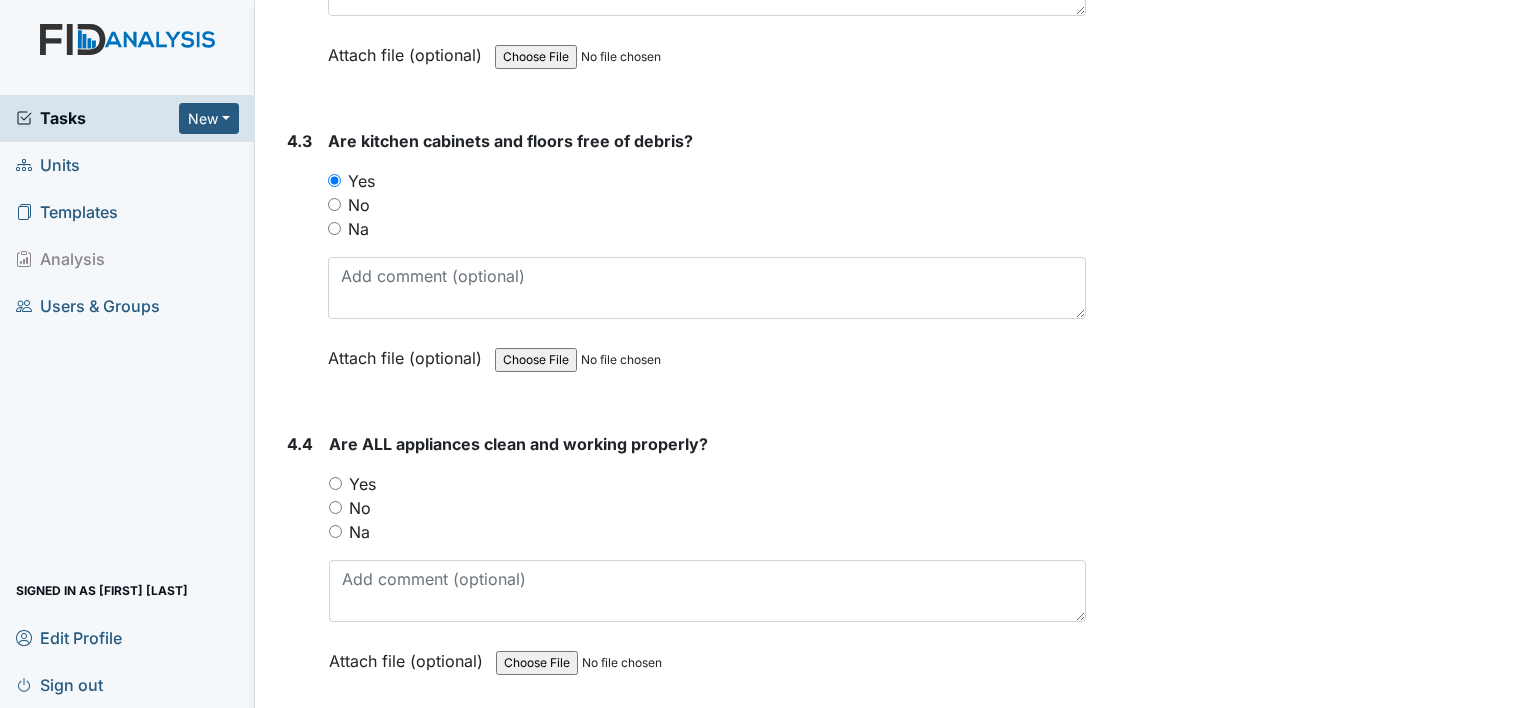 click on "4.4
Are ALL appliances clean and working properly?
You must select one of the below options.
Yes
No
Na
Attach file (optional)
You can upload .pdf, .txt, .jpg, .jpeg, .png, .csv, .xls, or .doc files under 100MB." at bounding box center [682, 567] 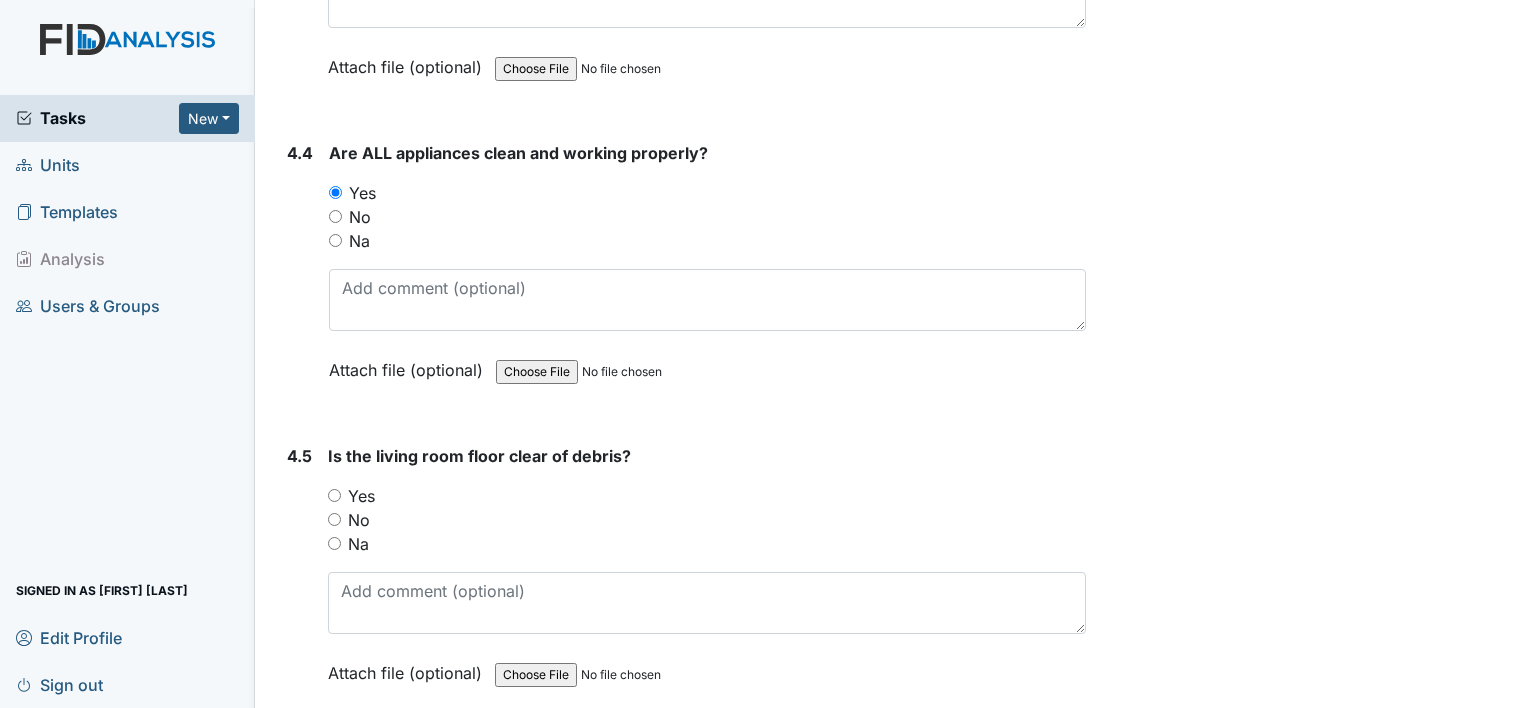 scroll, scrollTop: 7774, scrollLeft: 0, axis: vertical 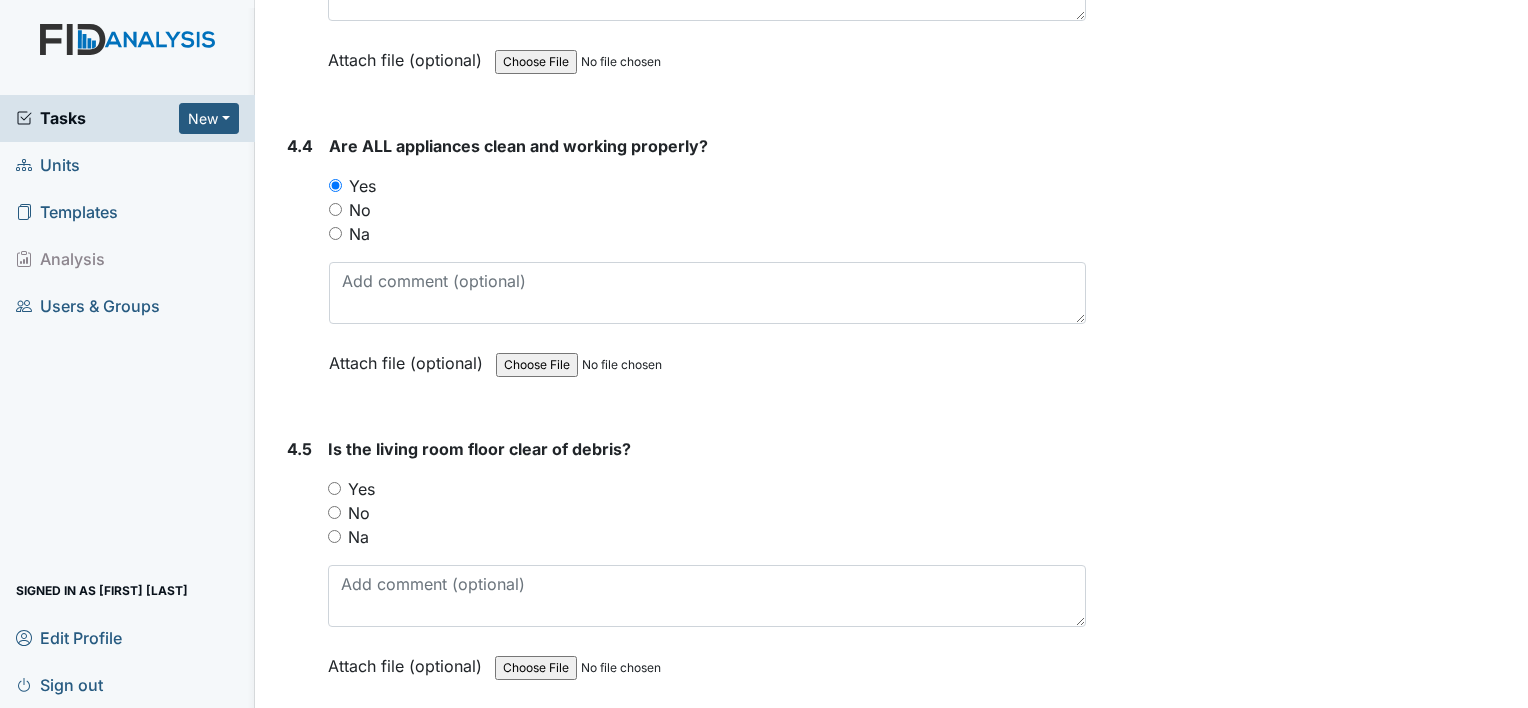click on "Yes" at bounding box center [334, 488] 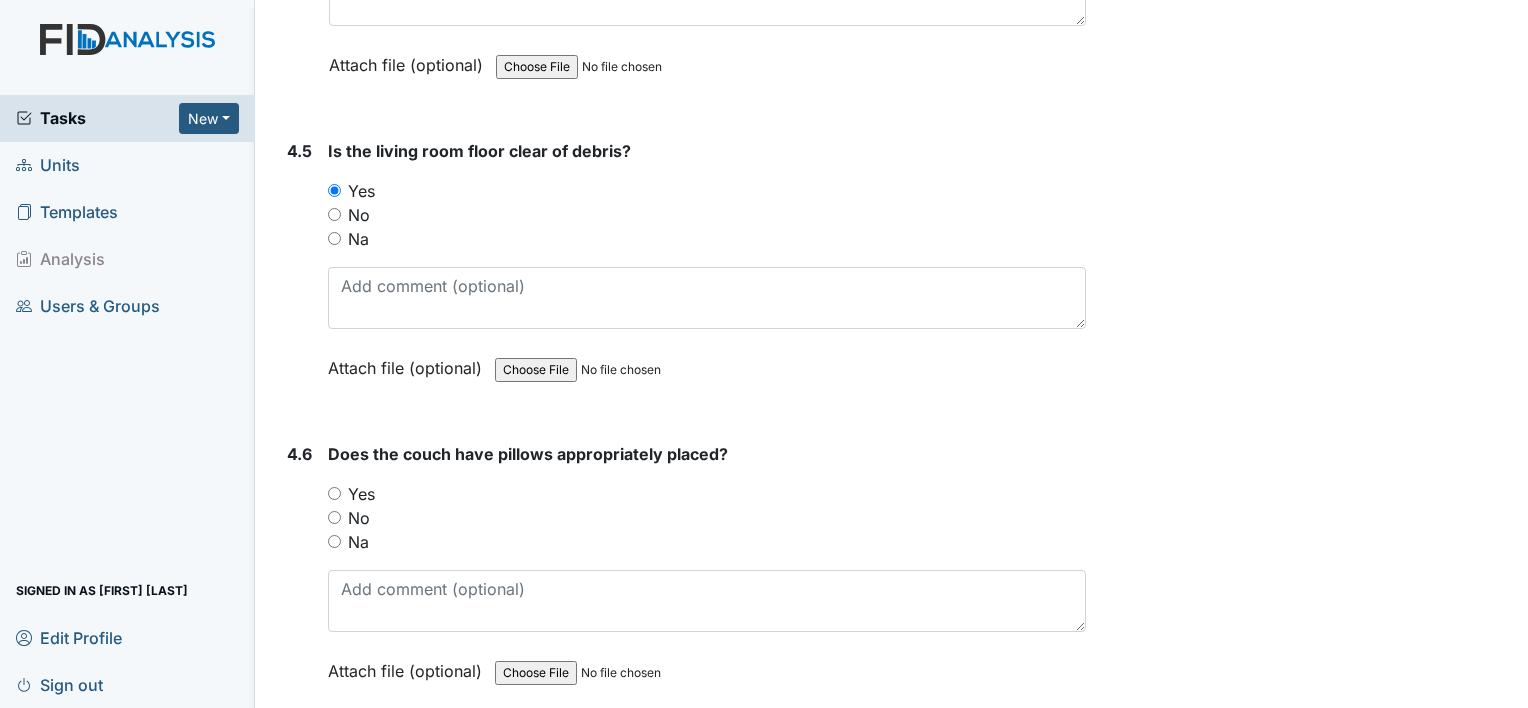 scroll, scrollTop: 8090, scrollLeft: 0, axis: vertical 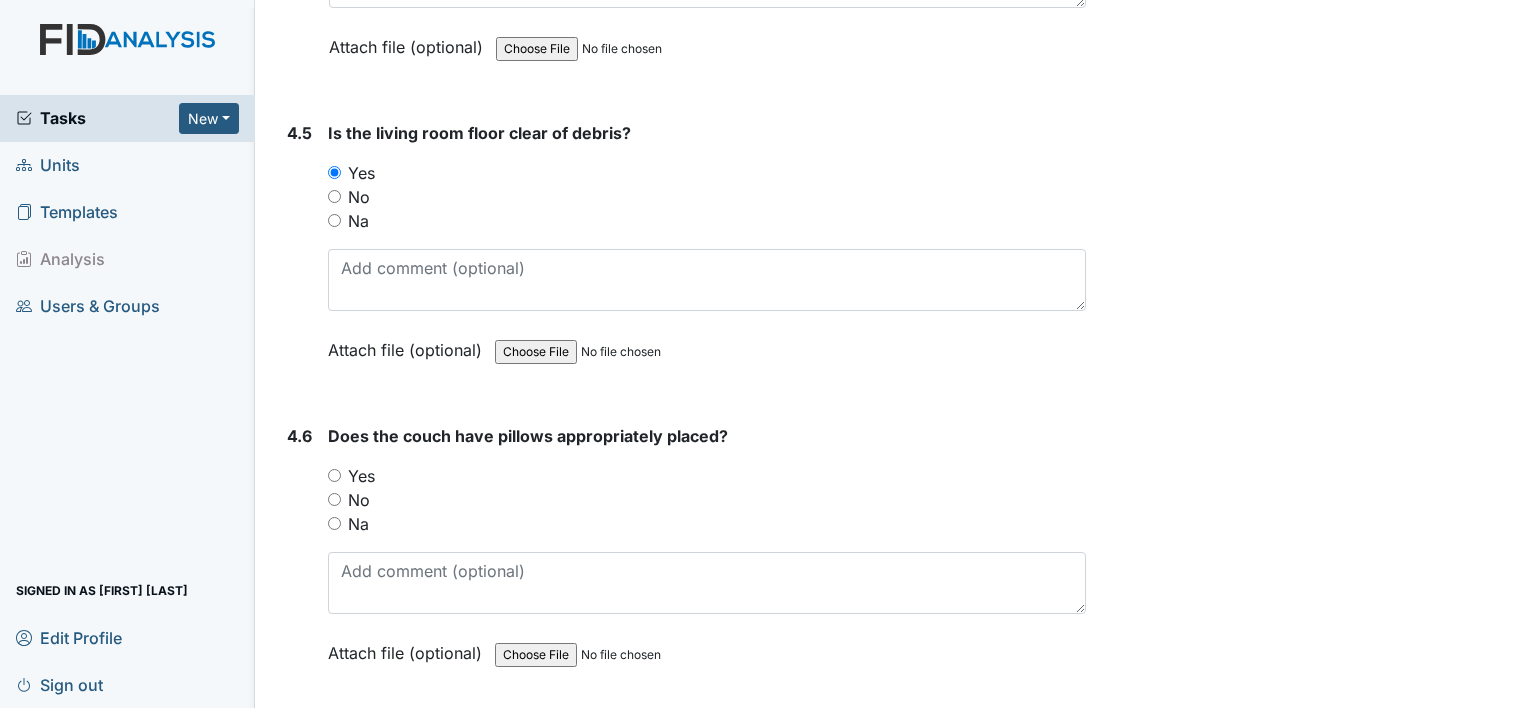 click on "Yes" at bounding box center [707, 476] 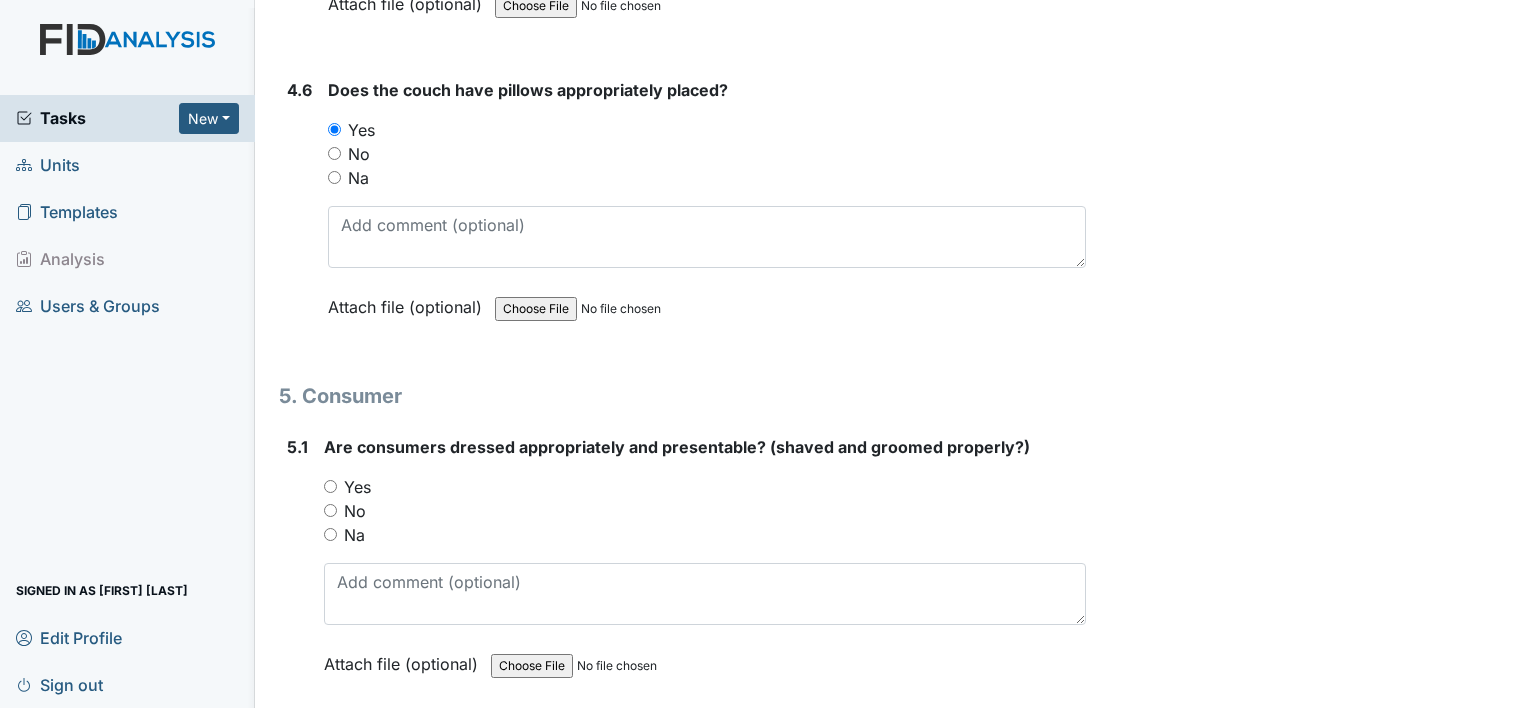 scroll, scrollTop: 8440, scrollLeft: 0, axis: vertical 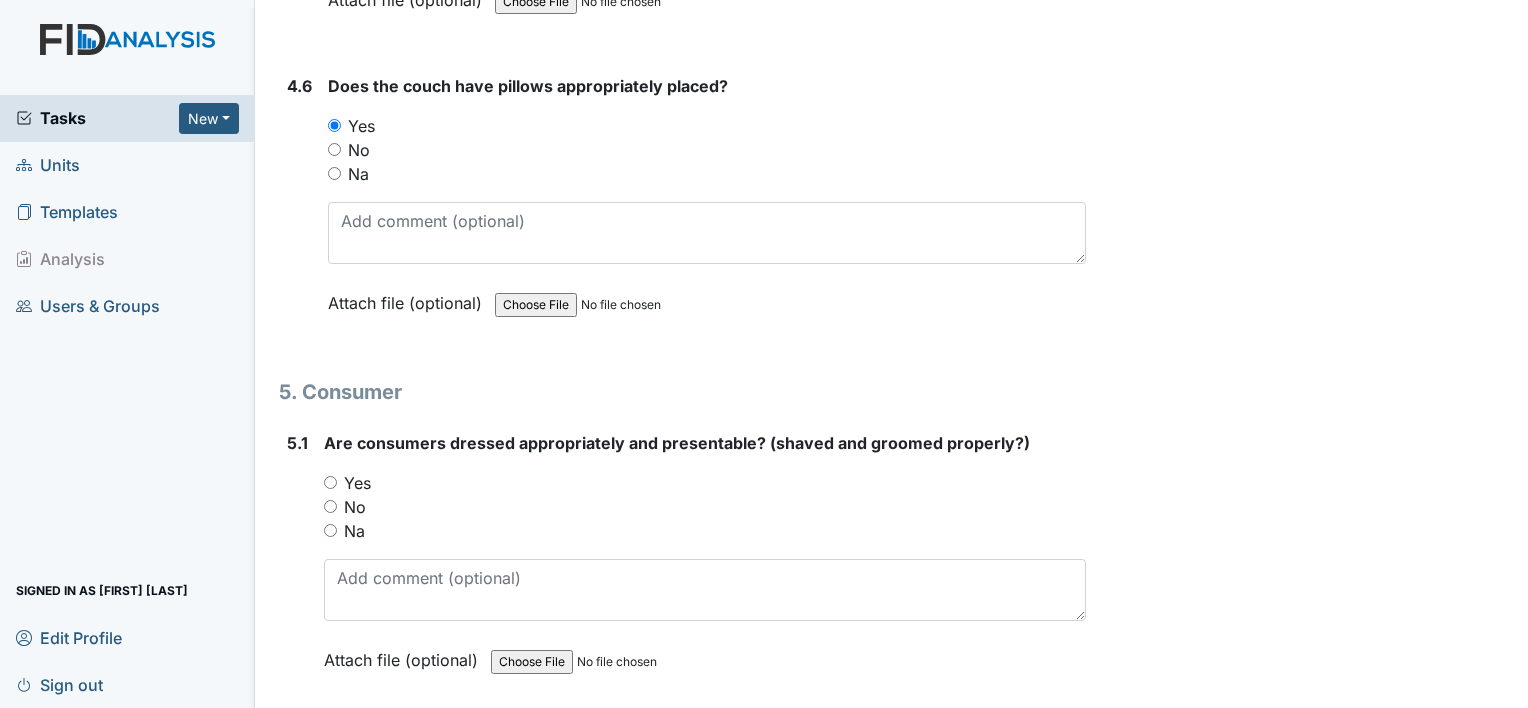 click on "Yes" at bounding box center [330, 482] 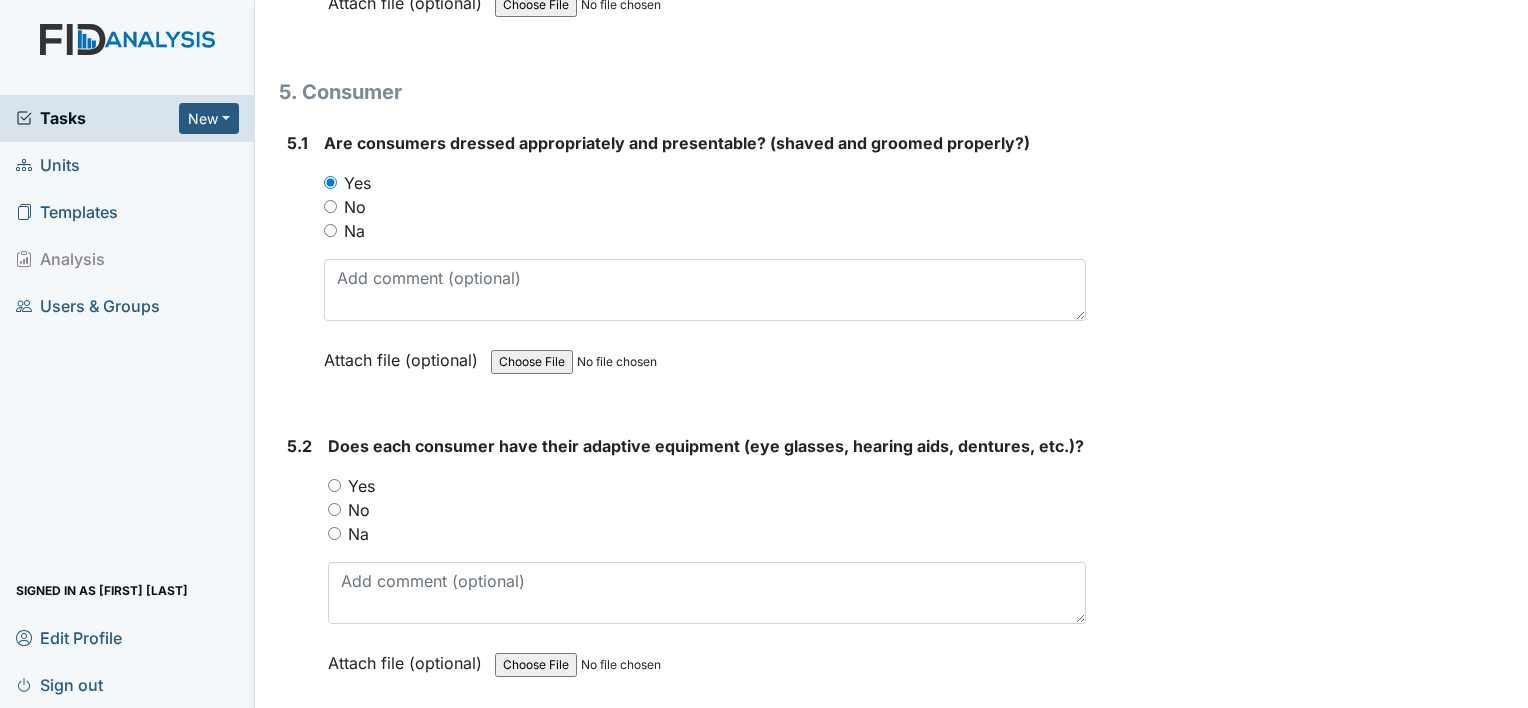 scroll, scrollTop: 8748, scrollLeft: 0, axis: vertical 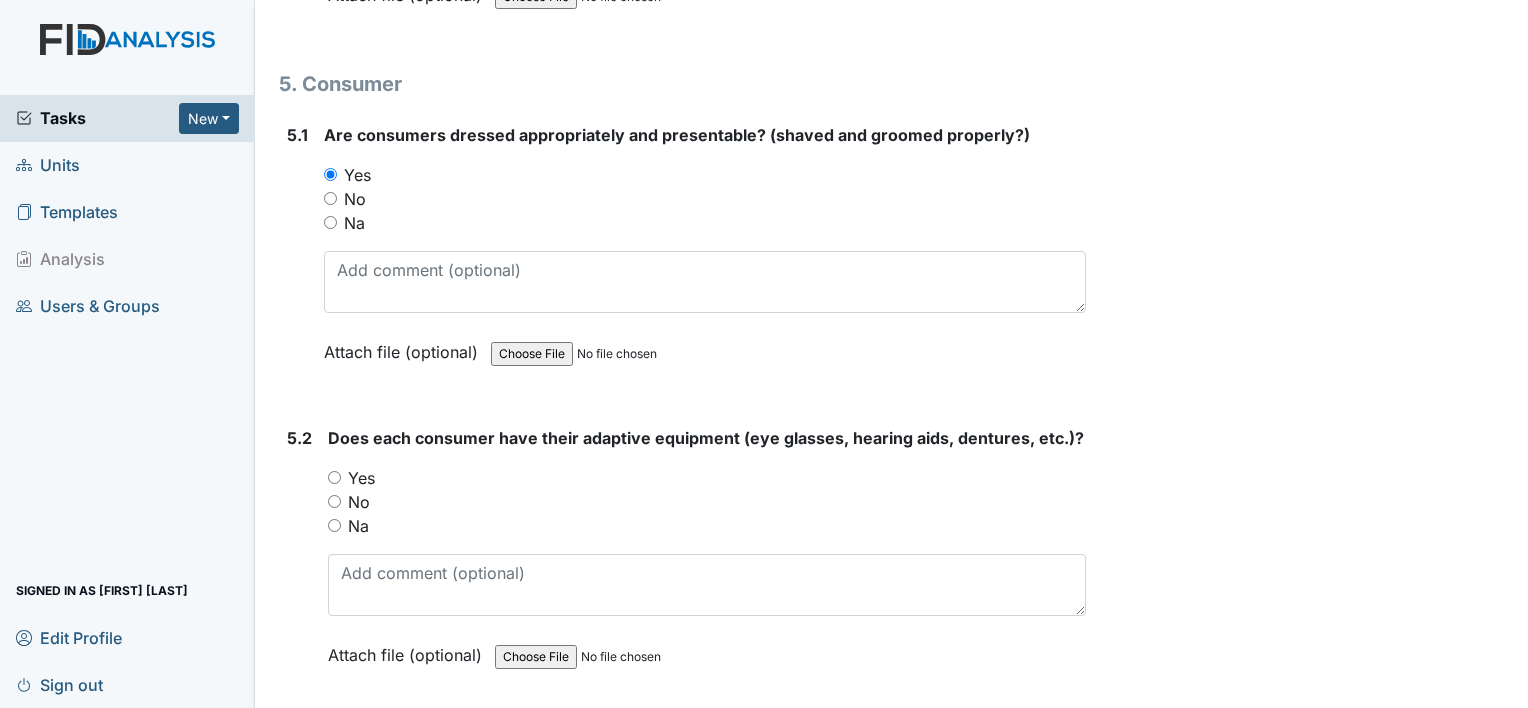 click on "Yes" at bounding box center (334, 477) 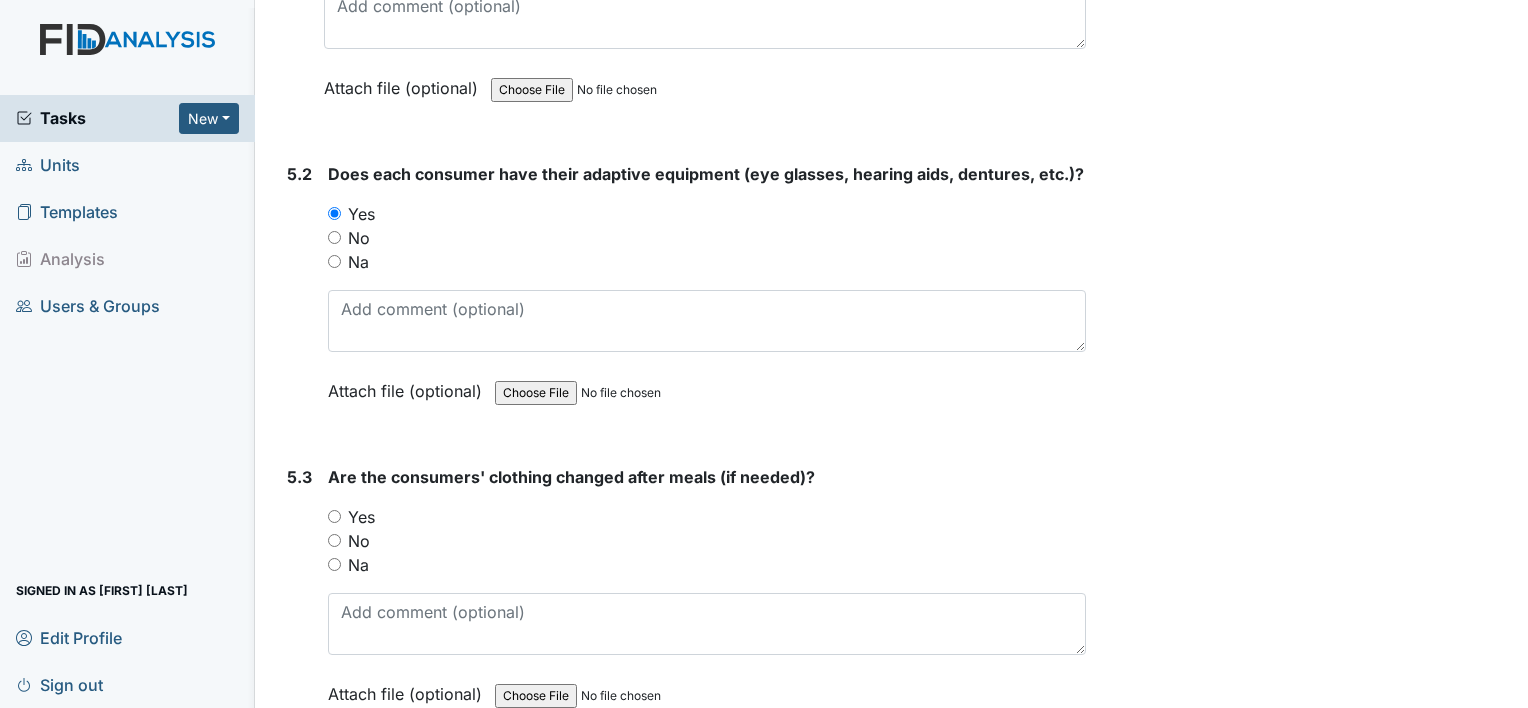 scroll, scrollTop: 9038, scrollLeft: 0, axis: vertical 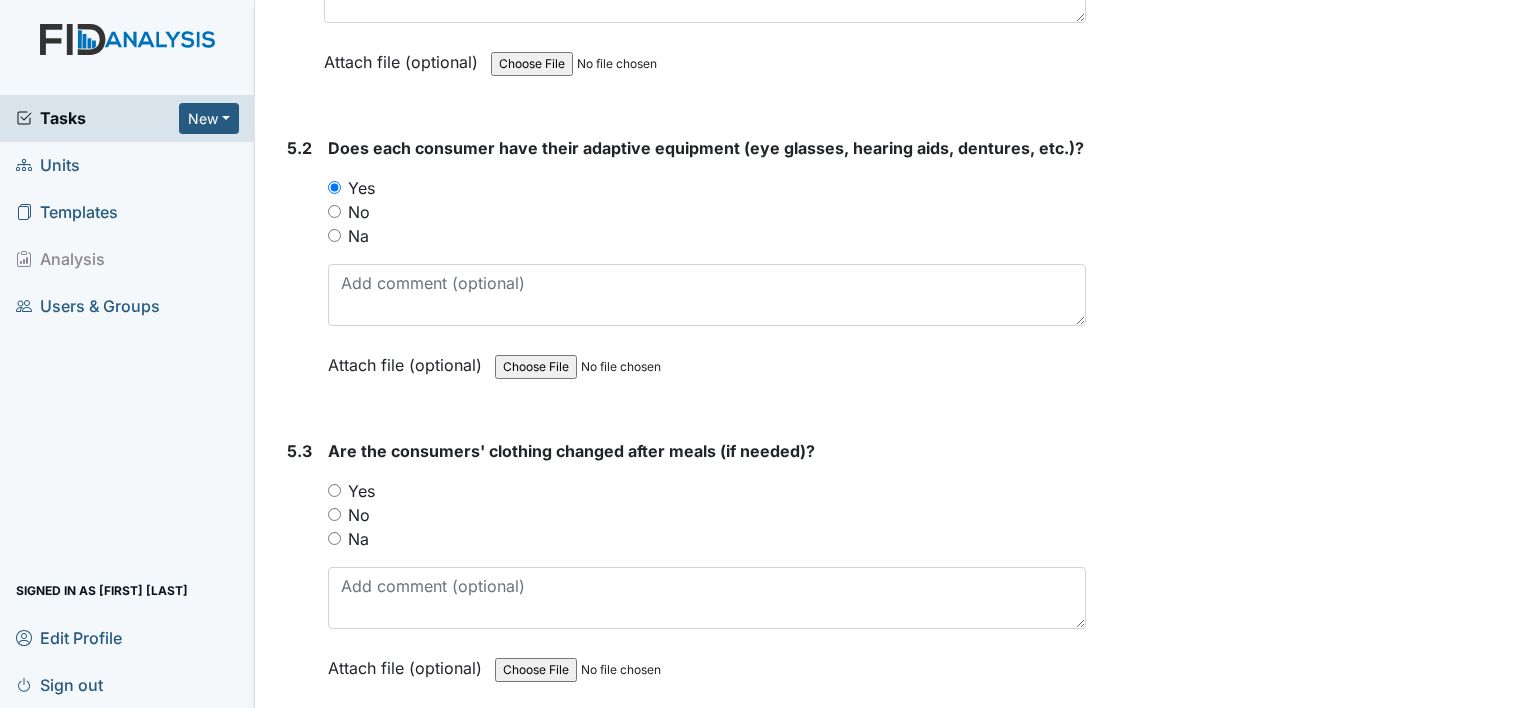 click on "Yes" at bounding box center (334, 490) 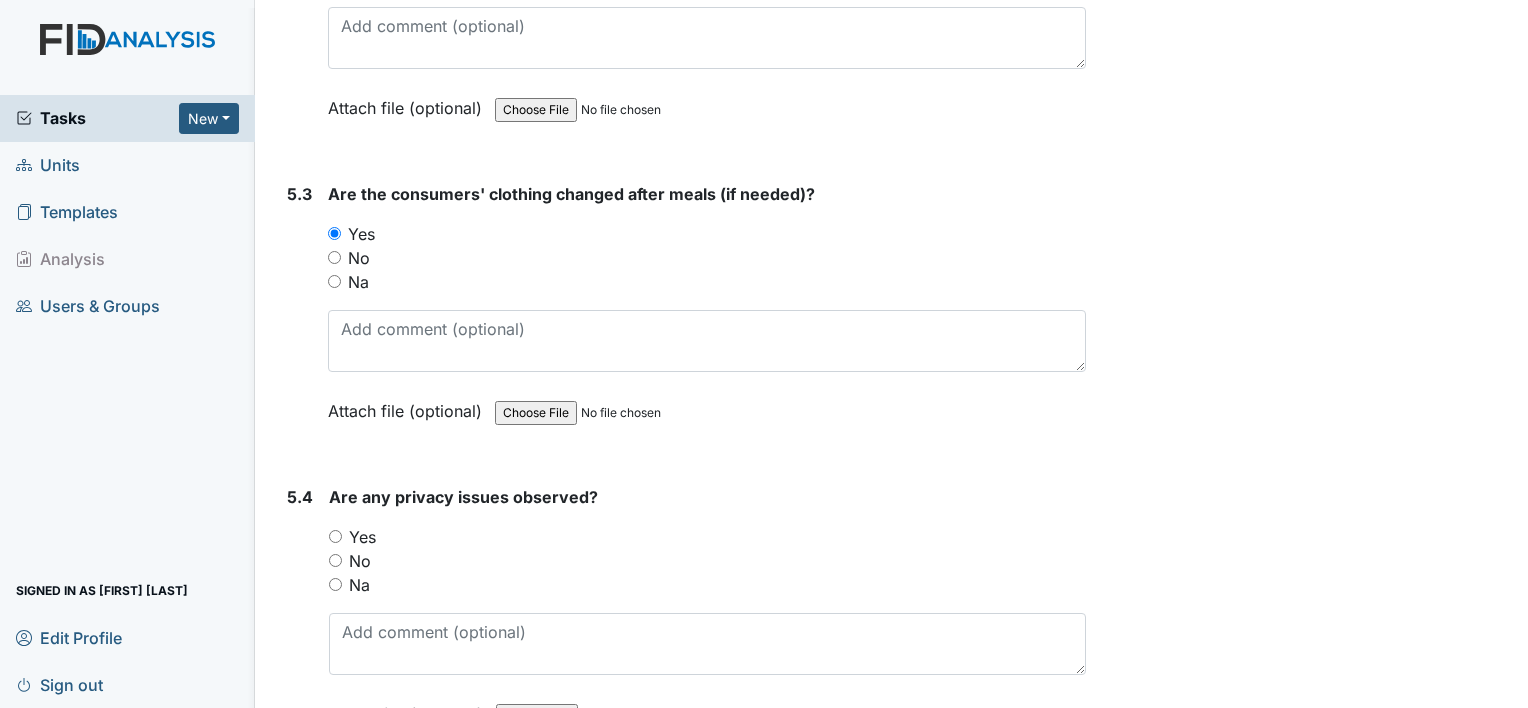 scroll, scrollTop: 9340, scrollLeft: 0, axis: vertical 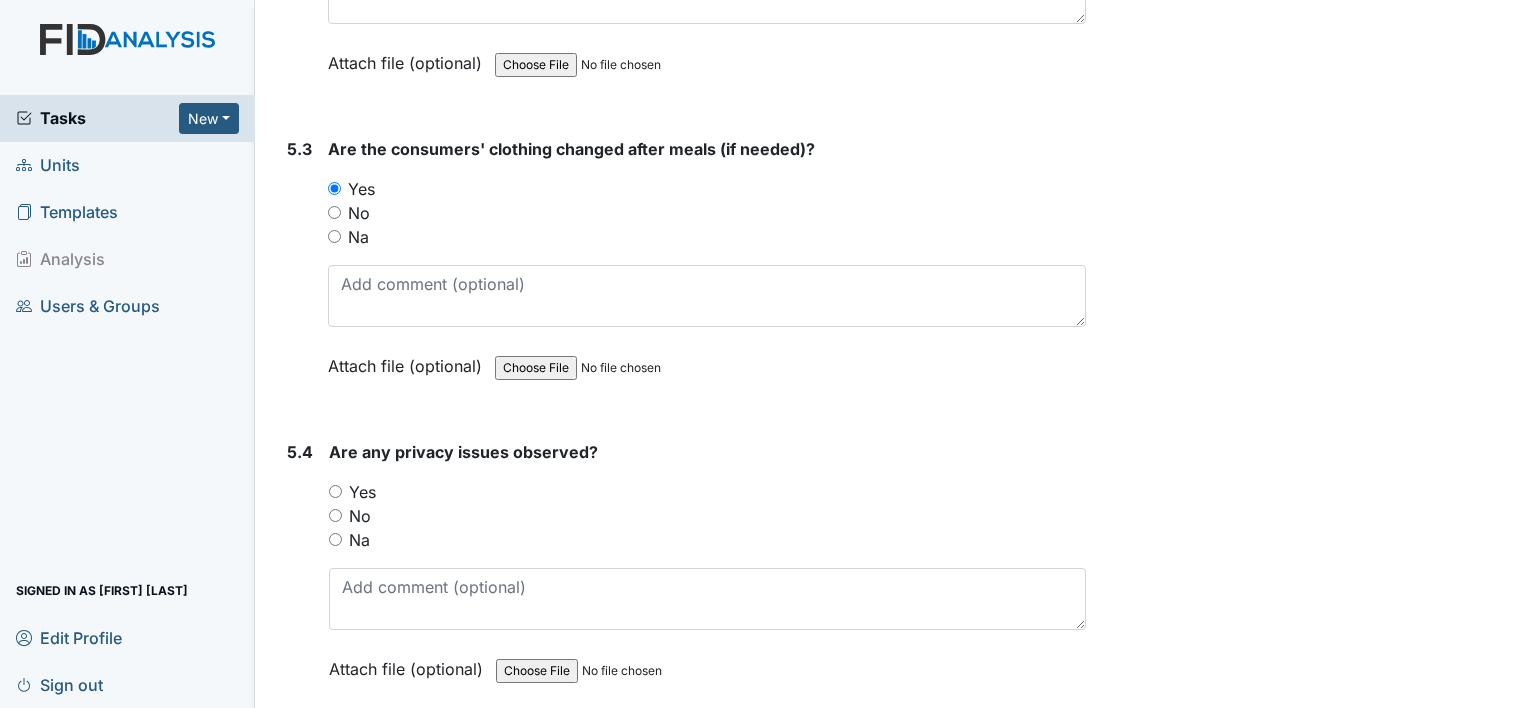 click on "No" at bounding box center [707, 516] 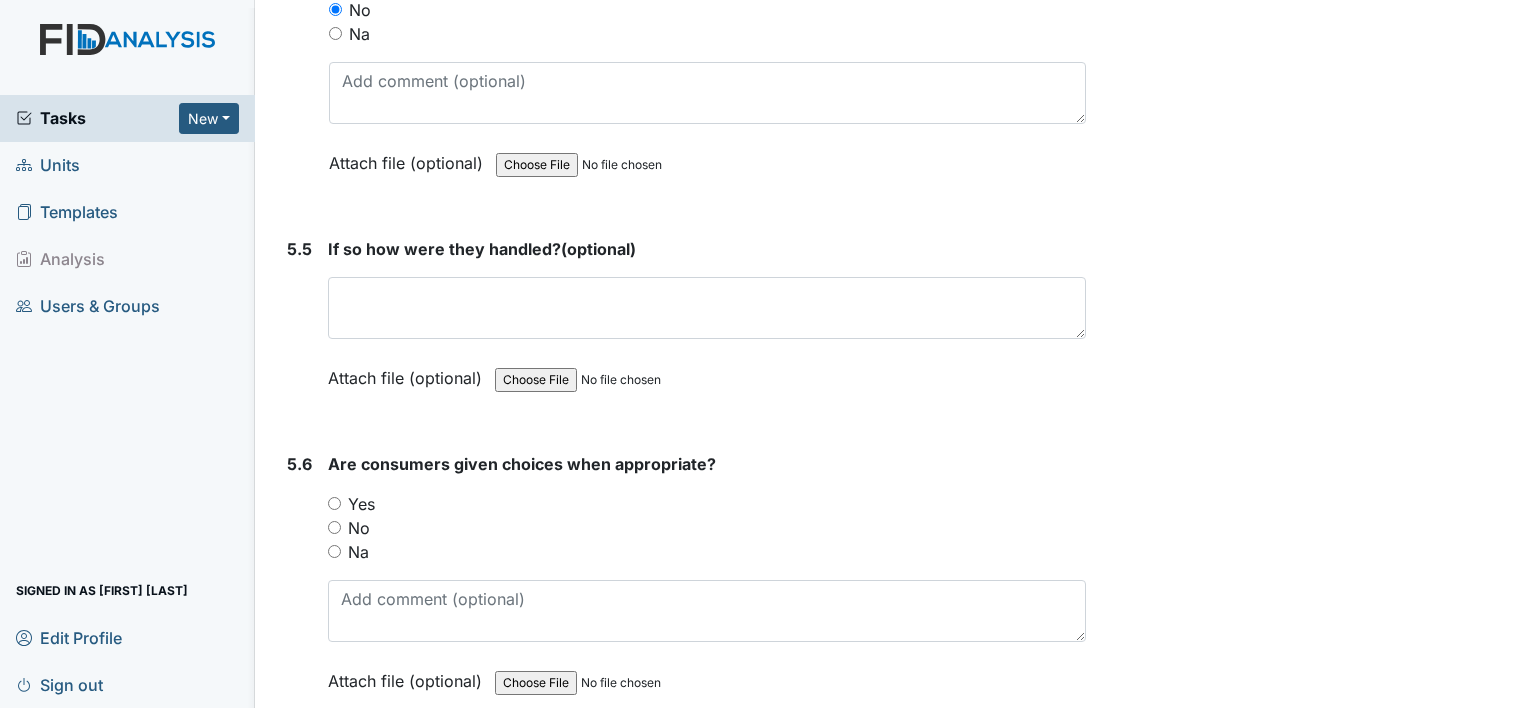 scroll, scrollTop: 9847, scrollLeft: 0, axis: vertical 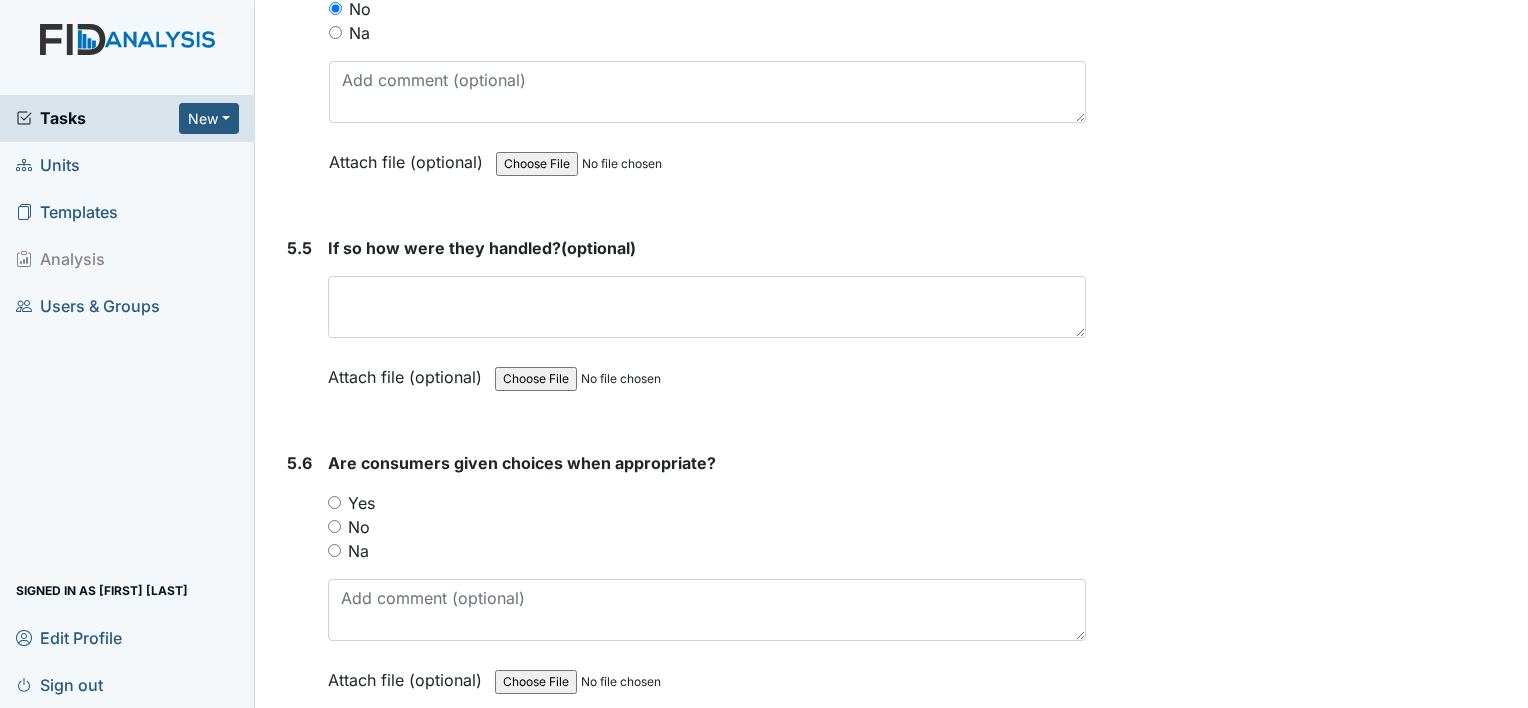 click on "No" at bounding box center [707, 527] 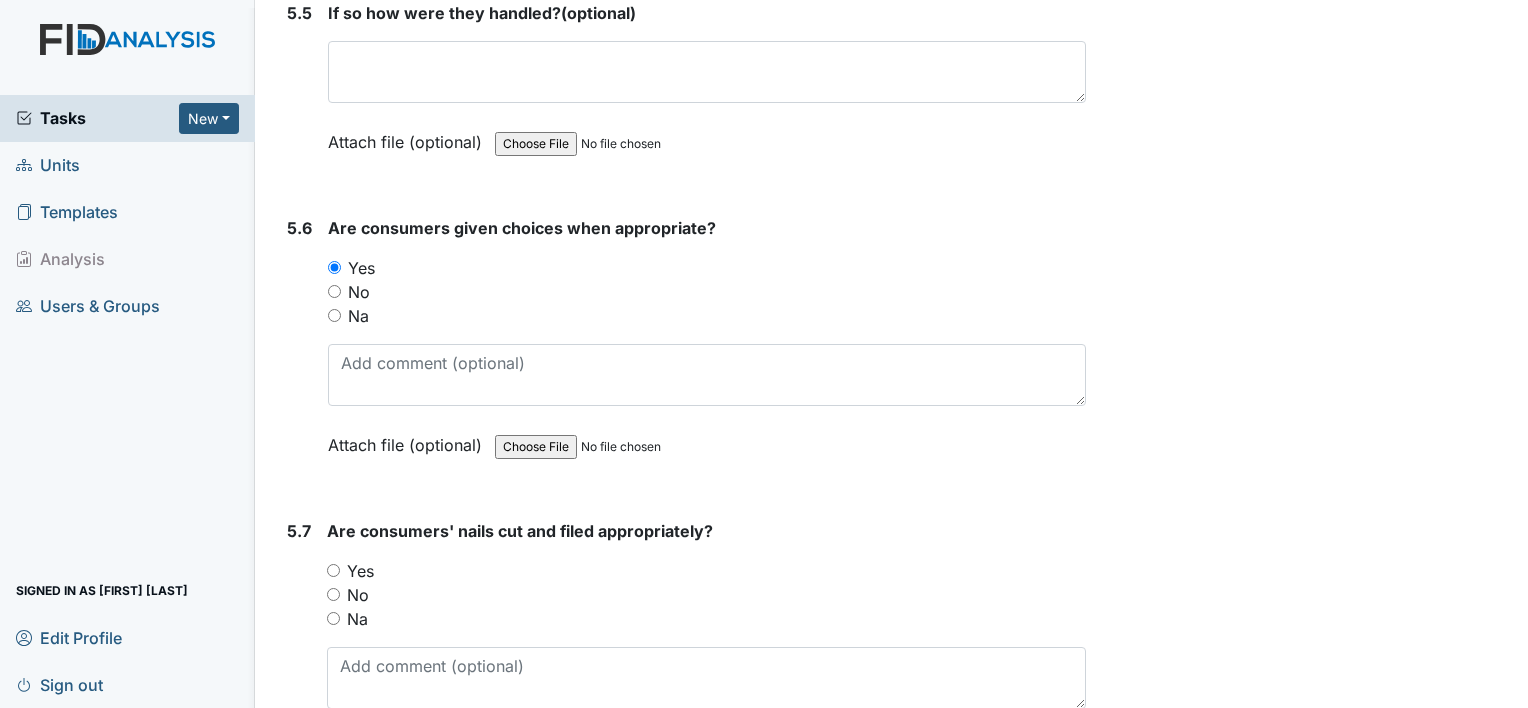scroll, scrollTop: 10107, scrollLeft: 0, axis: vertical 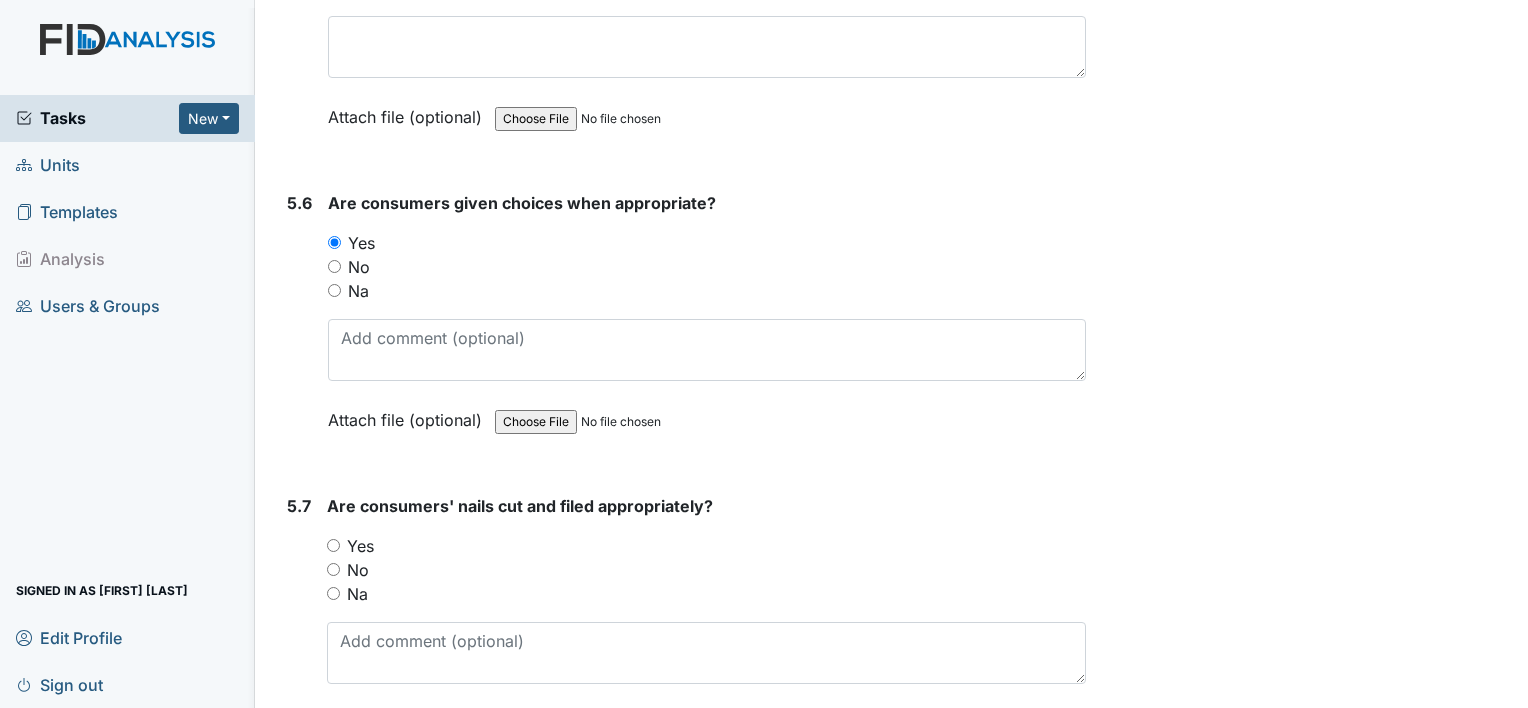 click on "Yes" at bounding box center [333, 545] 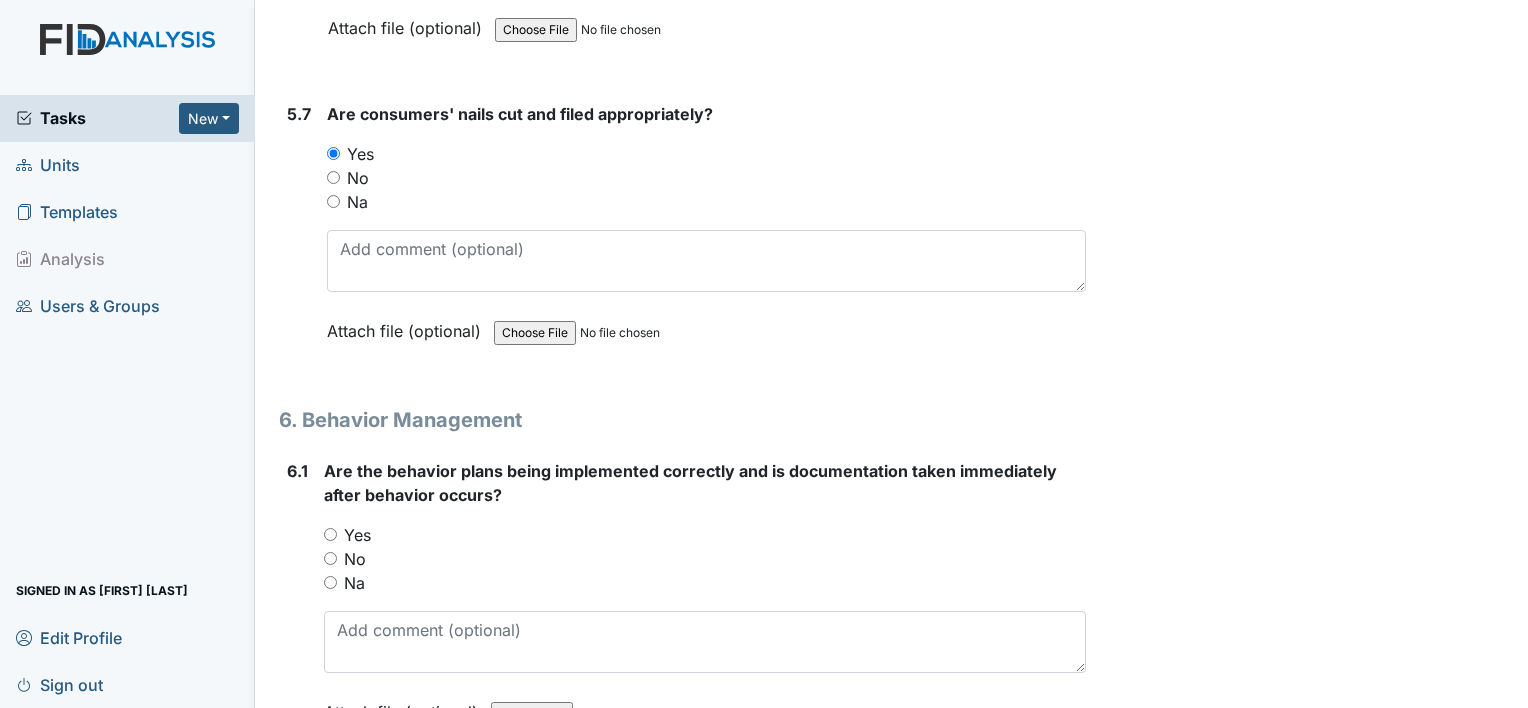 scroll, scrollTop: 10492, scrollLeft: 0, axis: vertical 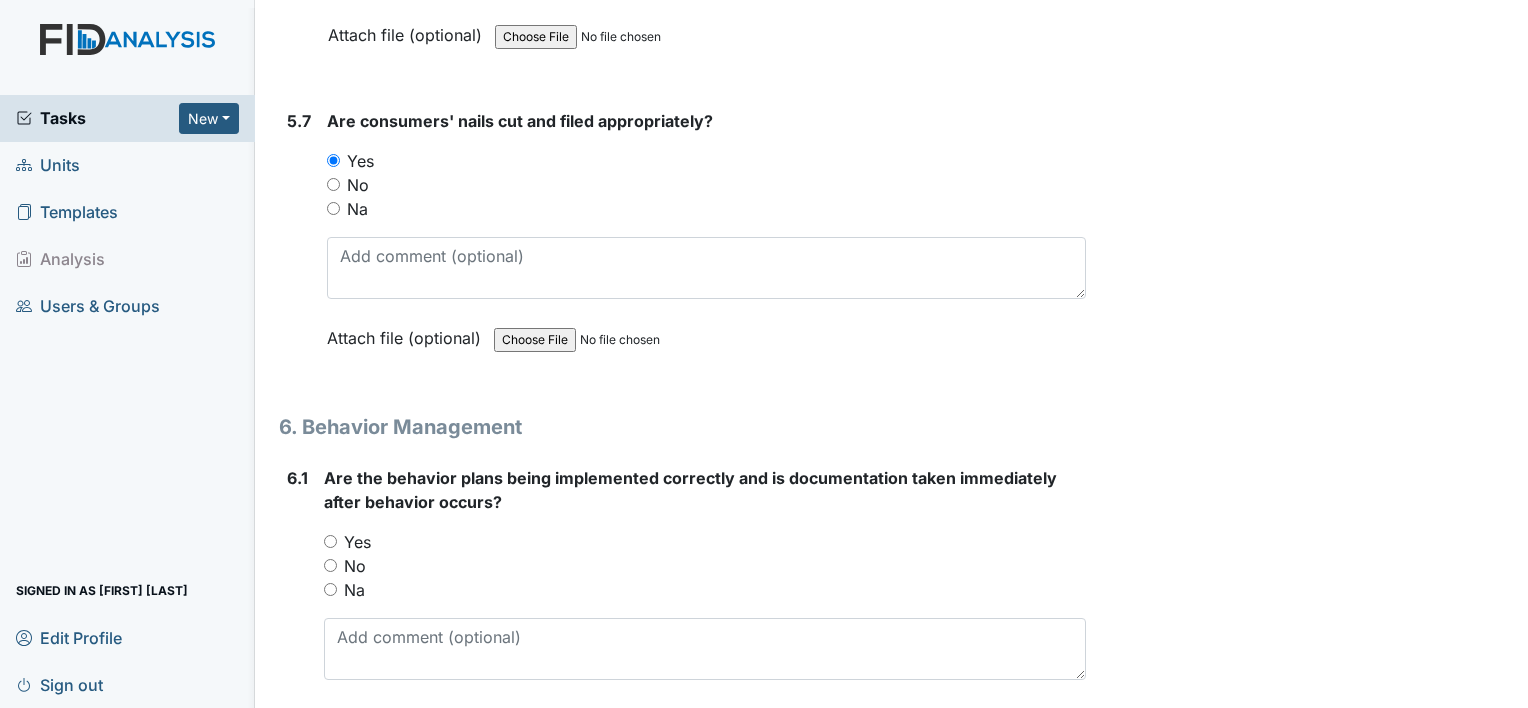click on "Yes" at bounding box center (330, 541) 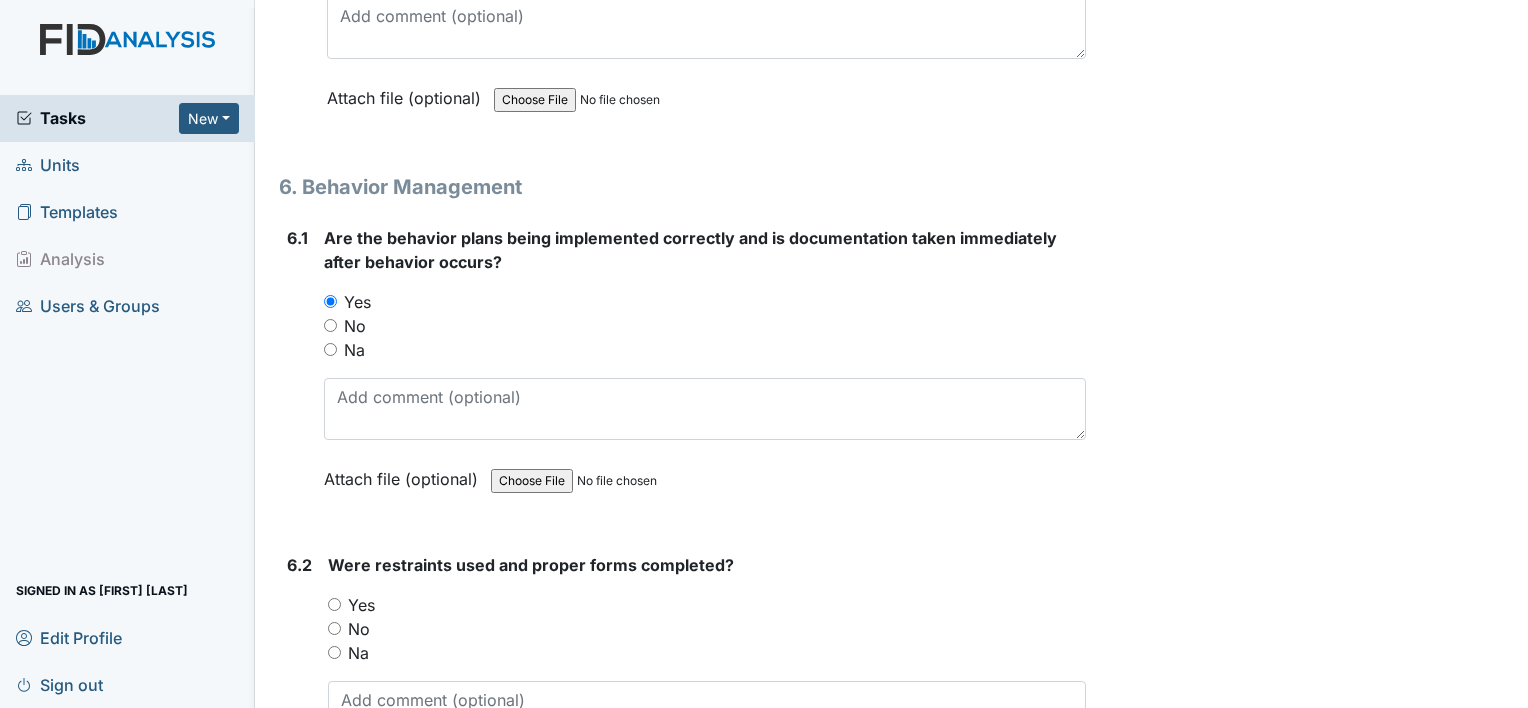 scroll, scrollTop: 10743, scrollLeft: 0, axis: vertical 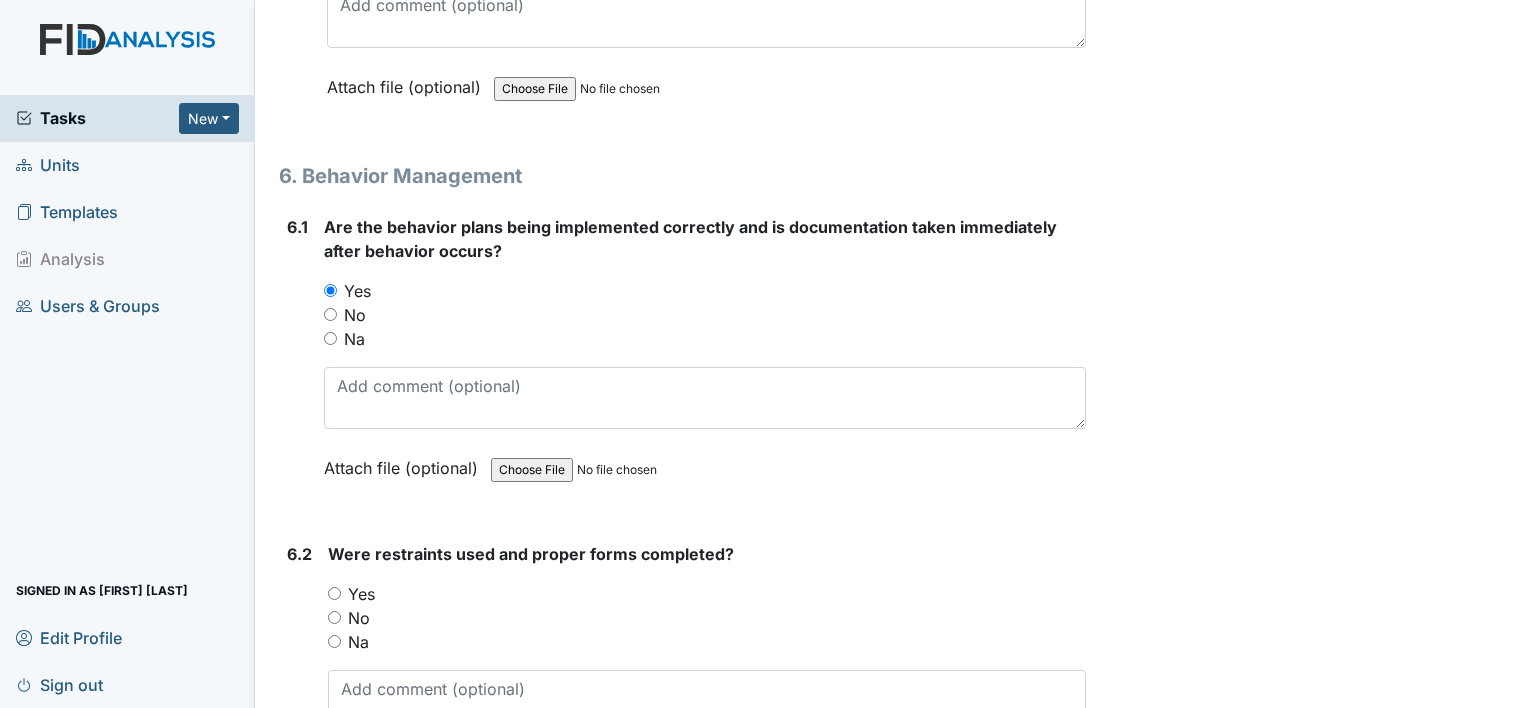 click on "Na" at bounding box center (707, 642) 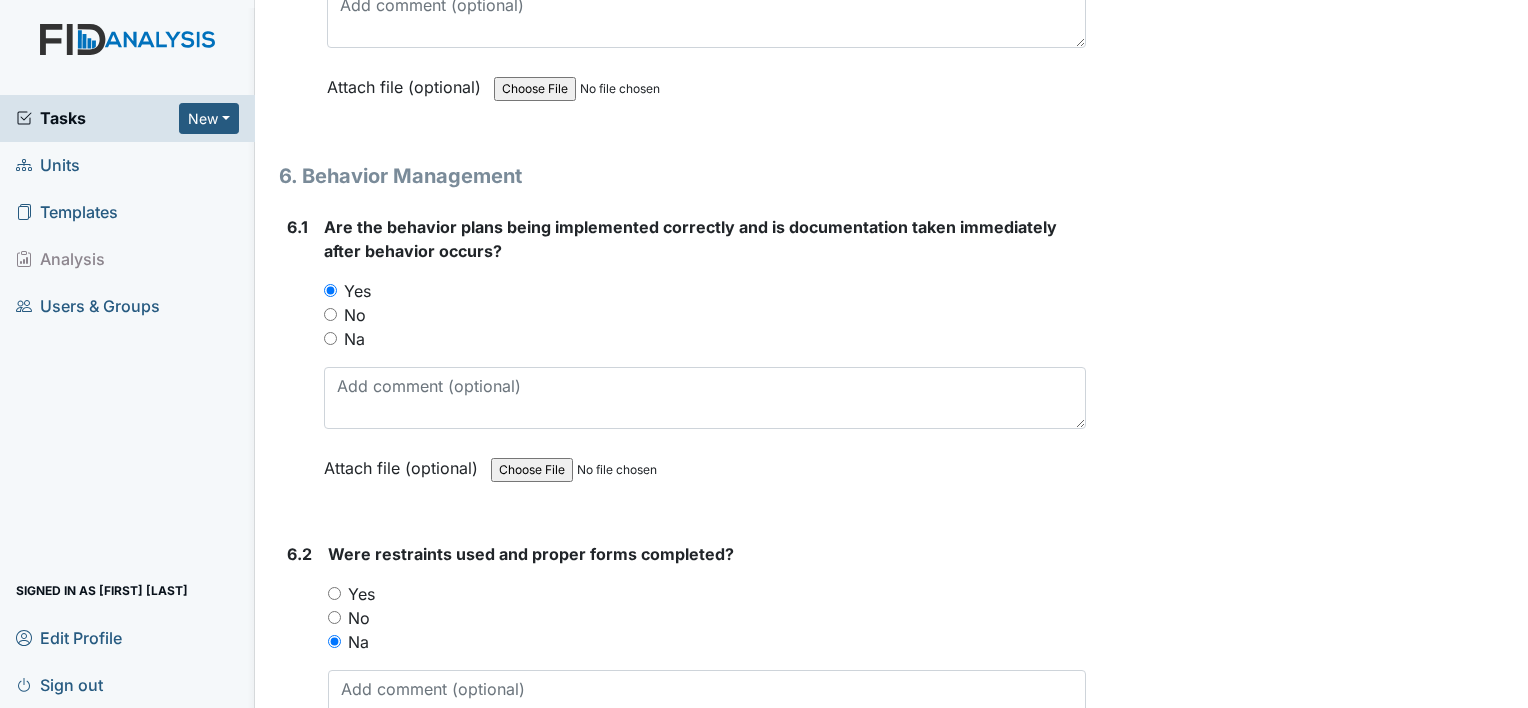 click on "Na" at bounding box center (334, 641) 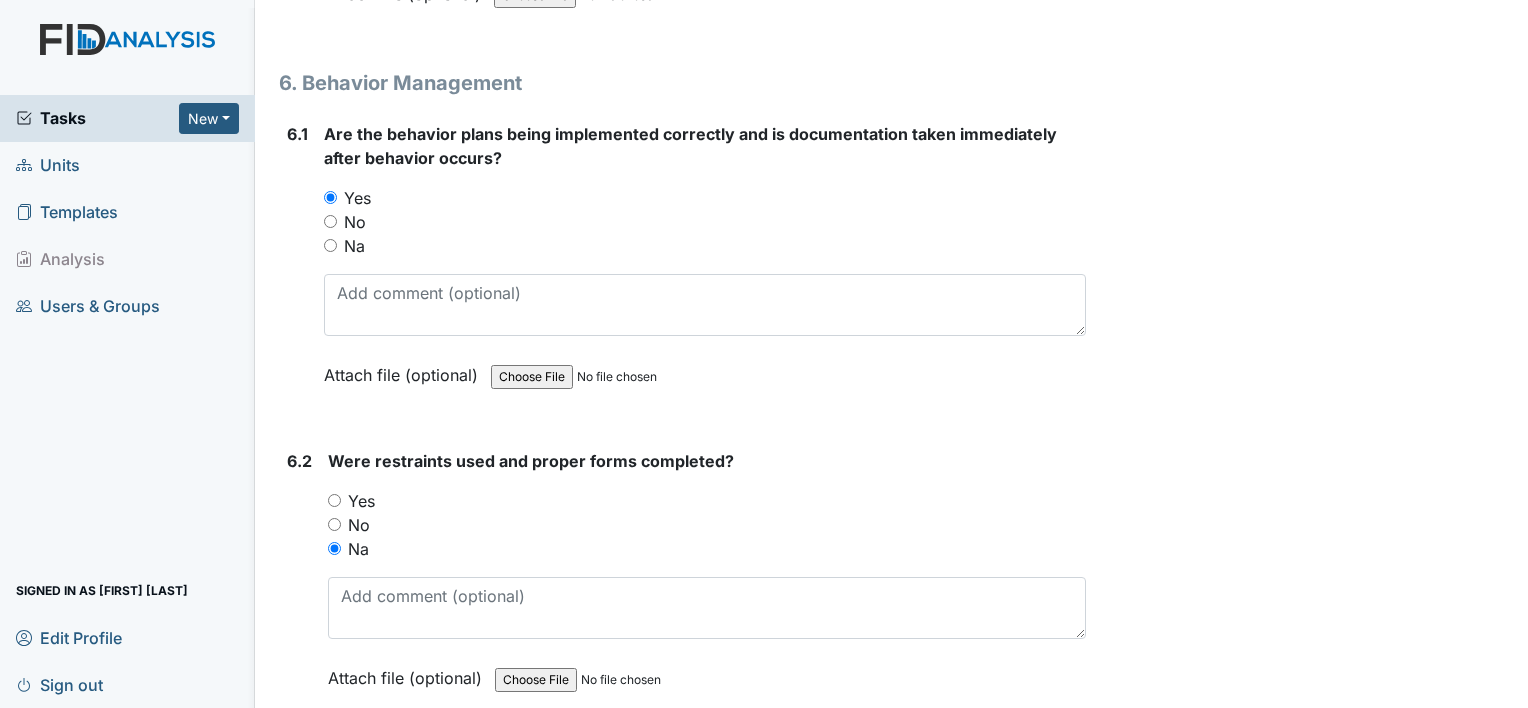 scroll, scrollTop: 10835, scrollLeft: 0, axis: vertical 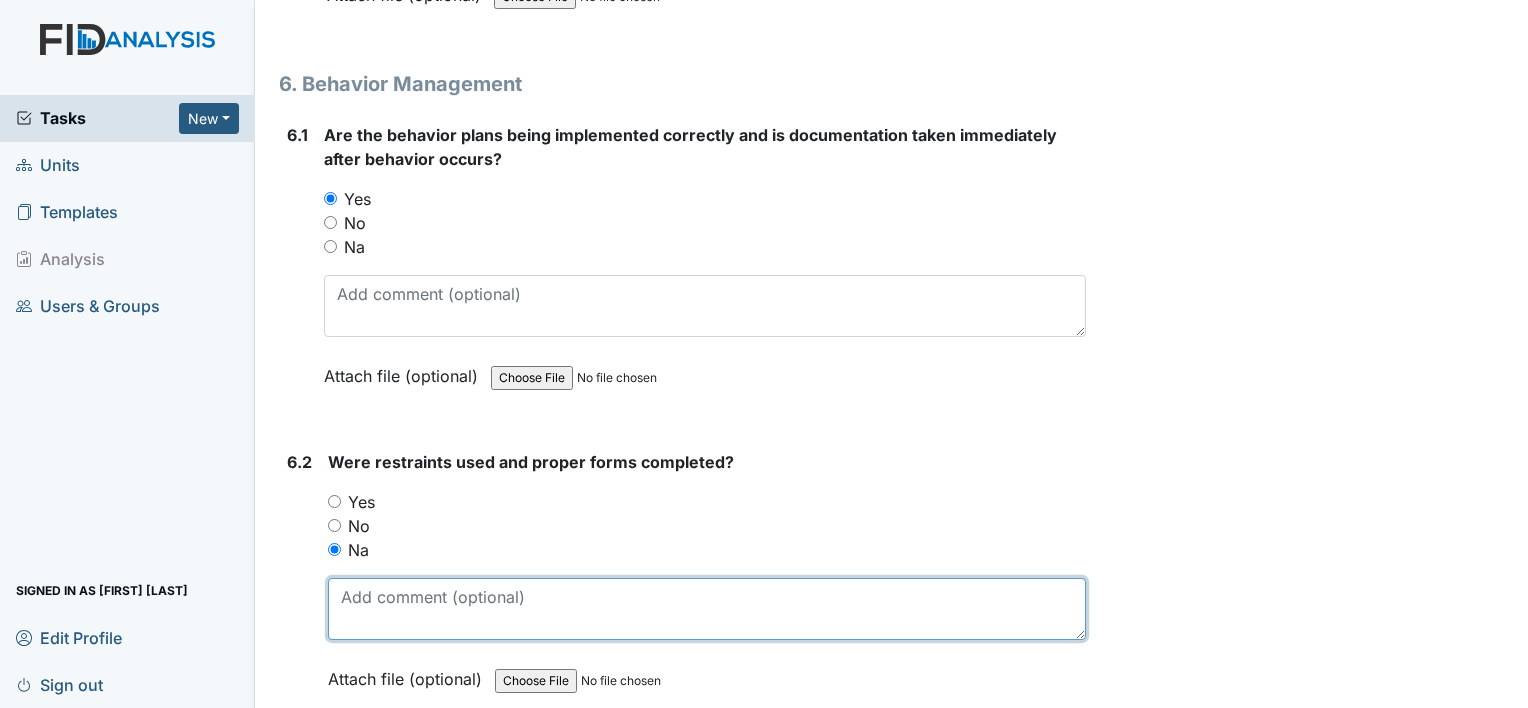 click at bounding box center [707, 609] 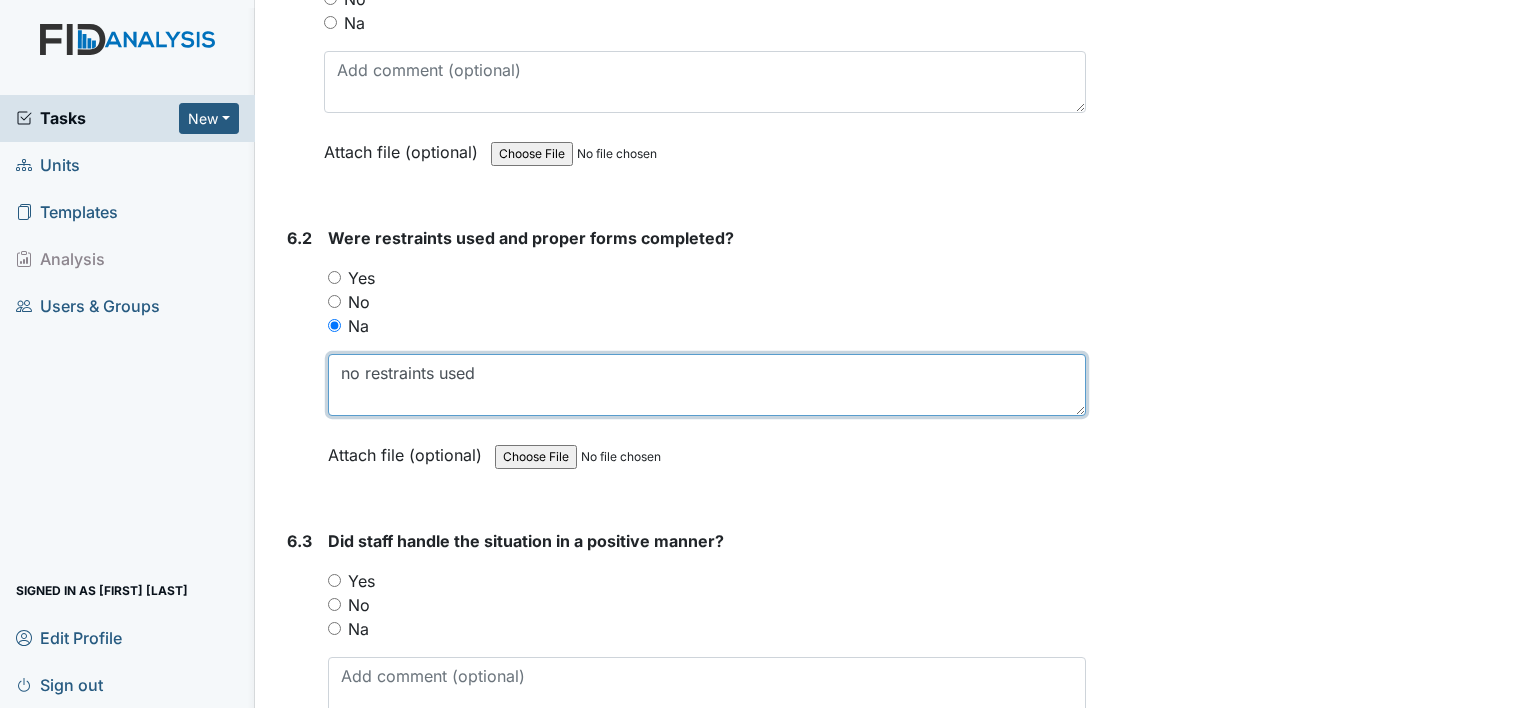 scroll, scrollTop: 11147, scrollLeft: 0, axis: vertical 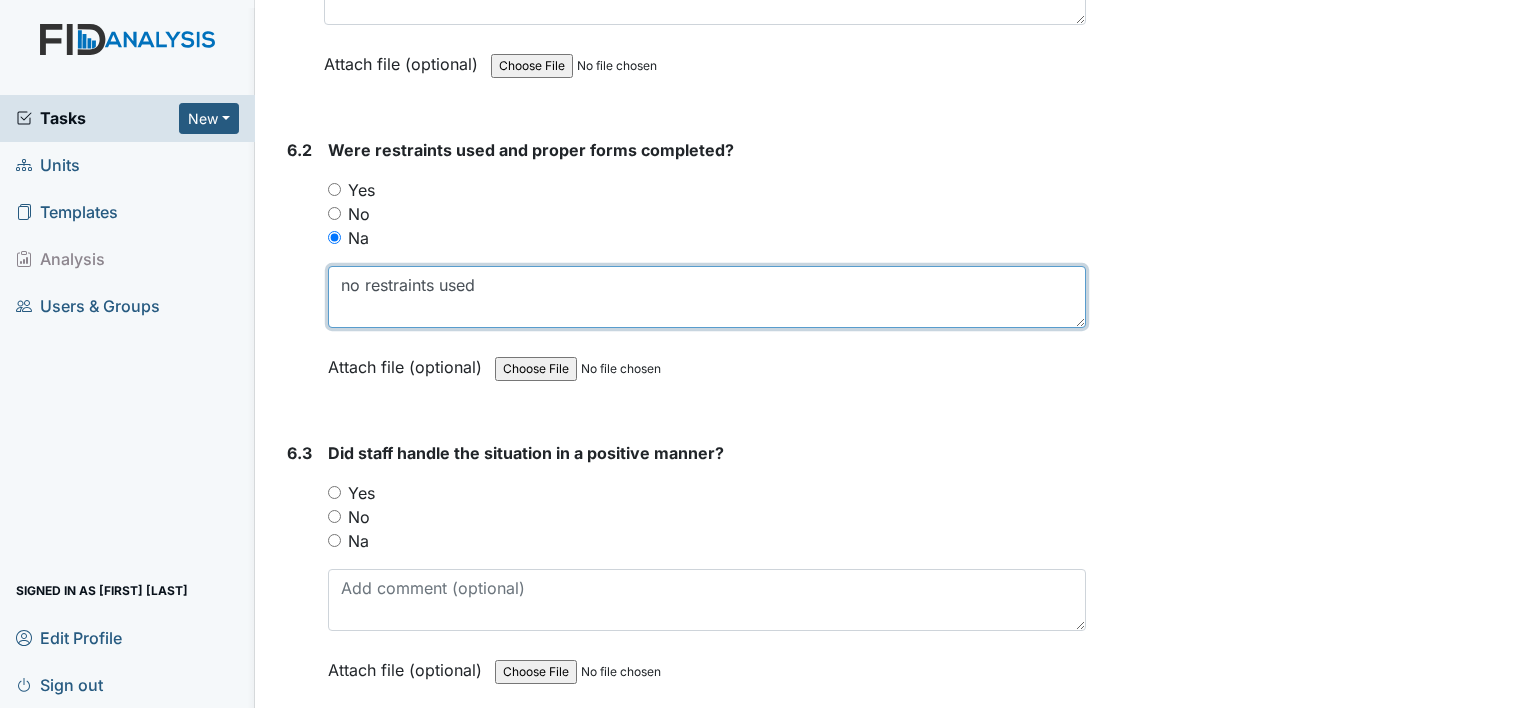 type on "no restraints used" 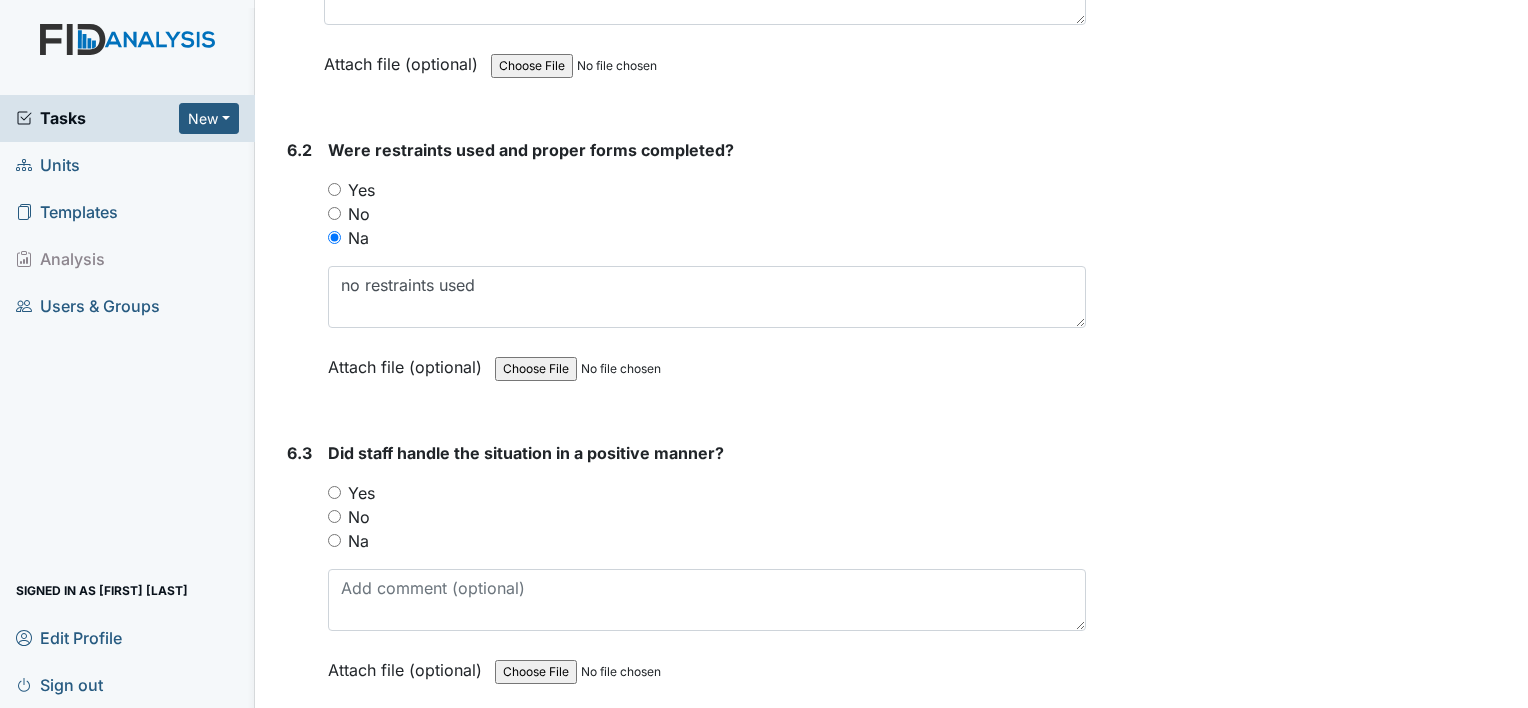 click on "Yes" at bounding box center (361, 493) 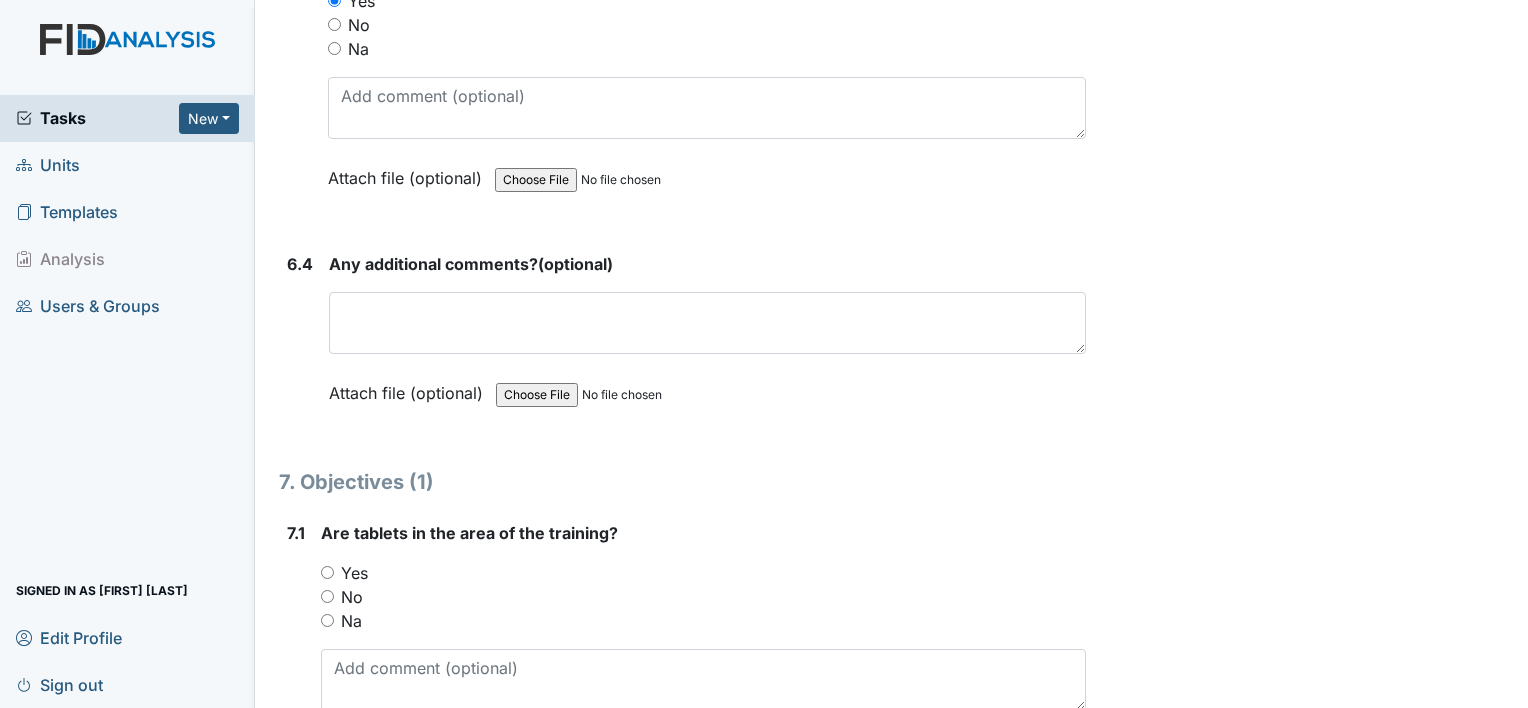 scroll, scrollTop: 11642, scrollLeft: 0, axis: vertical 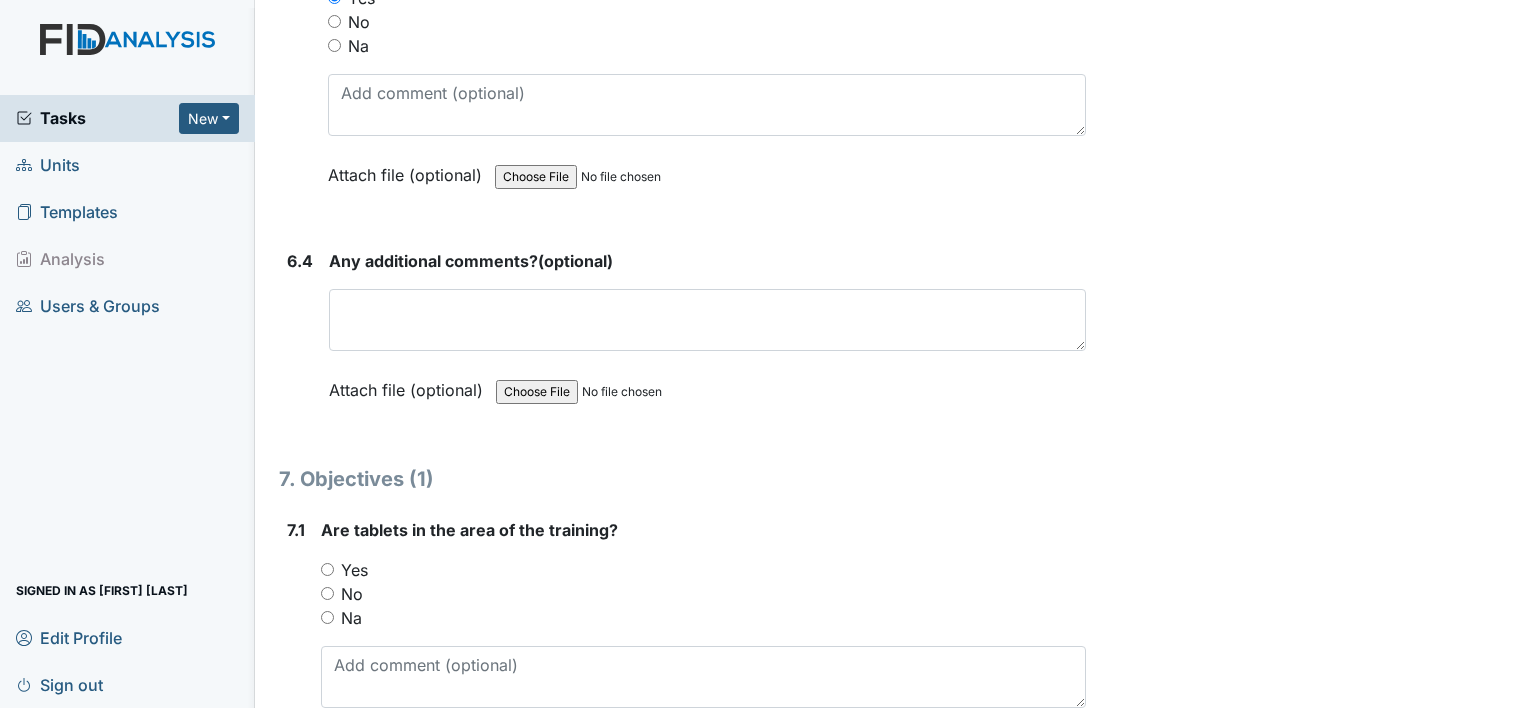 click on "Yes" at bounding box center [703, 570] 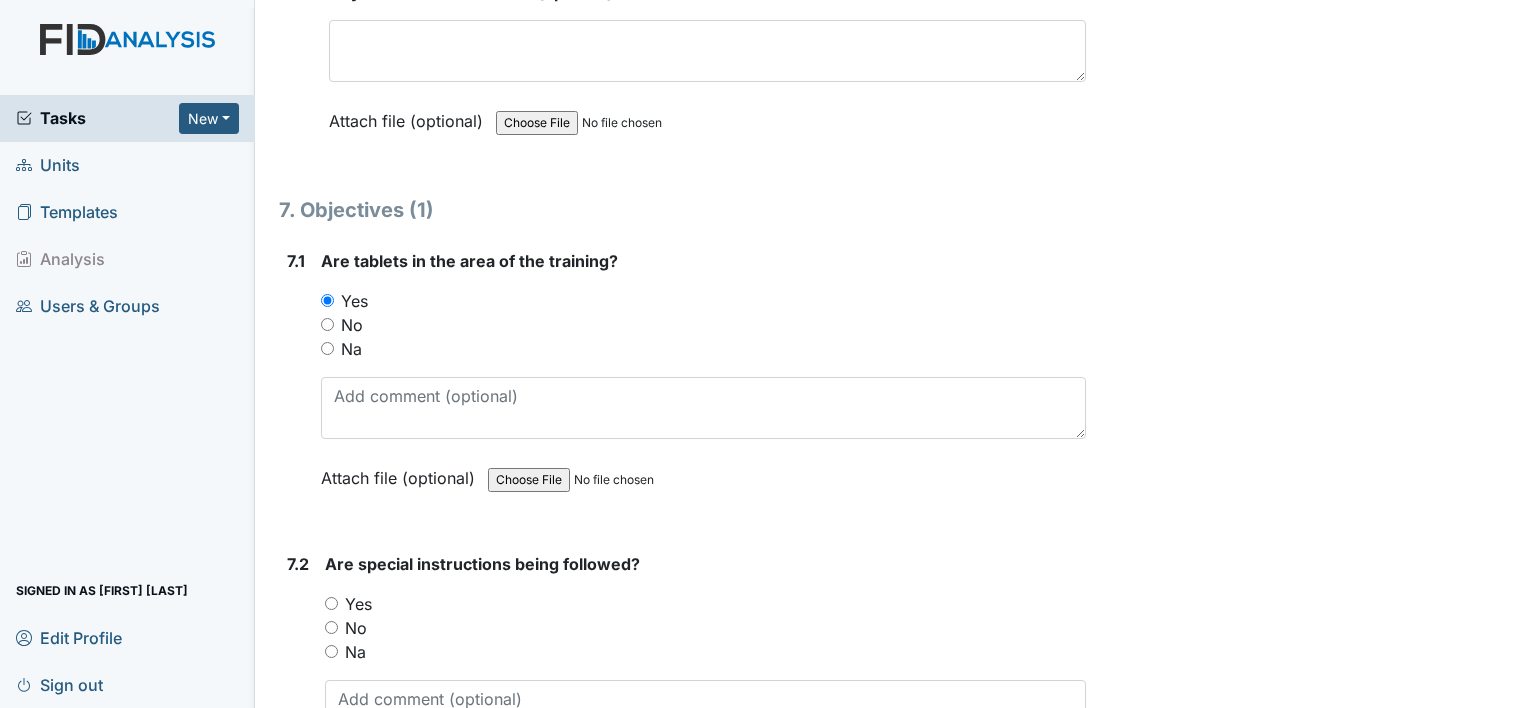 scroll, scrollTop: 11896, scrollLeft: 0, axis: vertical 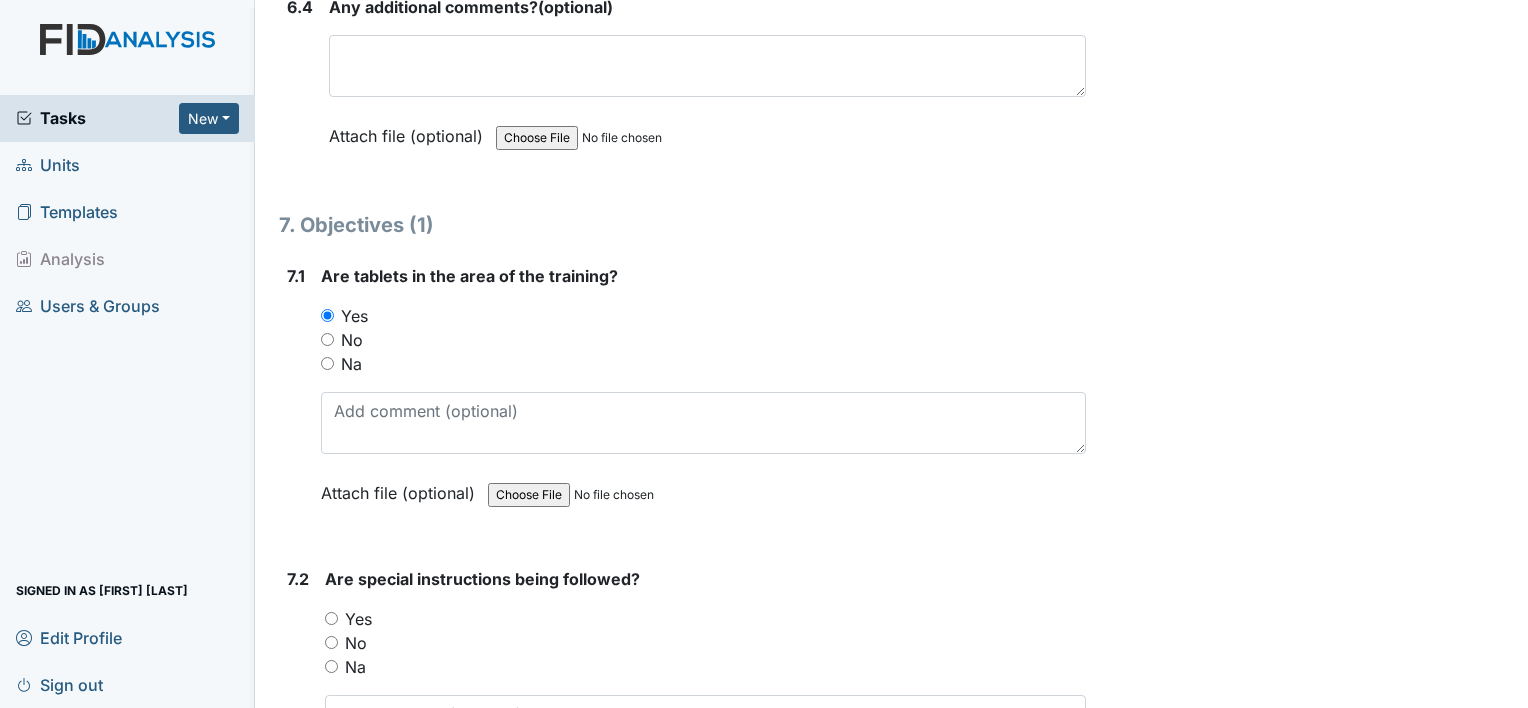 click on "Yes" at bounding box center (358, 619) 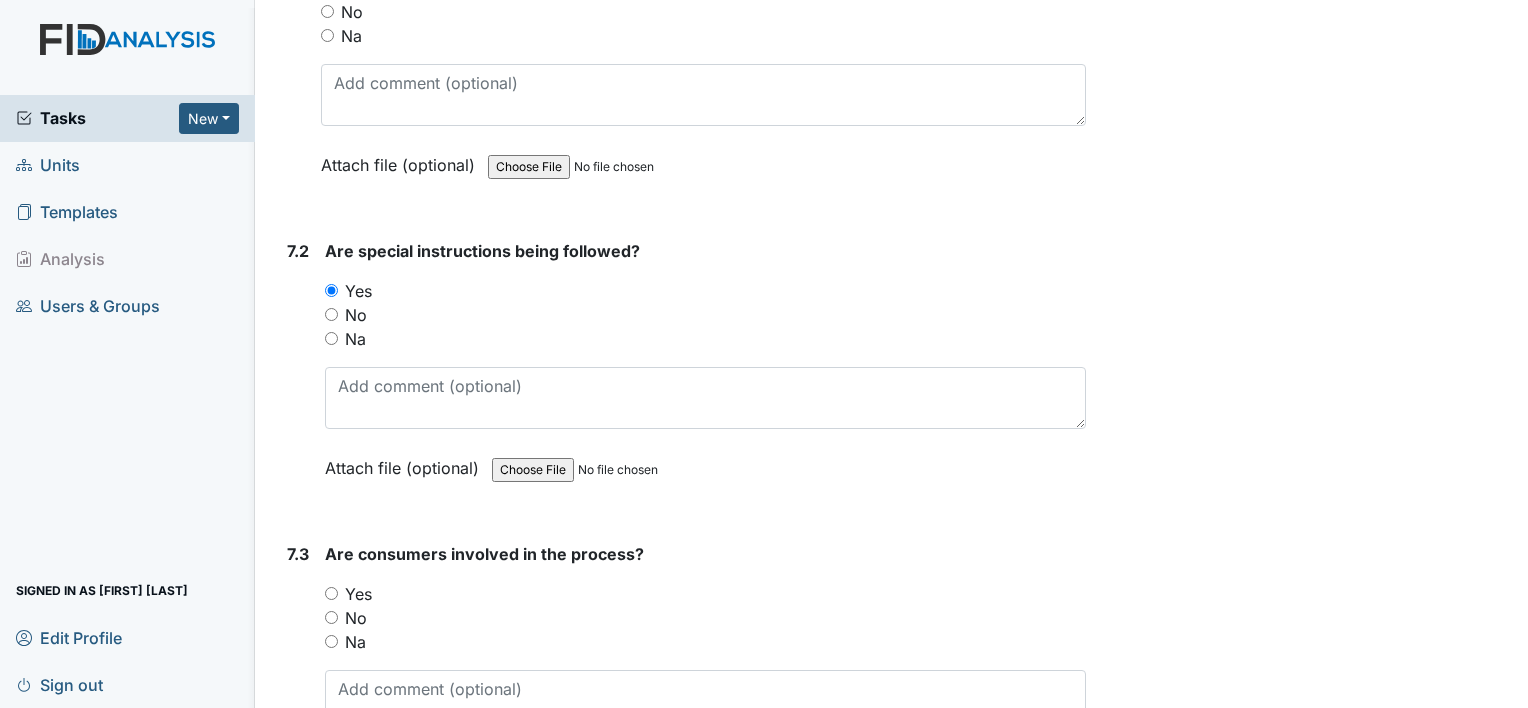 scroll, scrollTop: 12223, scrollLeft: 0, axis: vertical 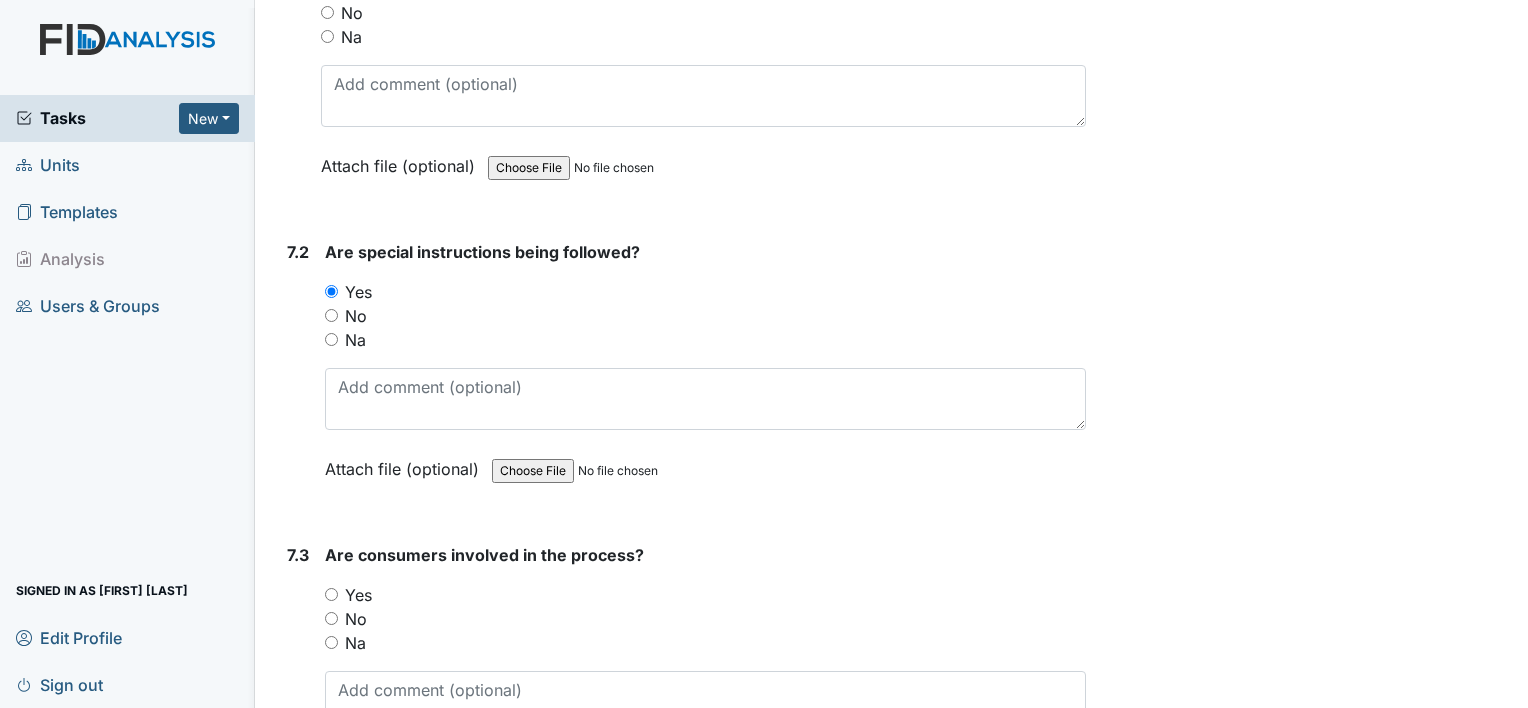 click on "Are consumers involved in the process?
You must select one of the below options.
Yes
No
Na
Attach file (optional)
You can upload .pdf, .txt, .jpg, .jpeg, .png, .csv, .xls, or .doc files under 100MB." at bounding box center [705, 670] 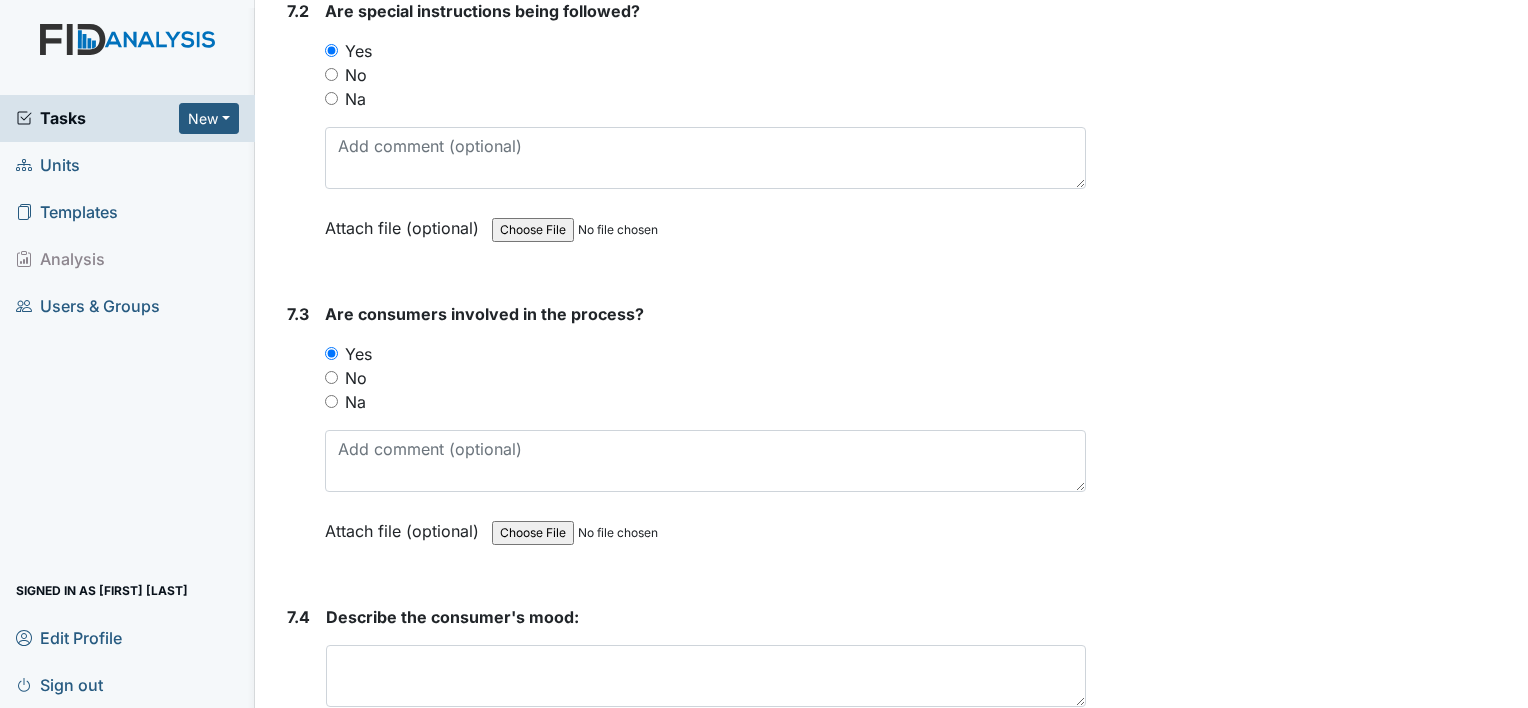 scroll, scrollTop: 12498, scrollLeft: 0, axis: vertical 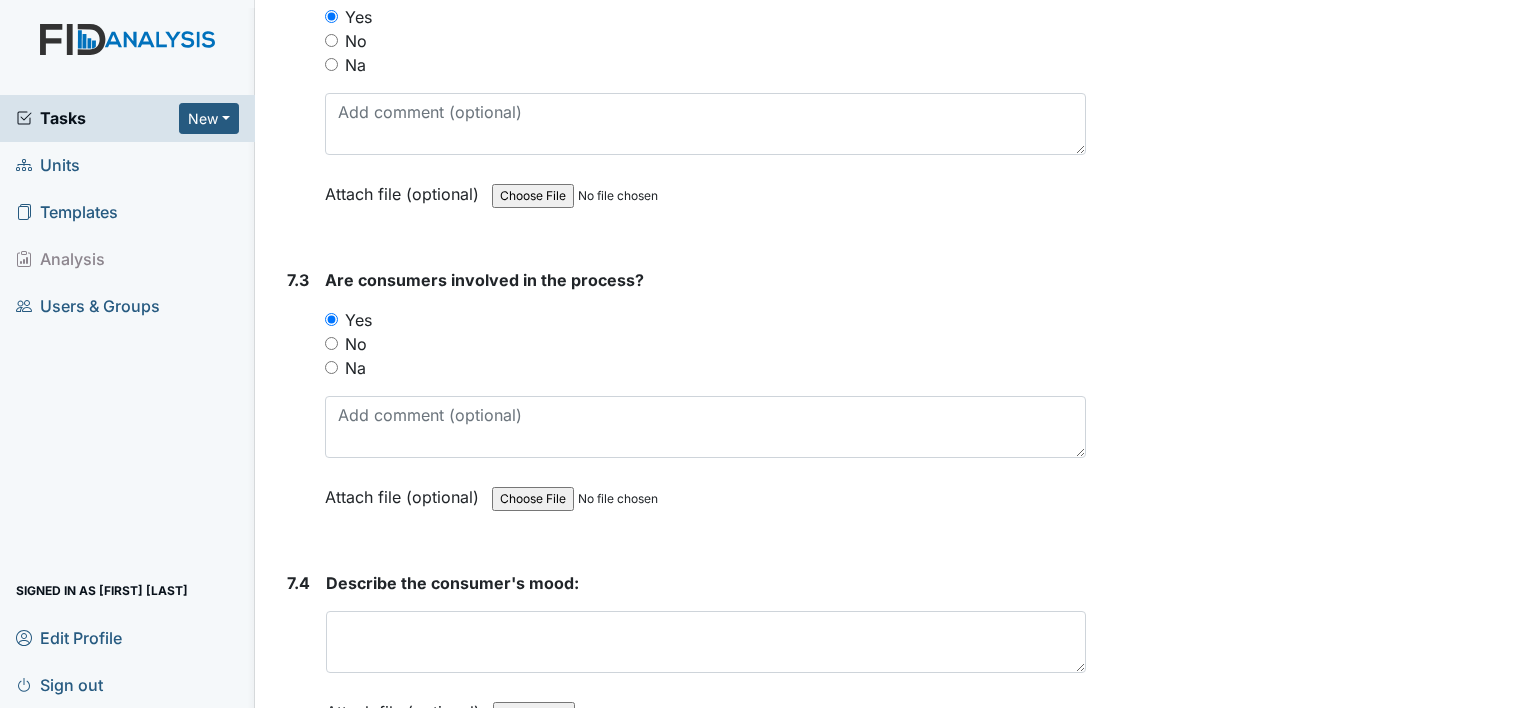 click on "Describe the consumer's mood:" at bounding box center (452, 583) 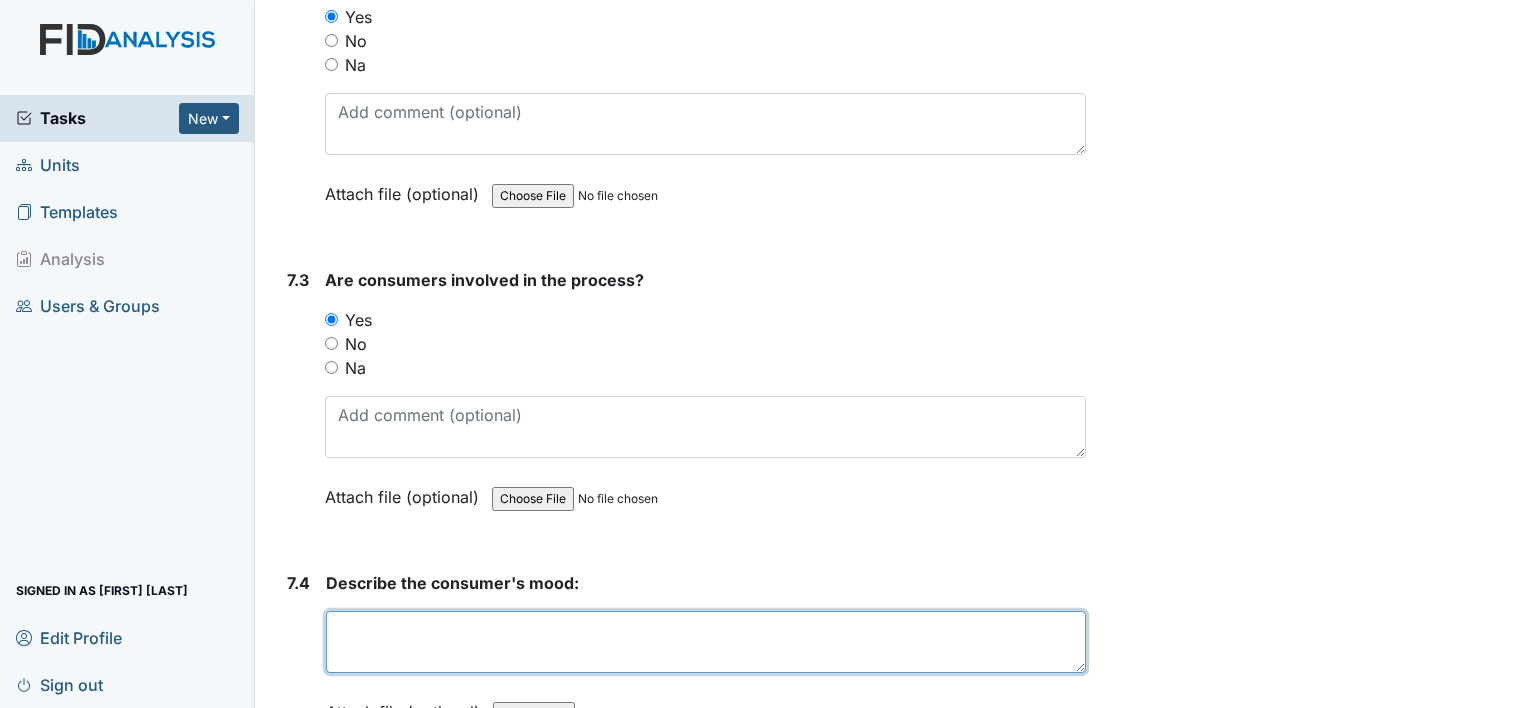 click at bounding box center (706, 642) 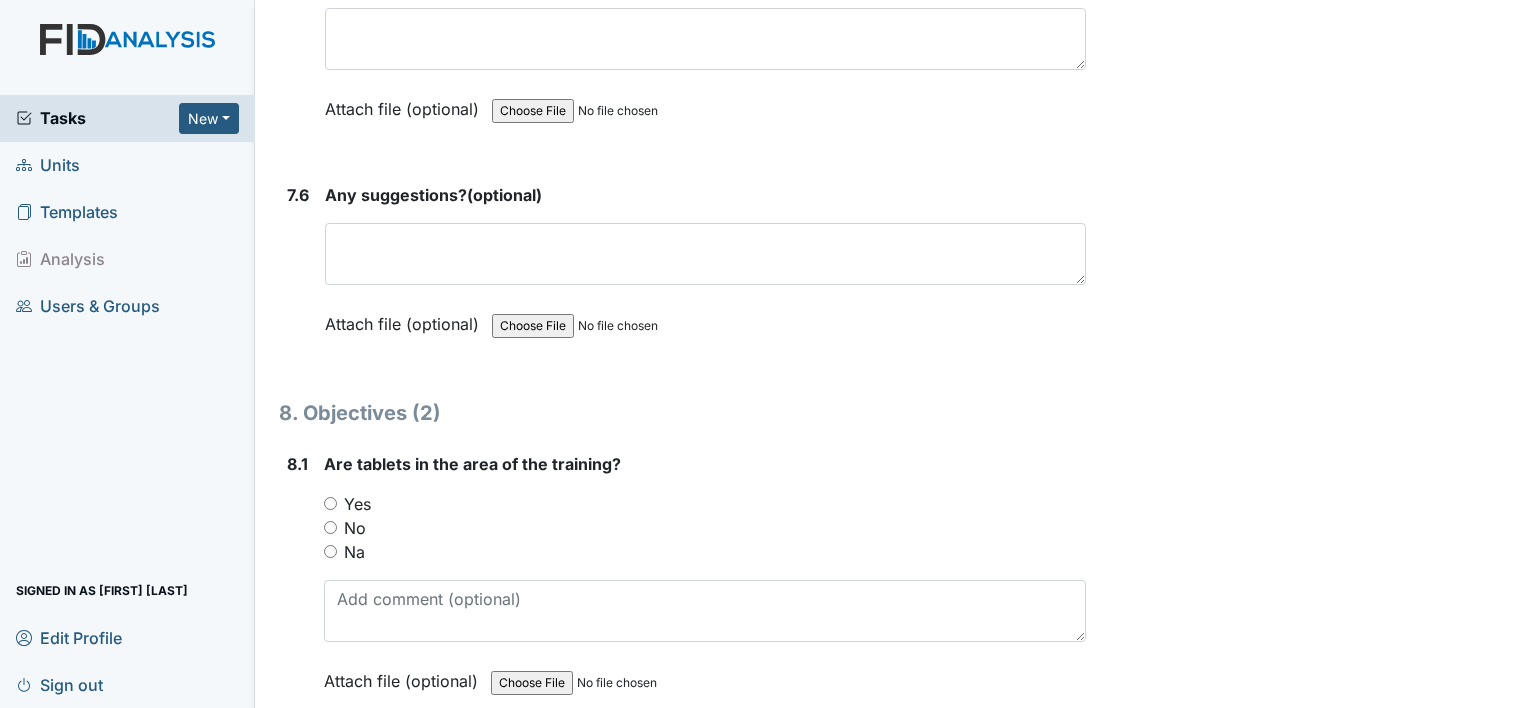scroll, scrollTop: 13319, scrollLeft: 0, axis: vertical 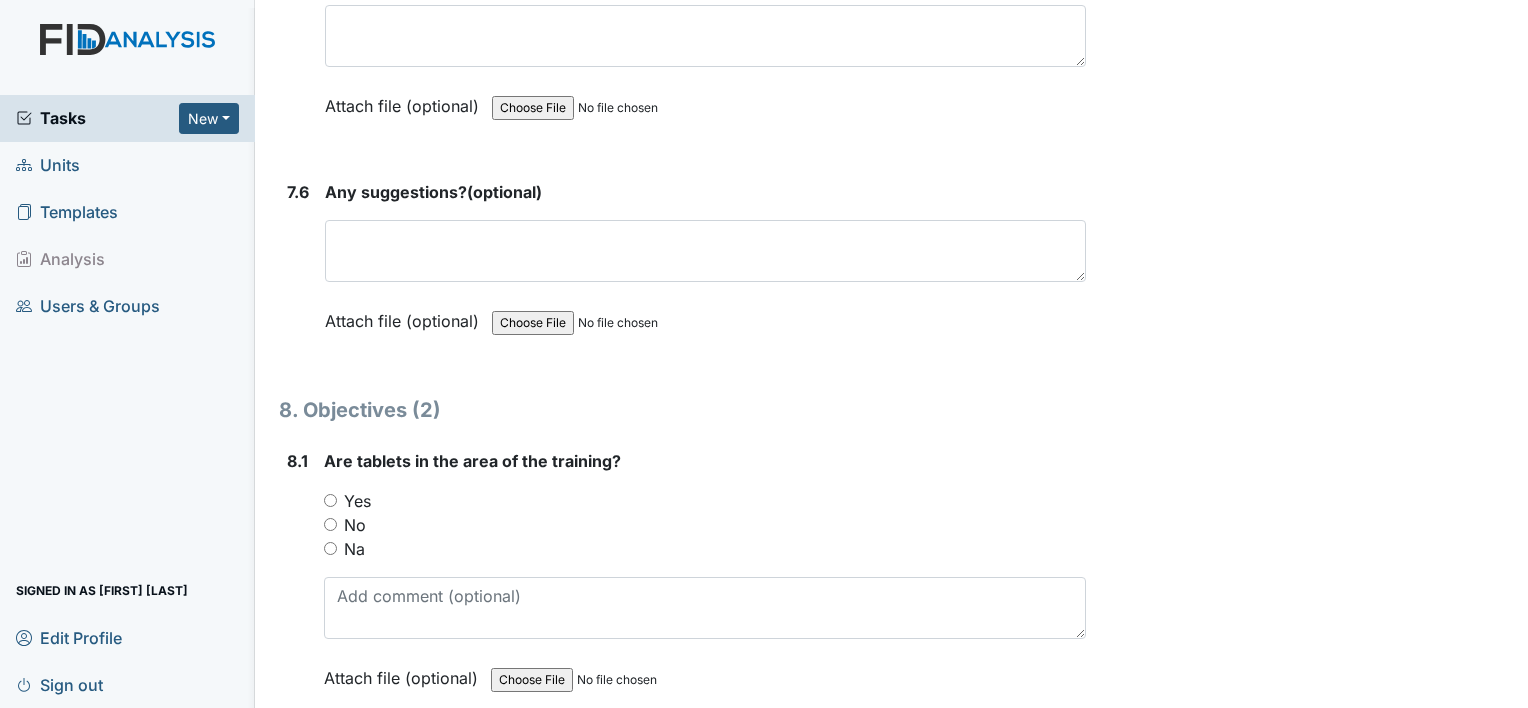 type on "WD- Agitated" 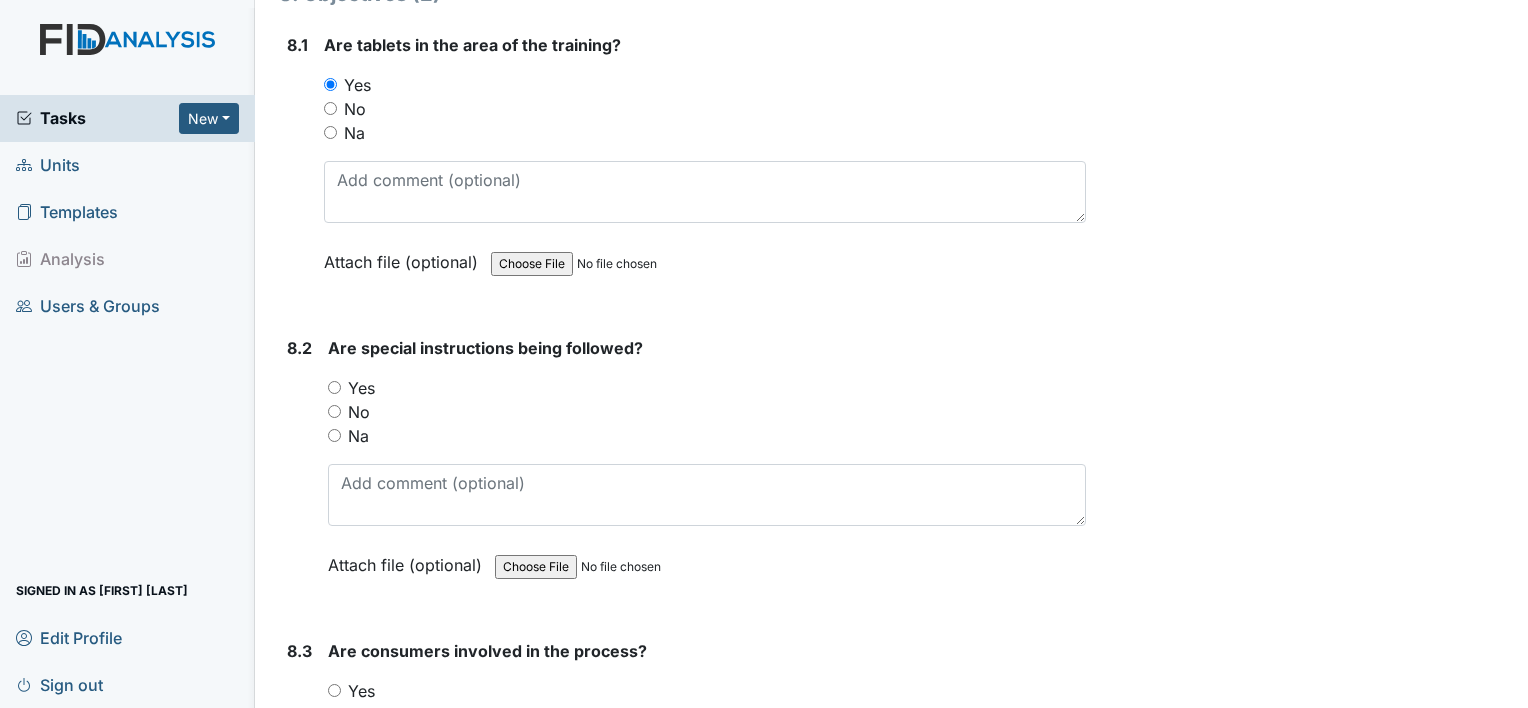 scroll, scrollTop: 13754, scrollLeft: 0, axis: vertical 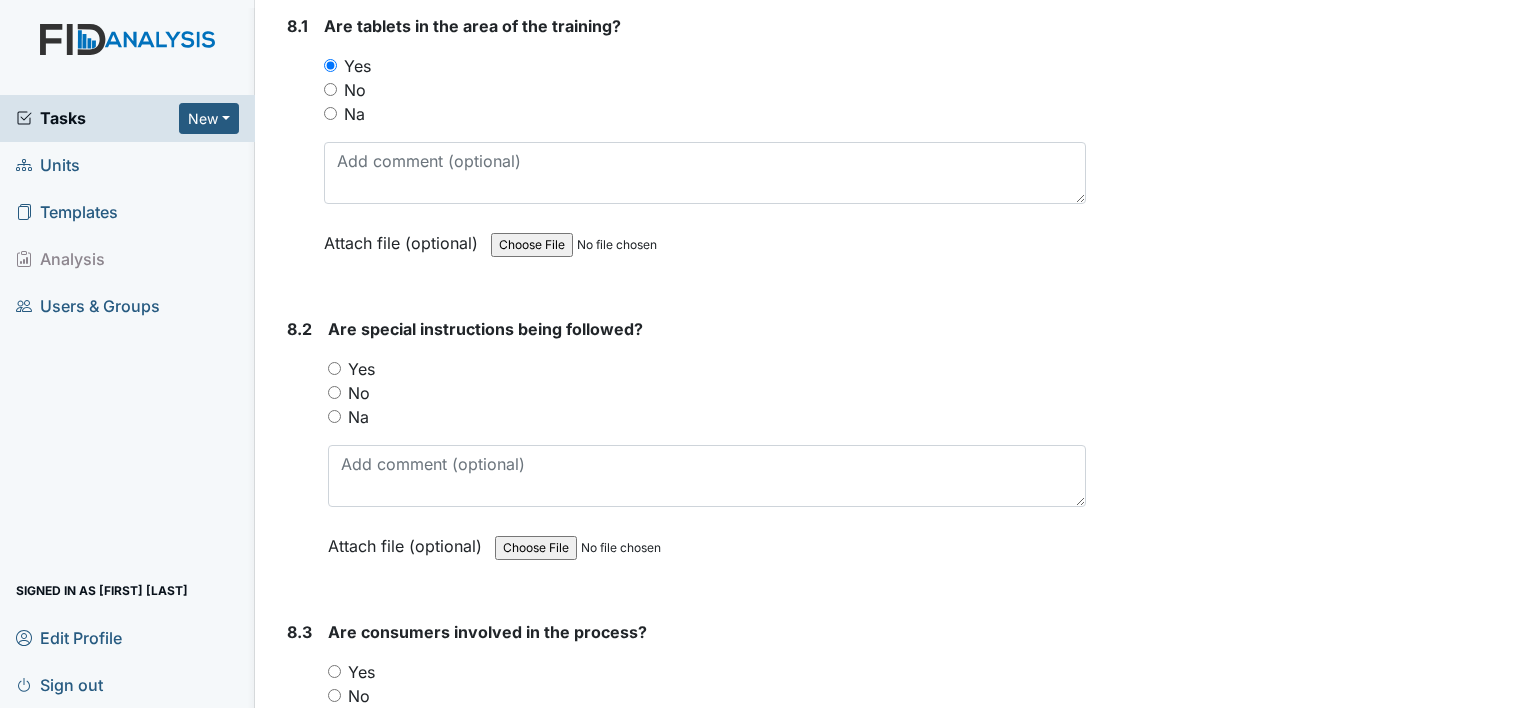 click on "Yes" at bounding box center (361, 369) 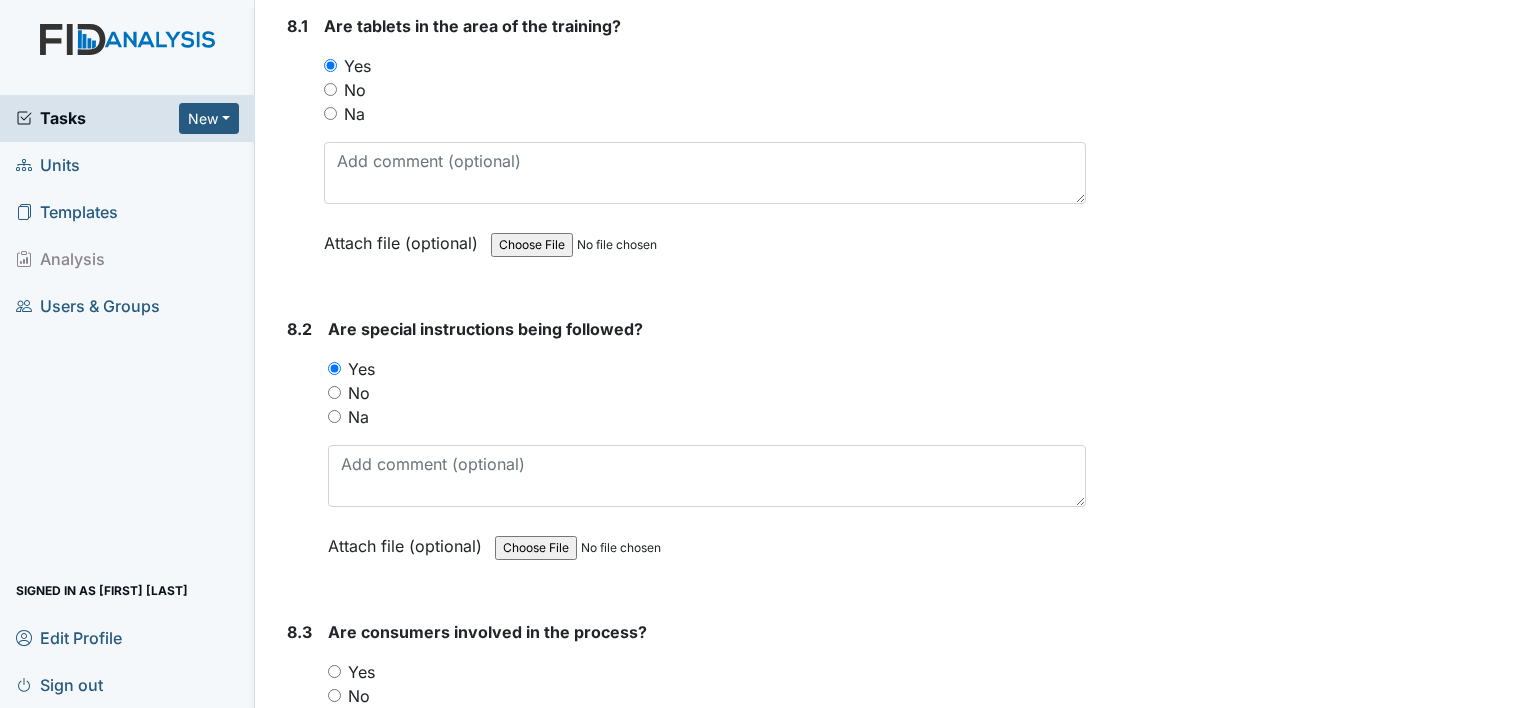 click on "Yes" at bounding box center (707, 672) 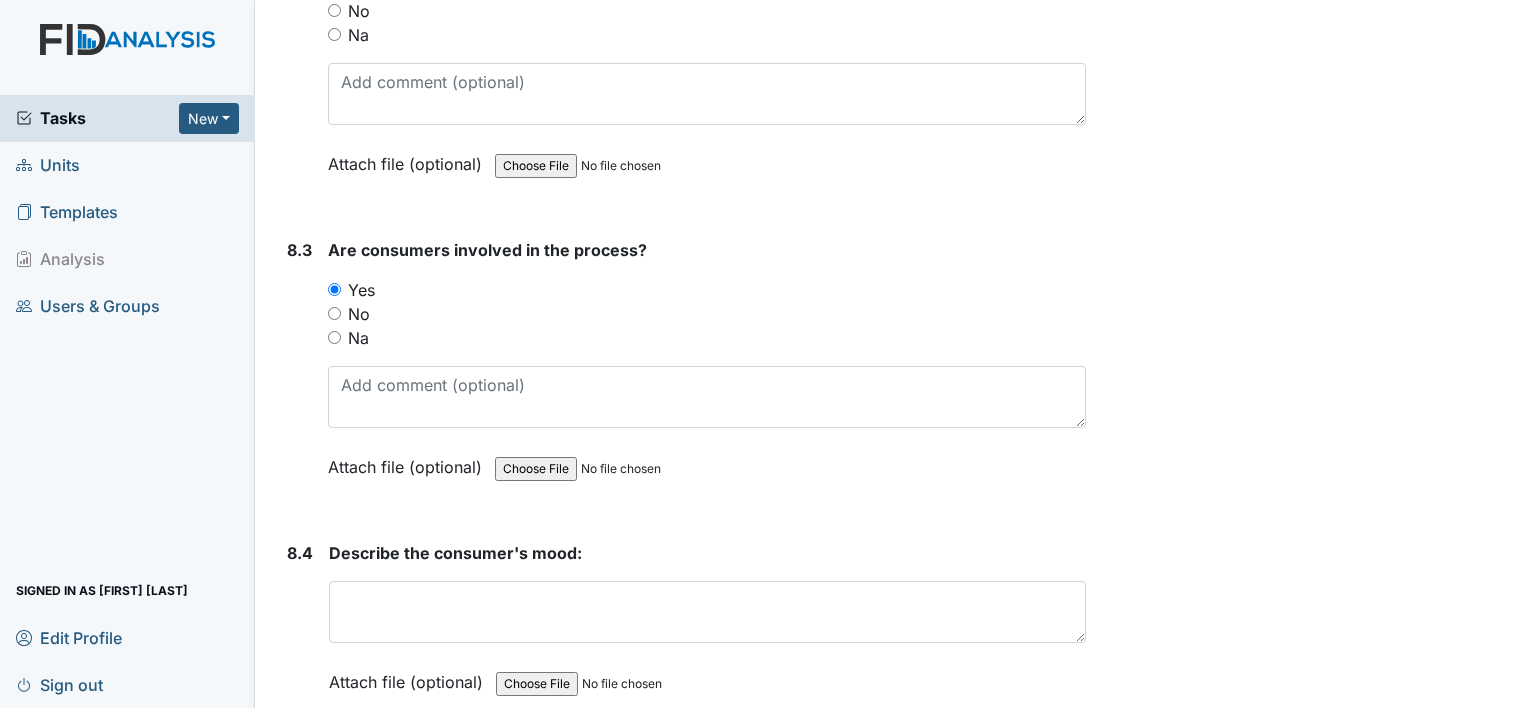 scroll, scrollTop: 14140, scrollLeft: 0, axis: vertical 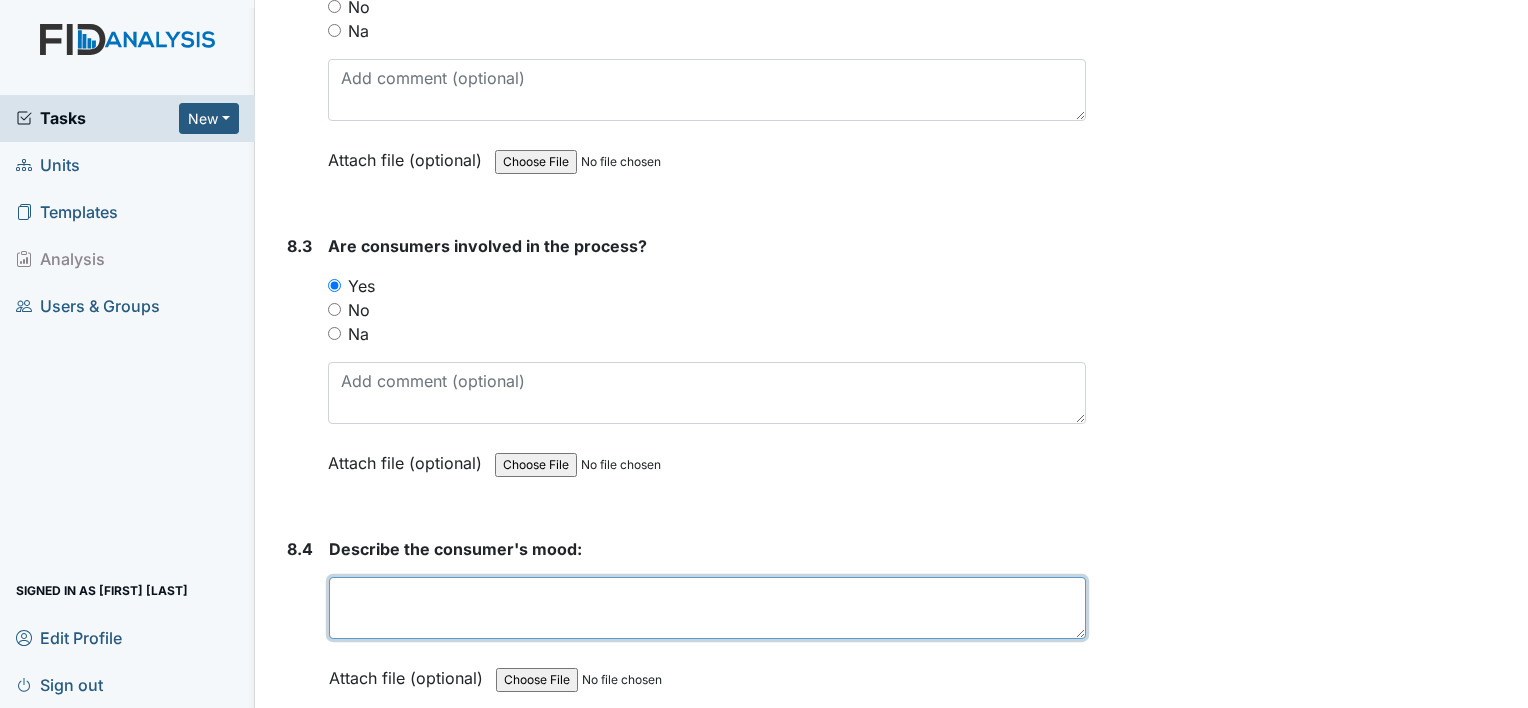click at bounding box center [707, 608] 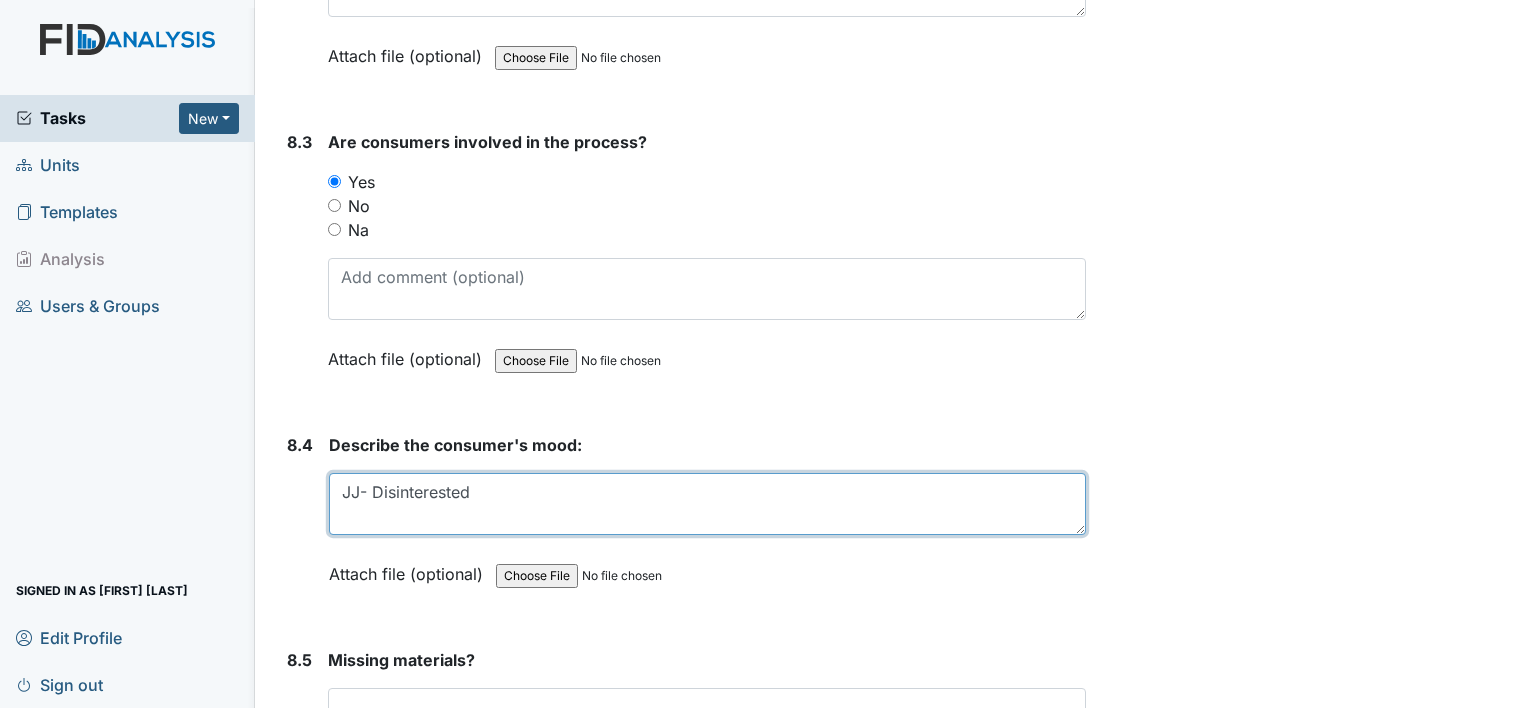 scroll, scrollTop: 14244, scrollLeft: 0, axis: vertical 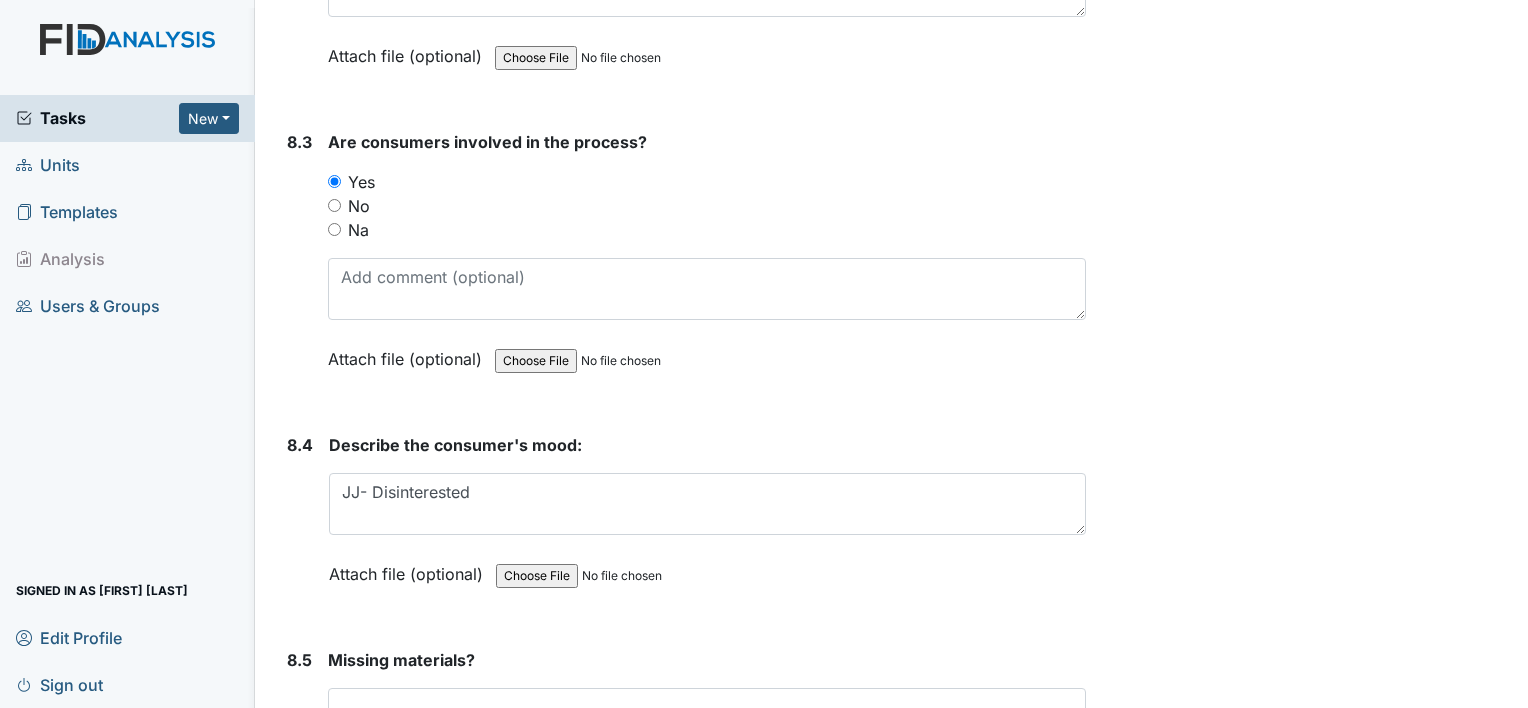 click on "1. Staff Information
1.1
Upon arrival, what is staff doing?
This field is required.
Attach file (optional)
You can upload .pdf, .txt, .jpg, .jpeg, .png, .csv, .xls, or .doc files under 100MB.
1.2
Did staff communicate with coworkers appropriately?
You must select one of the below options.
Yes
No
Na
Attach file (optional)
You can upload .pdf, .txt, .jpg, .jpeg, .png, .csv, .xls, or .doc files under 100MB.
1.3
Did staff communicate in a positive demeanor with consumers?
You must select one of the below options.
Yes
No
Na
Attach file (optional)
You can upload .pdf, .txt, .jpg, .jpeg, .png, .csv, .xls, or .doc files under 100MB.
1.4
Did you observe staff using sign language, communication board or pictures as needed?
You must select one of the below options.
Yes" at bounding box center [682, 5246] 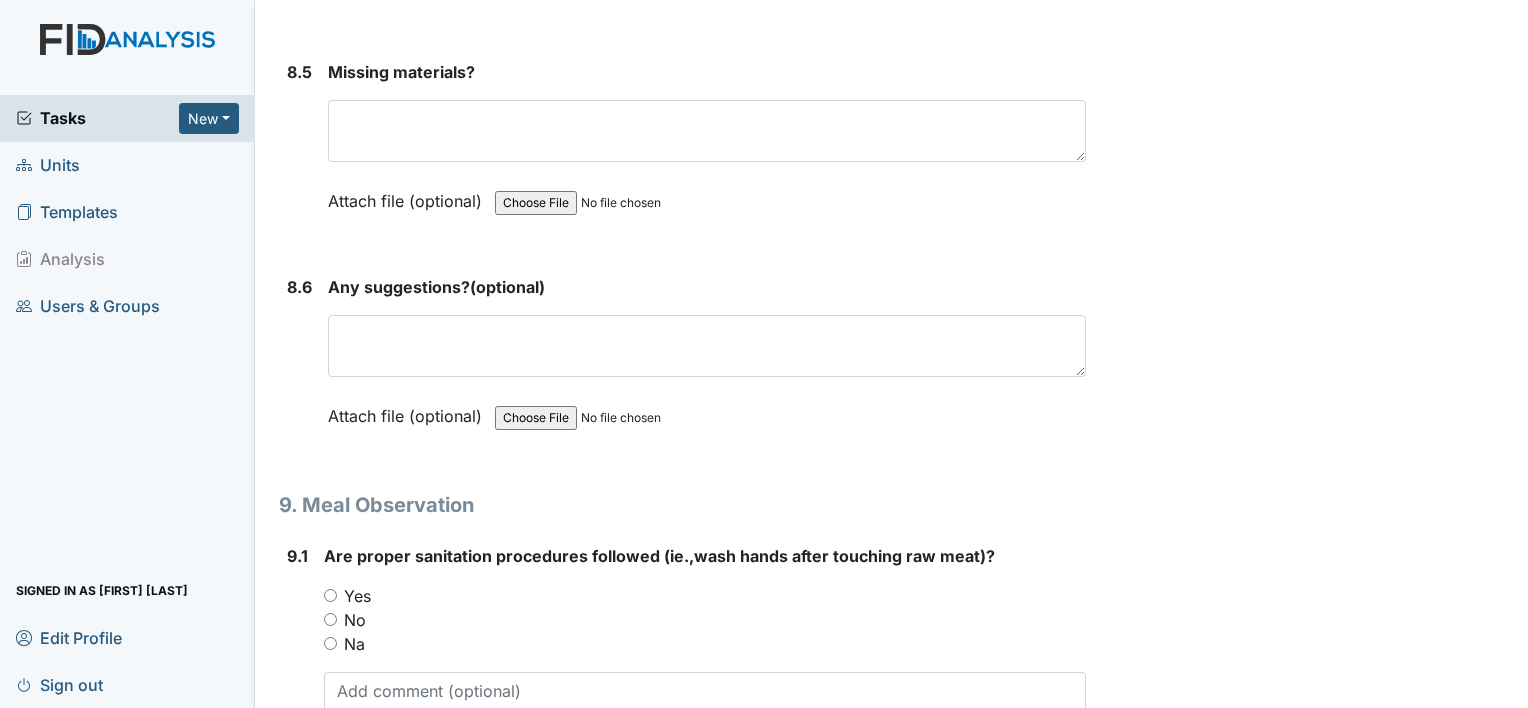 scroll, scrollTop: 14835, scrollLeft: 0, axis: vertical 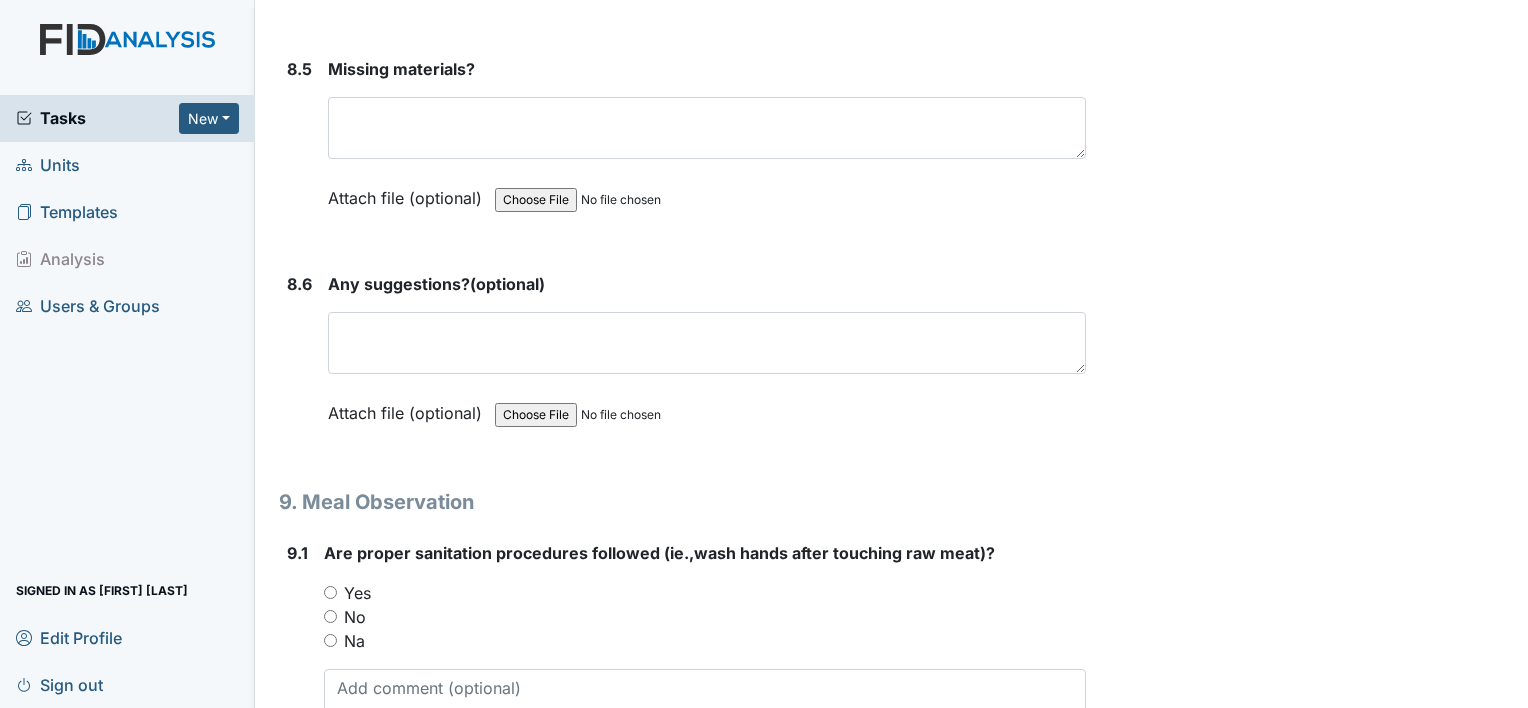 click on "Yes" at bounding box center [705, 593] 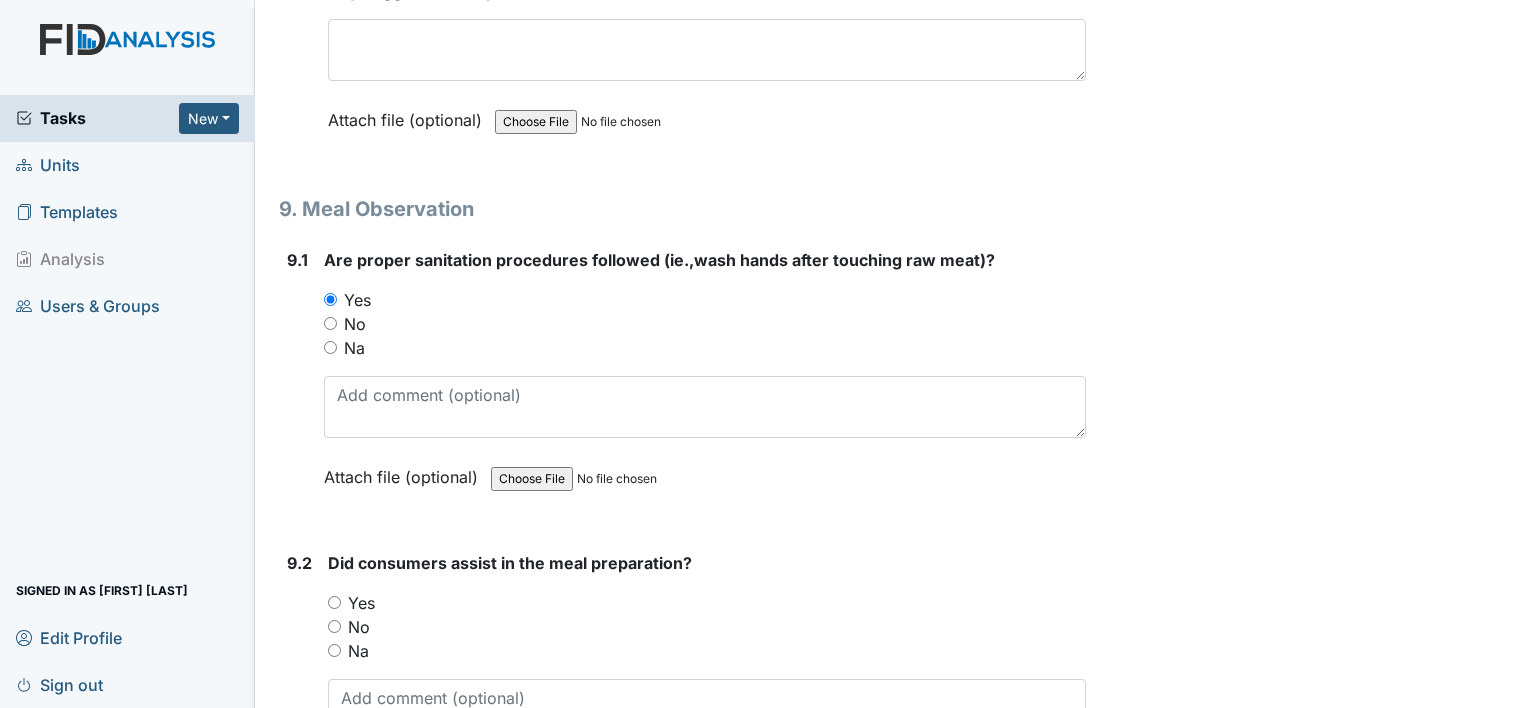 scroll, scrollTop: 15135, scrollLeft: 0, axis: vertical 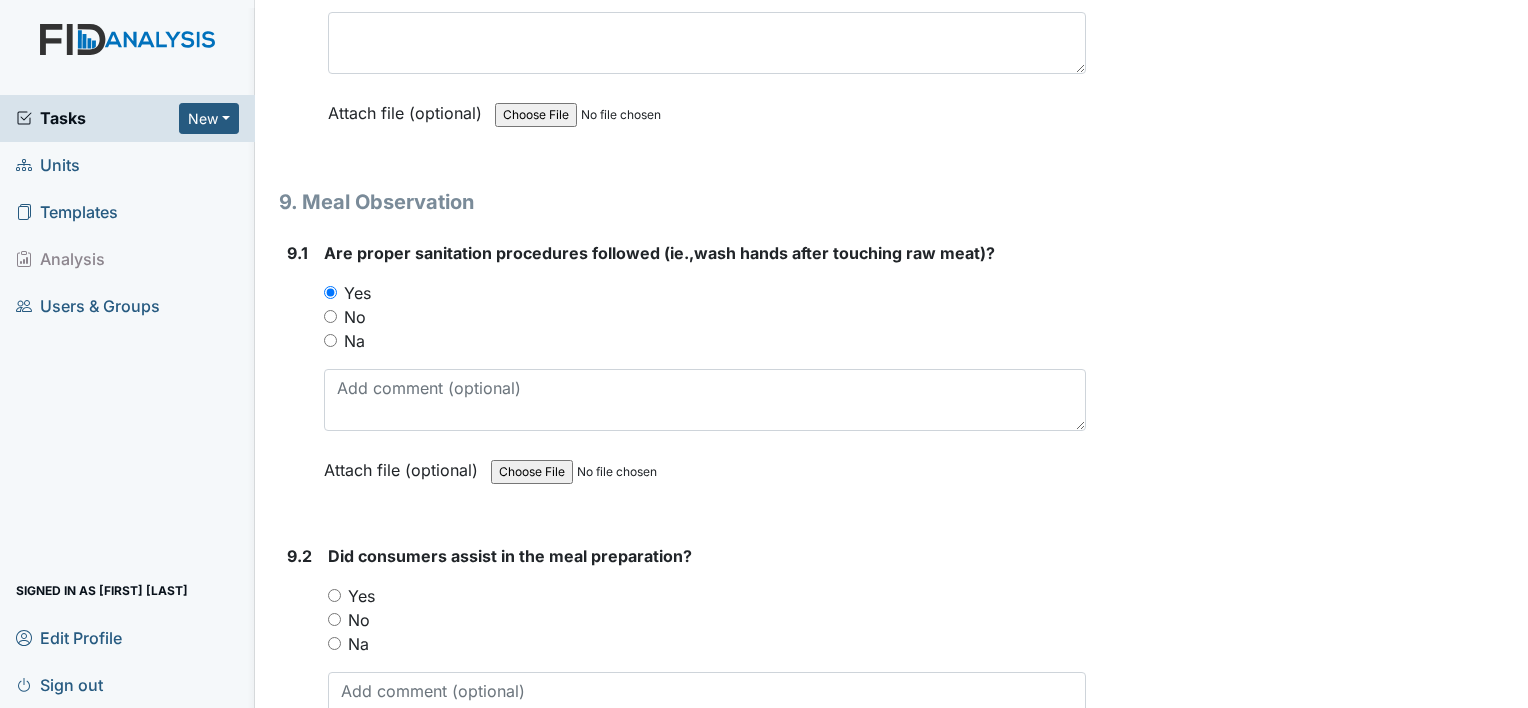 click on "Yes" at bounding box center (334, 595) 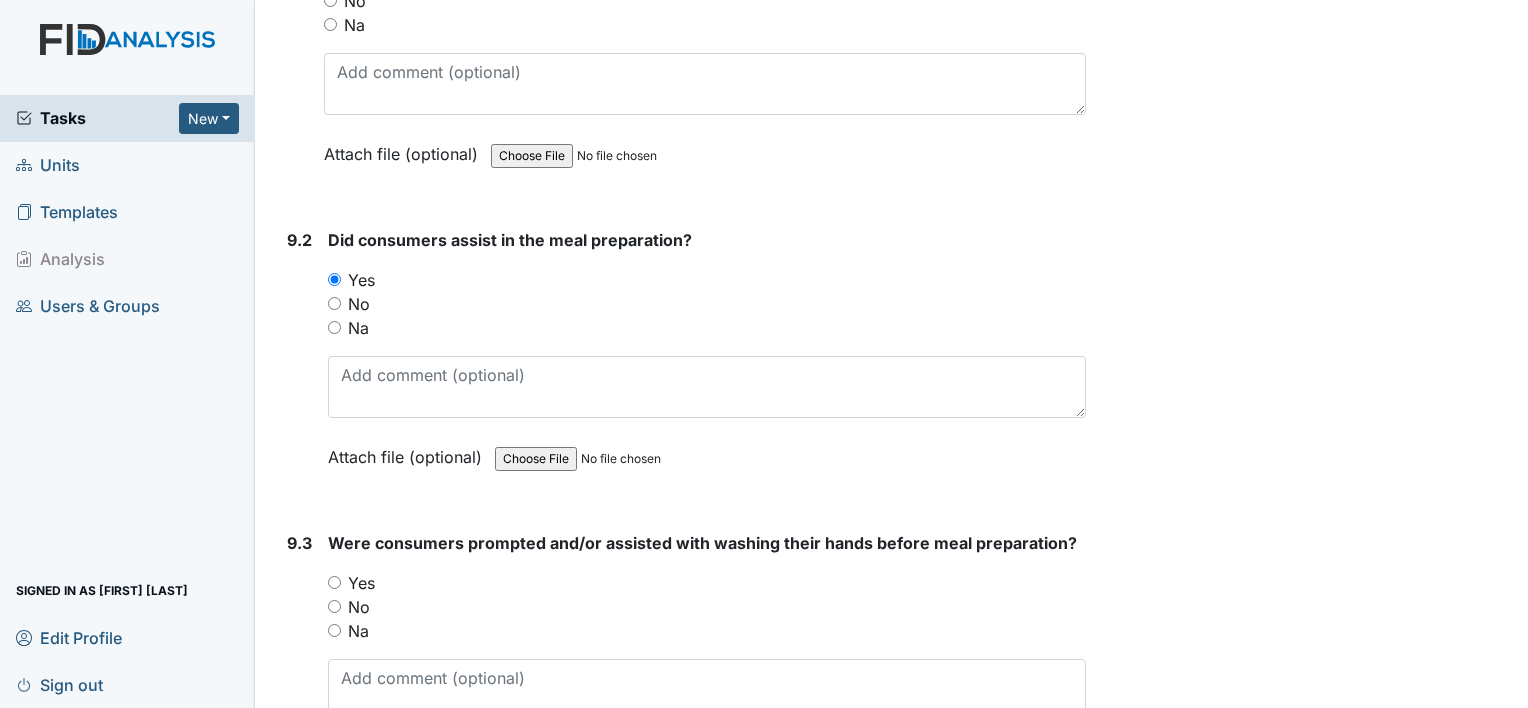 scroll, scrollTop: 15450, scrollLeft: 0, axis: vertical 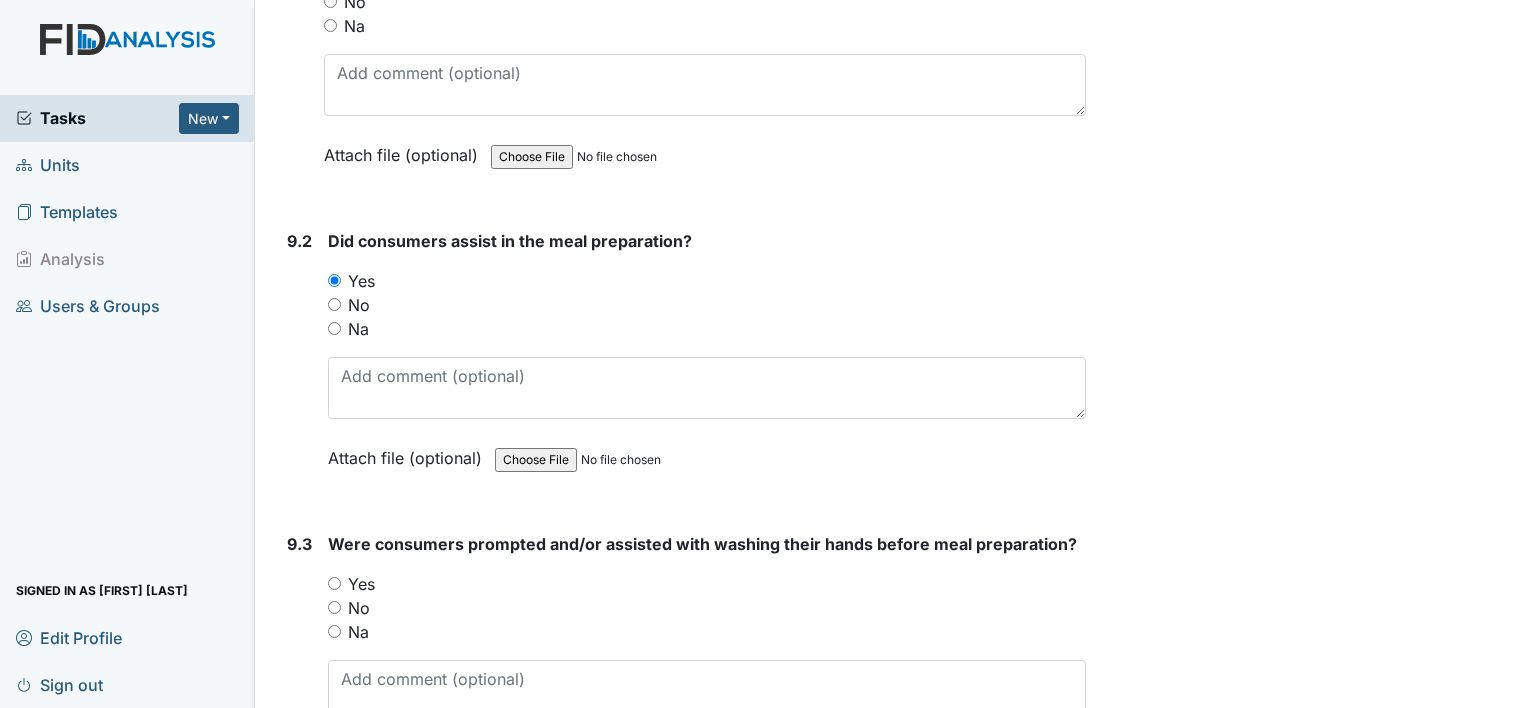 click on "Yes" at bounding box center [334, 583] 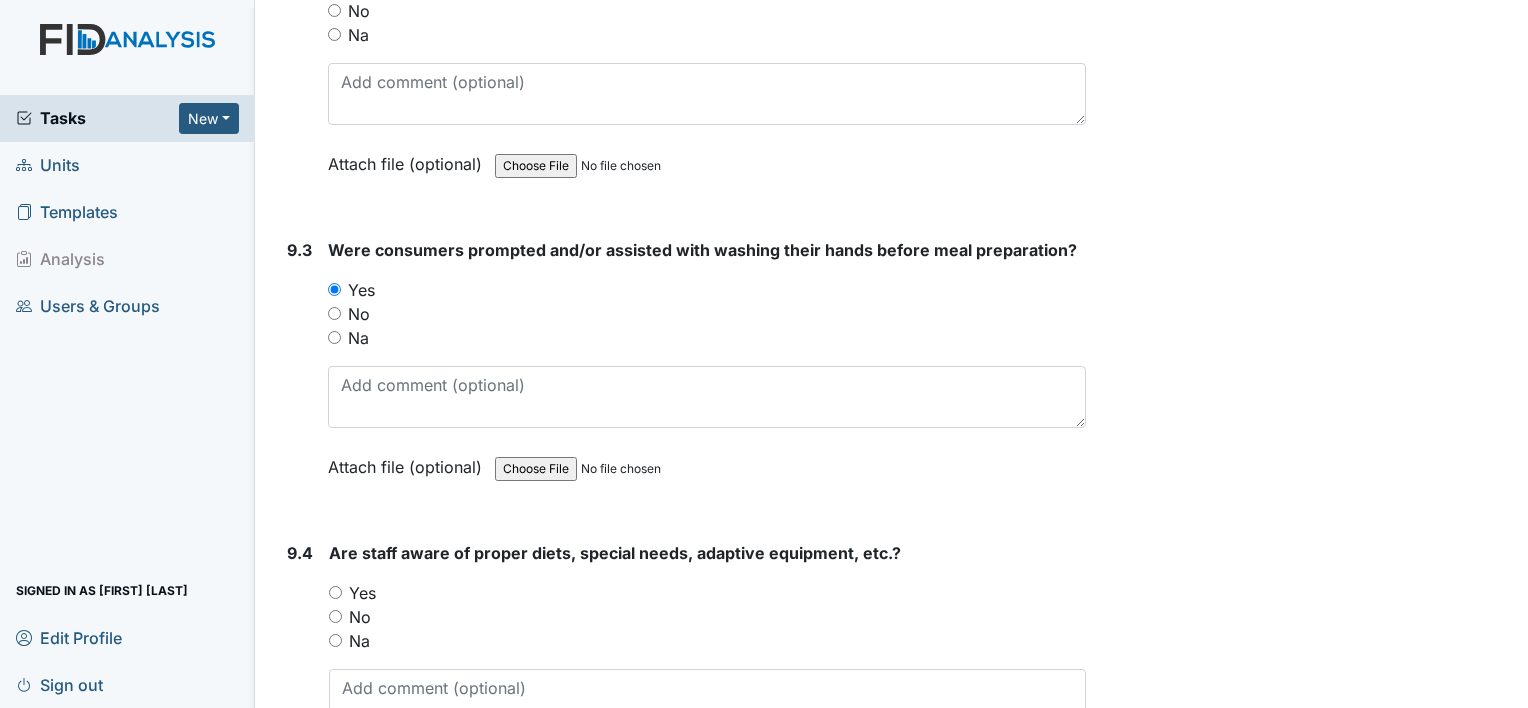scroll, scrollTop: 15744, scrollLeft: 0, axis: vertical 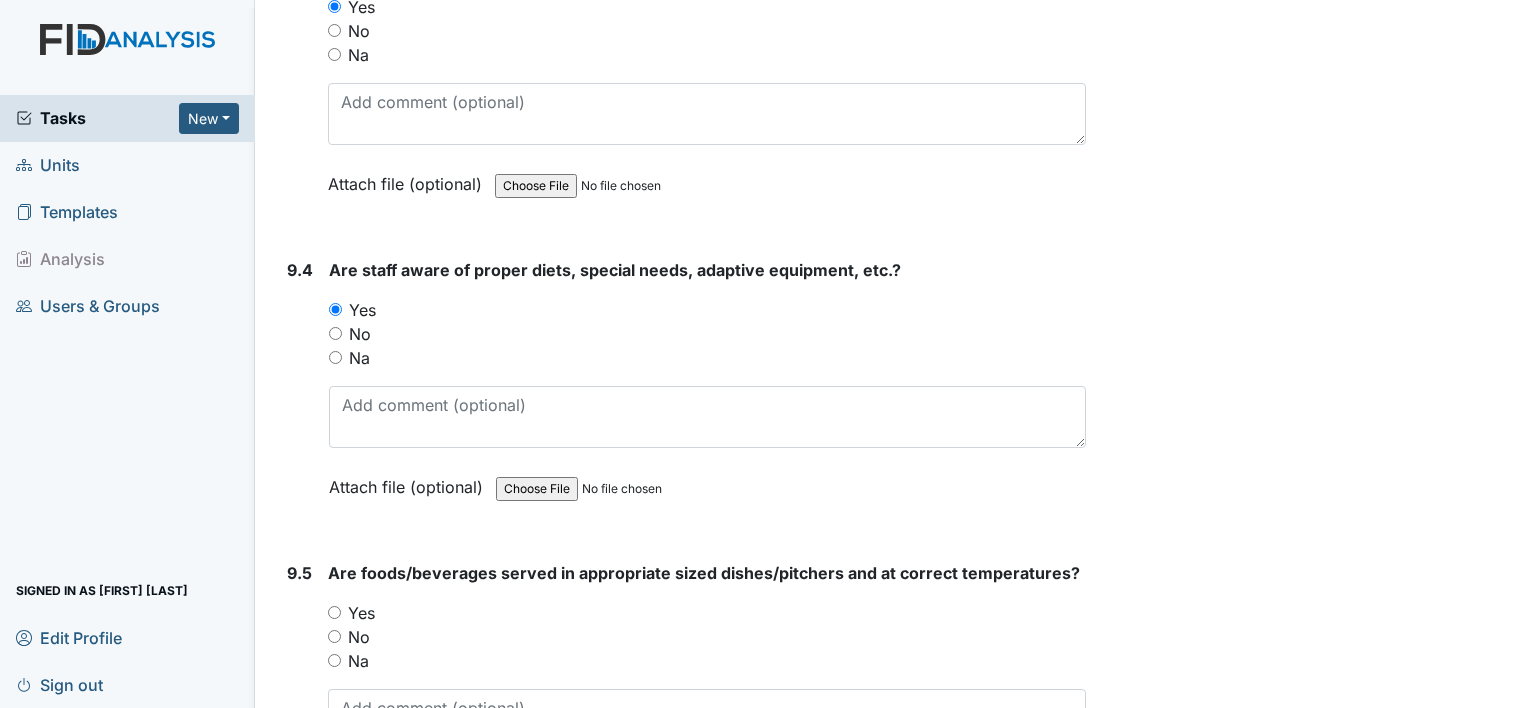 click on "Are foods/beverages served in appropriate sized dishes/pitchers and at correct temperatures?
You must select one of the below options.
Yes
No
Na
Attach file (optional)
You can upload .pdf, .txt, .jpg, .jpeg, .png, .csv, .xls, or .doc files under 100MB." at bounding box center [707, 688] 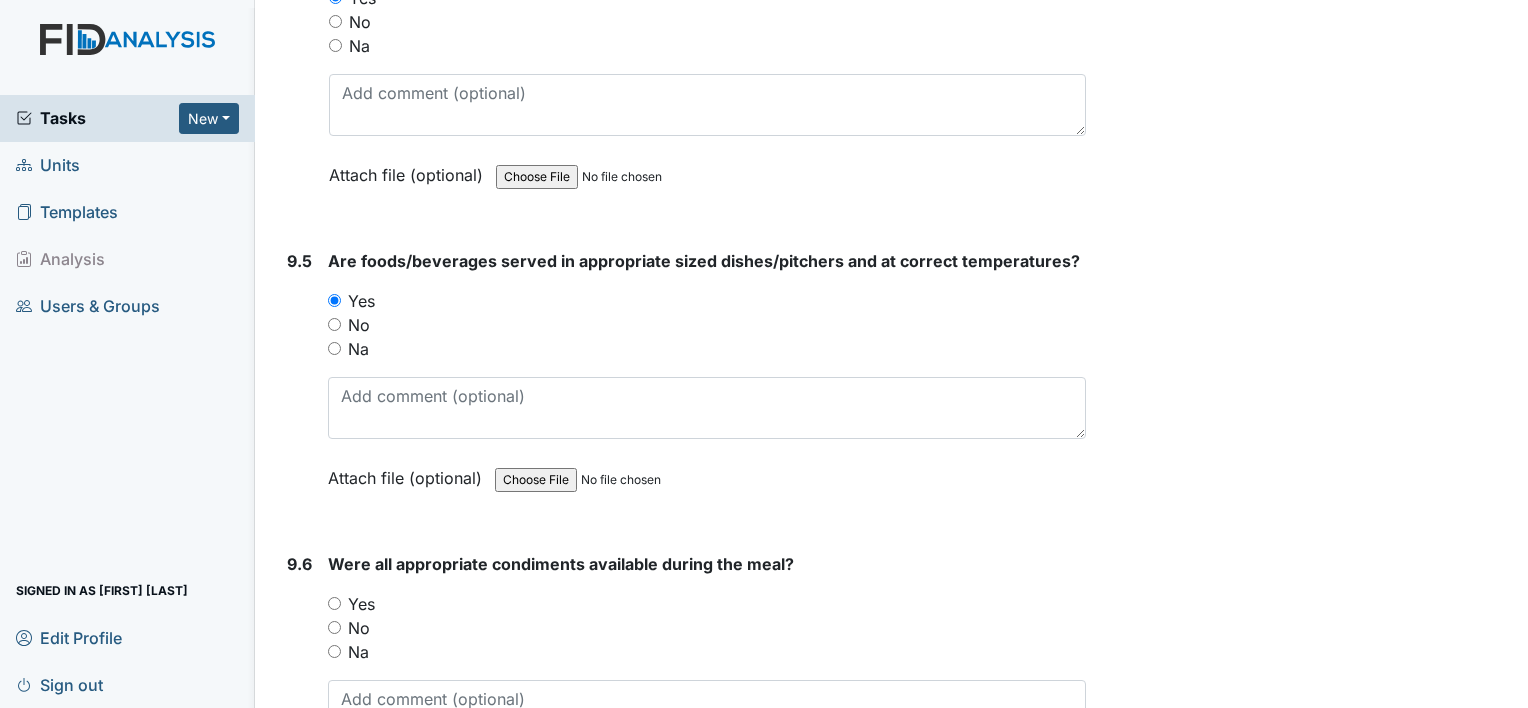 scroll, scrollTop: 16339, scrollLeft: 0, axis: vertical 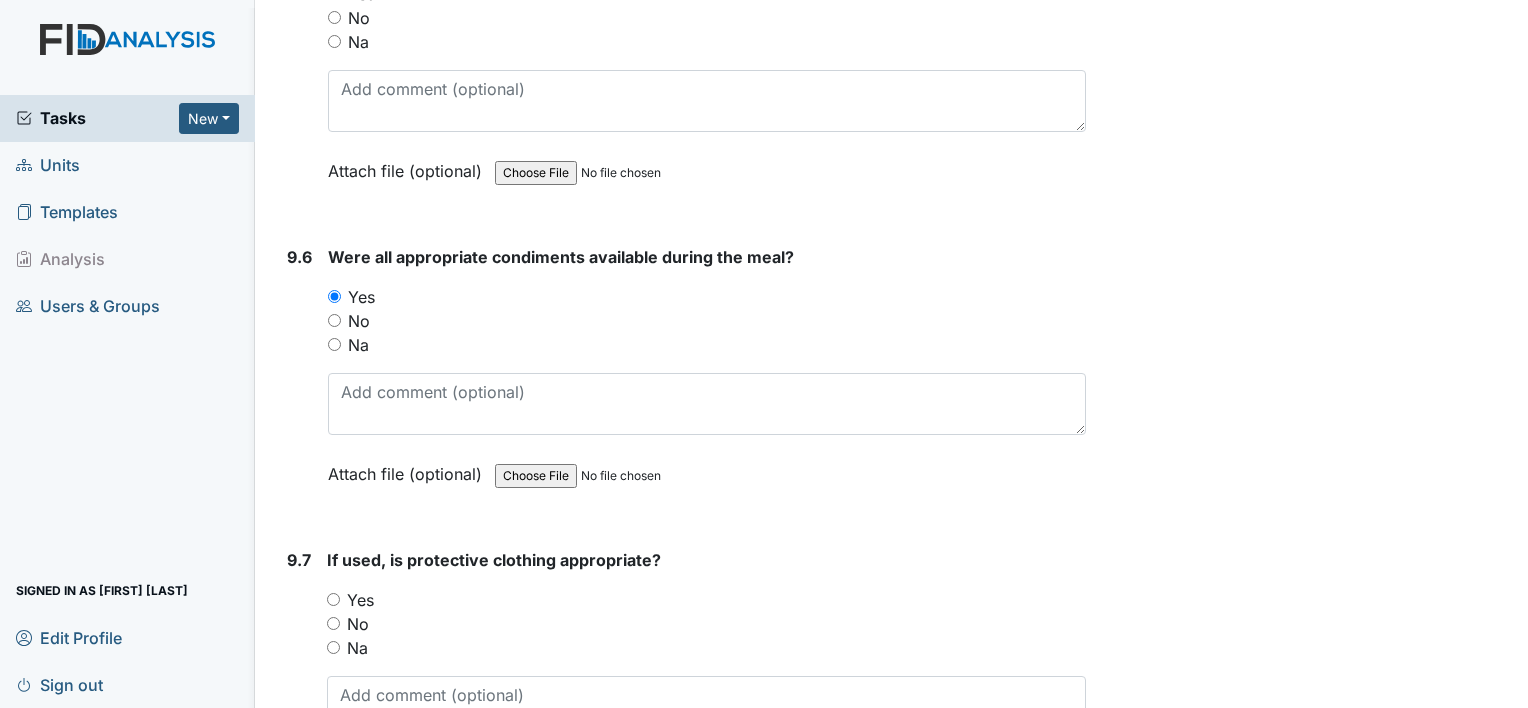 click on "Yes" at bounding box center [333, 599] 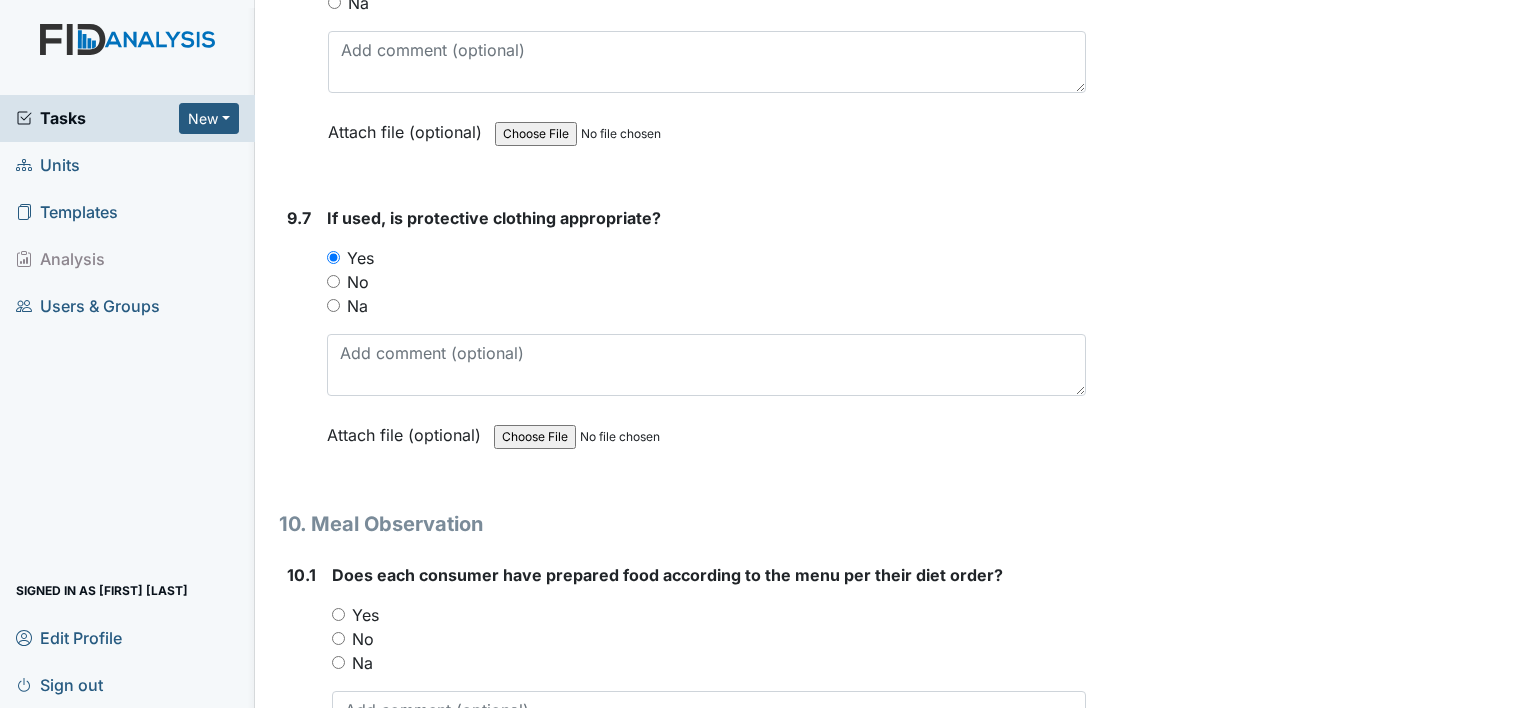 scroll, scrollTop: 16995, scrollLeft: 0, axis: vertical 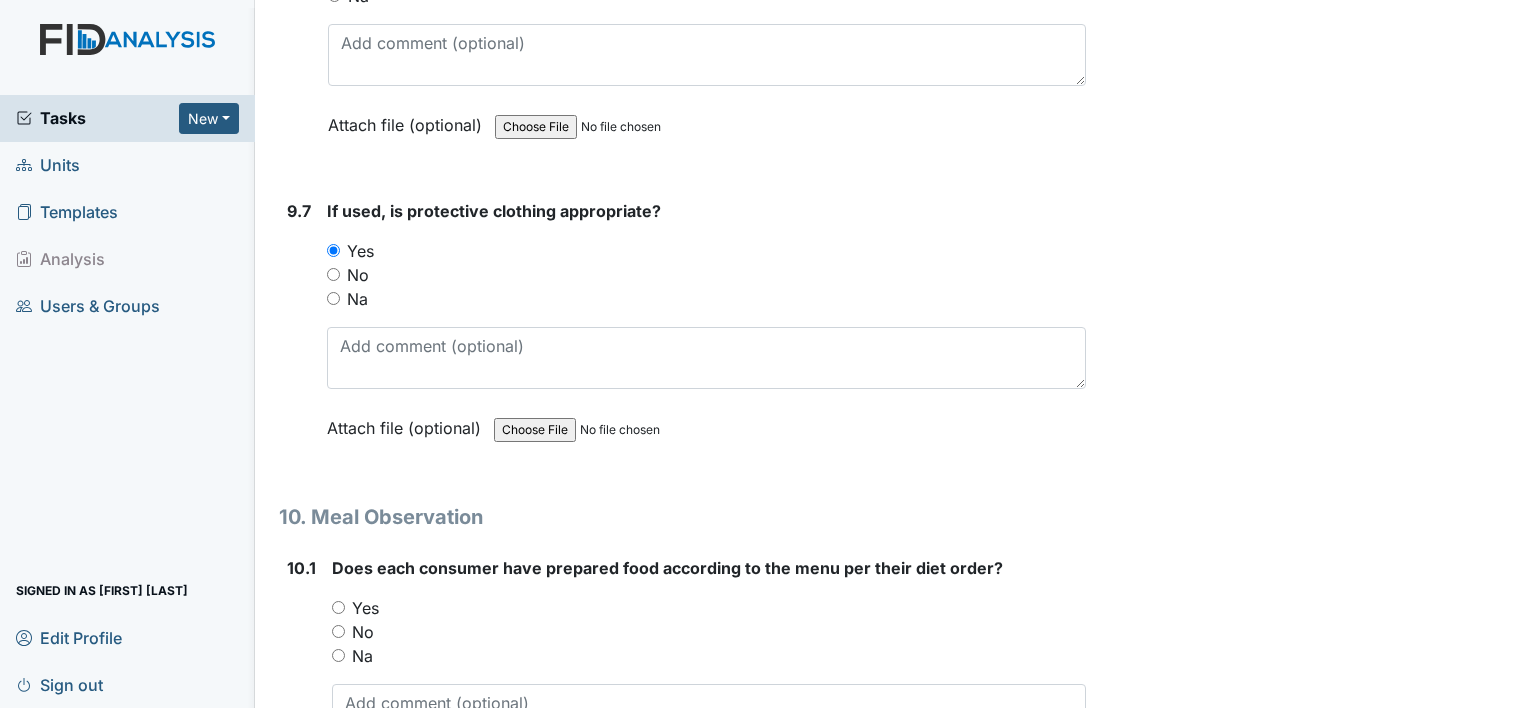 click on "Yes" at bounding box center (338, 607) 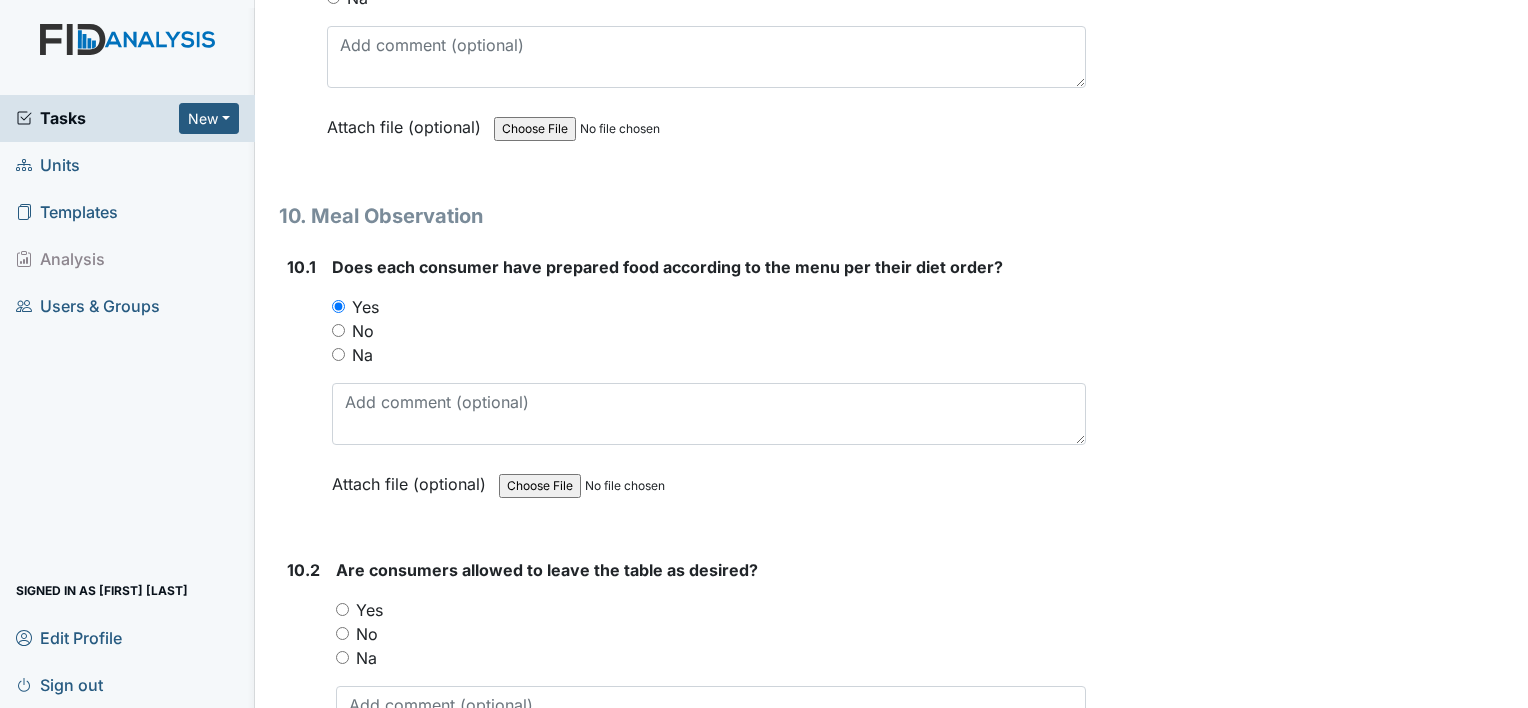 scroll, scrollTop: 17307, scrollLeft: 0, axis: vertical 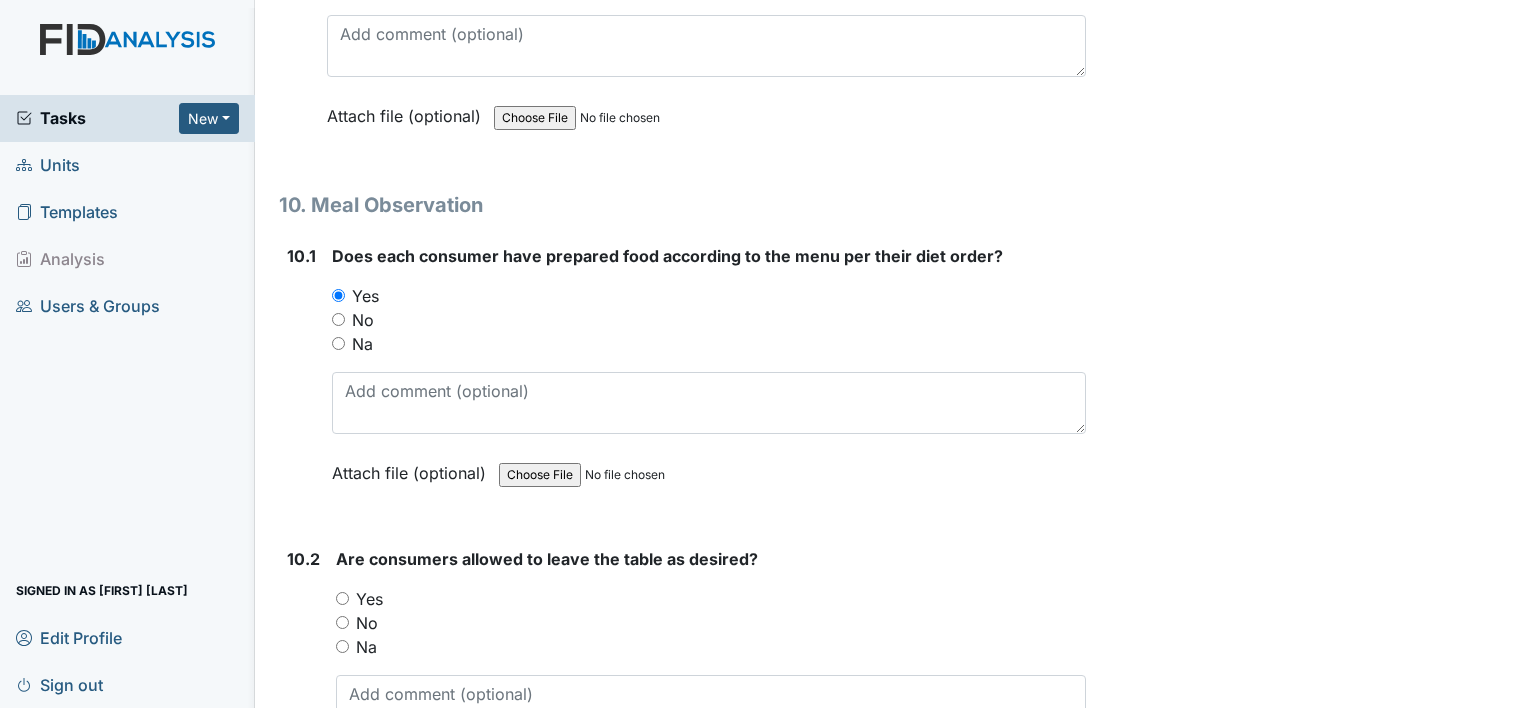 click on "10.2
Are consumers allowed to leave the table as desired?
You must select one of the below options.
Yes
No
Na
Attach file (optional)
You can upload .pdf, .txt, .jpg, .jpeg, .png, .csv, .xls, or .doc files under 100MB." at bounding box center (682, 682) 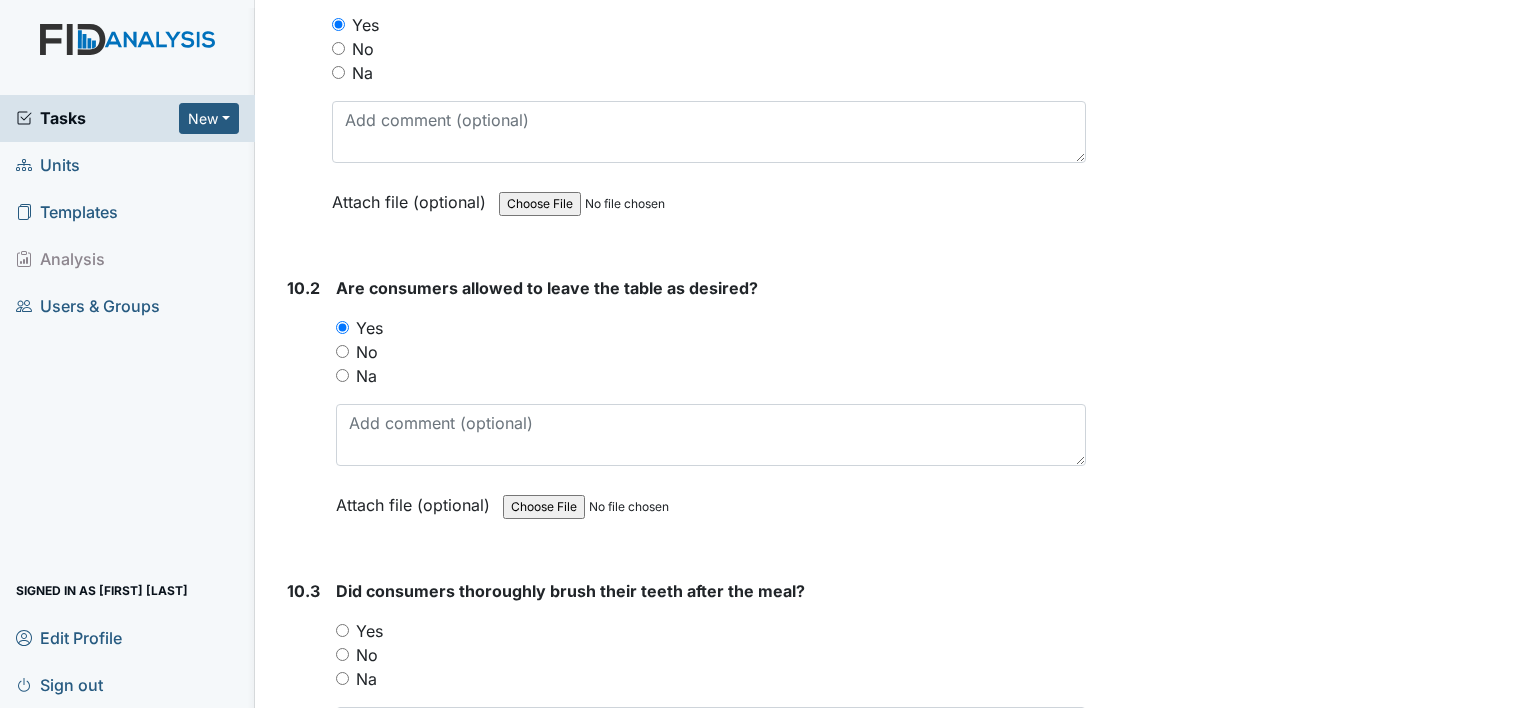 scroll, scrollTop: 17595, scrollLeft: 0, axis: vertical 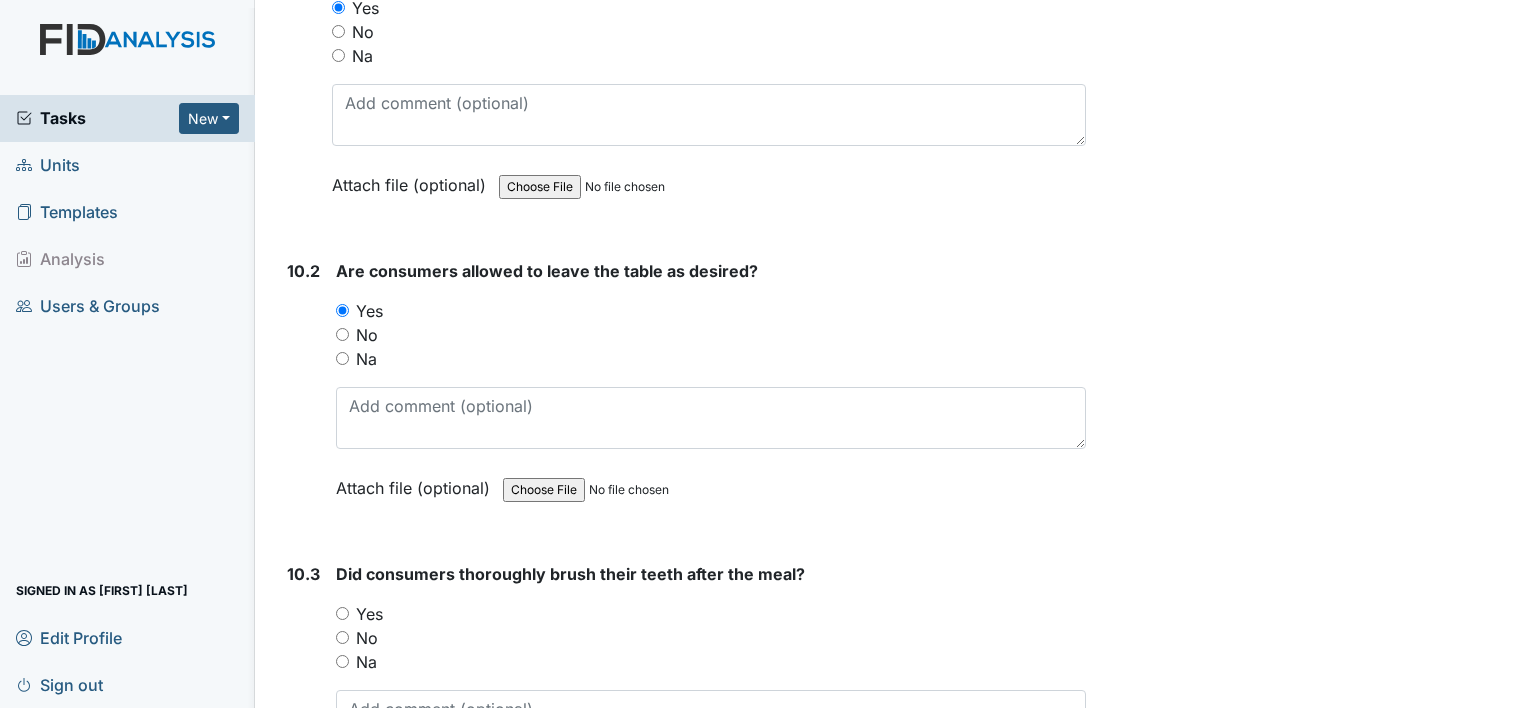 click on "Yes" at bounding box center (711, 614) 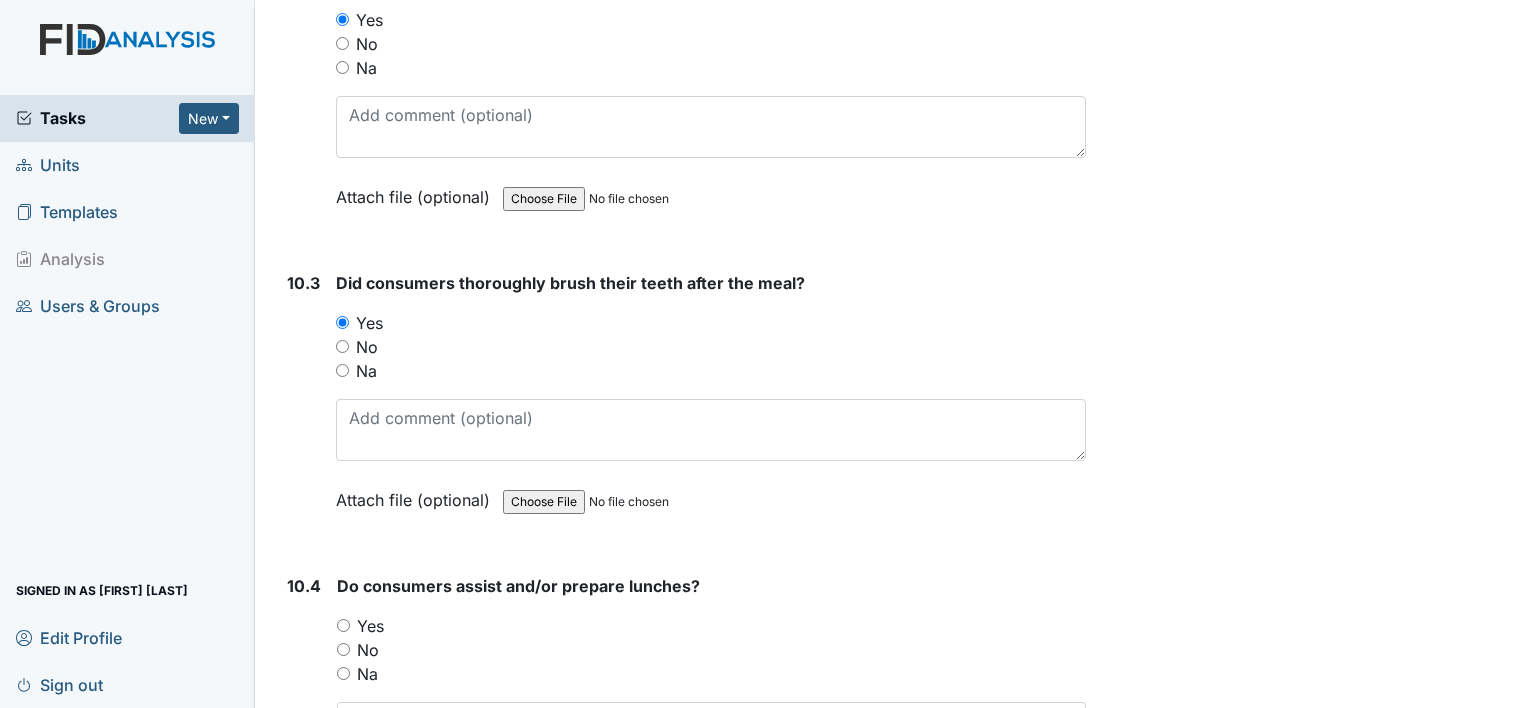scroll, scrollTop: 17887, scrollLeft: 0, axis: vertical 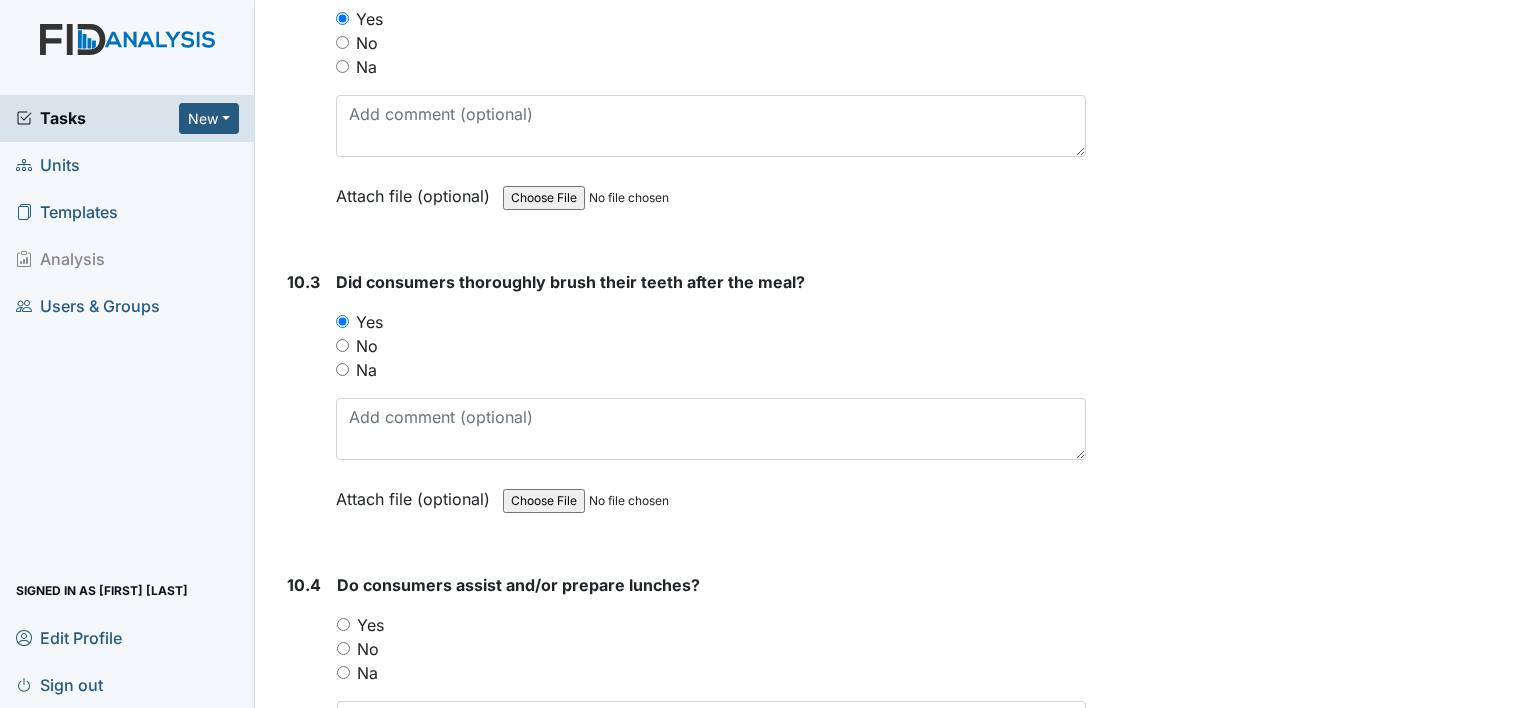 click on "Yes" at bounding box center (343, 624) 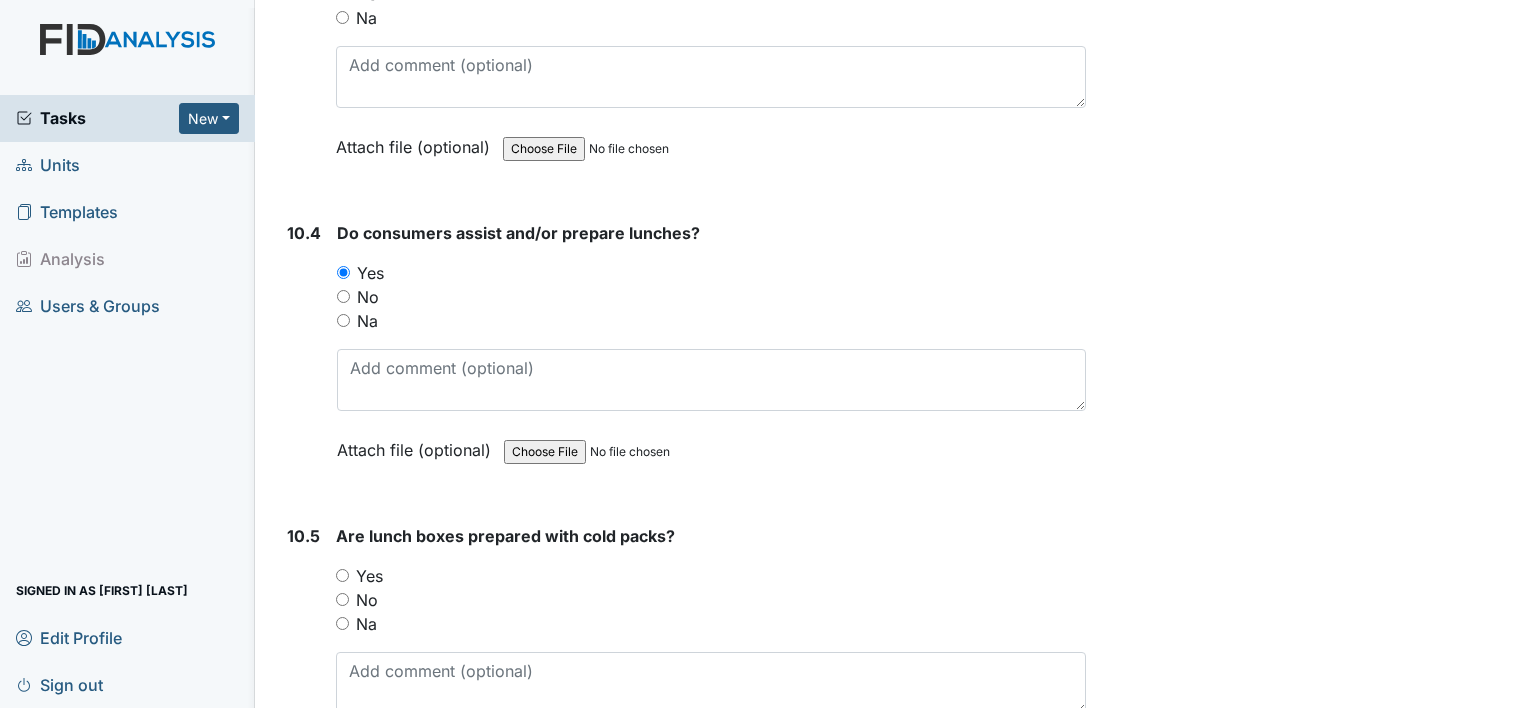 scroll, scrollTop: 18236, scrollLeft: 0, axis: vertical 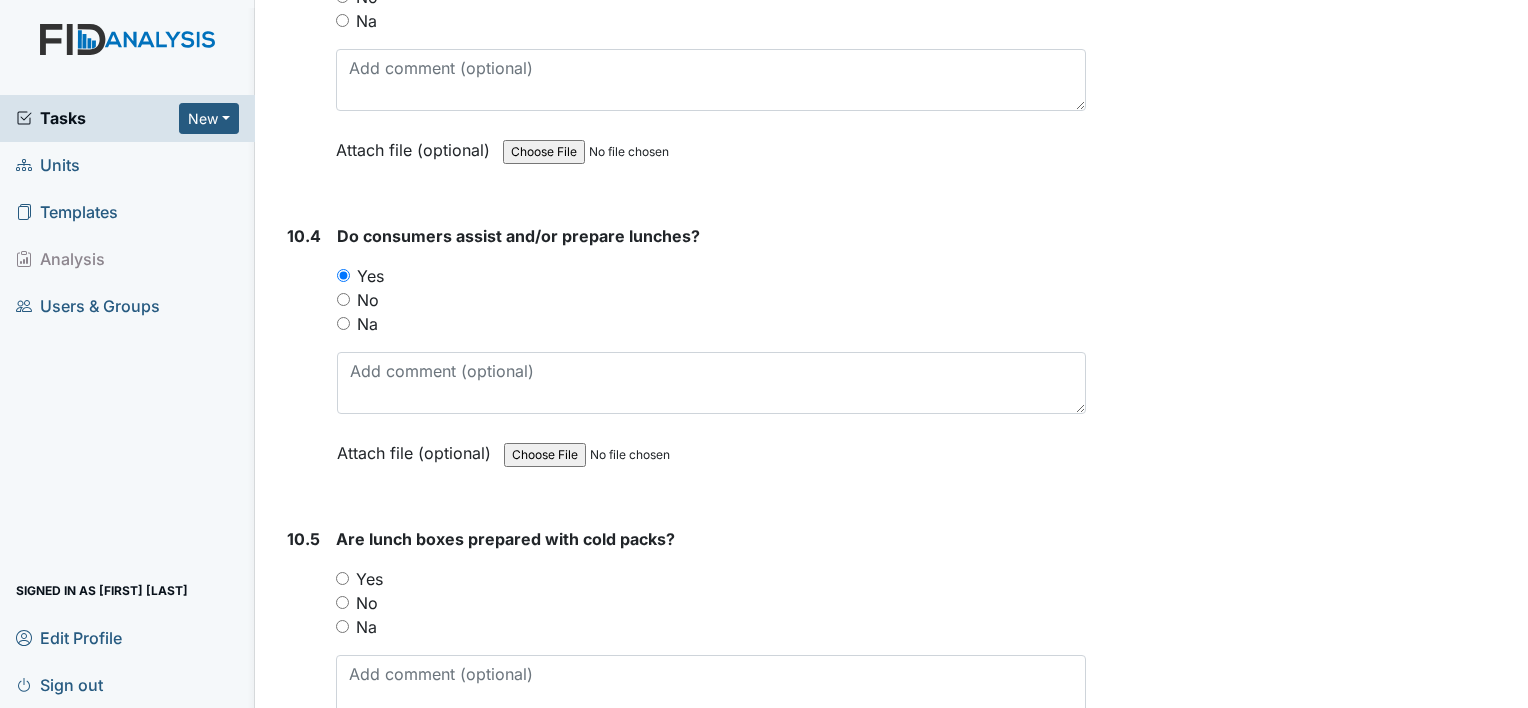 click on "Yes" at bounding box center (369, 579) 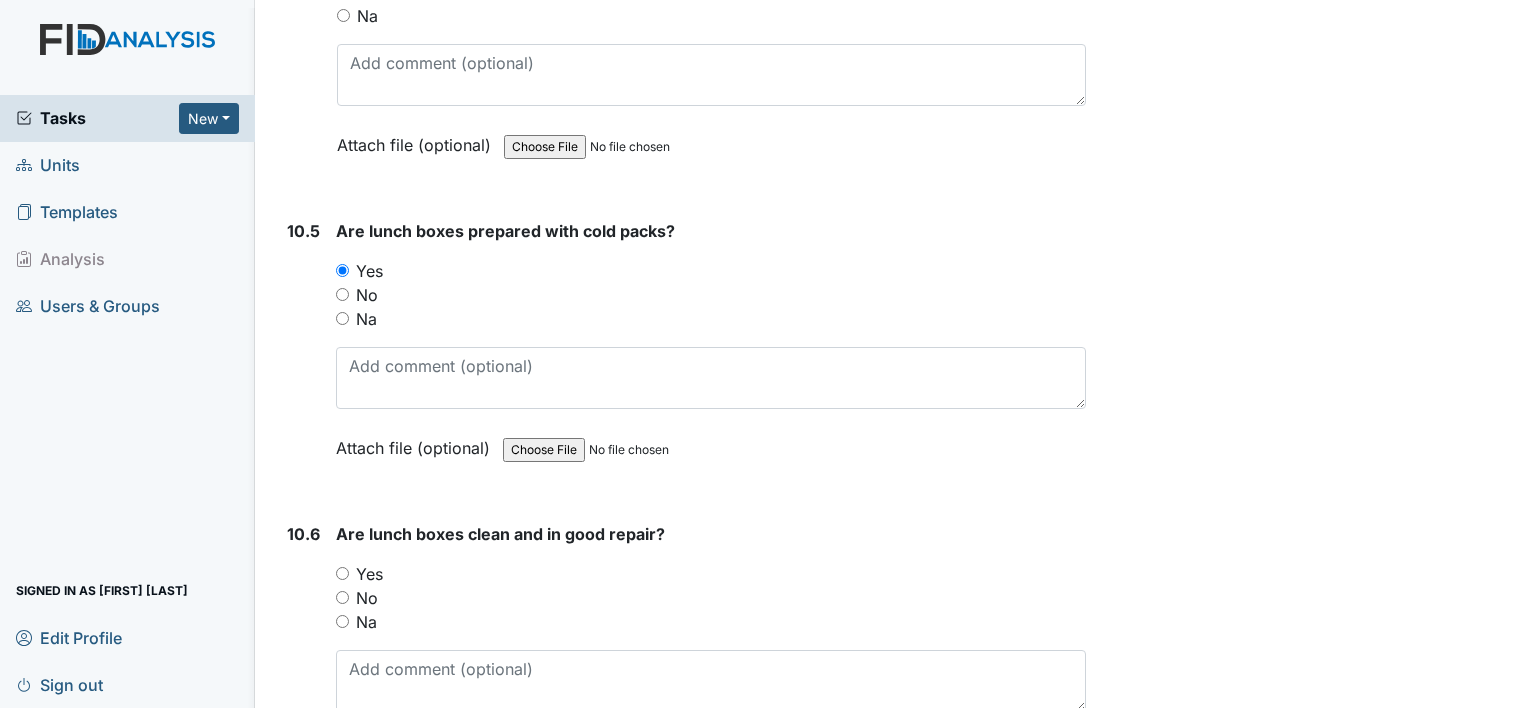 scroll, scrollTop: 18551, scrollLeft: 0, axis: vertical 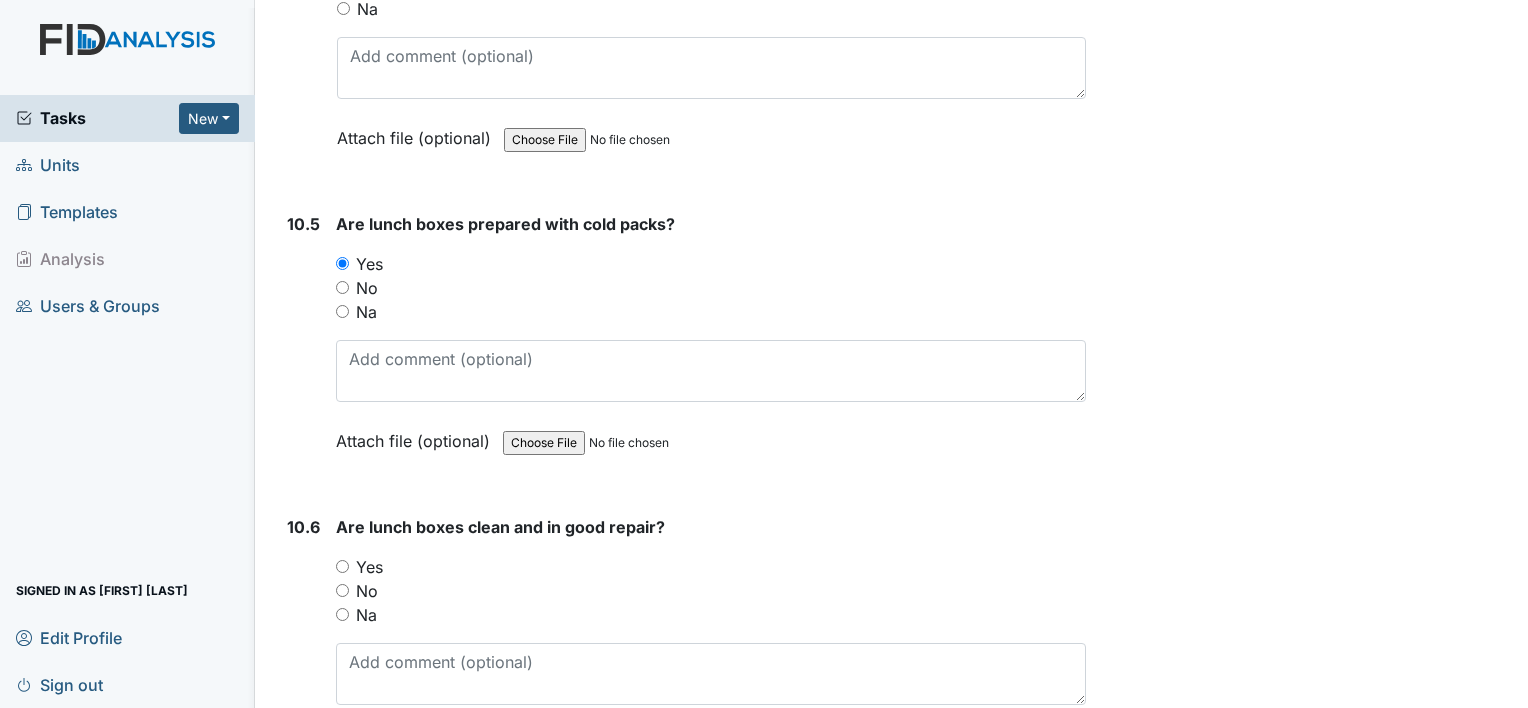 click on "Yes" at bounding box center (369, 567) 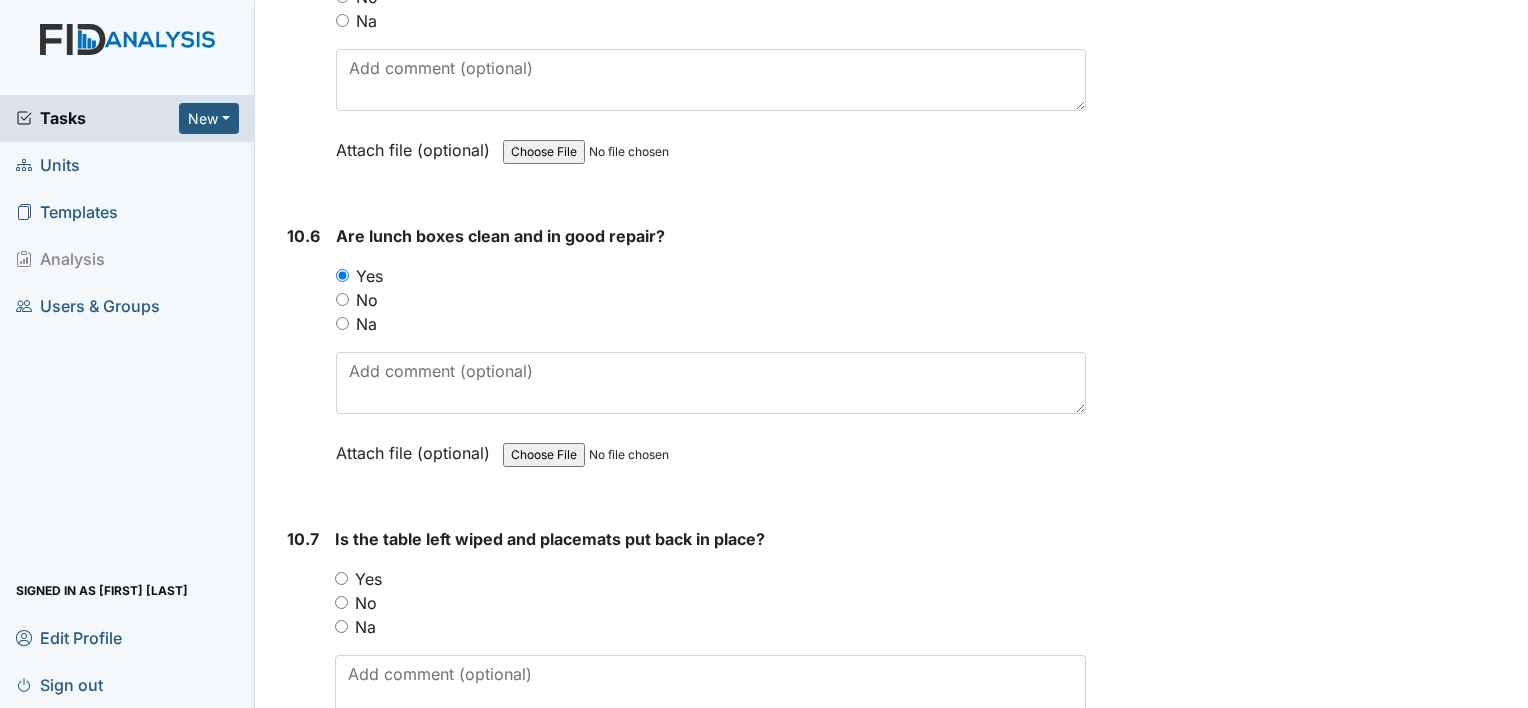 scroll, scrollTop: 18842, scrollLeft: 0, axis: vertical 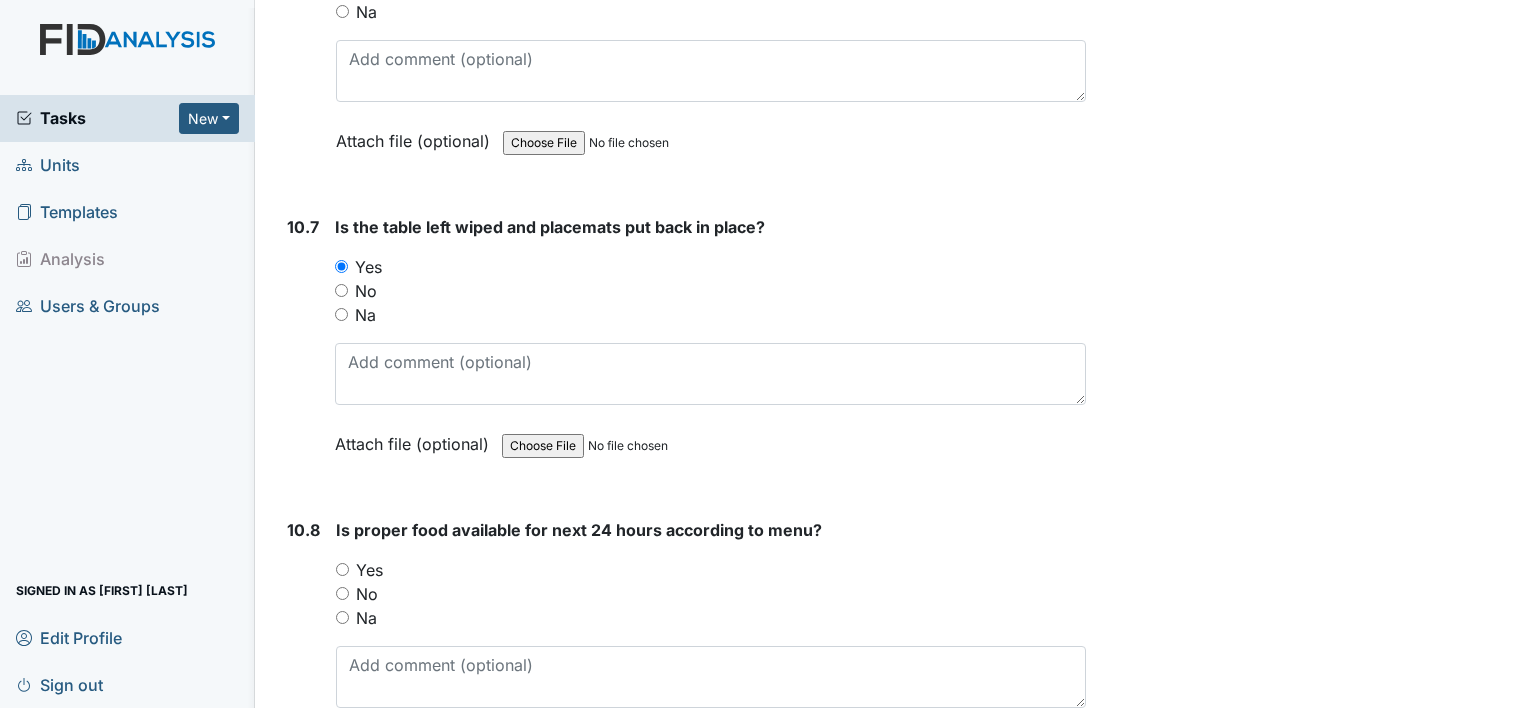 click on "Yes" at bounding box center (369, 570) 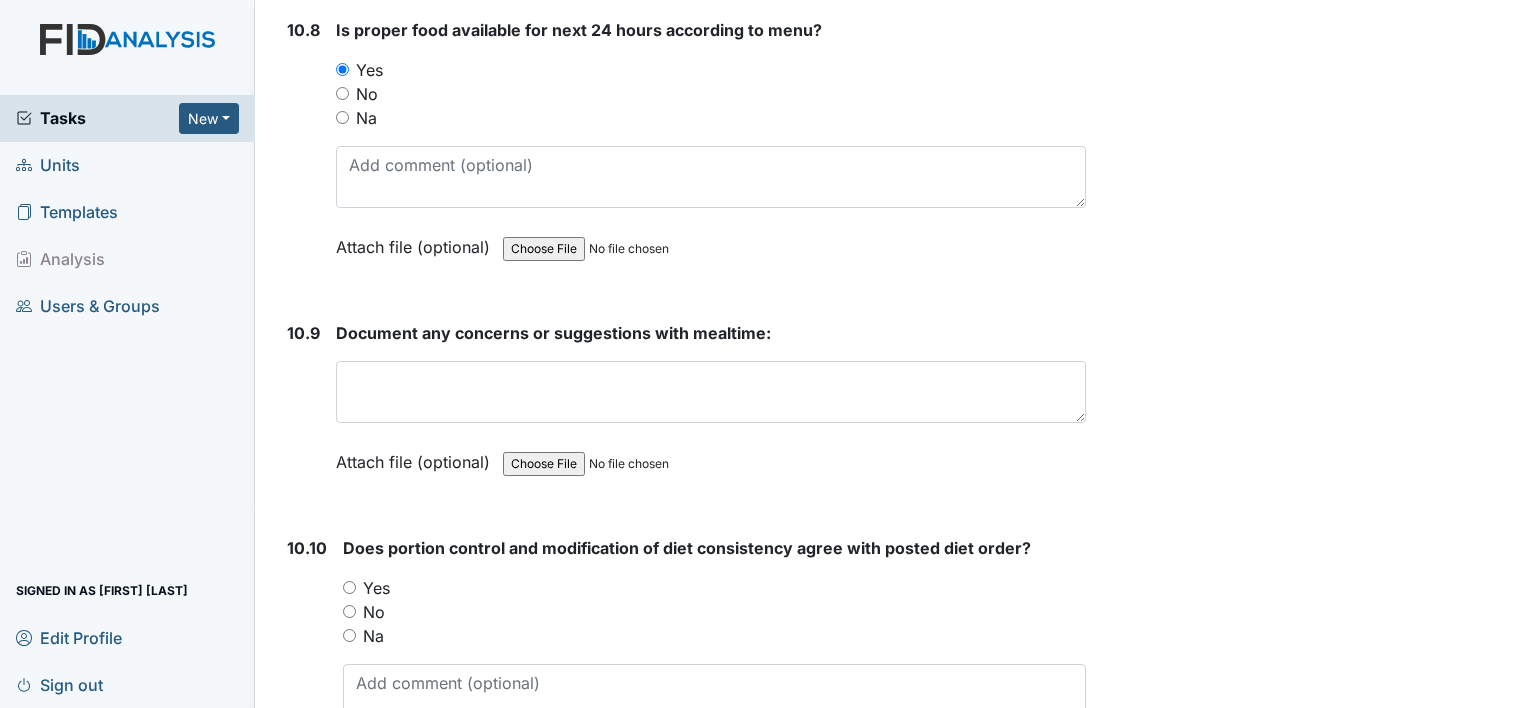 scroll, scrollTop: 19655, scrollLeft: 0, axis: vertical 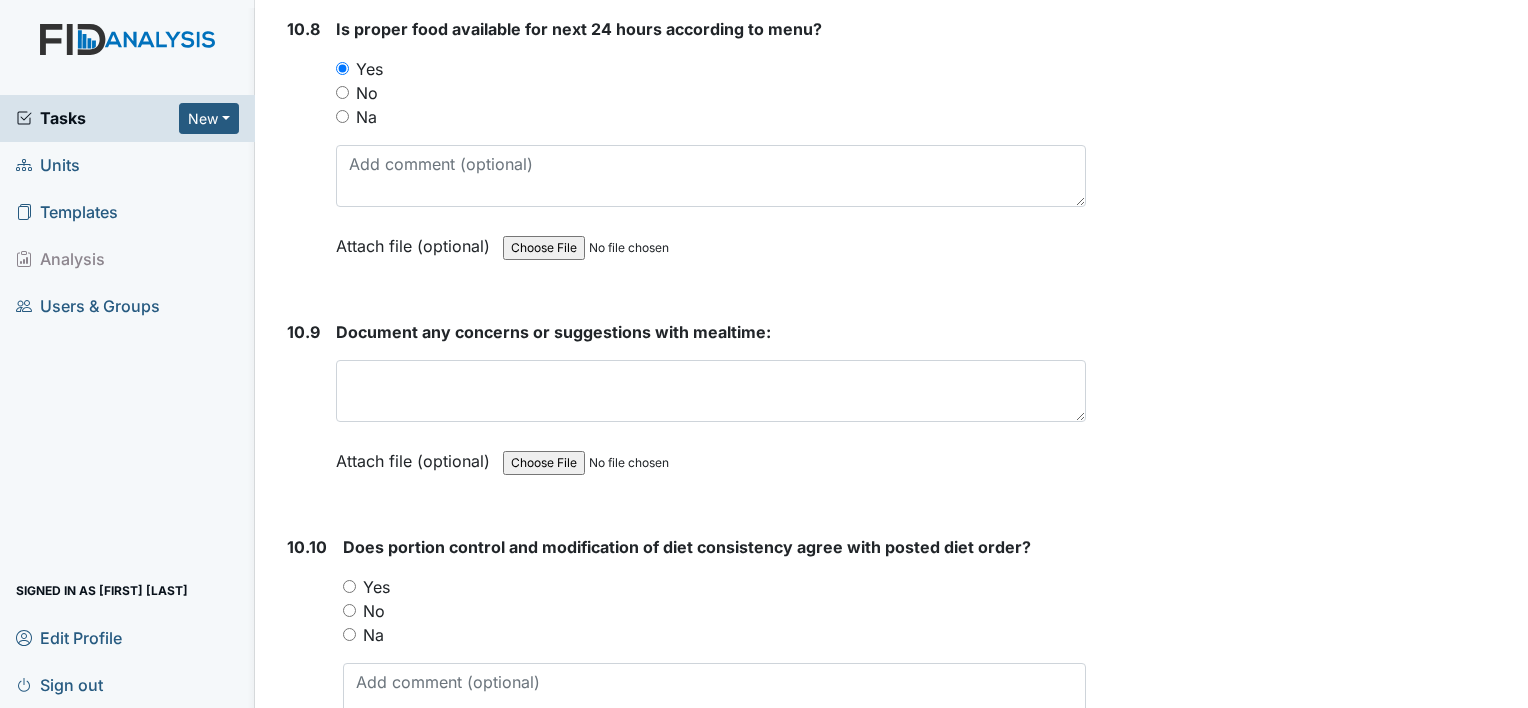 click on "Yes" at bounding box center (376, 587) 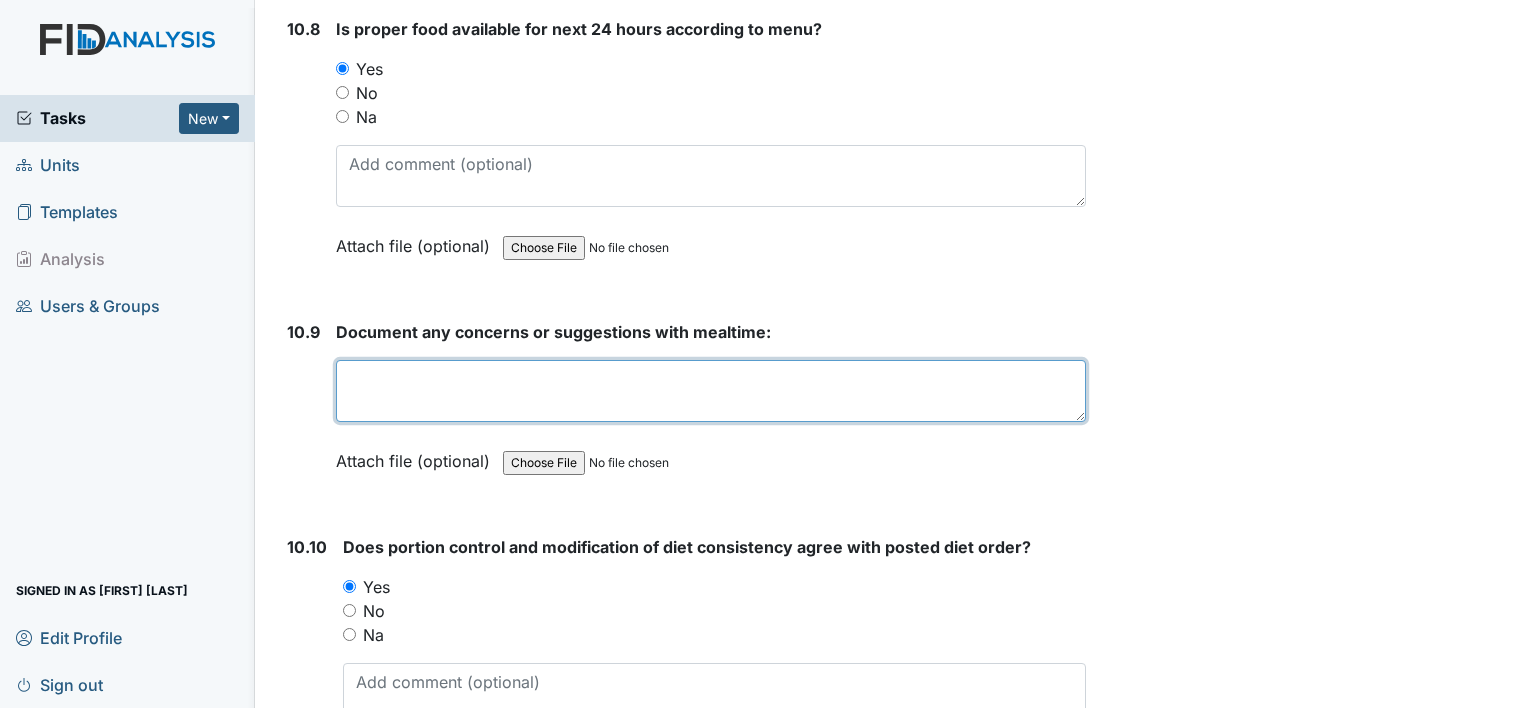 click at bounding box center (711, 391) 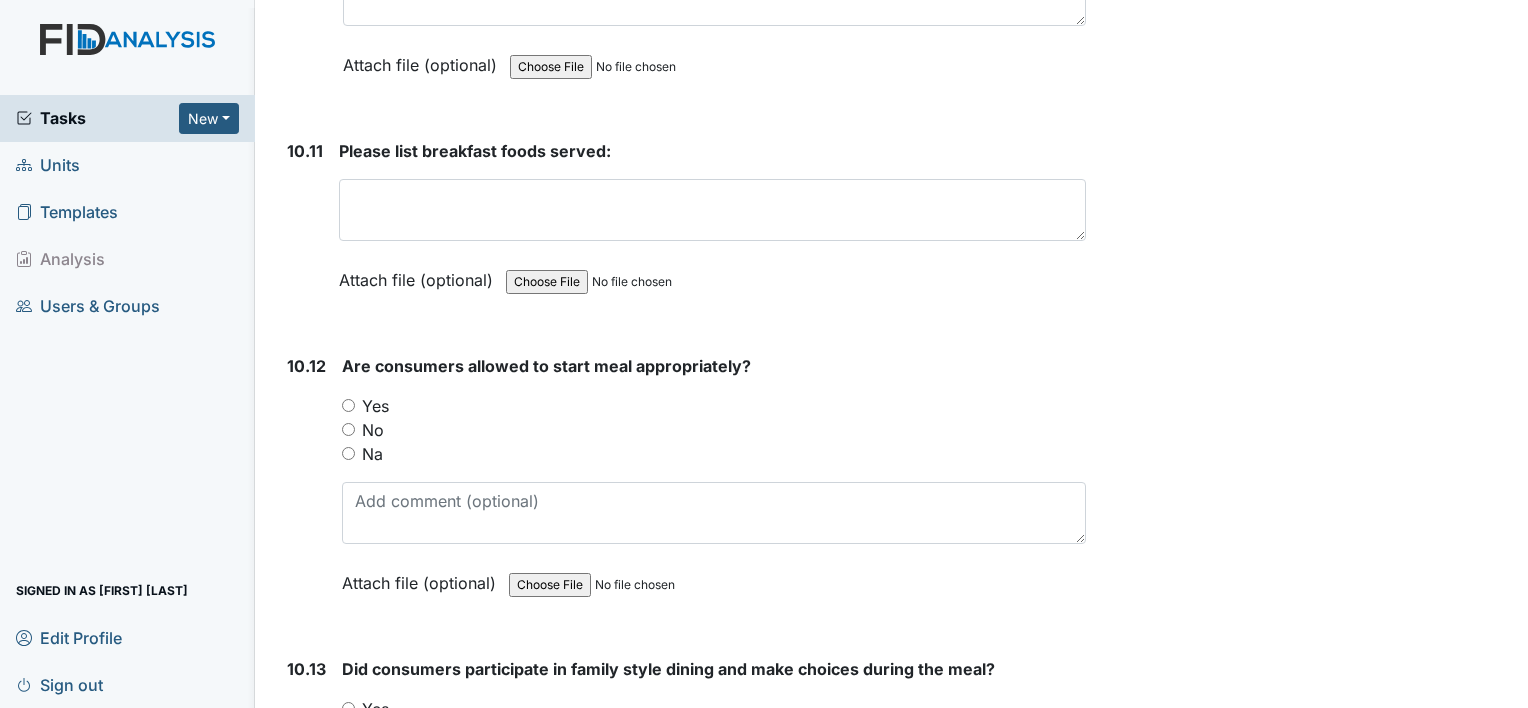 scroll, scrollTop: 20360, scrollLeft: 0, axis: vertical 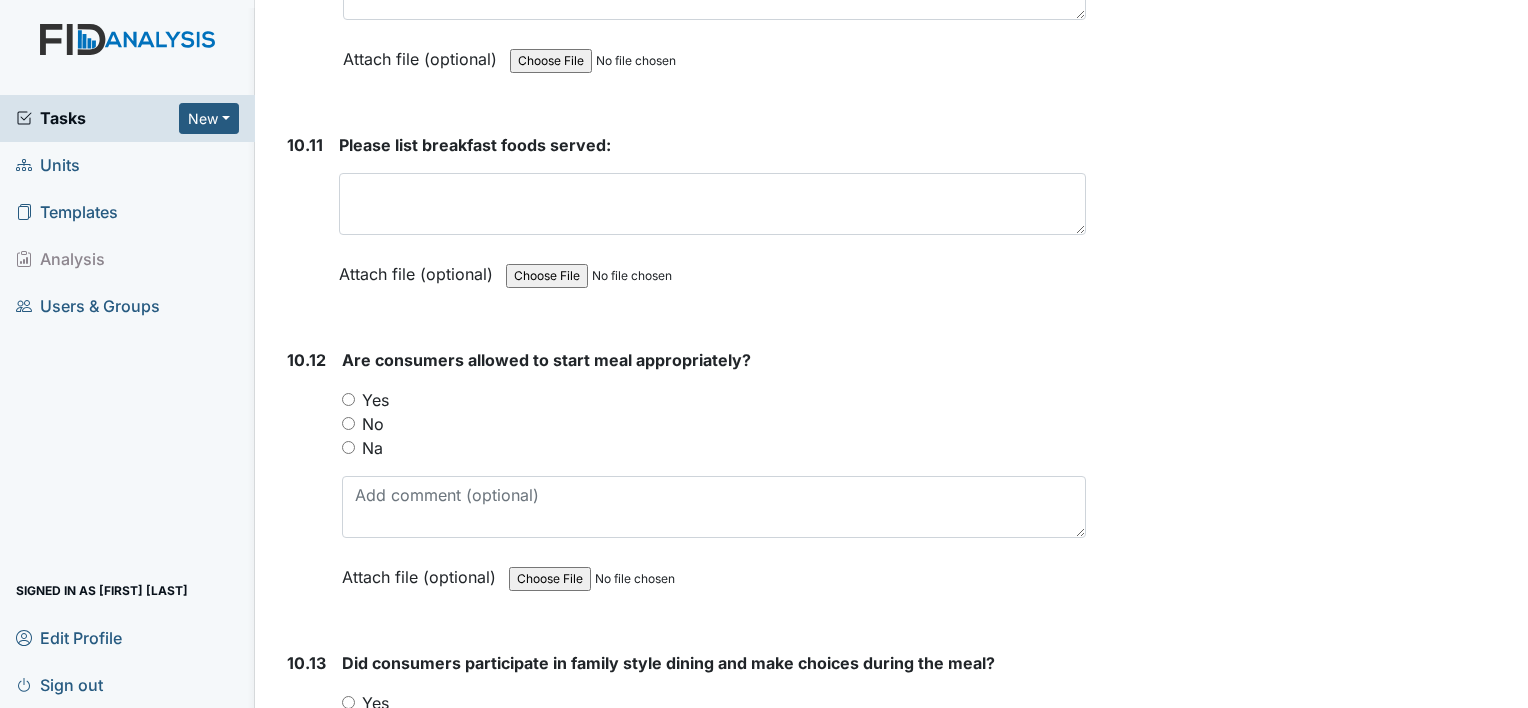 type on "JJ-shoveling food into his mouth" 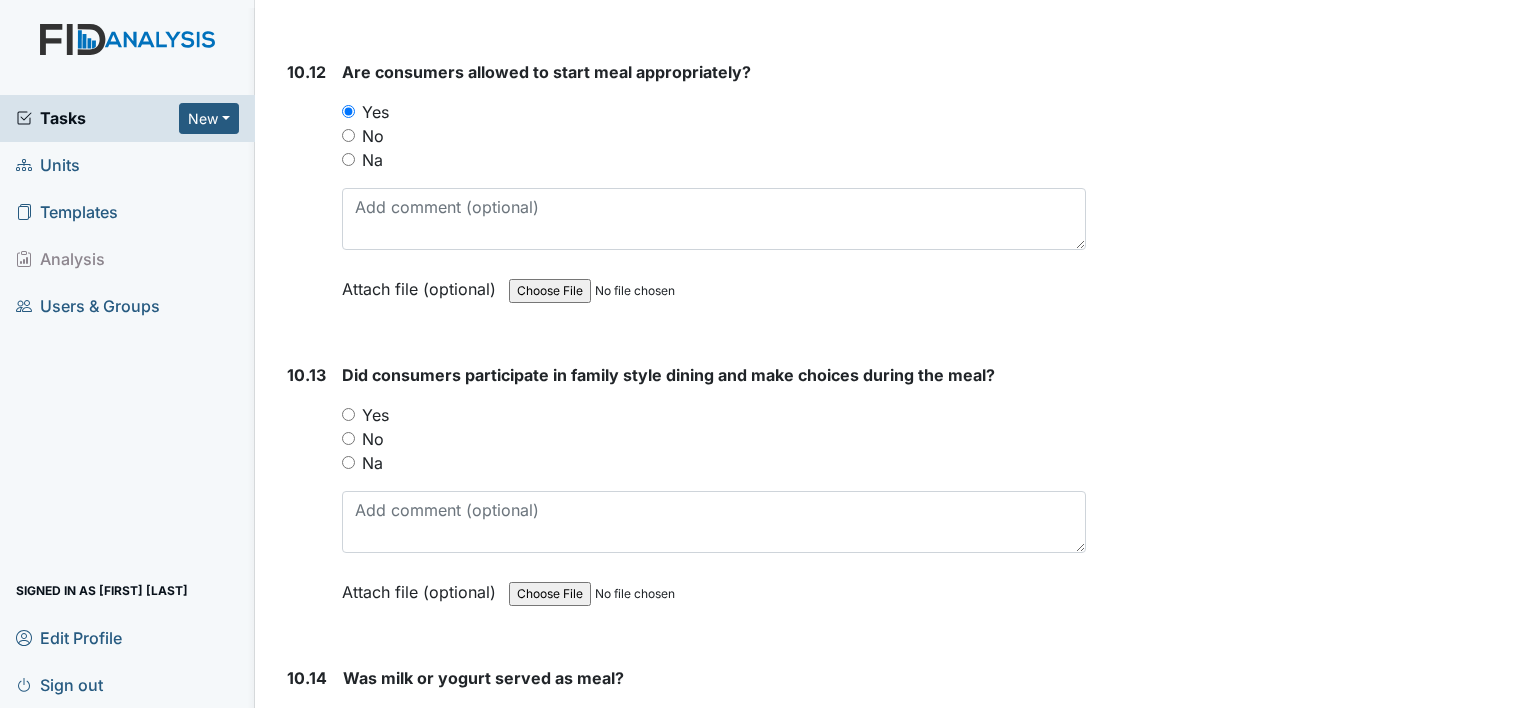 scroll, scrollTop: 20650, scrollLeft: 0, axis: vertical 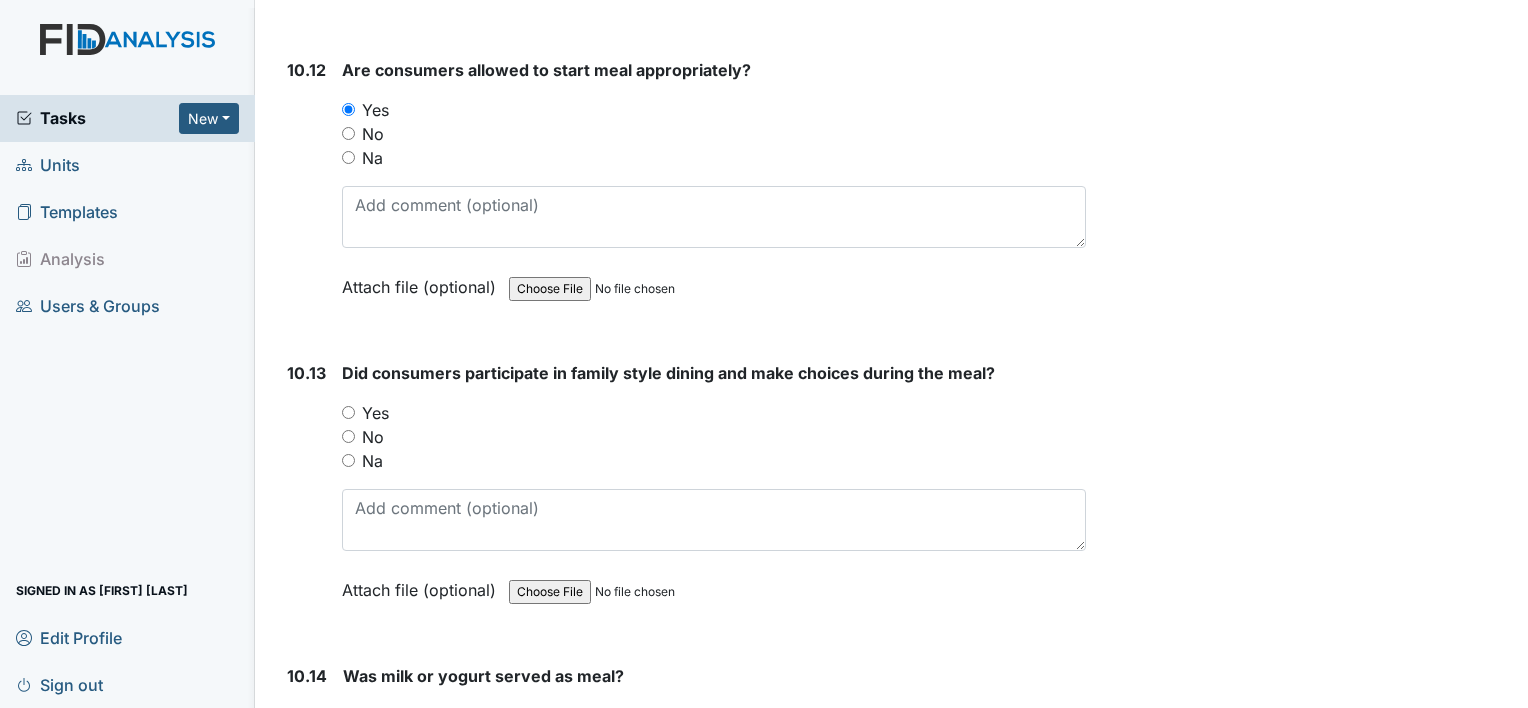 click on "Yes" at bounding box center (375, 413) 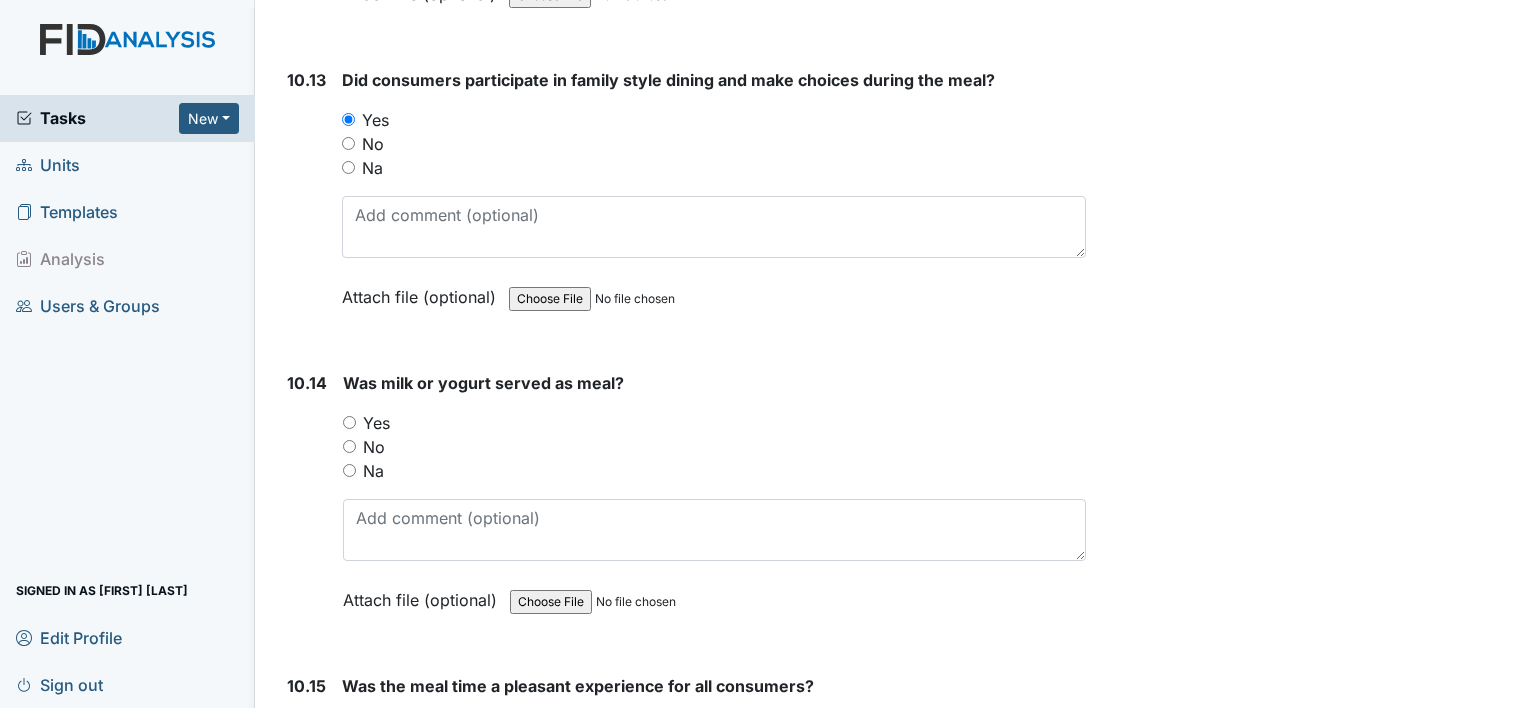 scroll, scrollTop: 20944, scrollLeft: 0, axis: vertical 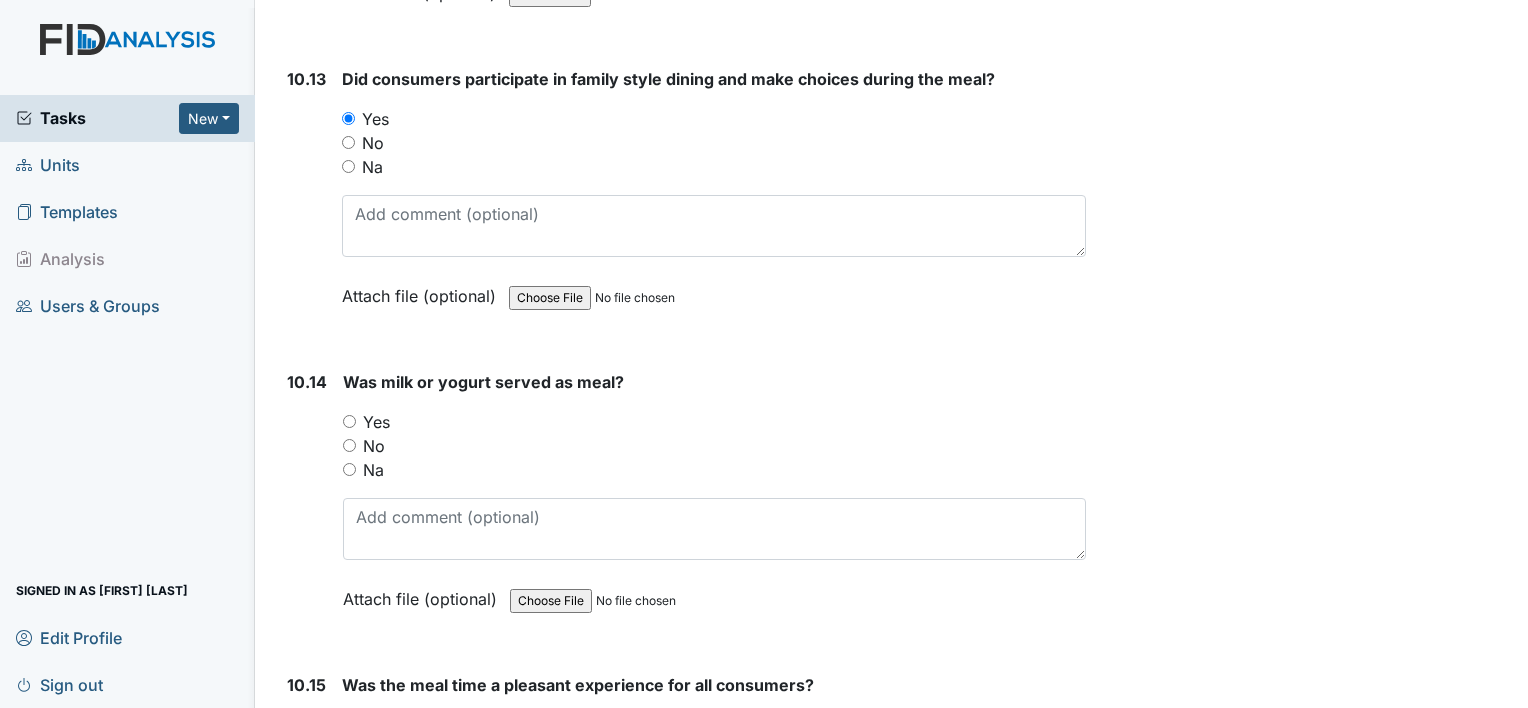 click on "Yes" at bounding box center (376, 422) 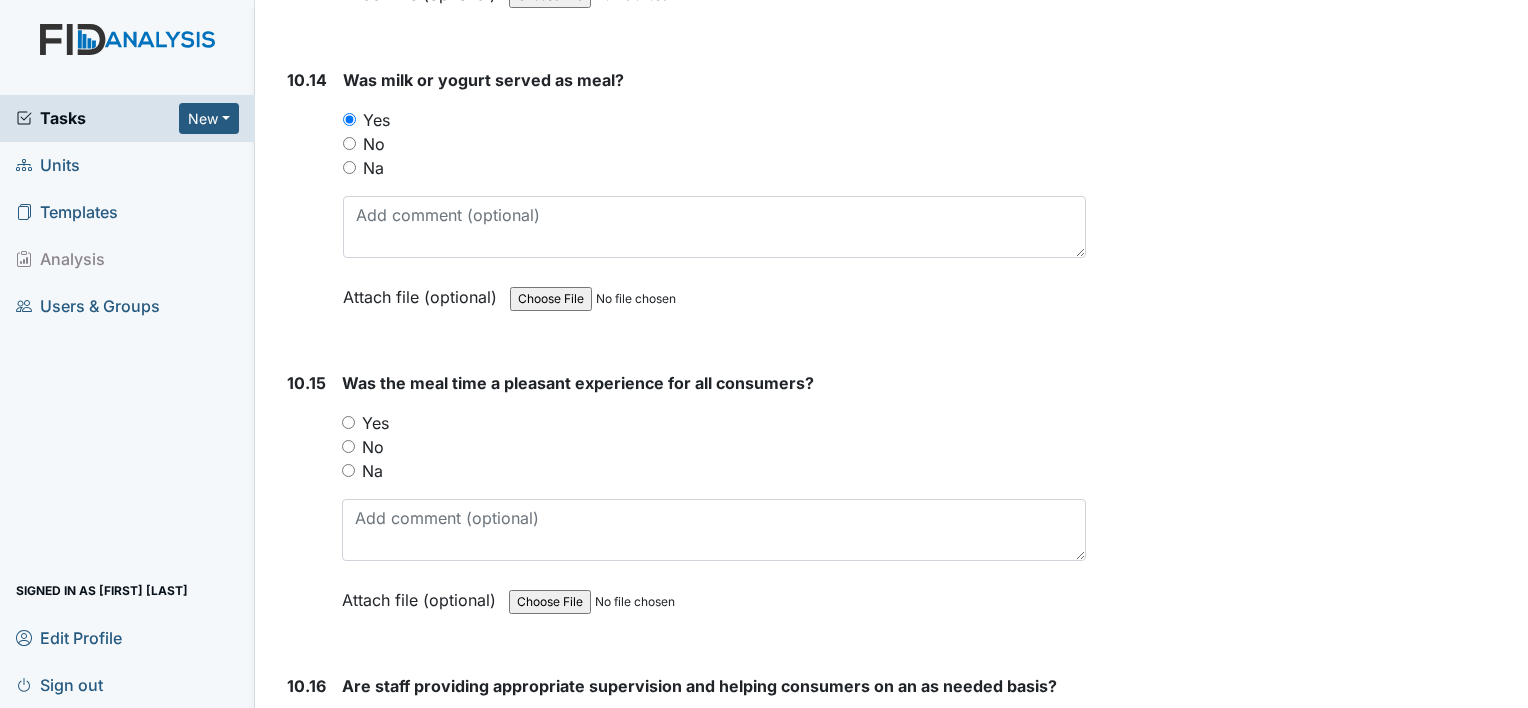 scroll, scrollTop: 21244, scrollLeft: 0, axis: vertical 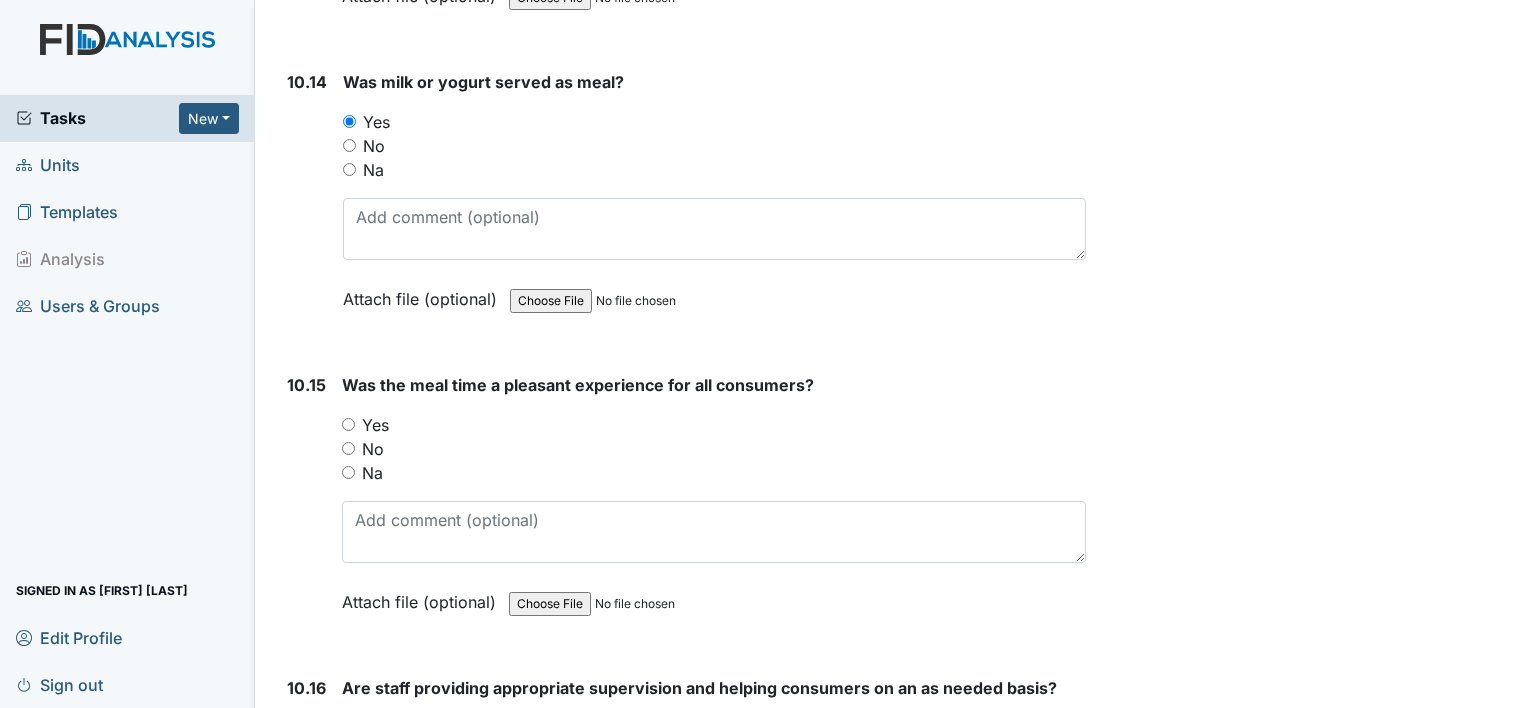 click on "Yes" at bounding box center (375, 425) 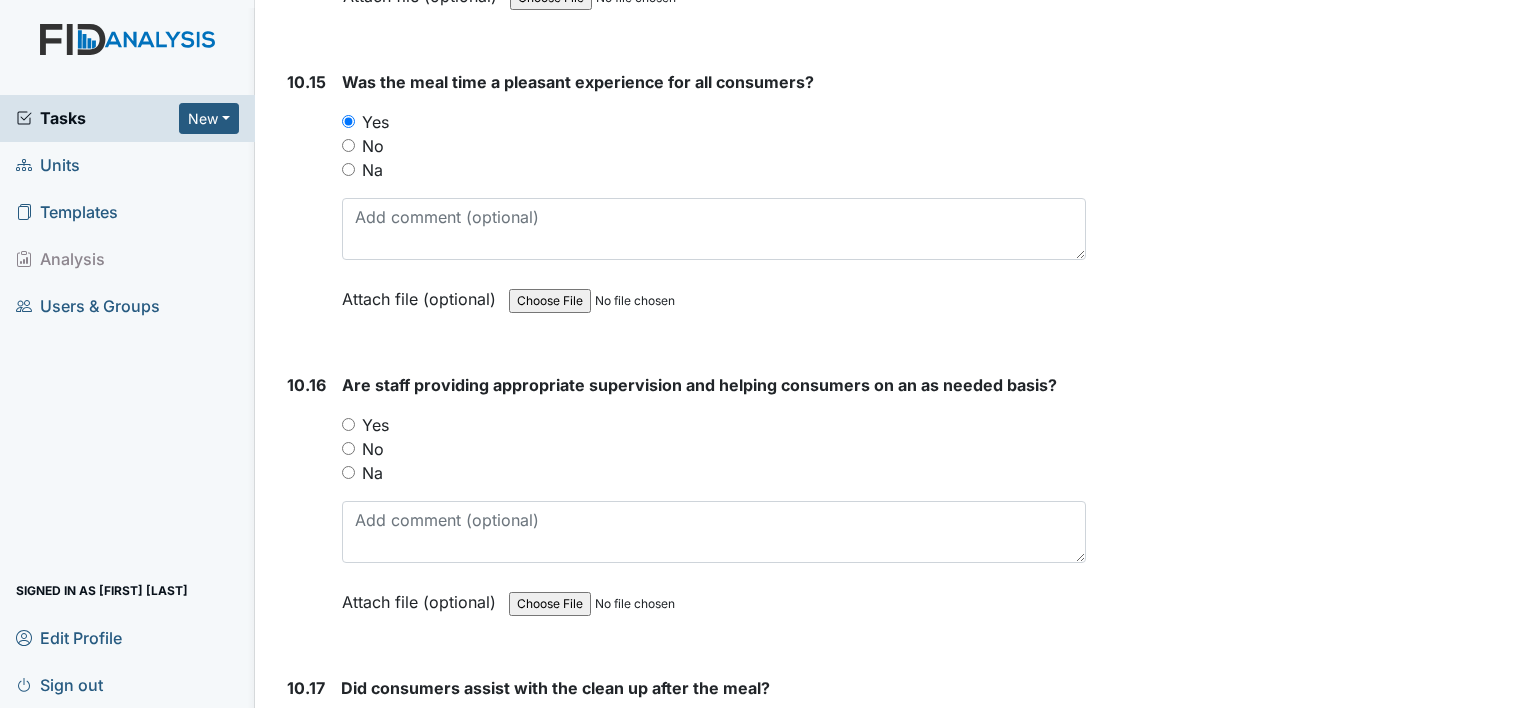 scroll, scrollTop: 21548, scrollLeft: 0, axis: vertical 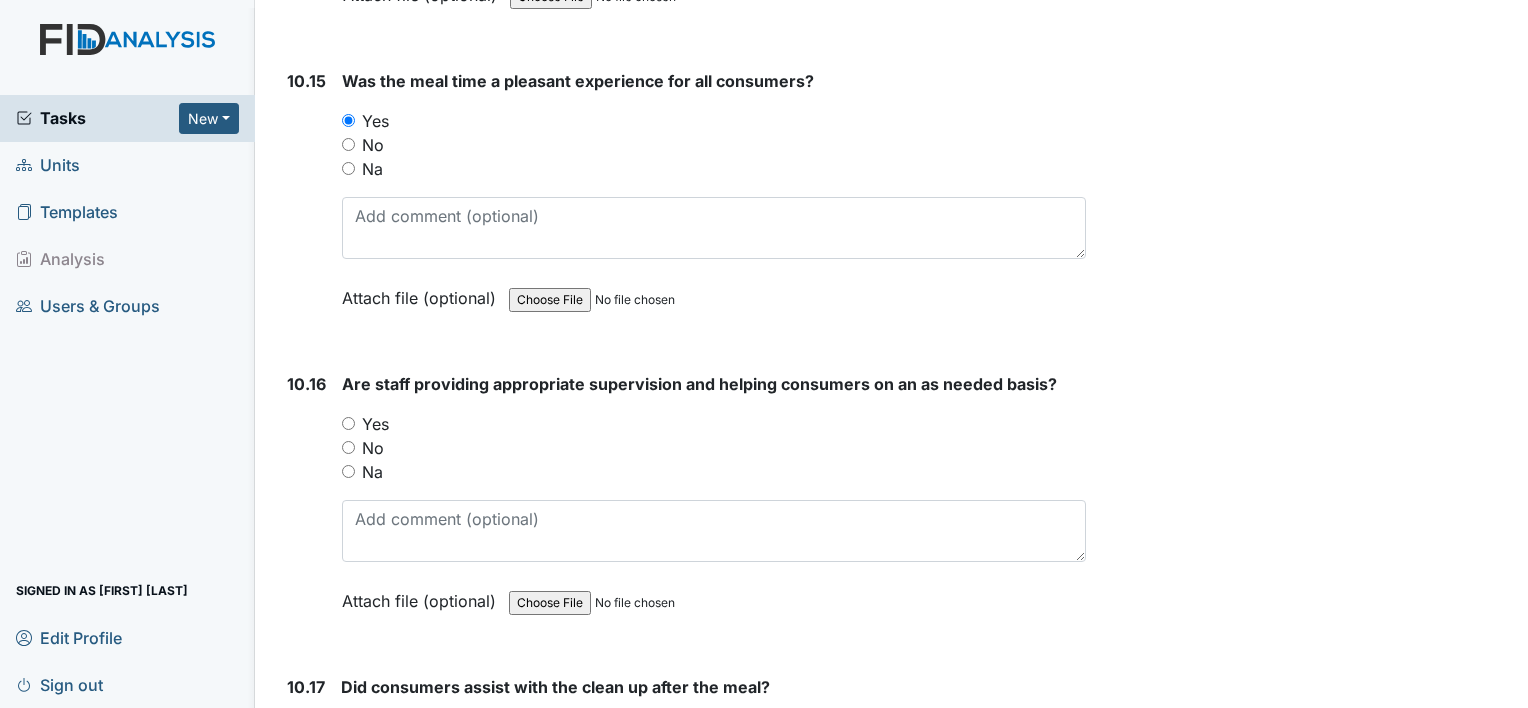 click on "Yes" at bounding box center (375, 424) 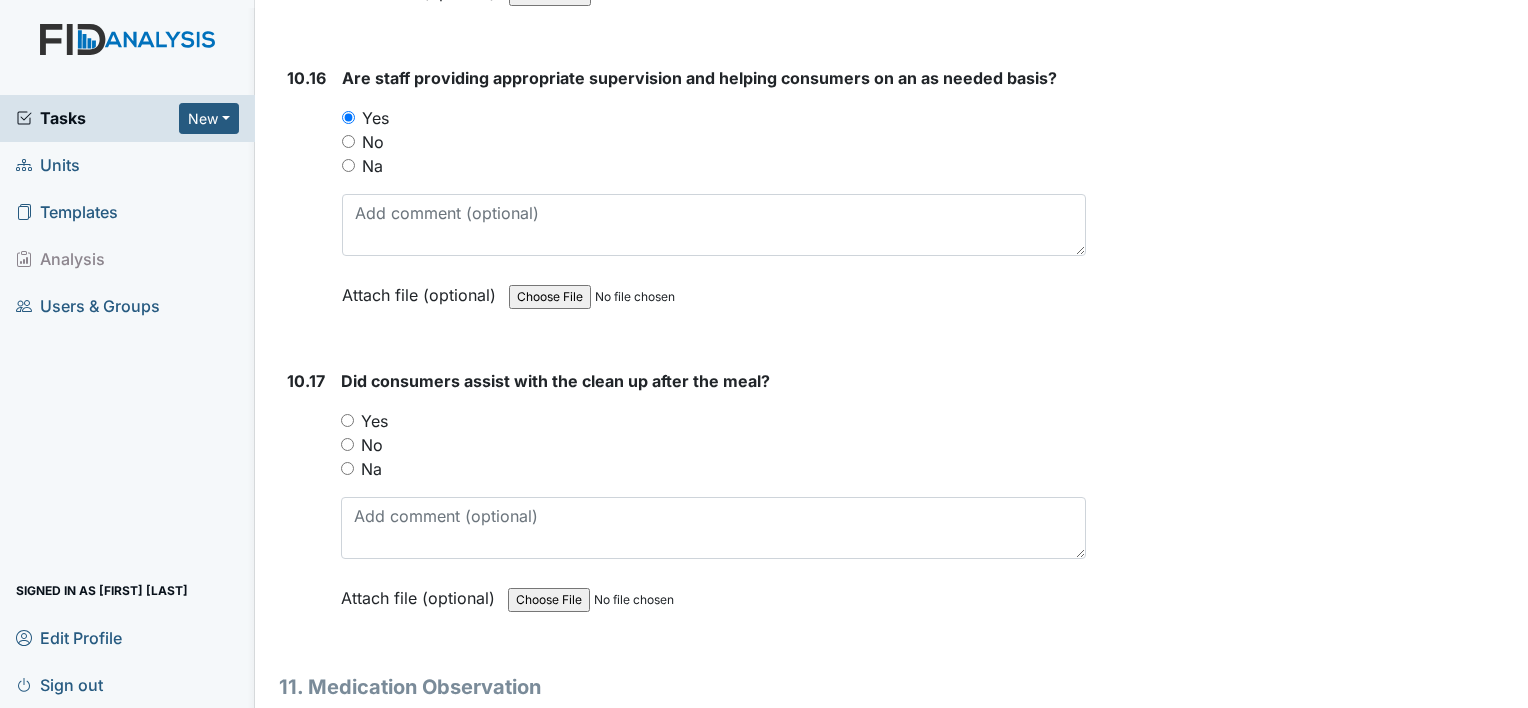 scroll, scrollTop: 21855, scrollLeft: 0, axis: vertical 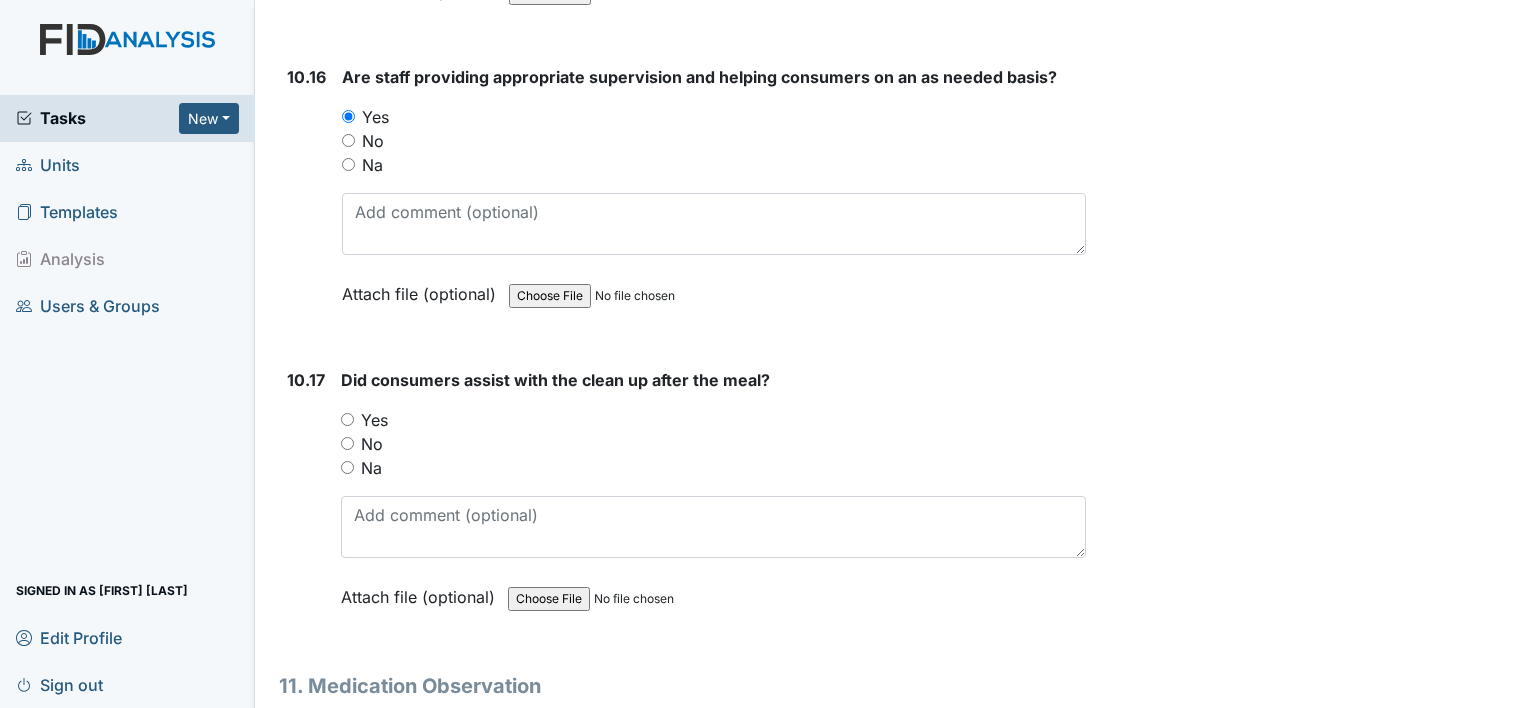click on "Yes" at bounding box center (374, 420) 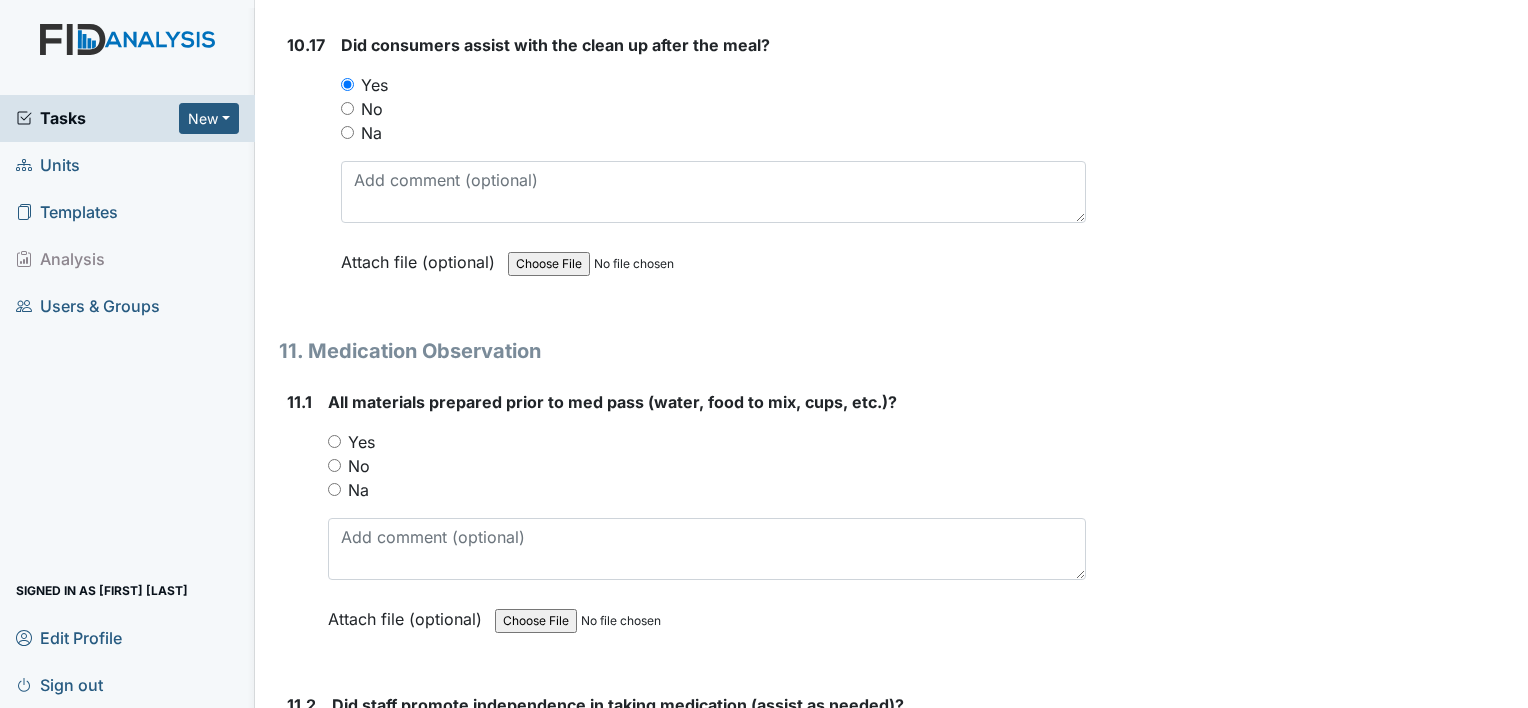 scroll, scrollTop: 22199, scrollLeft: 0, axis: vertical 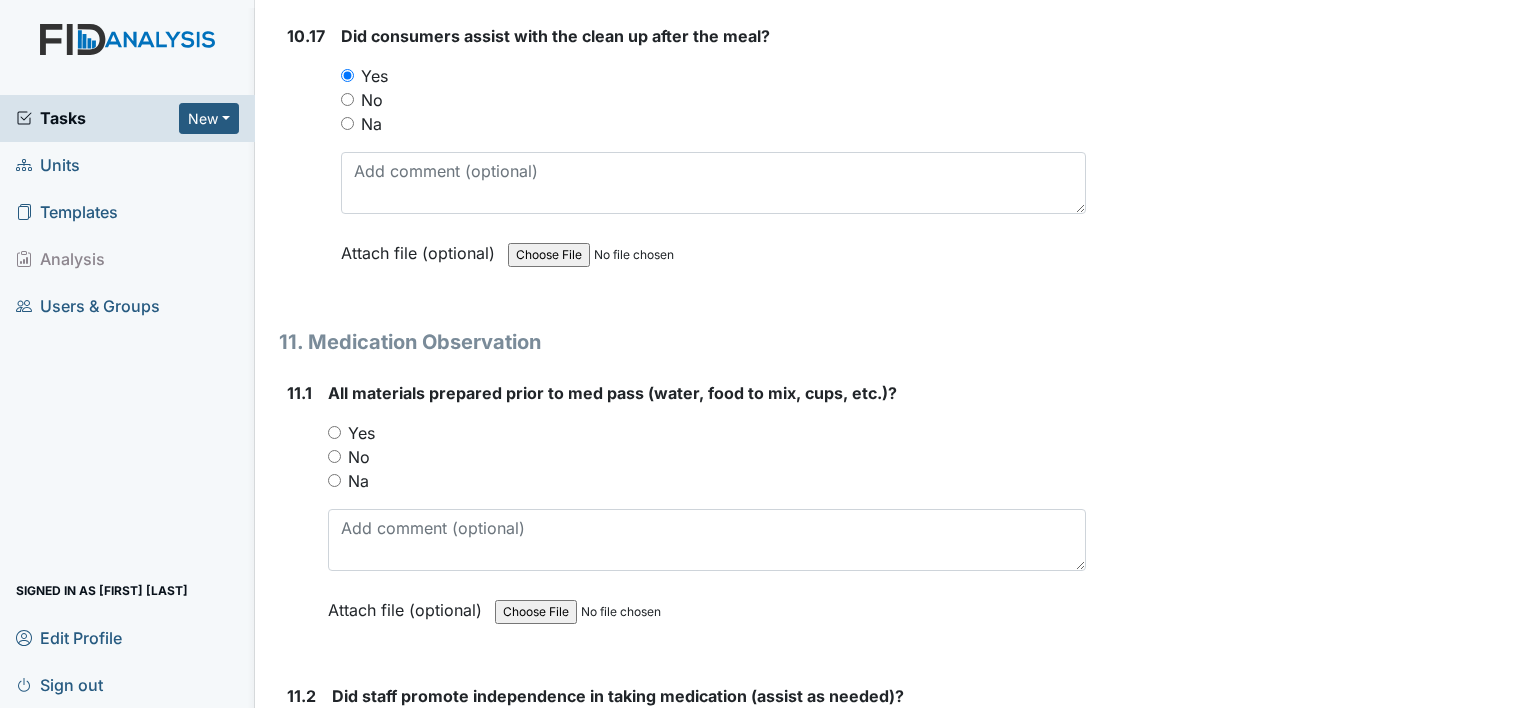 click on "All materials prepared prior to med pass (water, food to mix, cups, etc.)?
You must select one of the below options.
Yes
No
Na
Attach file (optional)
You can upload .pdf, .txt, .jpg, .jpeg, .png, .csv, .xls, or .doc files under 100MB." at bounding box center (707, 508) 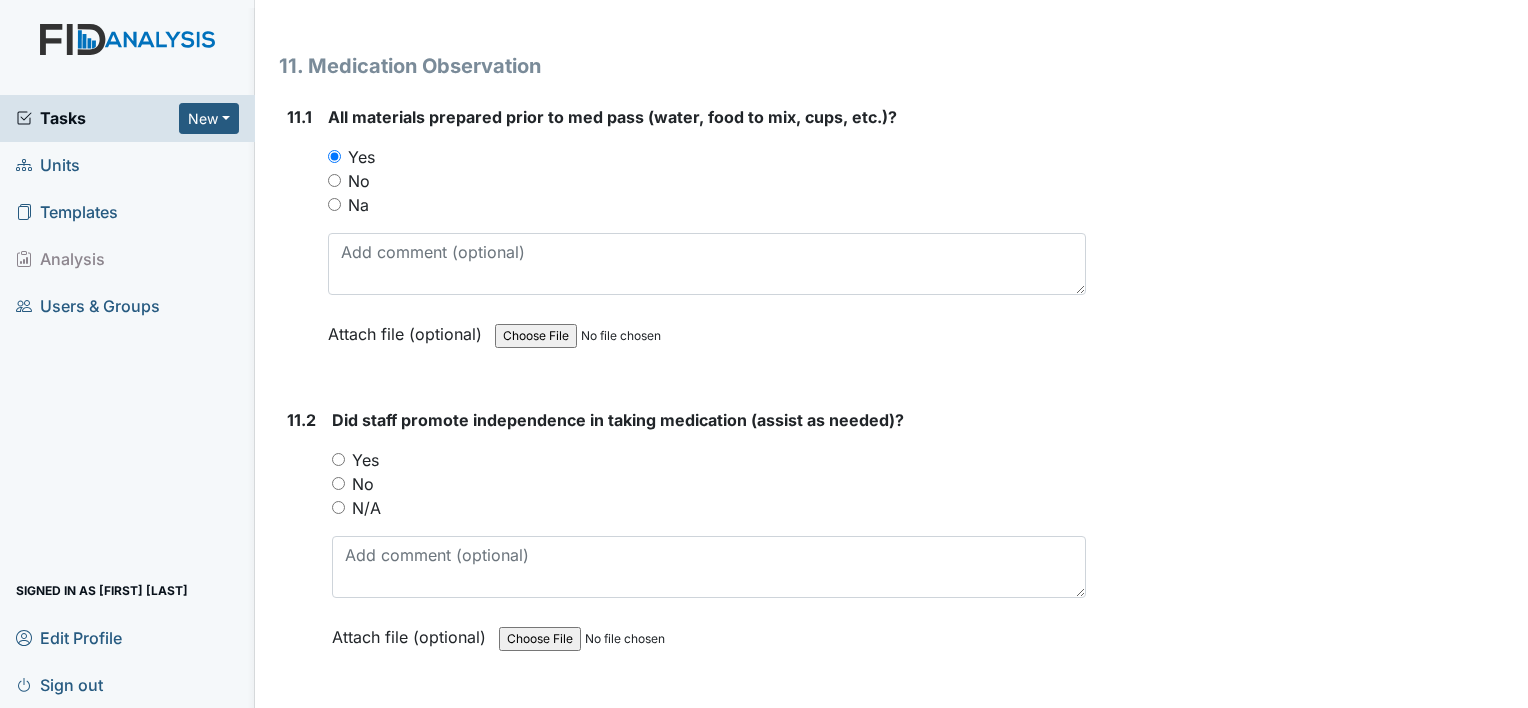 scroll, scrollTop: 22488, scrollLeft: 0, axis: vertical 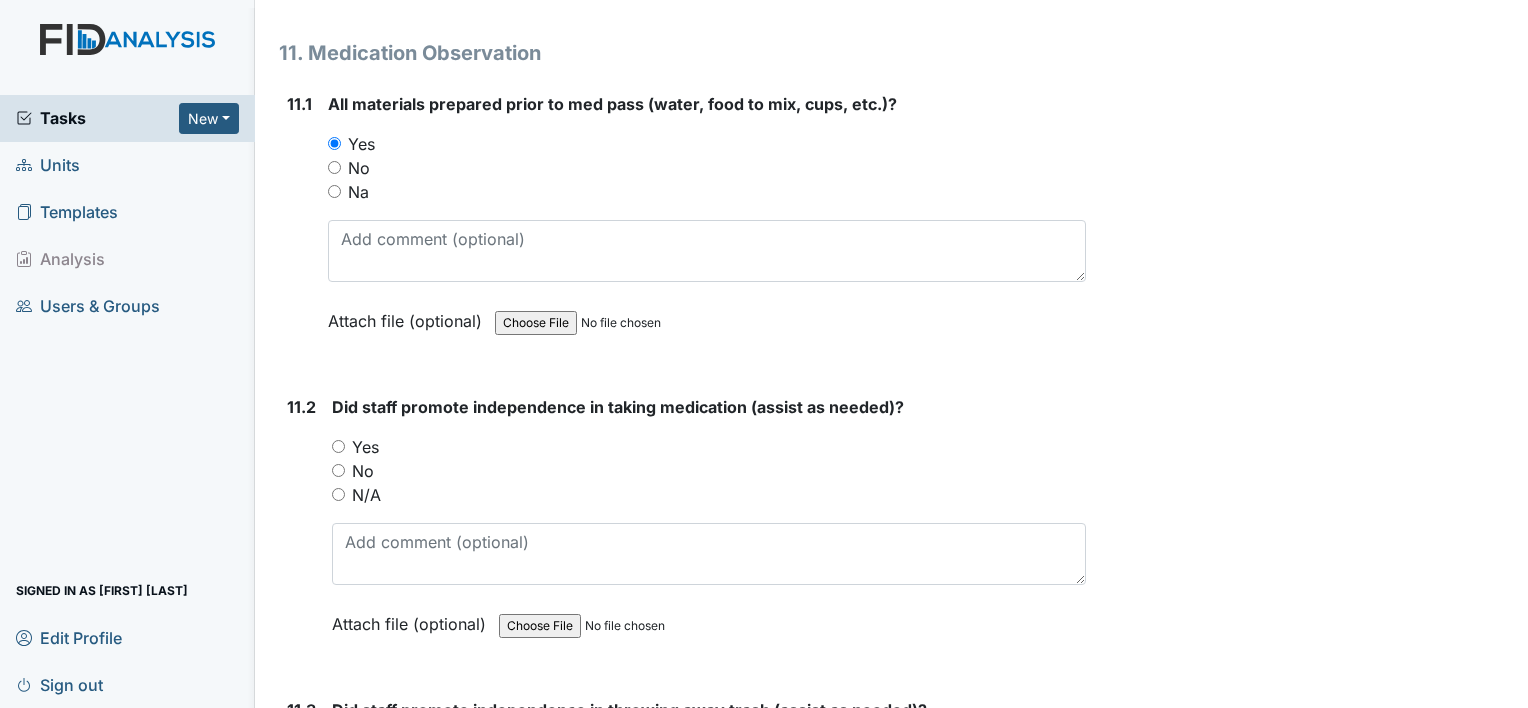 click on "Yes" at bounding box center (365, 447) 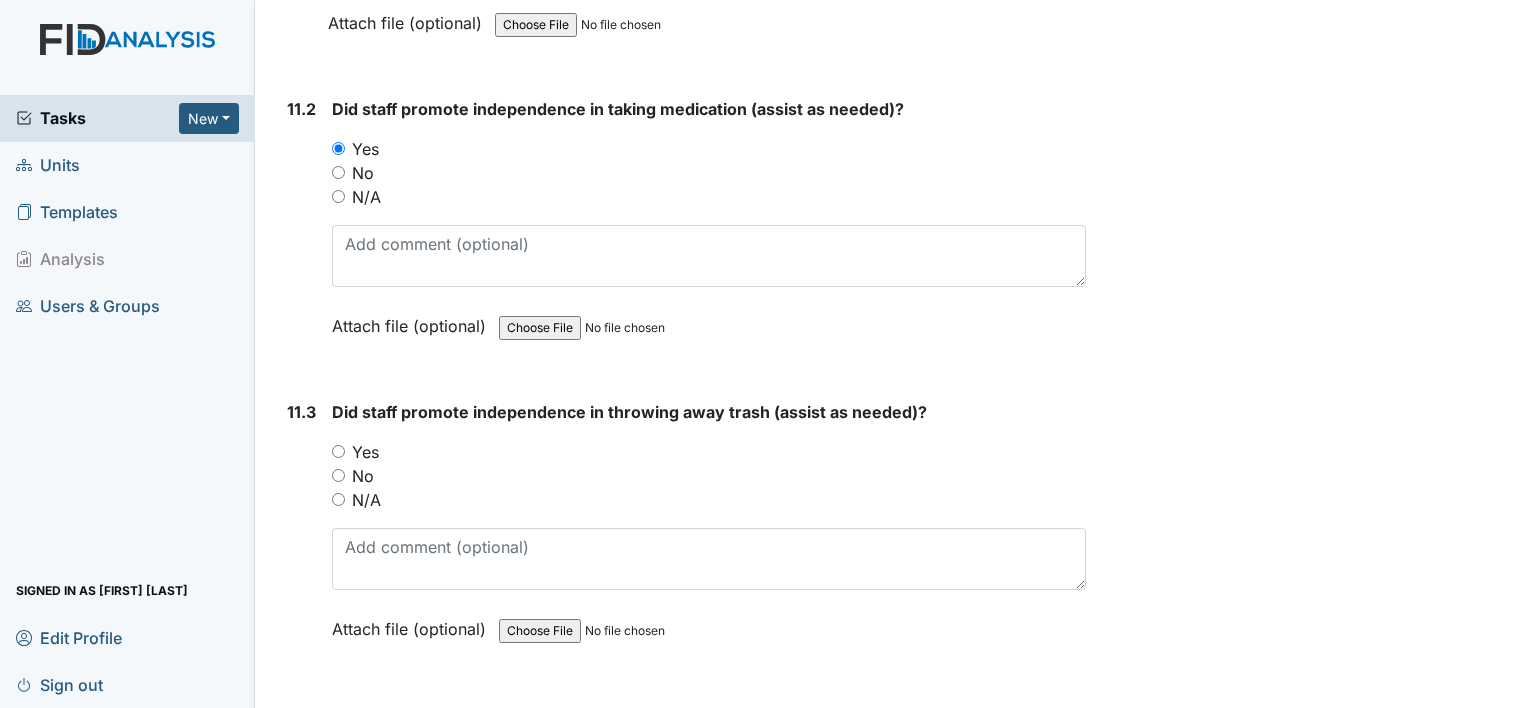 click on "Yes" at bounding box center [365, 452] 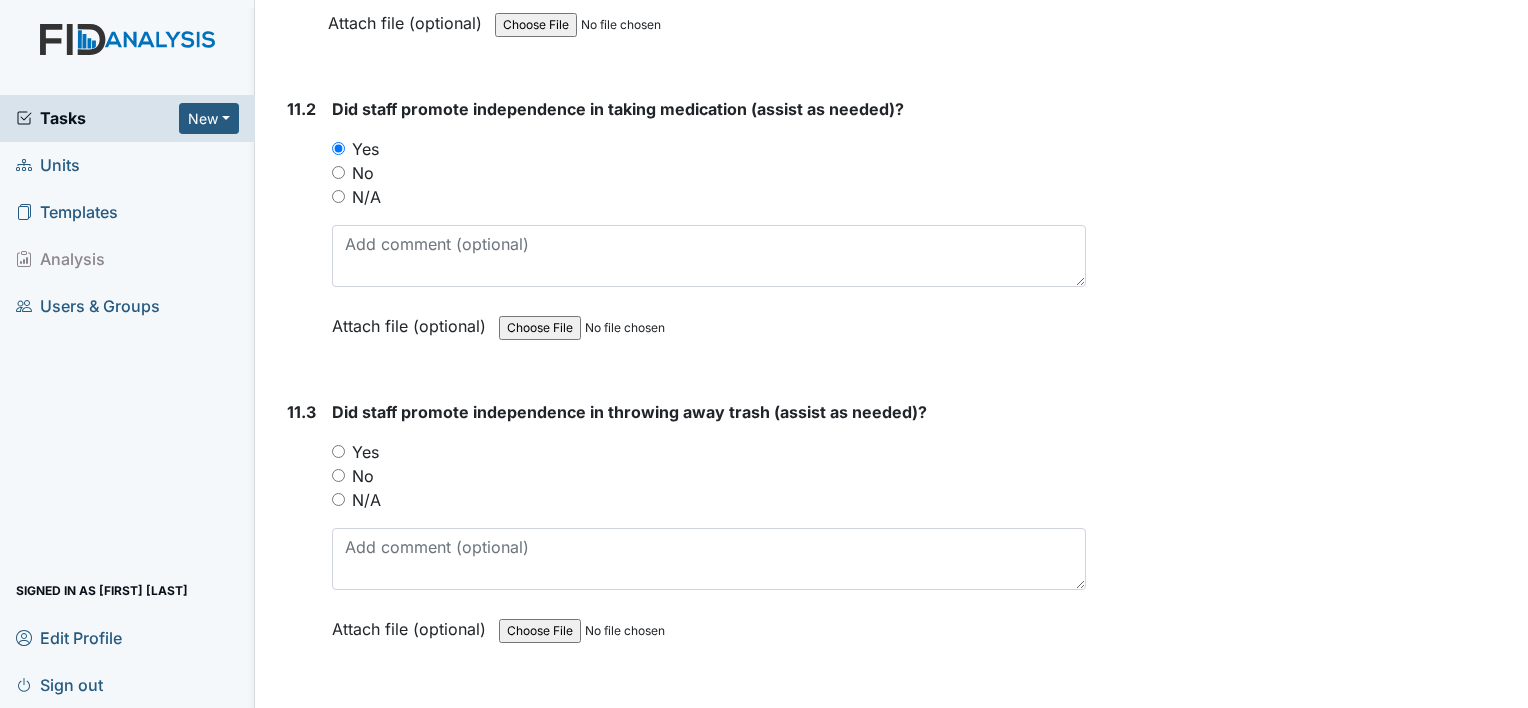 radio on "true" 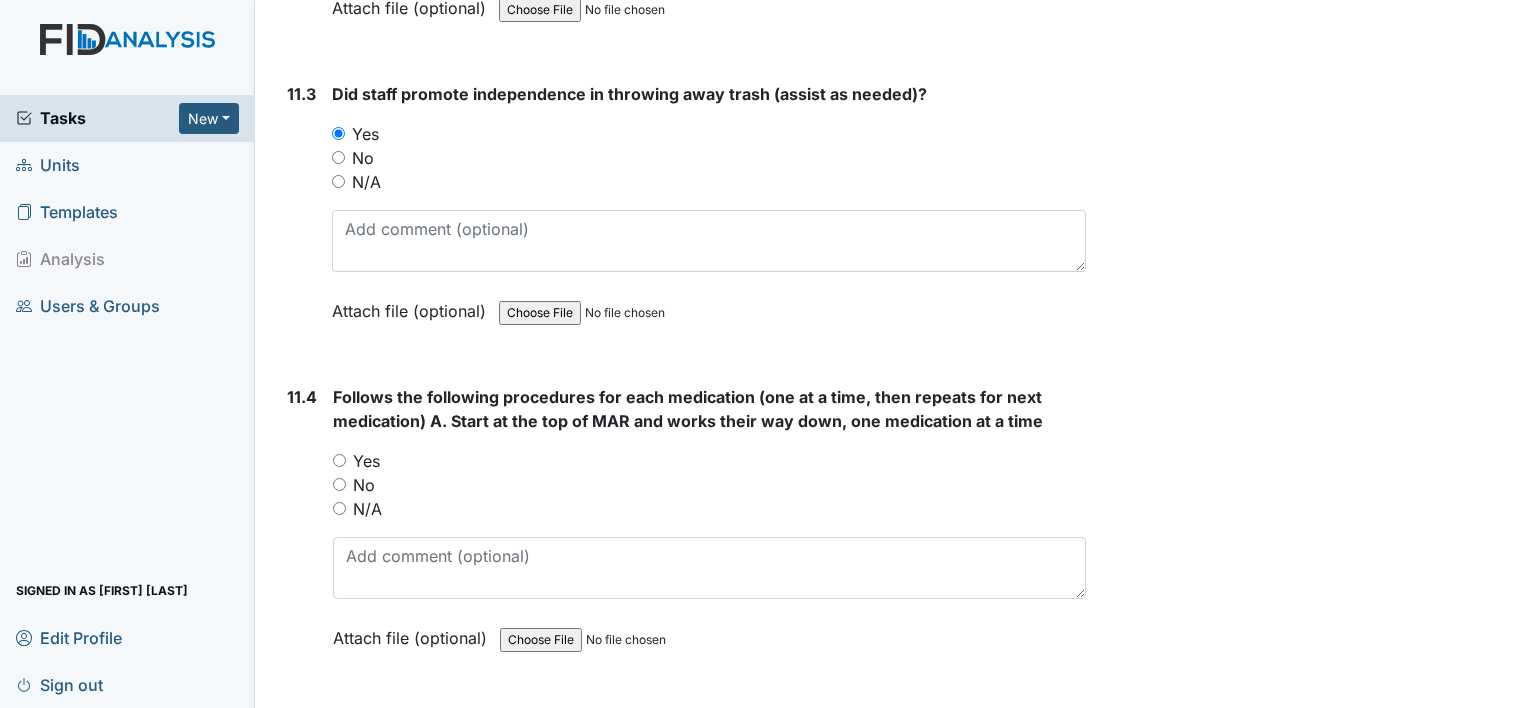 scroll, scrollTop: 23114, scrollLeft: 0, axis: vertical 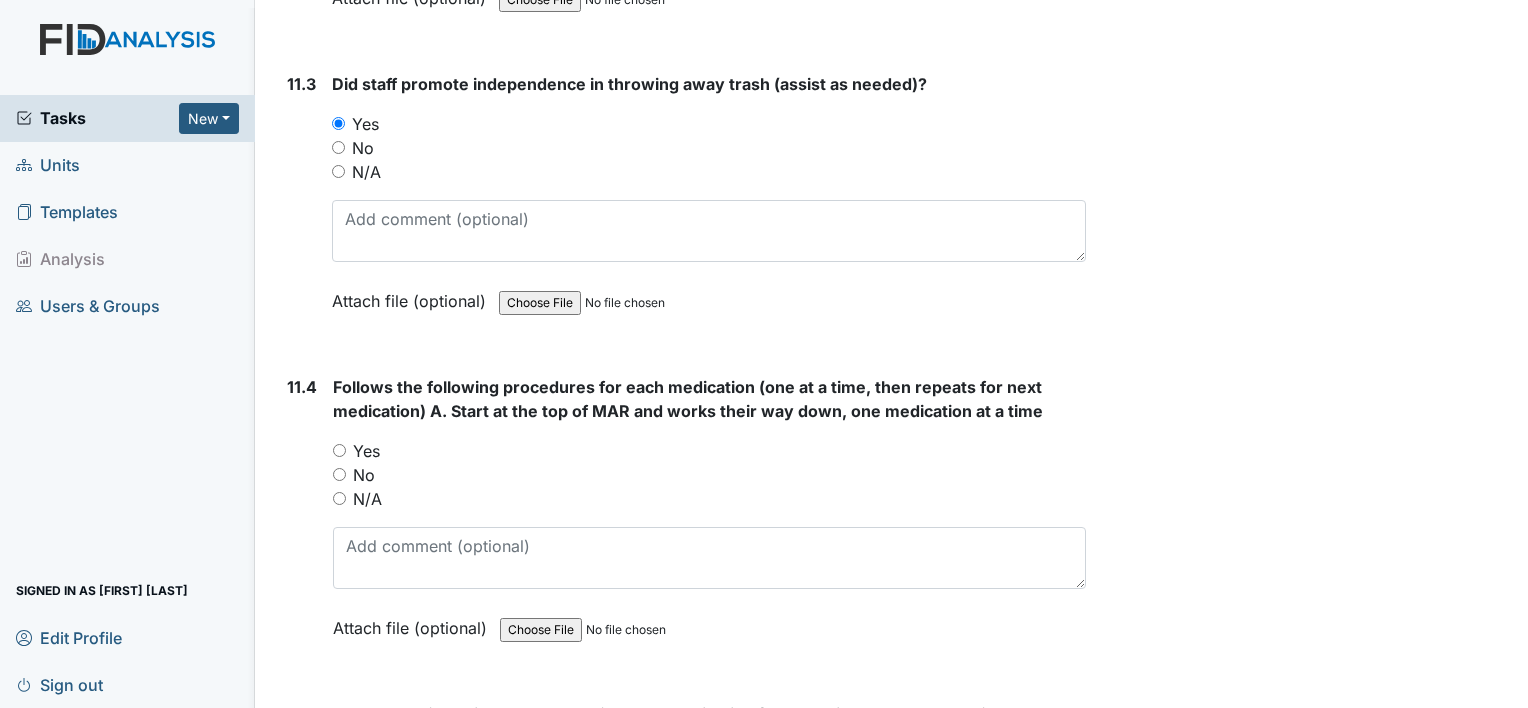 click on "Yes" at bounding box center (366, 451) 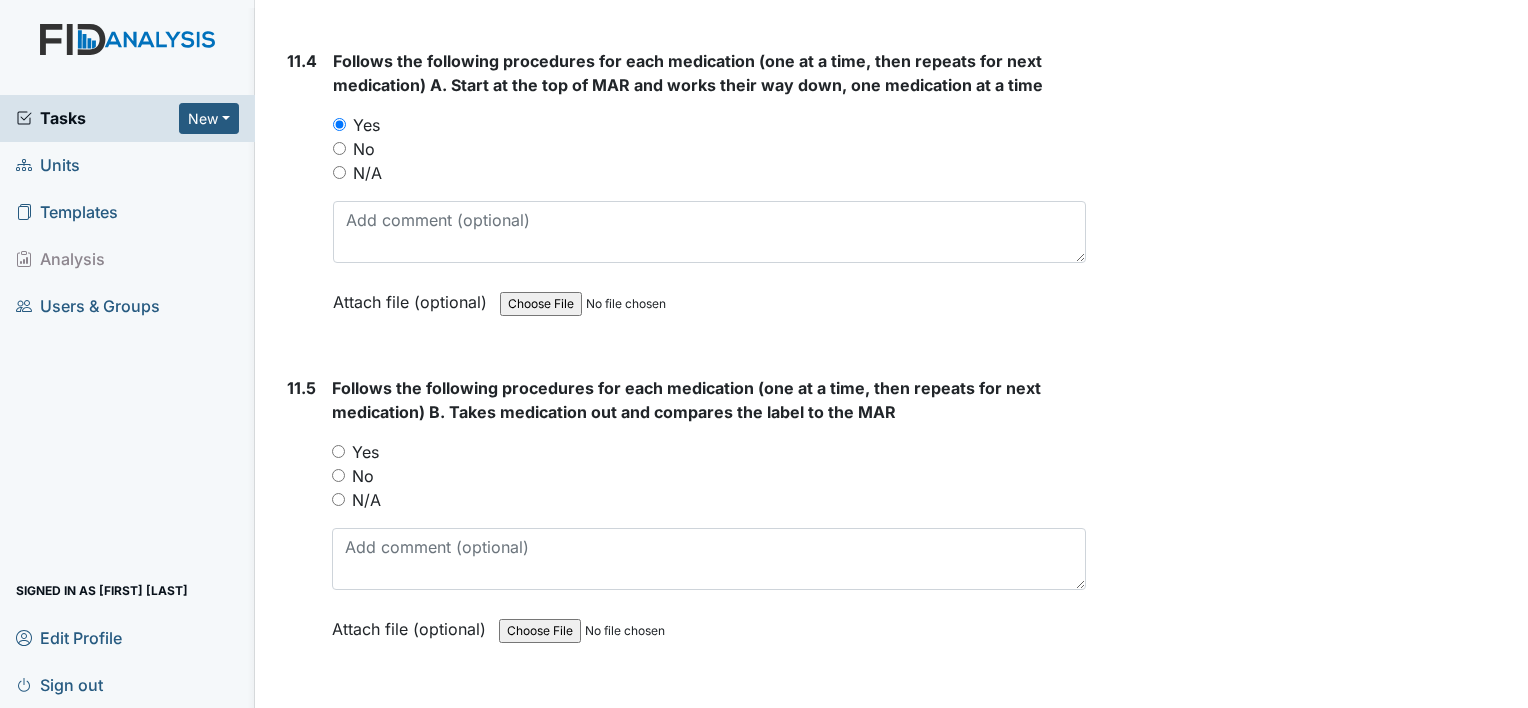 scroll, scrollTop: 23439, scrollLeft: 0, axis: vertical 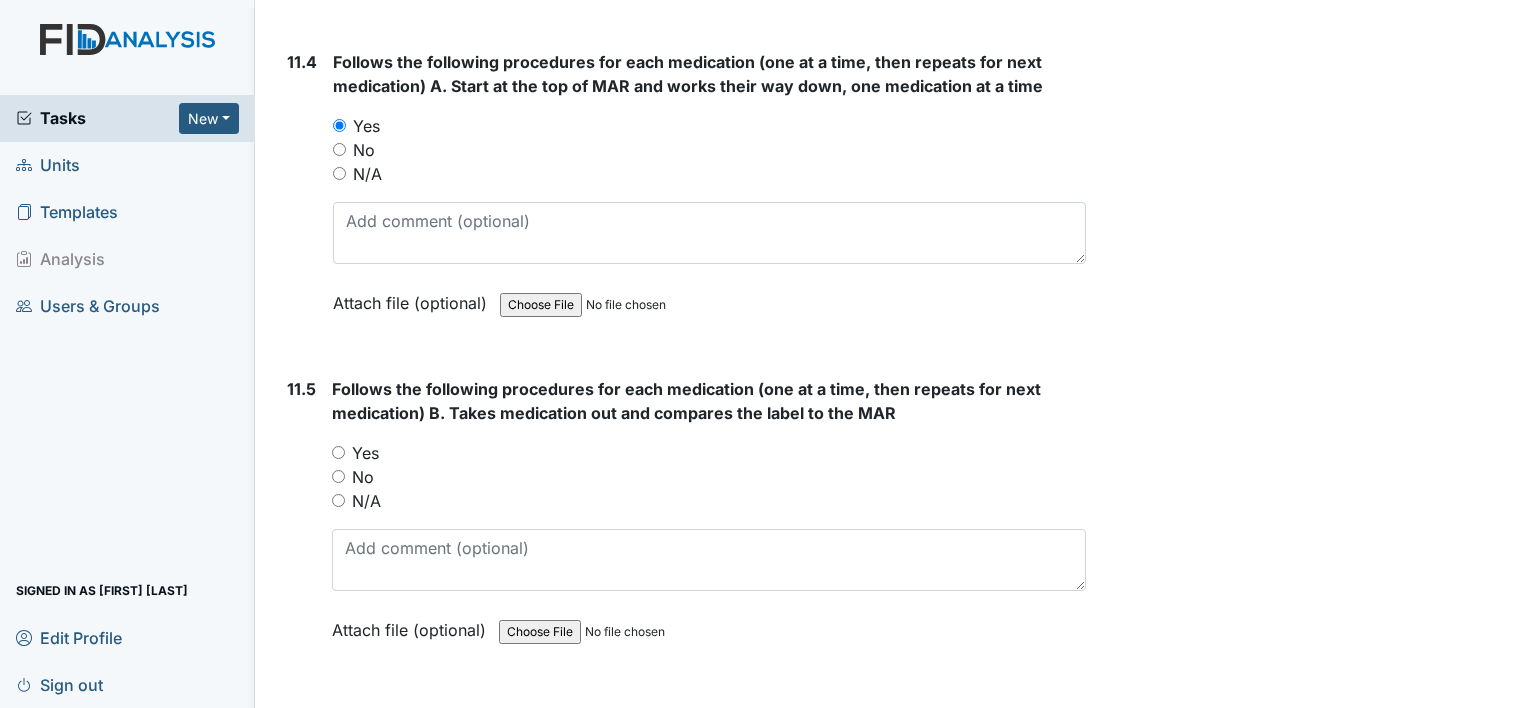 click on "Yes" at bounding box center (365, 453) 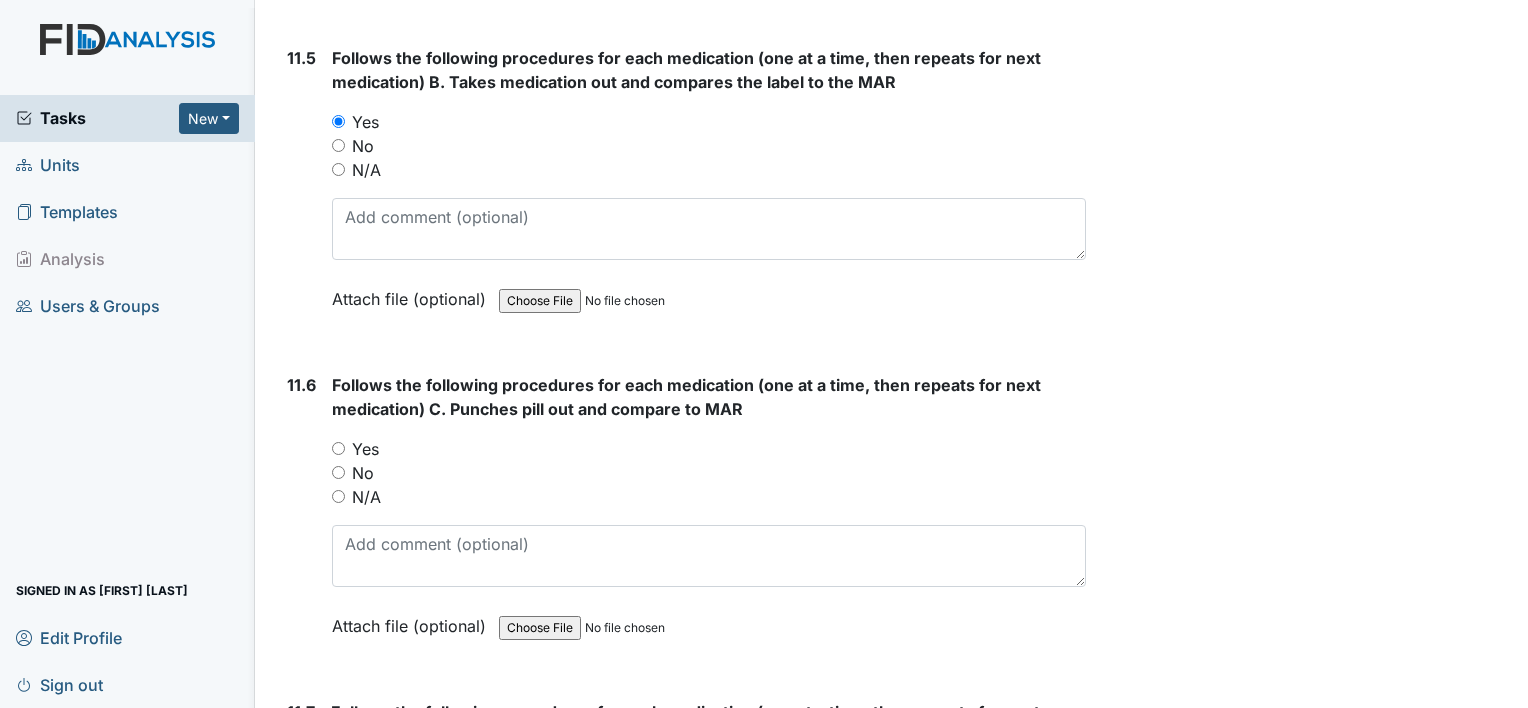 scroll, scrollTop: 23775, scrollLeft: 0, axis: vertical 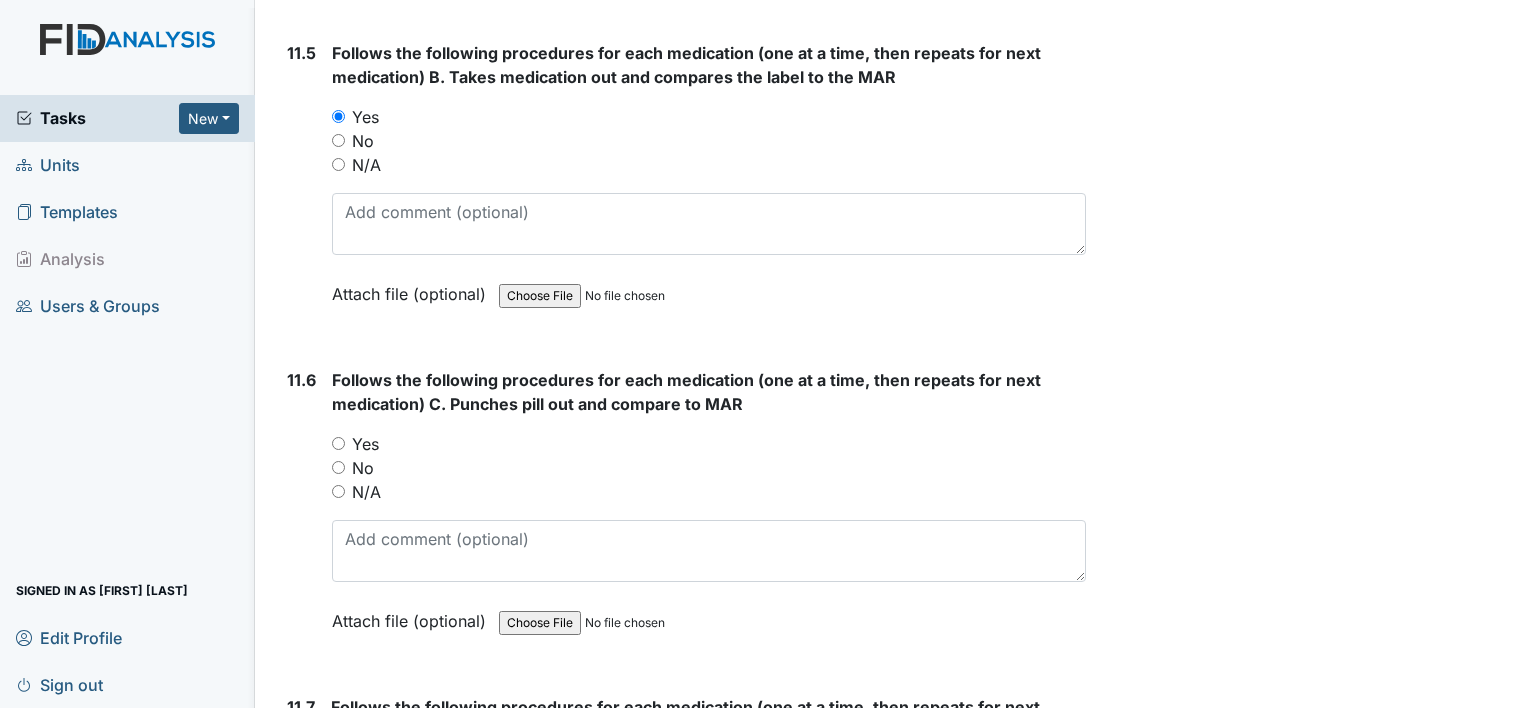 click on "Yes" at bounding box center [365, 444] 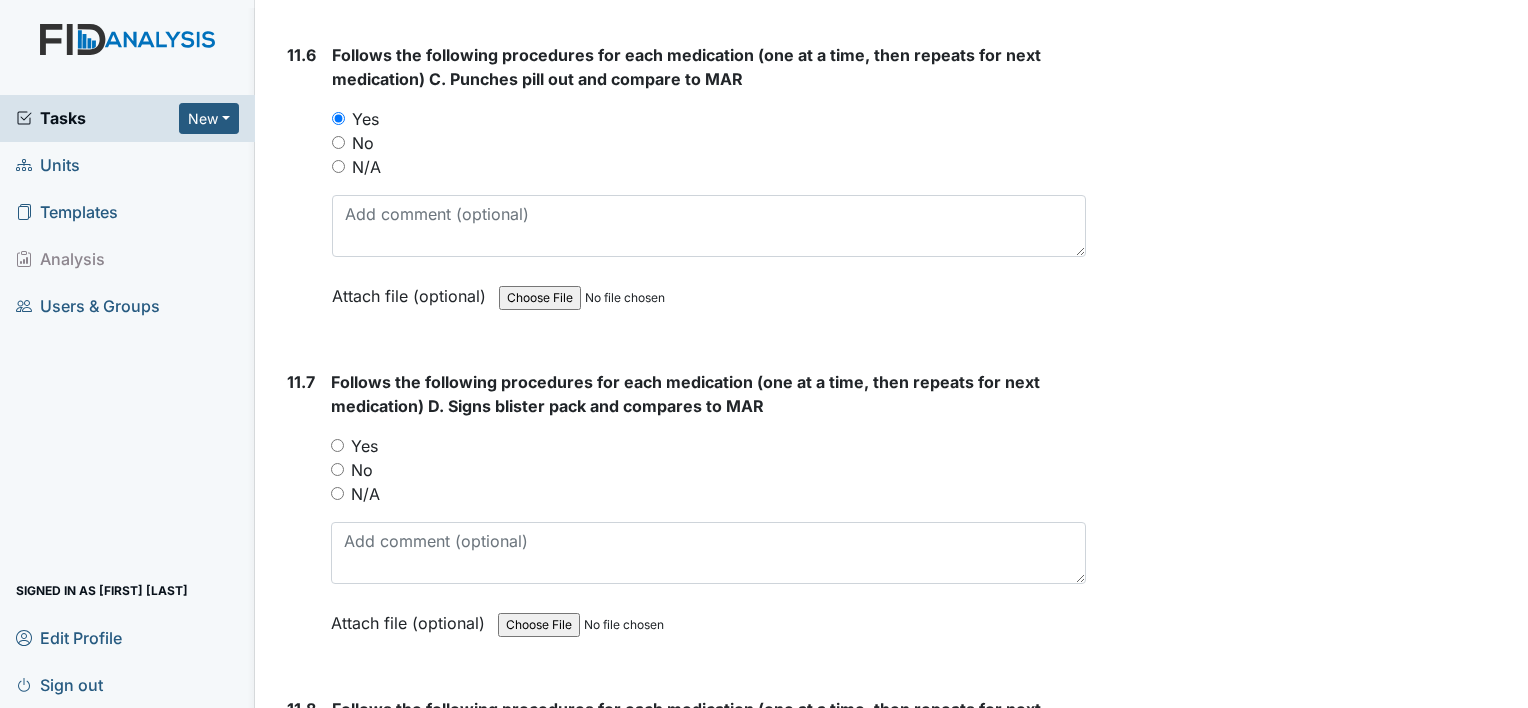 scroll, scrollTop: 24100, scrollLeft: 0, axis: vertical 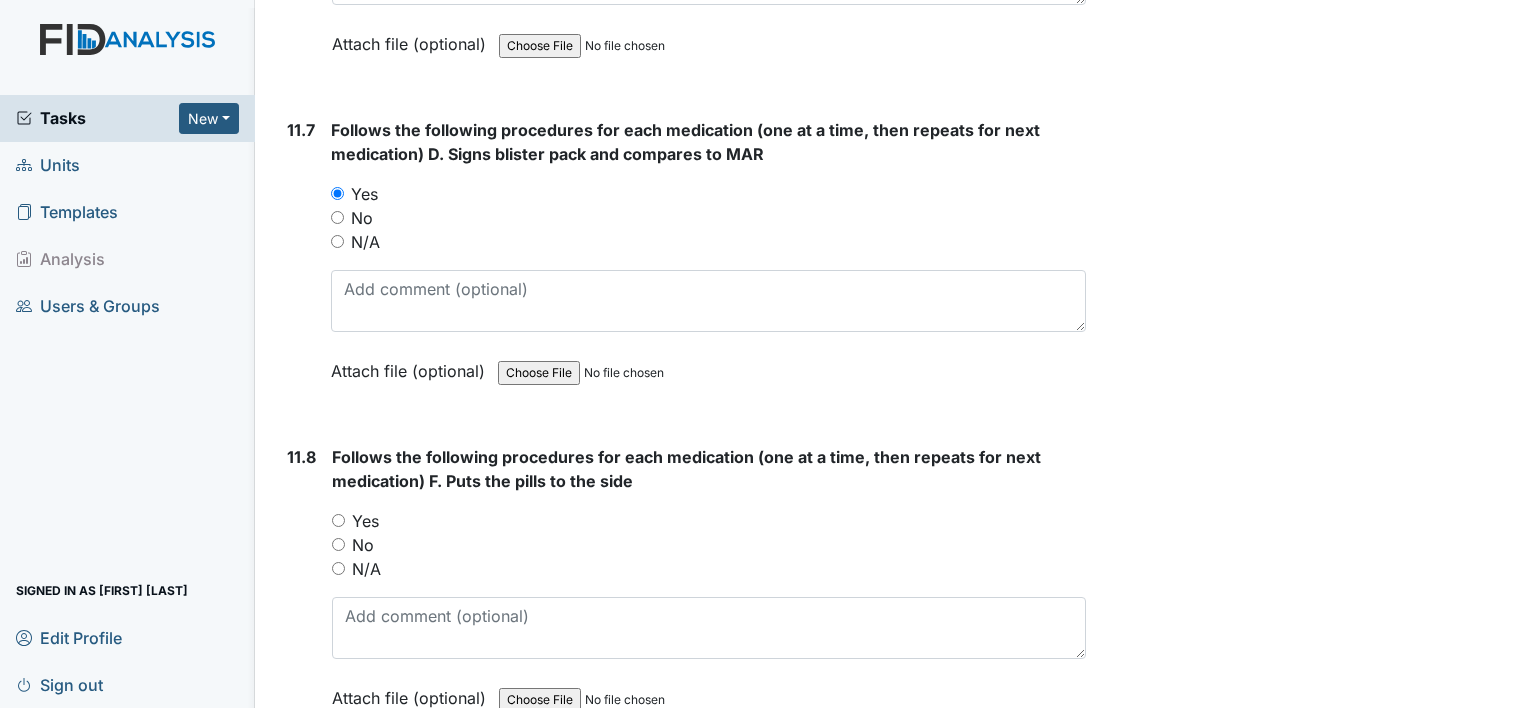 click on "Yes" at bounding box center (338, 520) 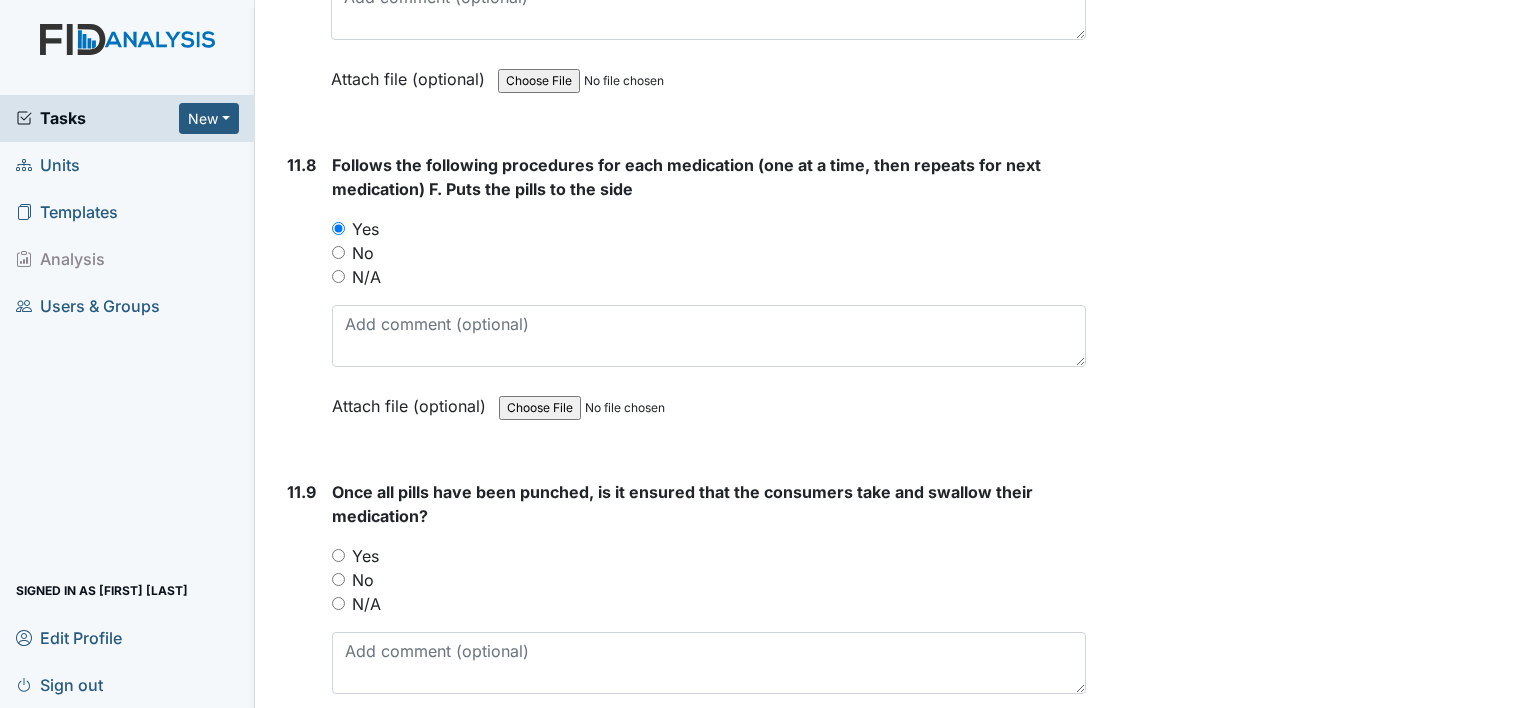 scroll, scrollTop: 24655, scrollLeft: 0, axis: vertical 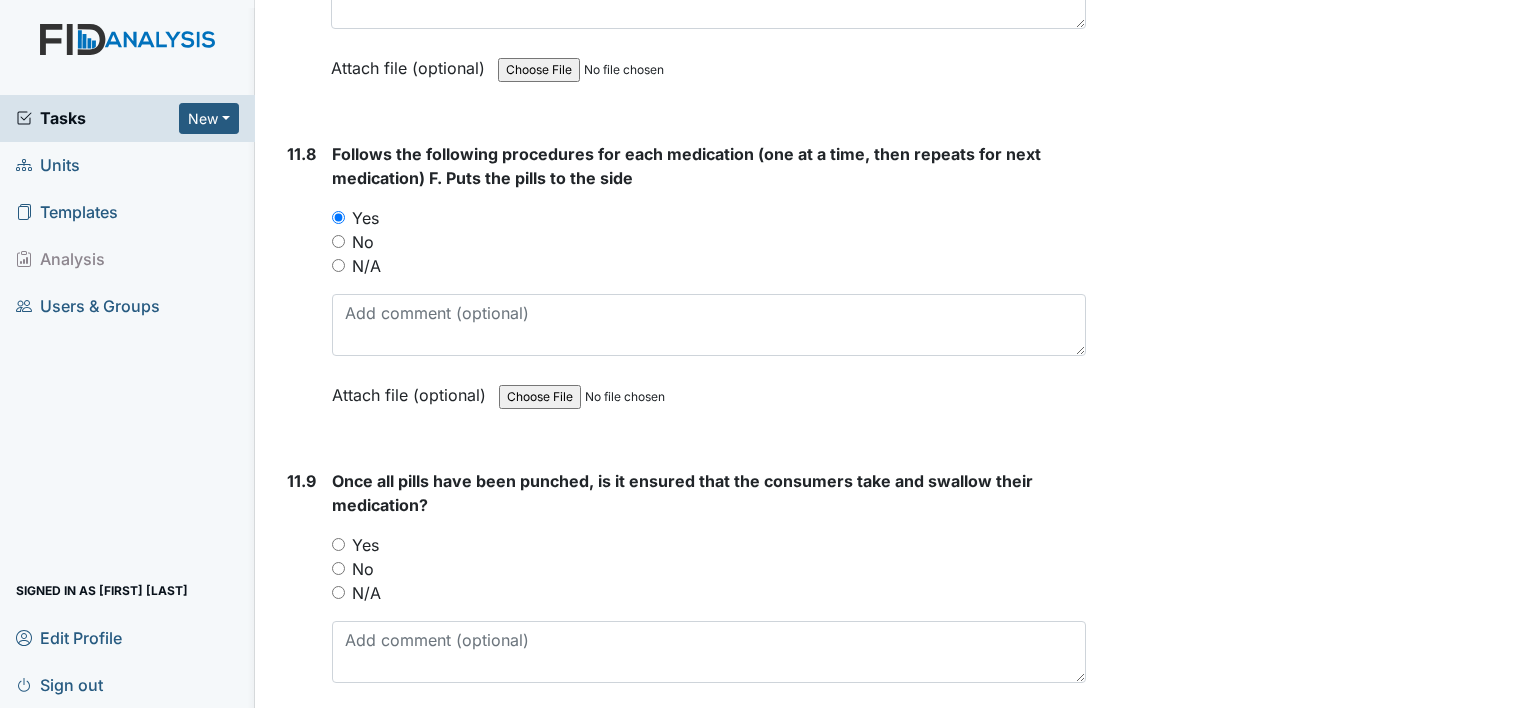 click on "Yes" at bounding box center [365, 545] 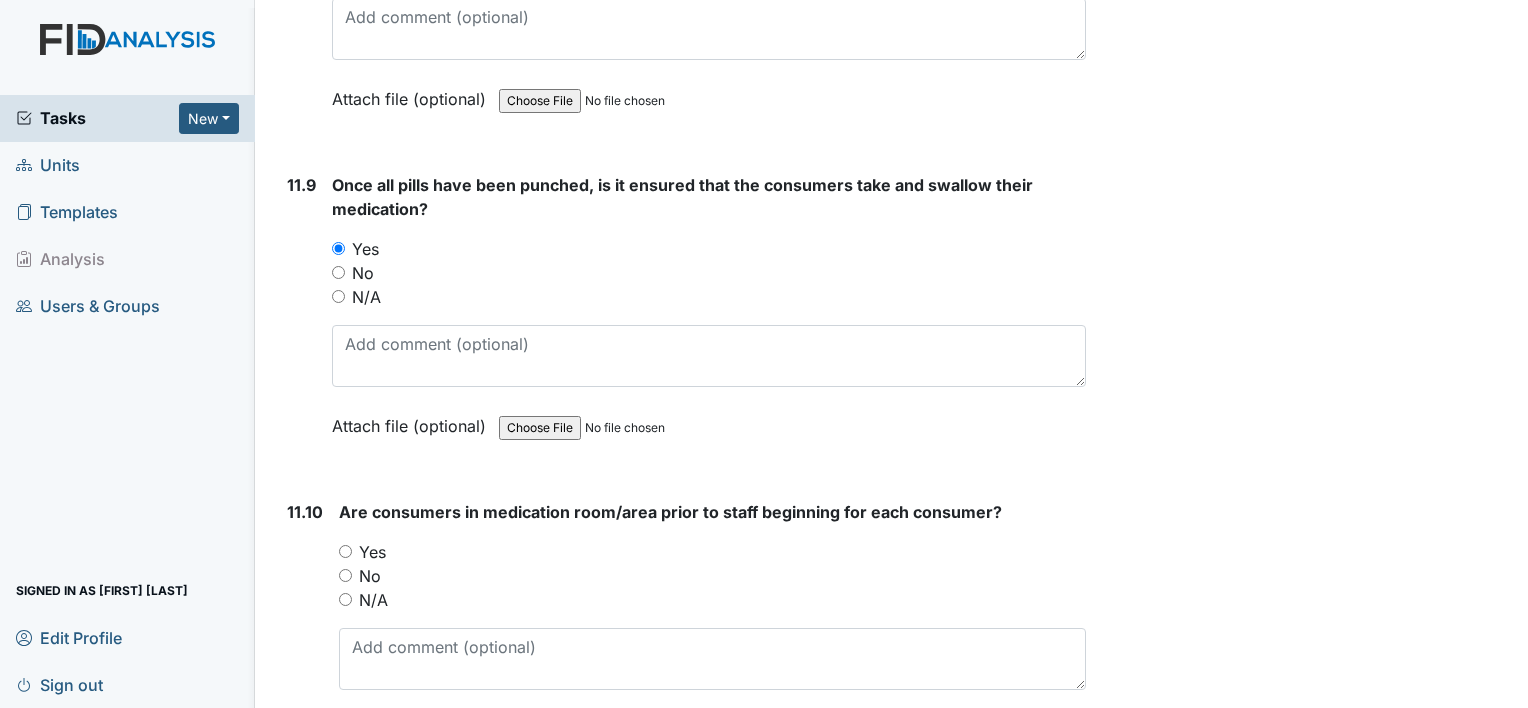 scroll, scrollTop: 24952, scrollLeft: 0, axis: vertical 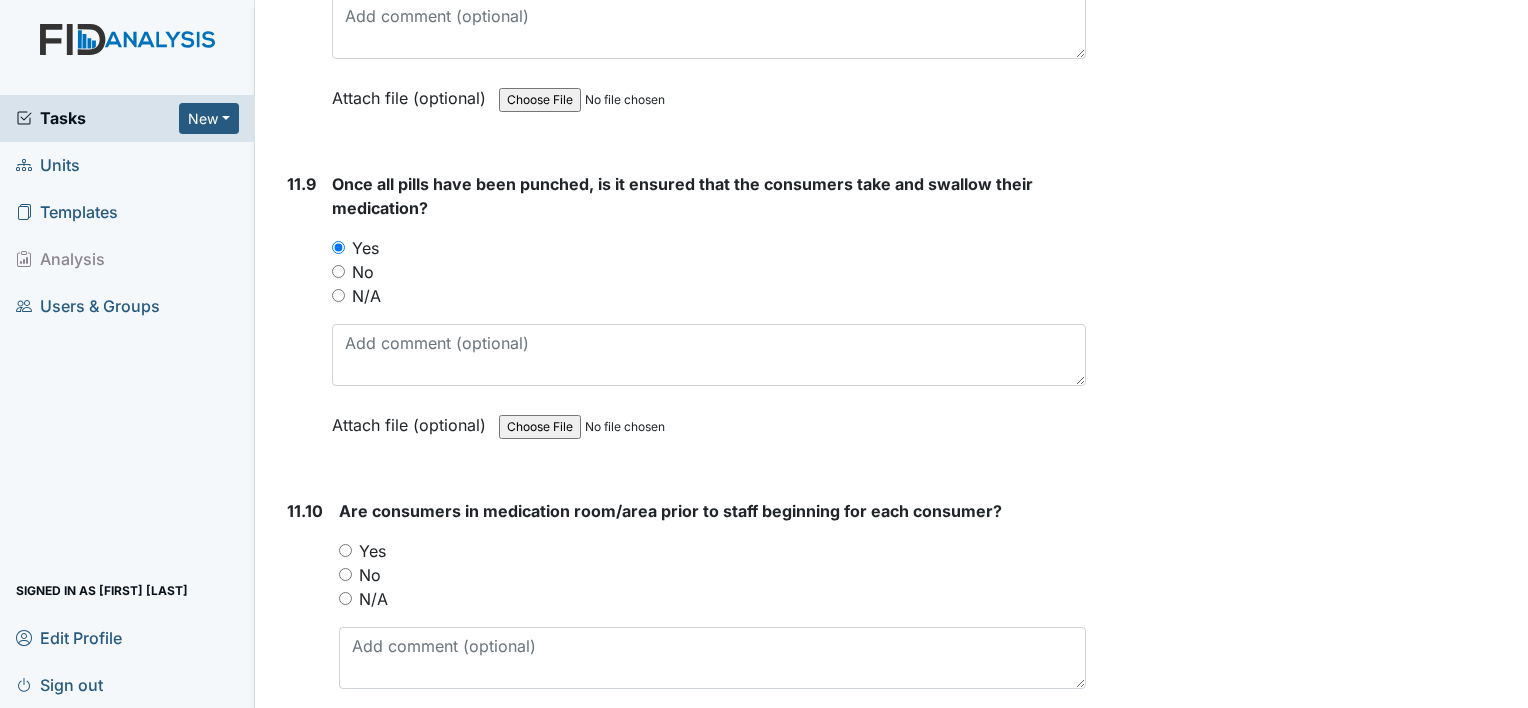 click on "Yes" at bounding box center (372, 551) 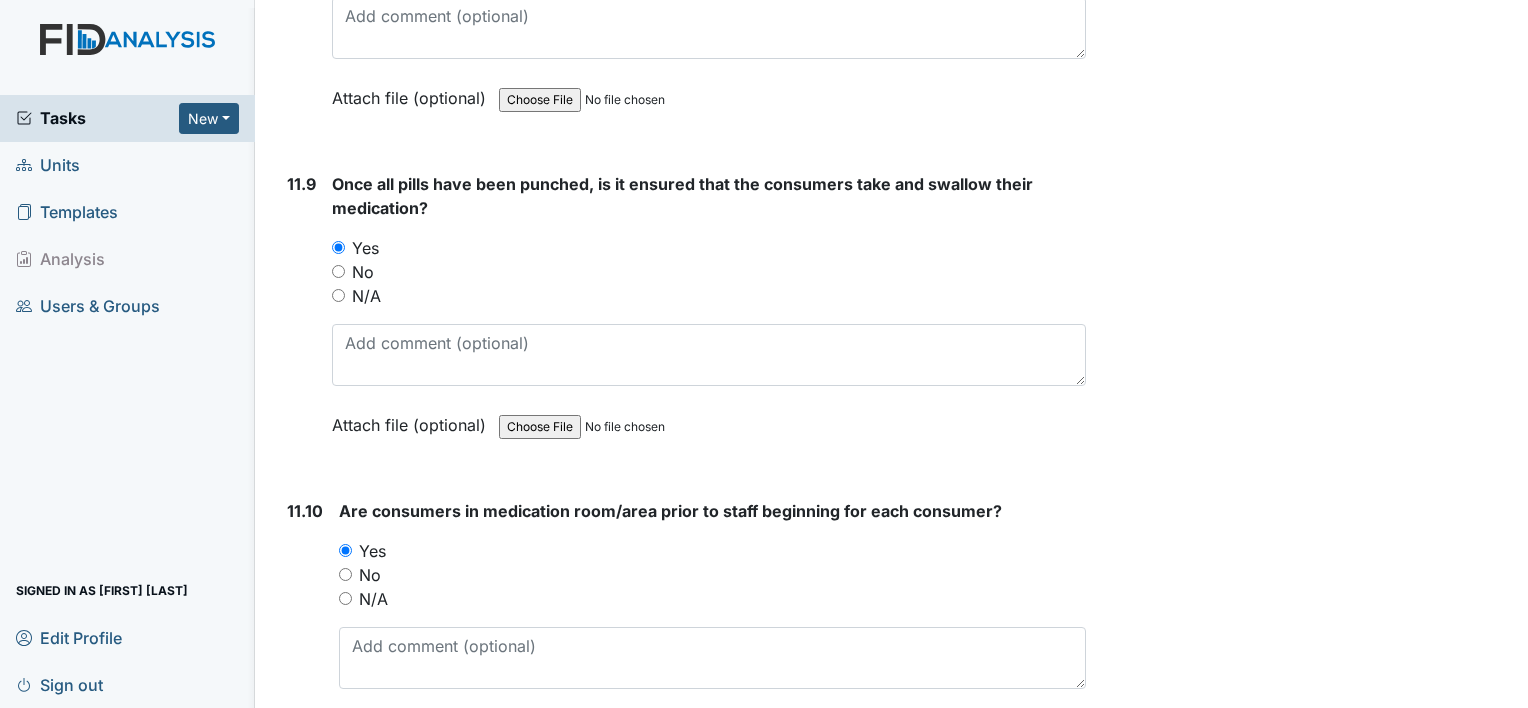 drag, startPoint x: 379, startPoint y: 464, endPoint x: 363, endPoint y: 496, distance: 35.77709 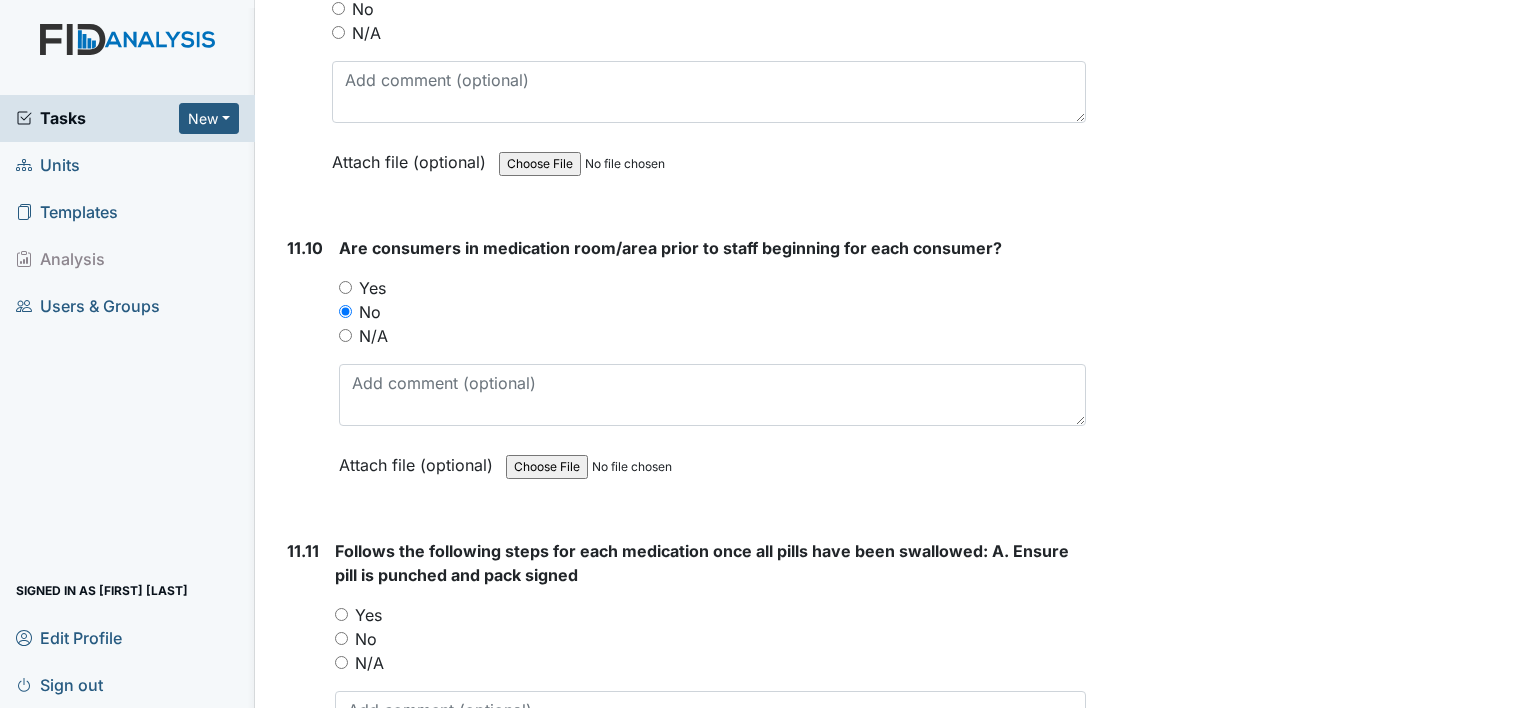 scroll, scrollTop: 25232, scrollLeft: 0, axis: vertical 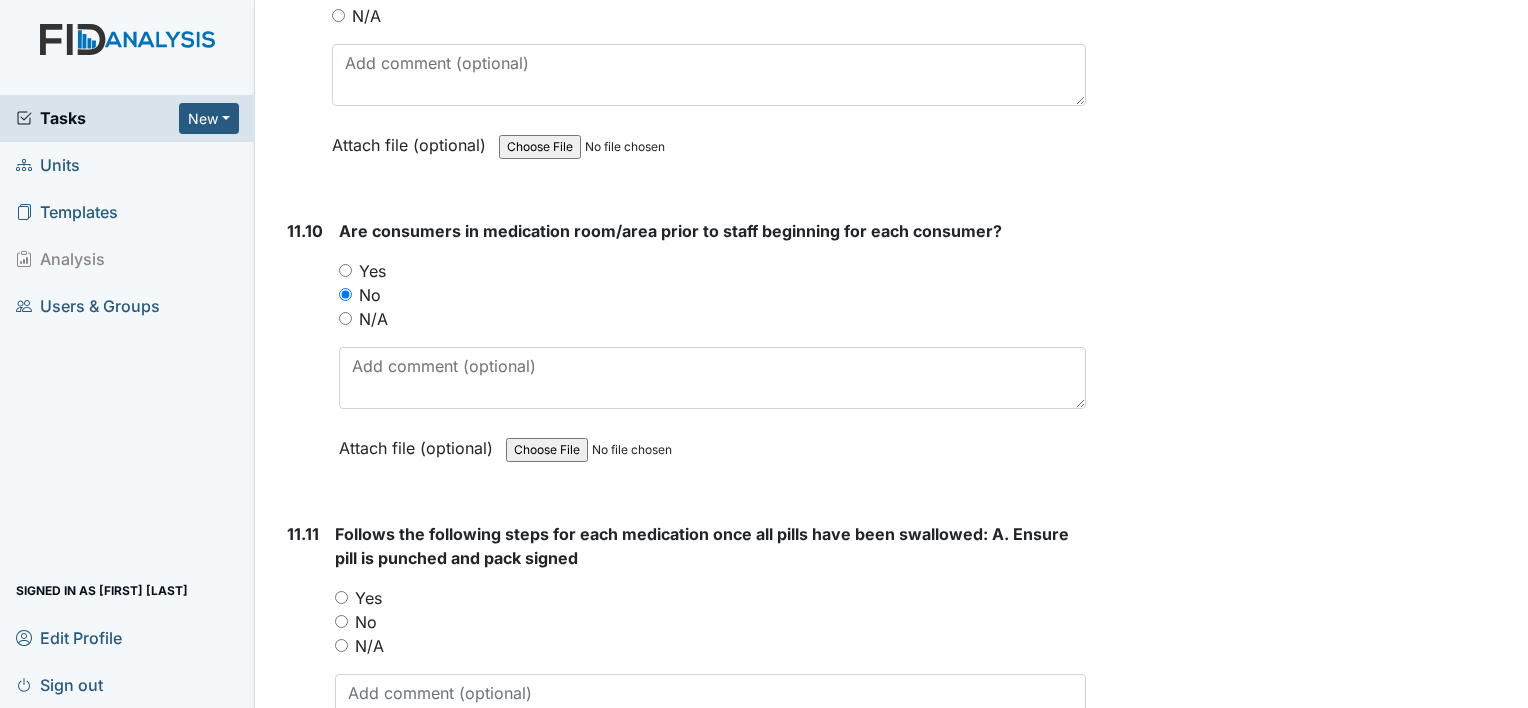 click on "11.11" at bounding box center (303, 669) 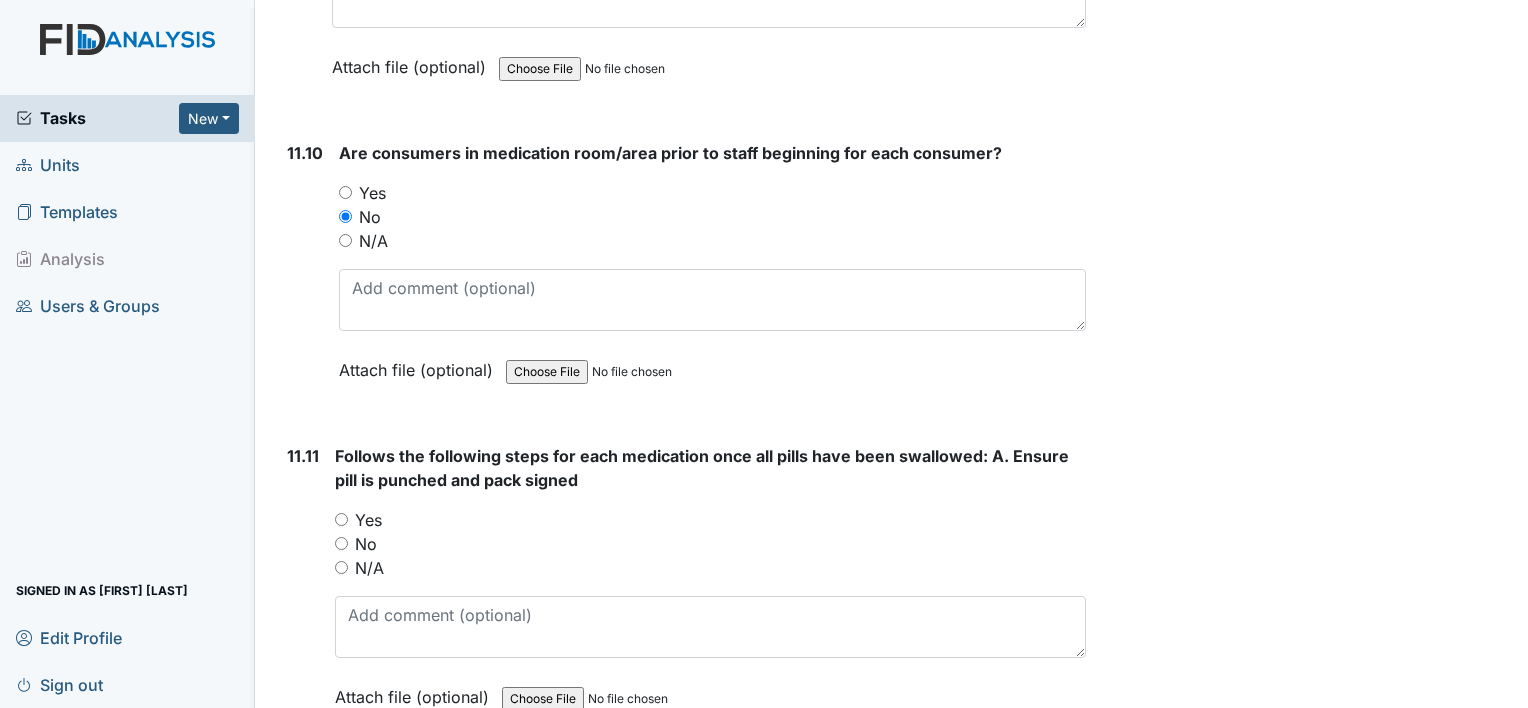 scroll, scrollTop: 25311, scrollLeft: 0, axis: vertical 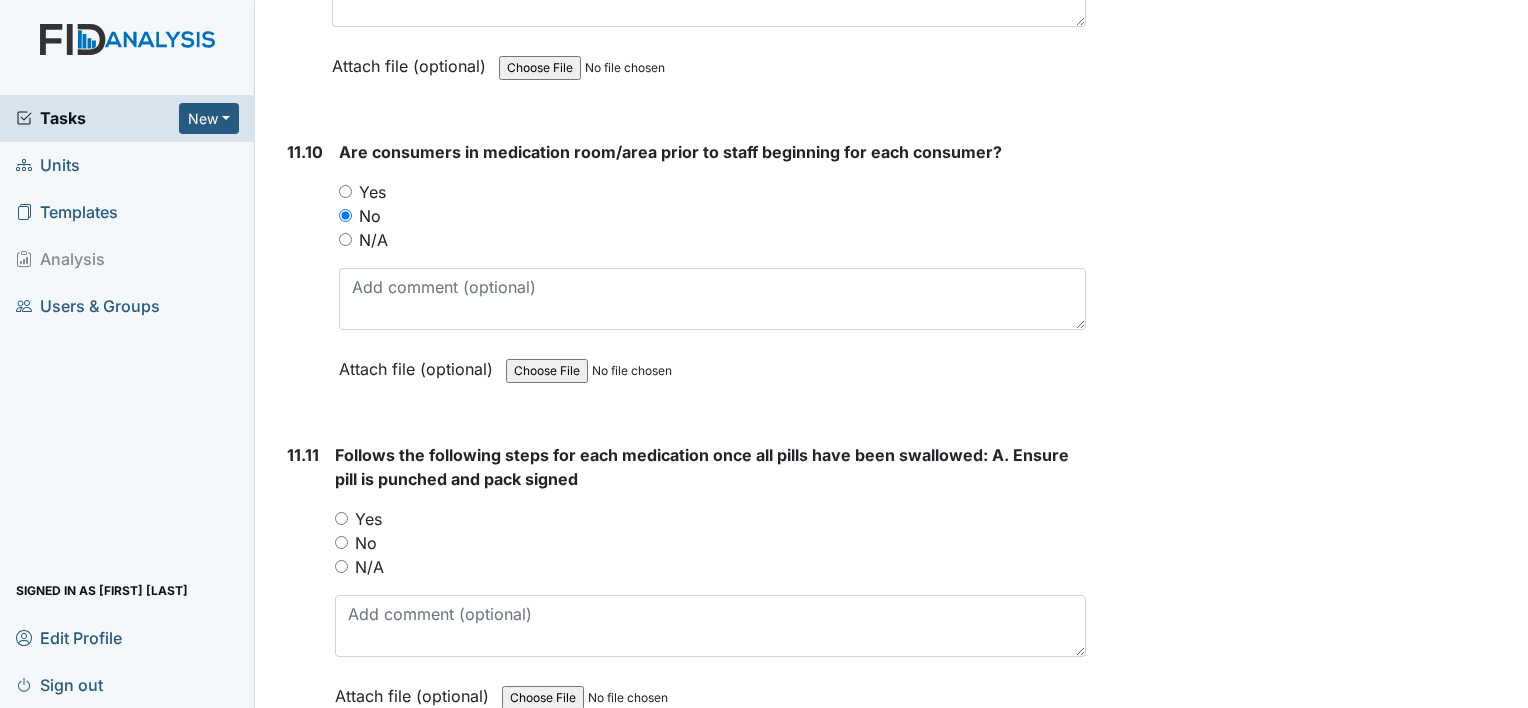click on "Yes" at bounding box center (368, 519) 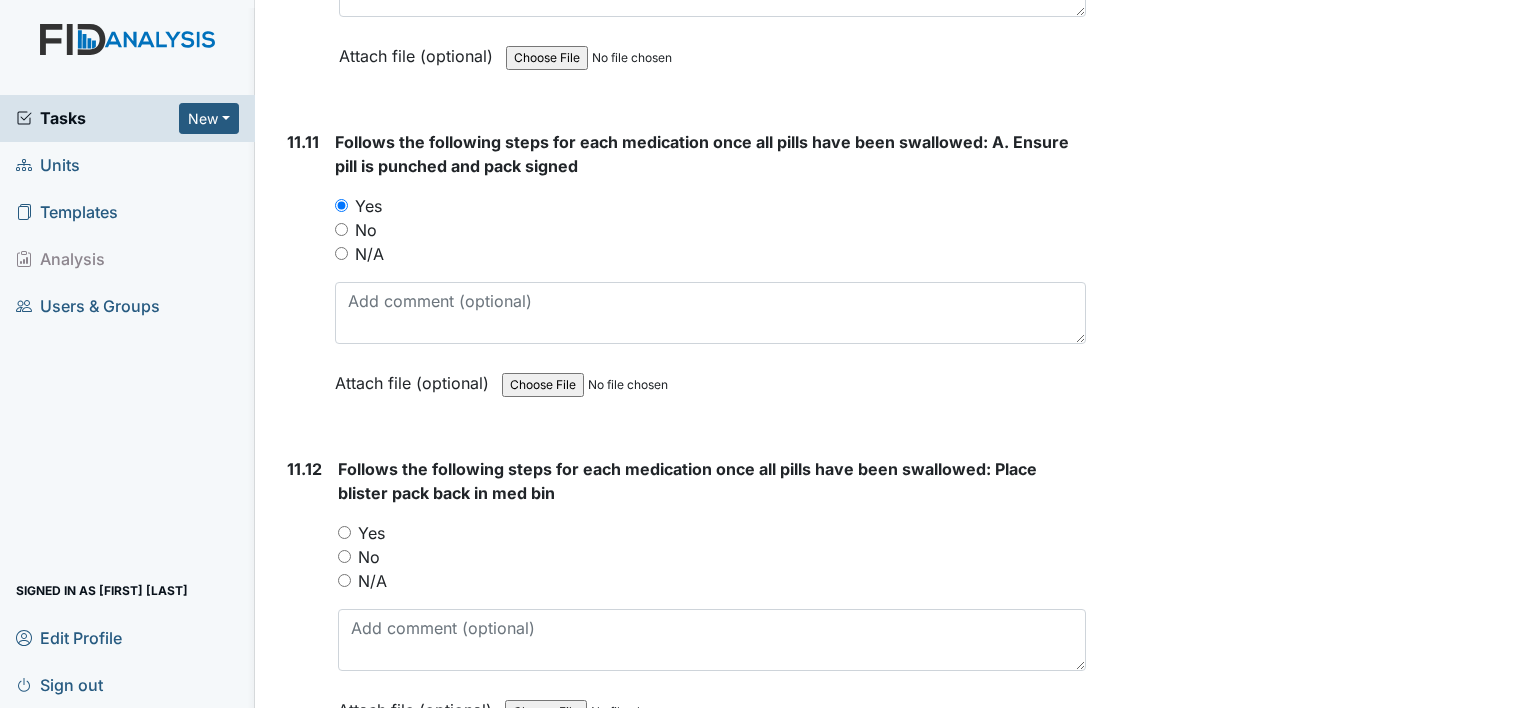 scroll, scrollTop: 25626, scrollLeft: 0, axis: vertical 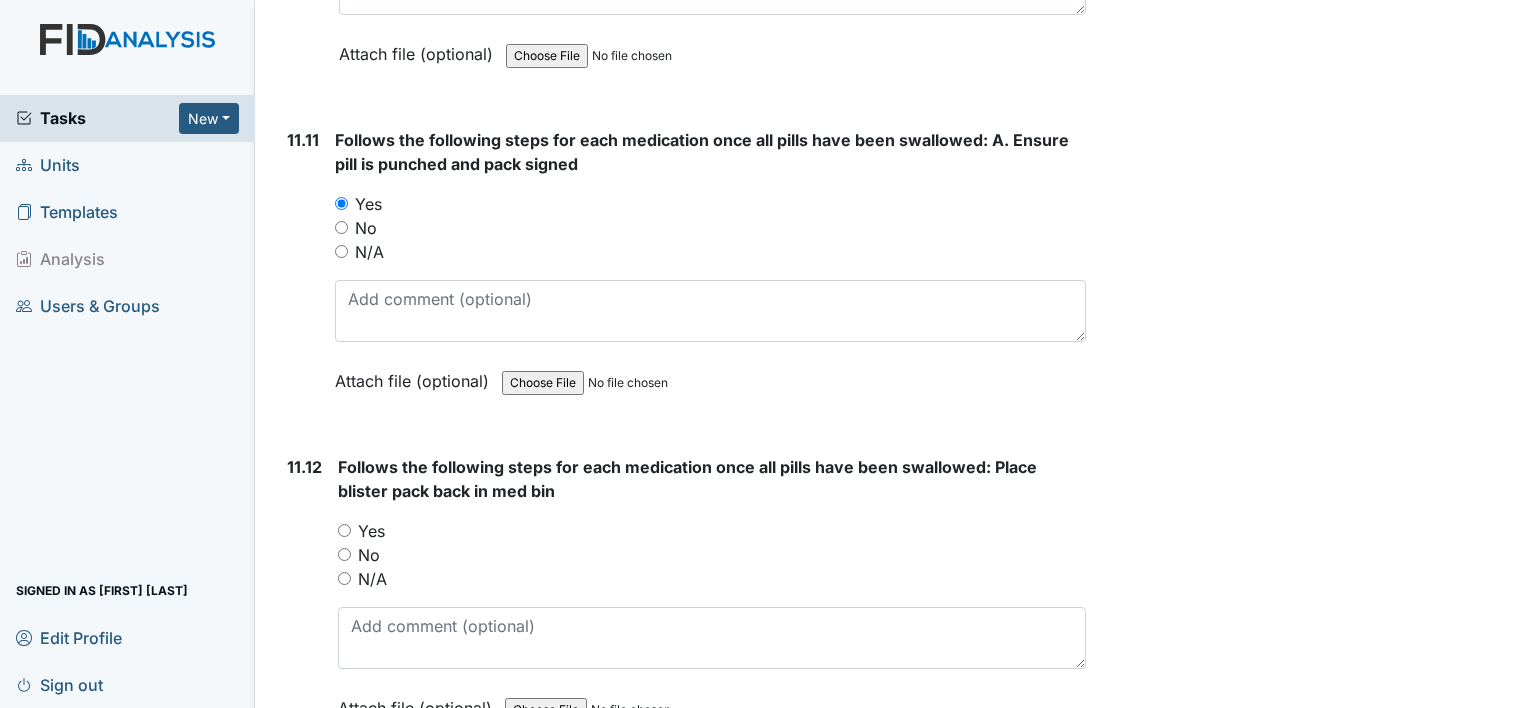 click on "No" at bounding box center [712, 555] 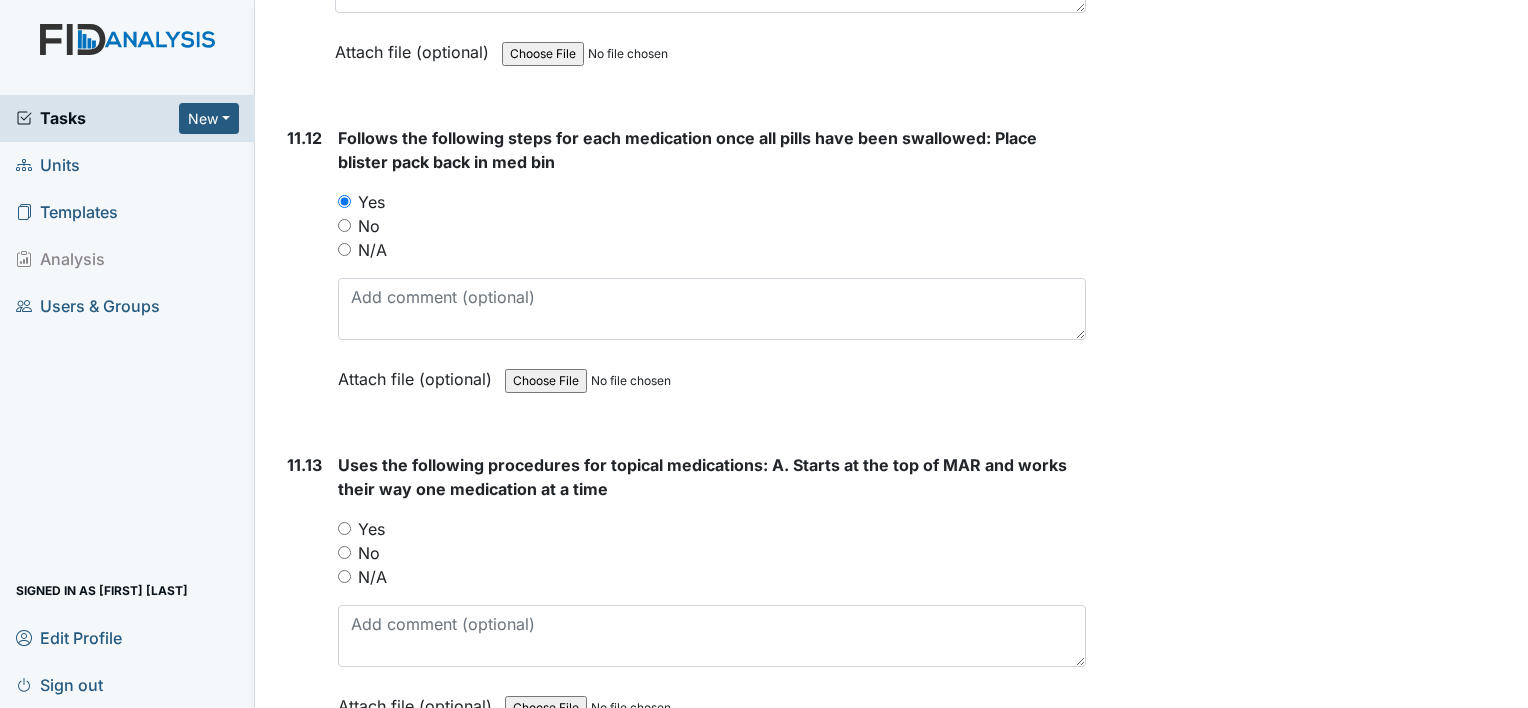 scroll, scrollTop: 25956, scrollLeft: 0, axis: vertical 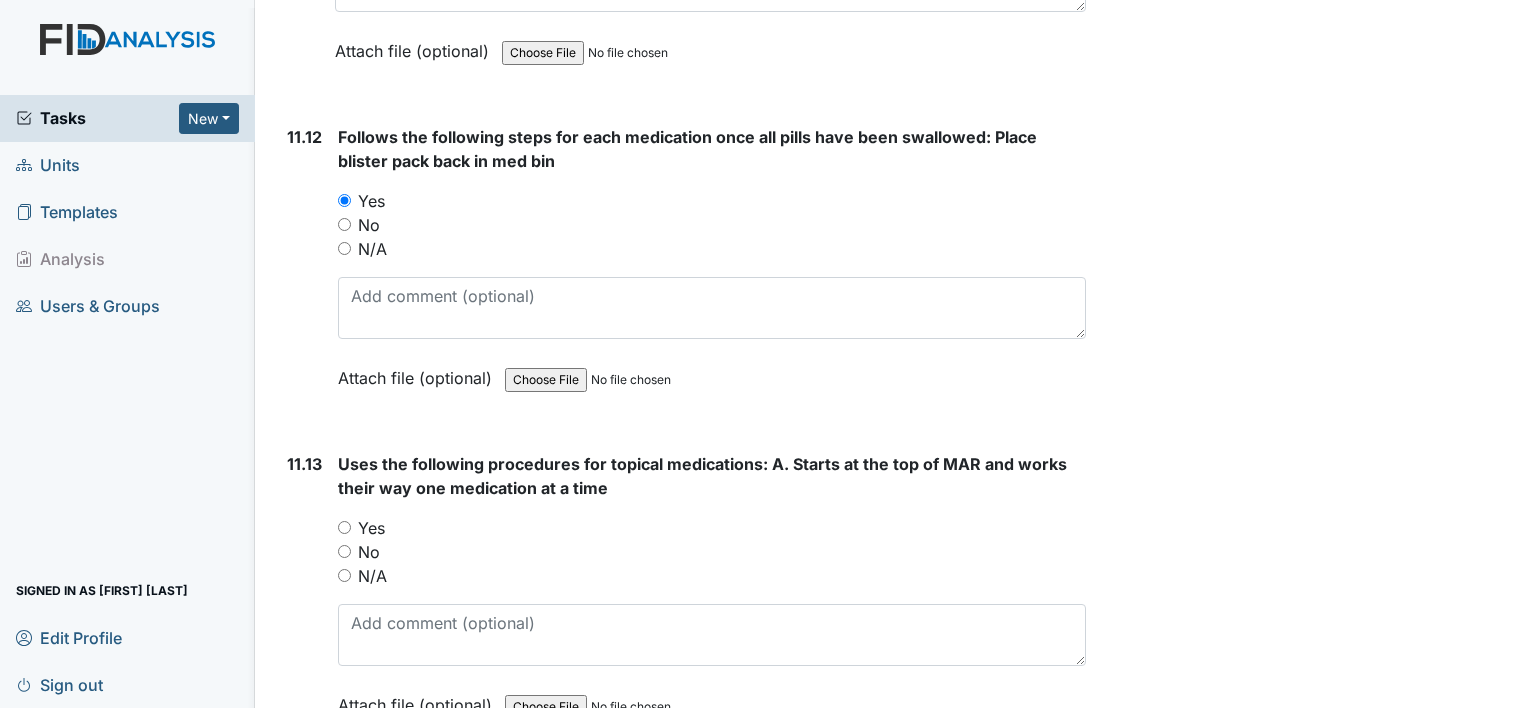 click on "Yes" at bounding box center [371, 528] 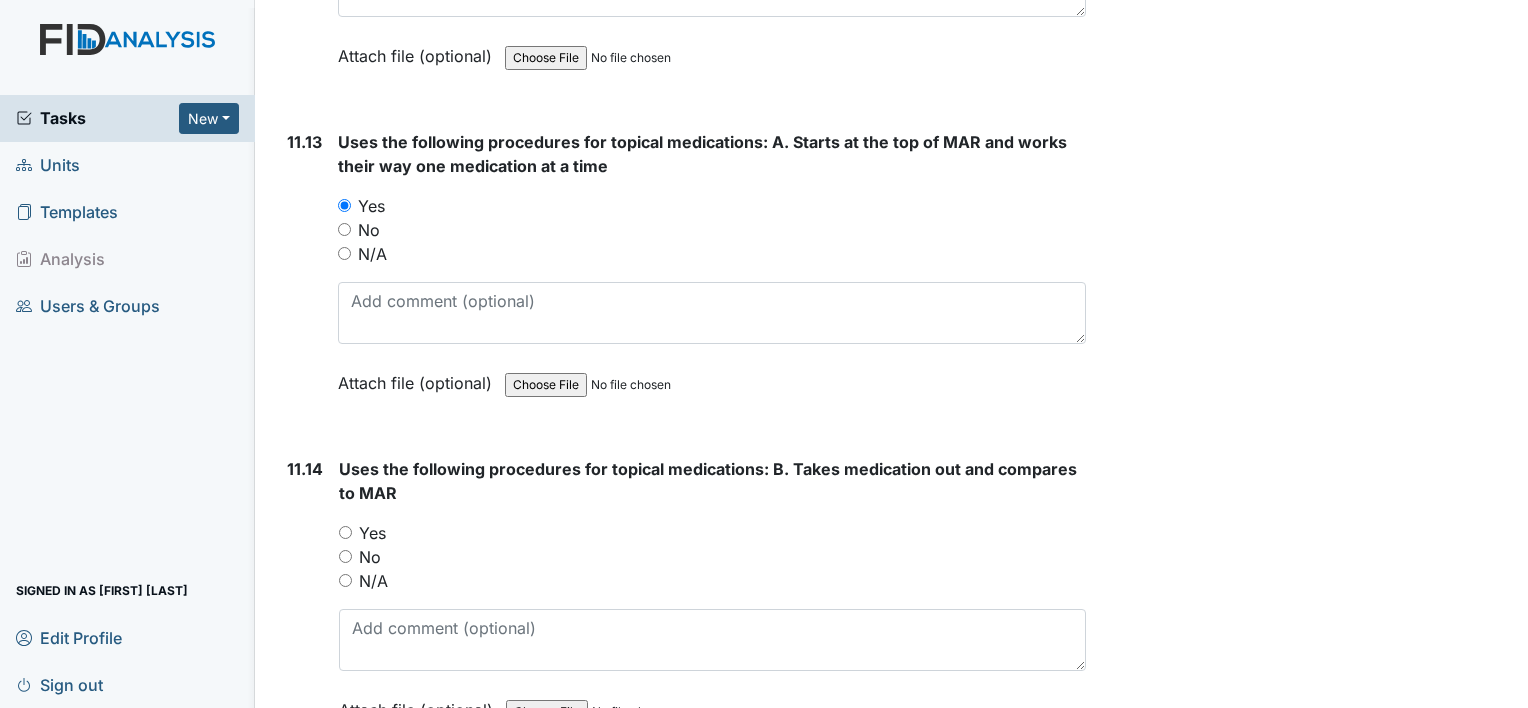 scroll, scrollTop: 26280, scrollLeft: 0, axis: vertical 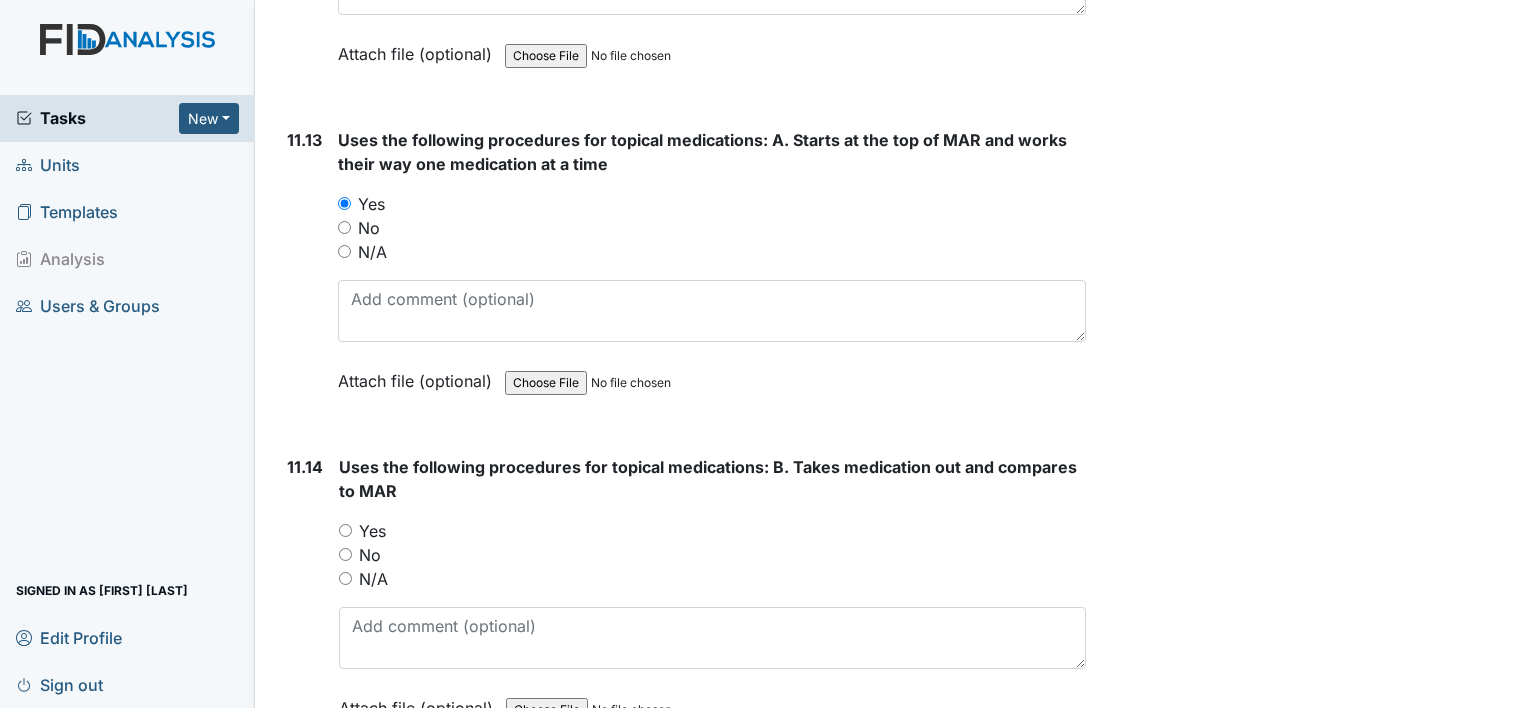click on "Yes" at bounding box center (372, 531) 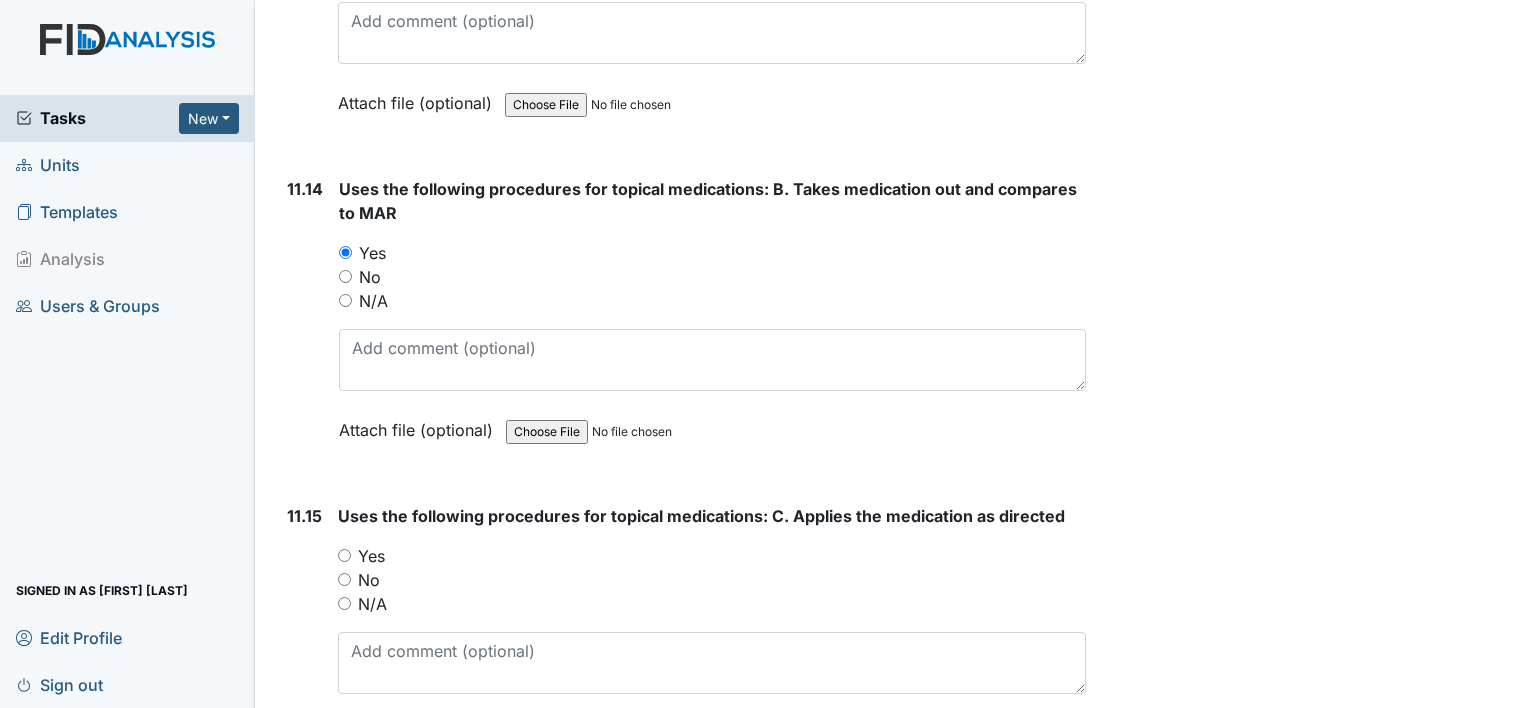scroll, scrollTop: 26562, scrollLeft: 0, axis: vertical 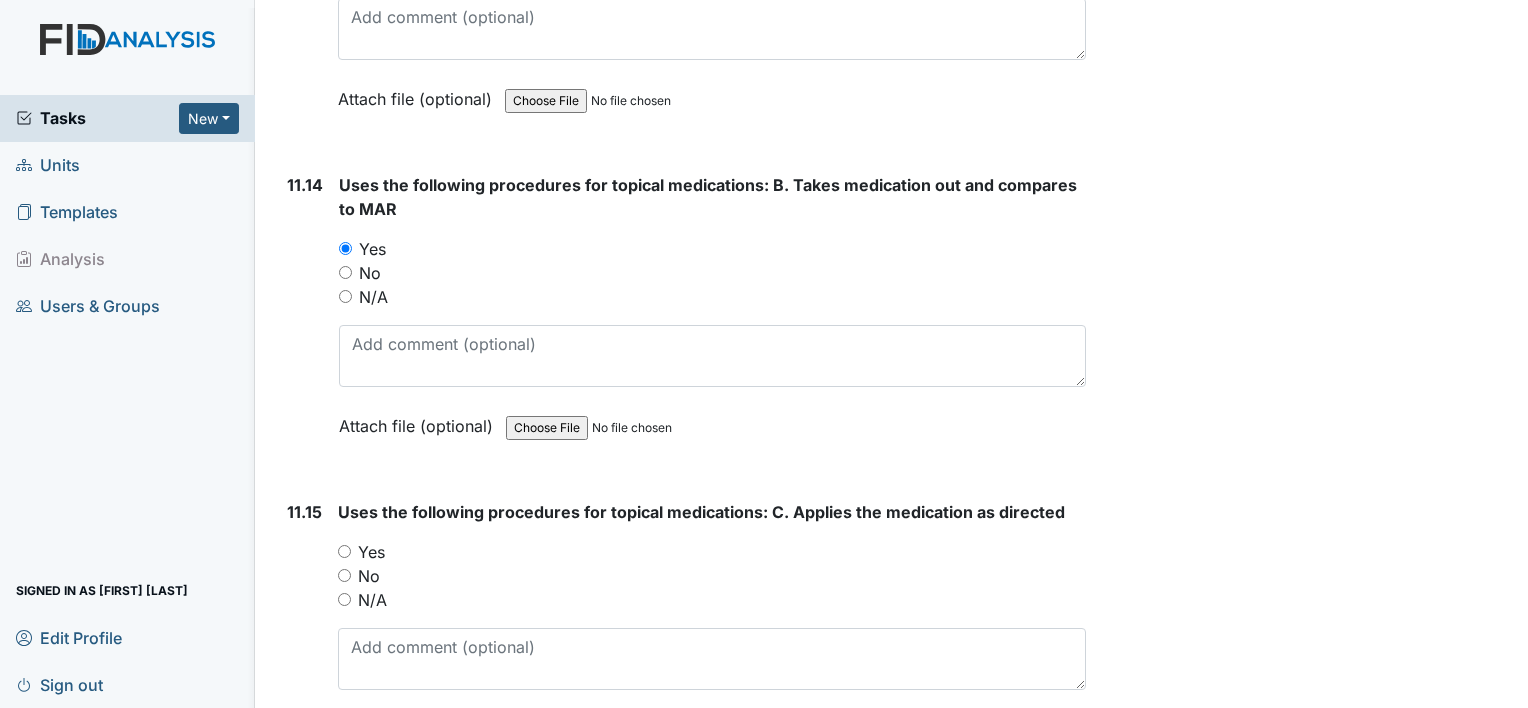 click on "N/A" at bounding box center (712, 600) 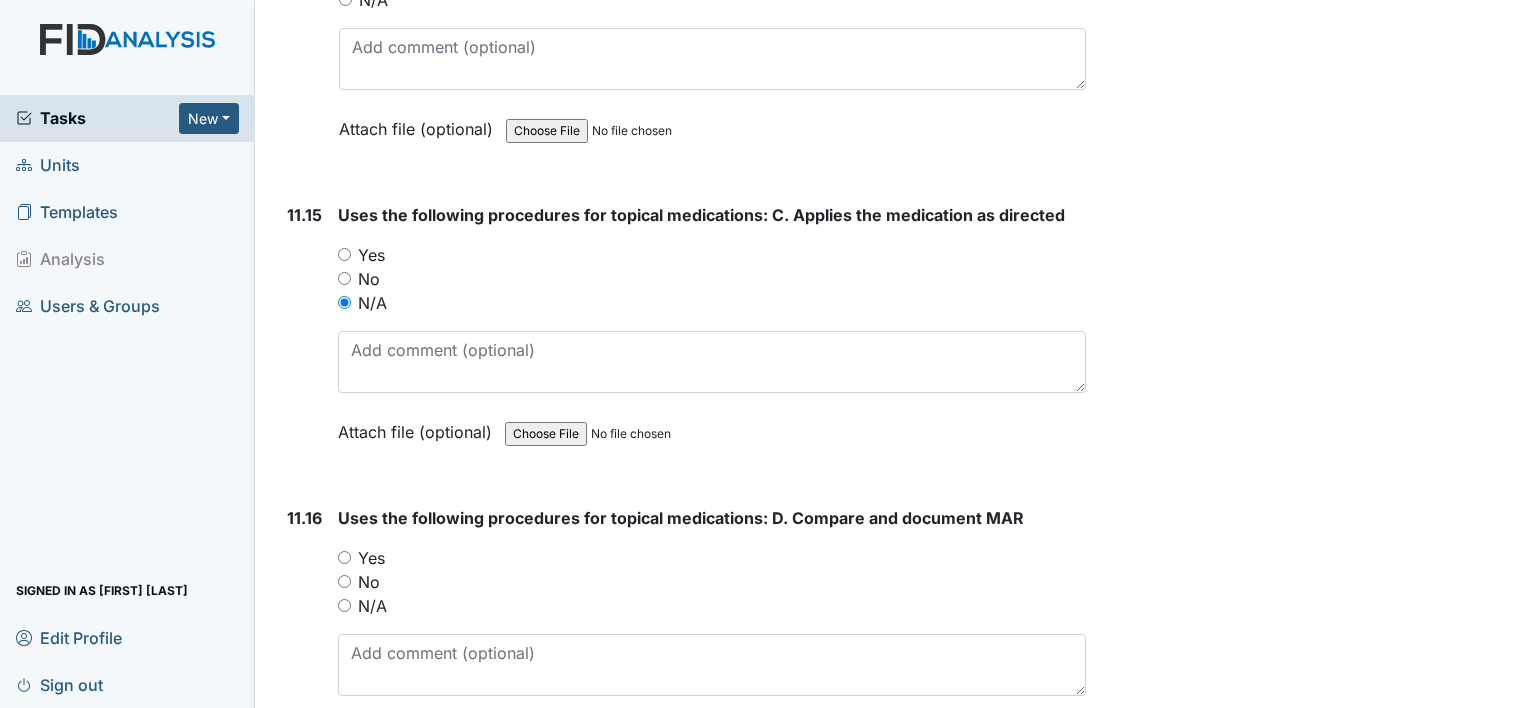 scroll, scrollTop: 26862, scrollLeft: 0, axis: vertical 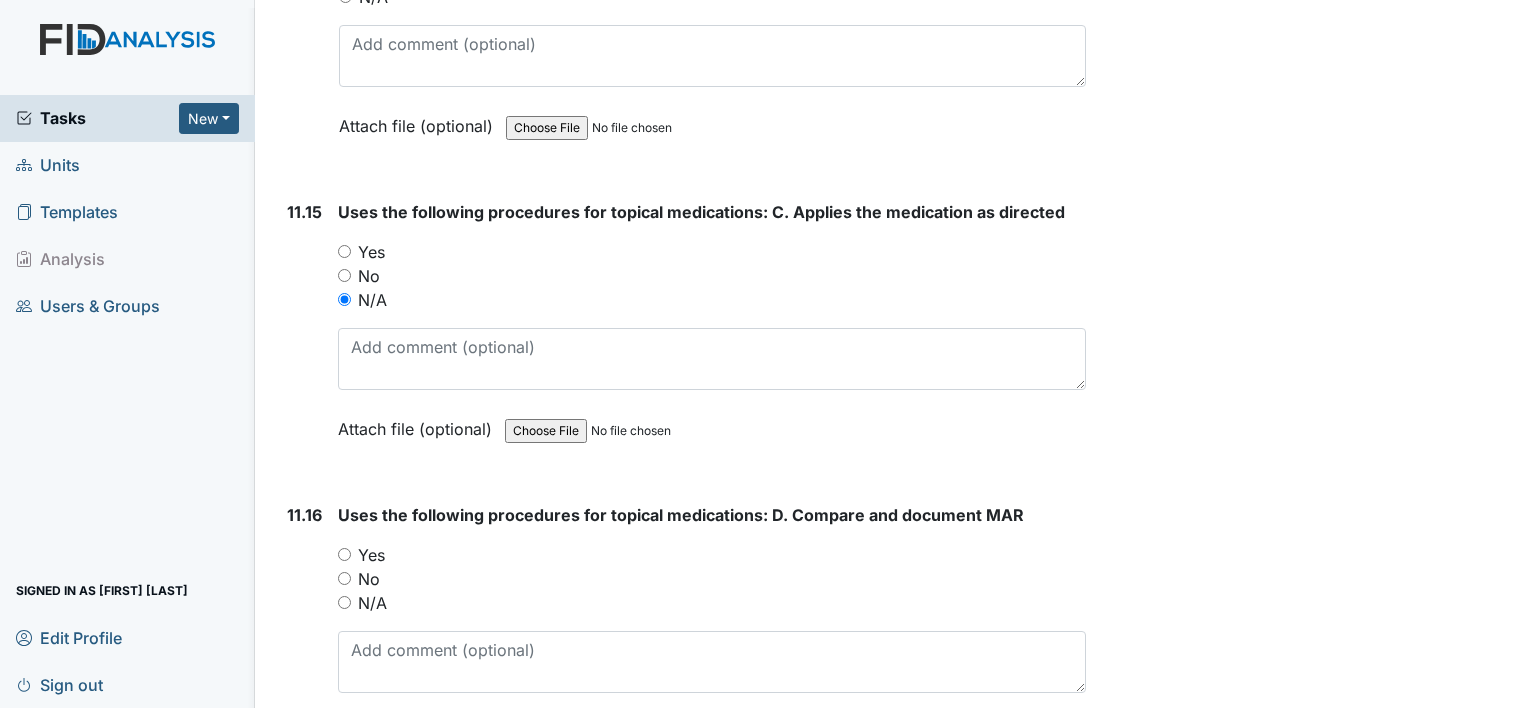 click on "N/A" at bounding box center (344, 602) 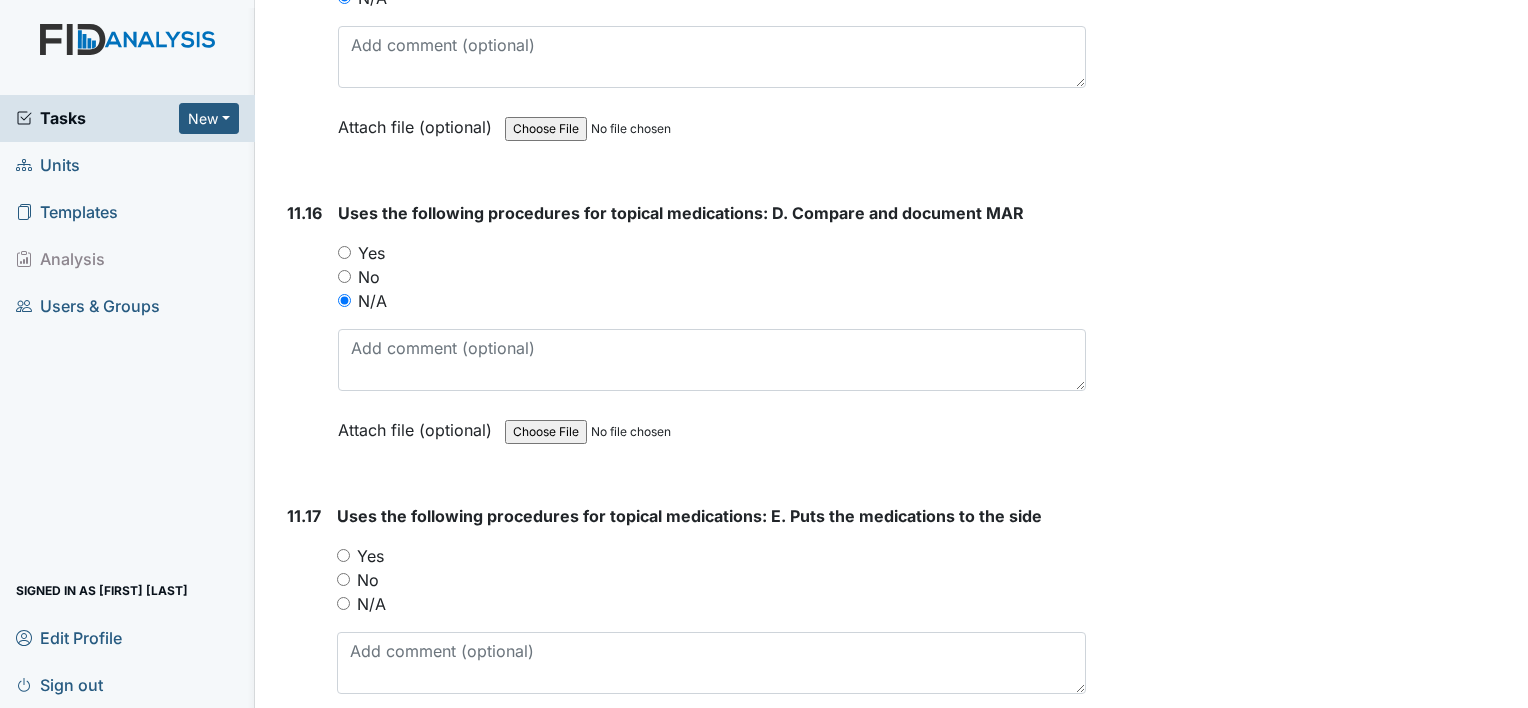 scroll, scrollTop: 27179, scrollLeft: 0, axis: vertical 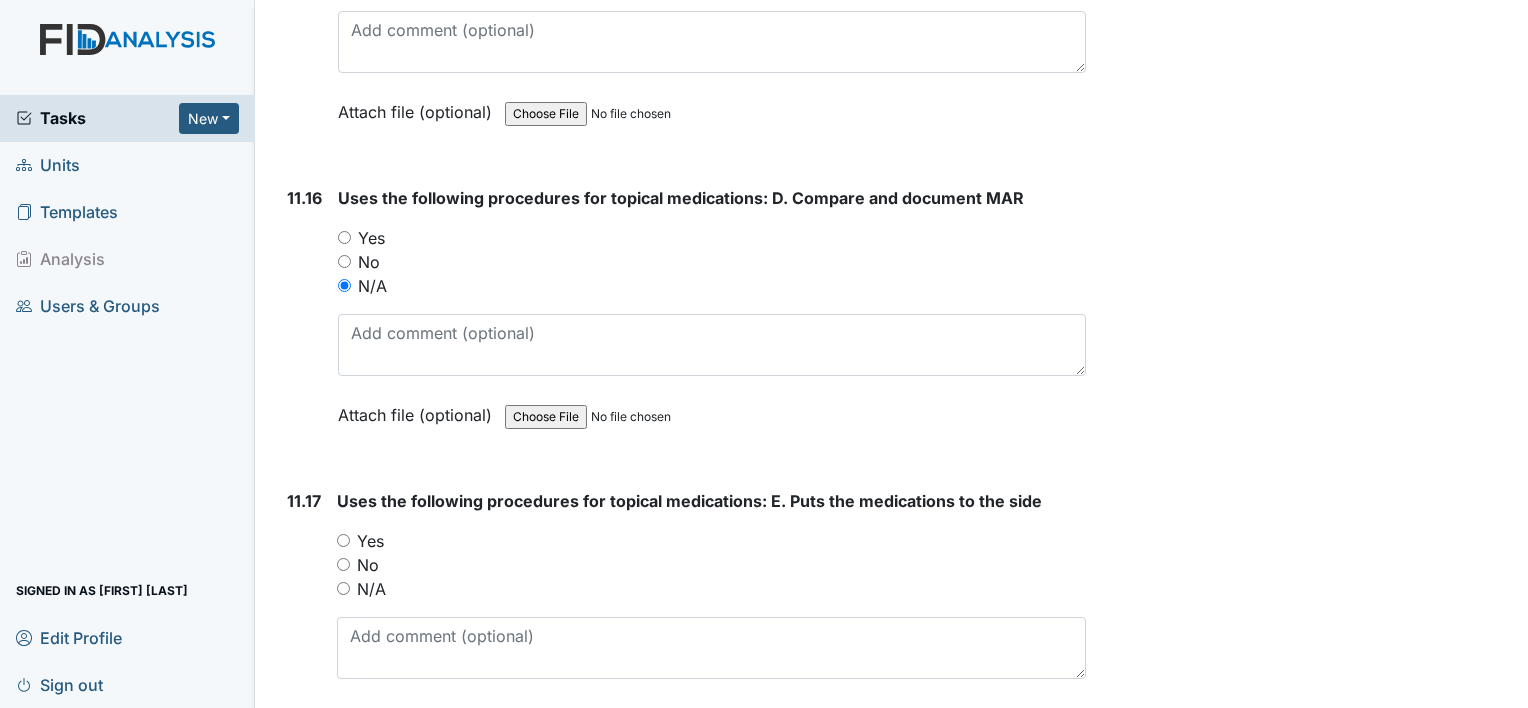 click on "N/A" at bounding box center [343, 588] 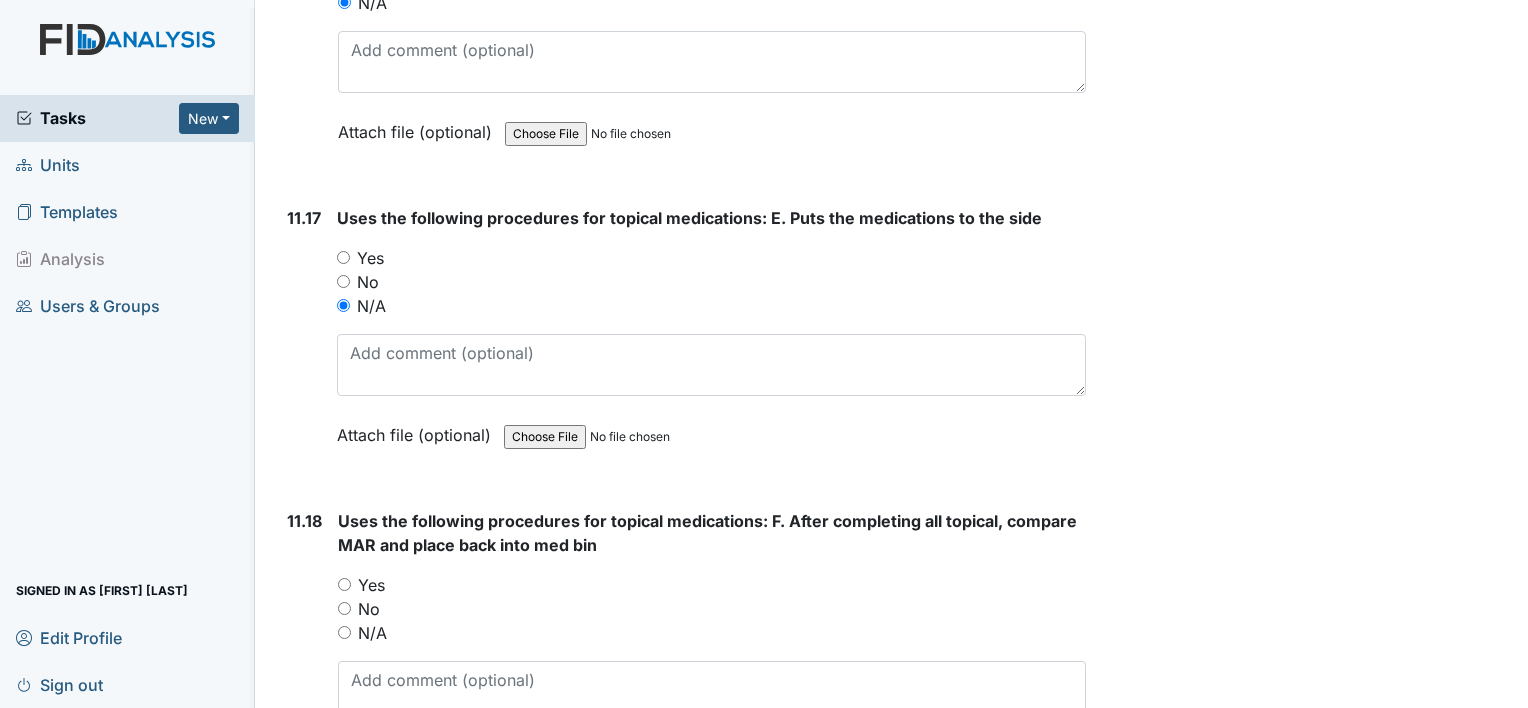 scroll, scrollTop: 27476, scrollLeft: 0, axis: vertical 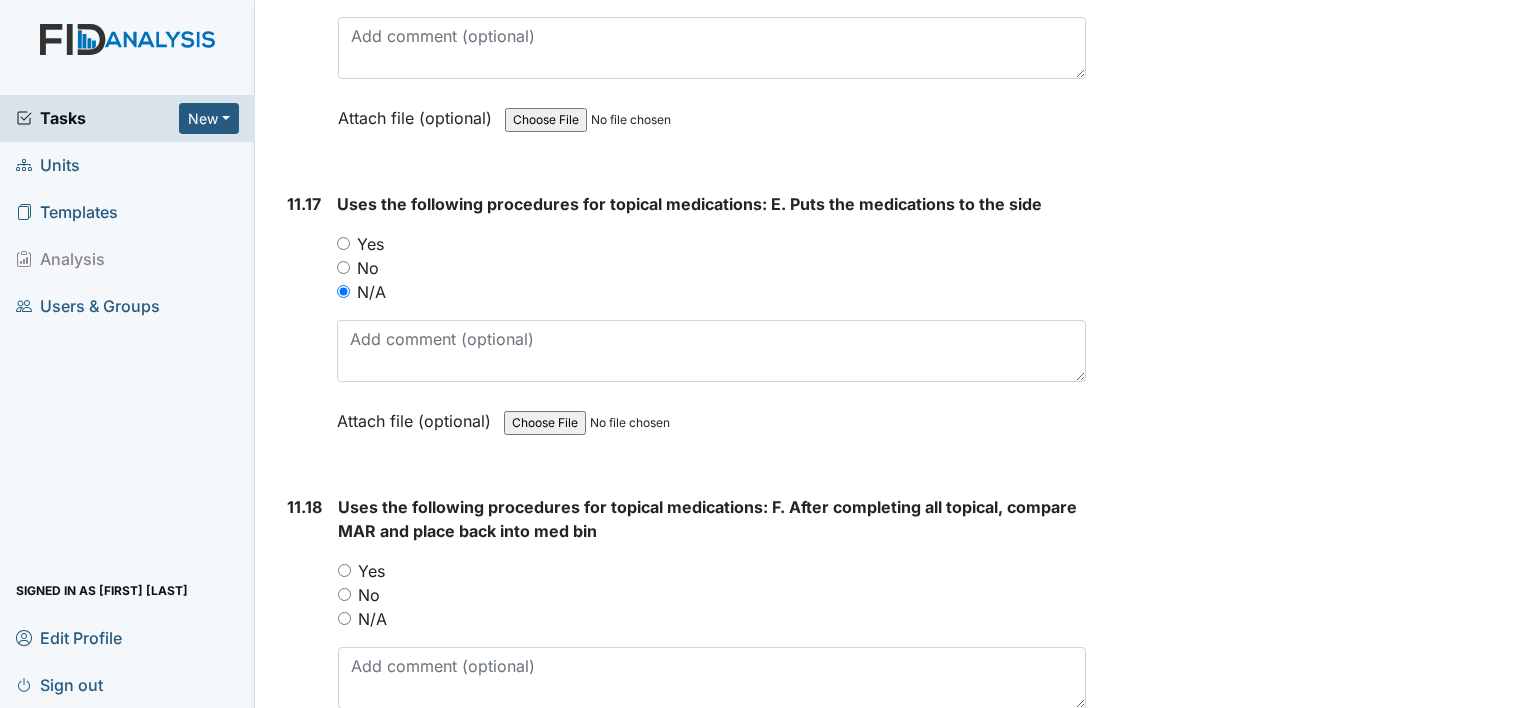 click on "N/A" at bounding box center [344, 618] 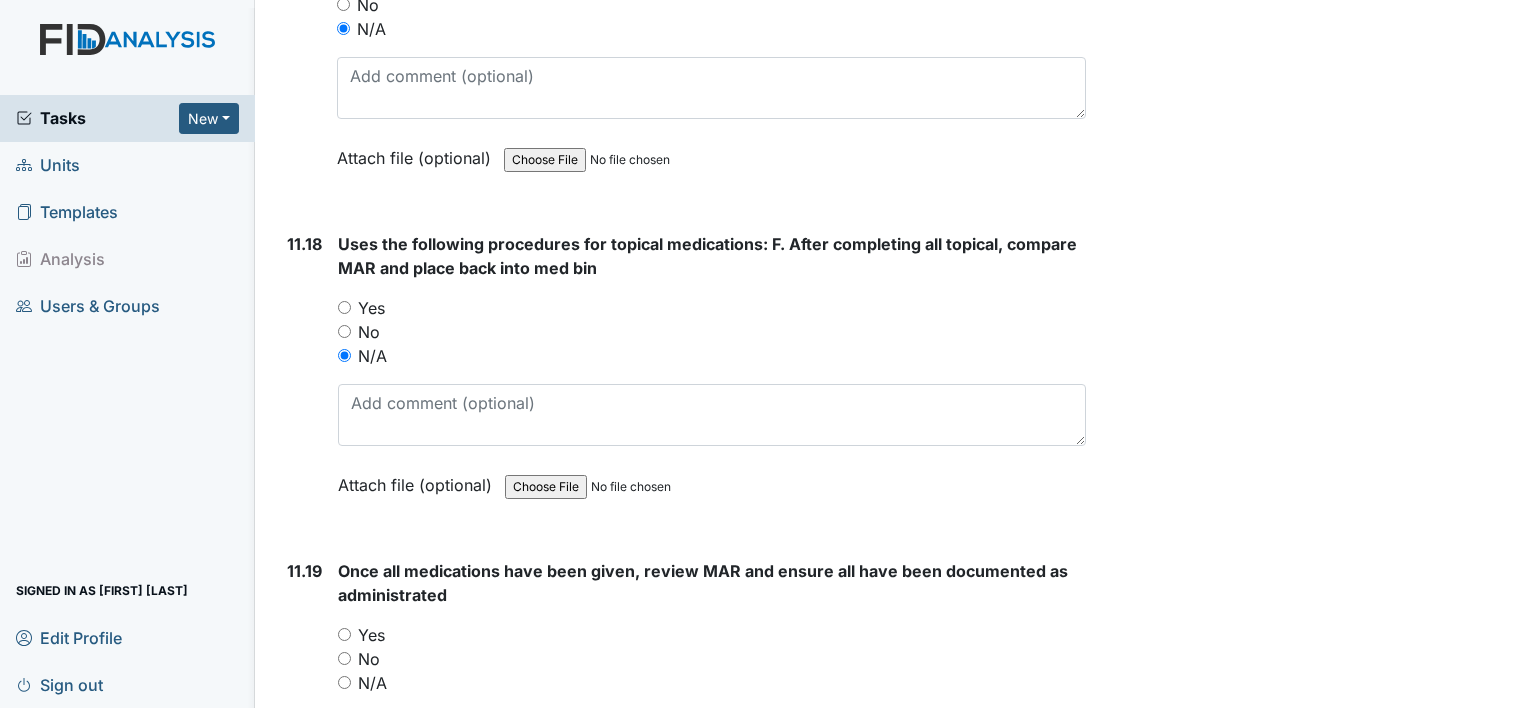 scroll, scrollTop: 27748, scrollLeft: 0, axis: vertical 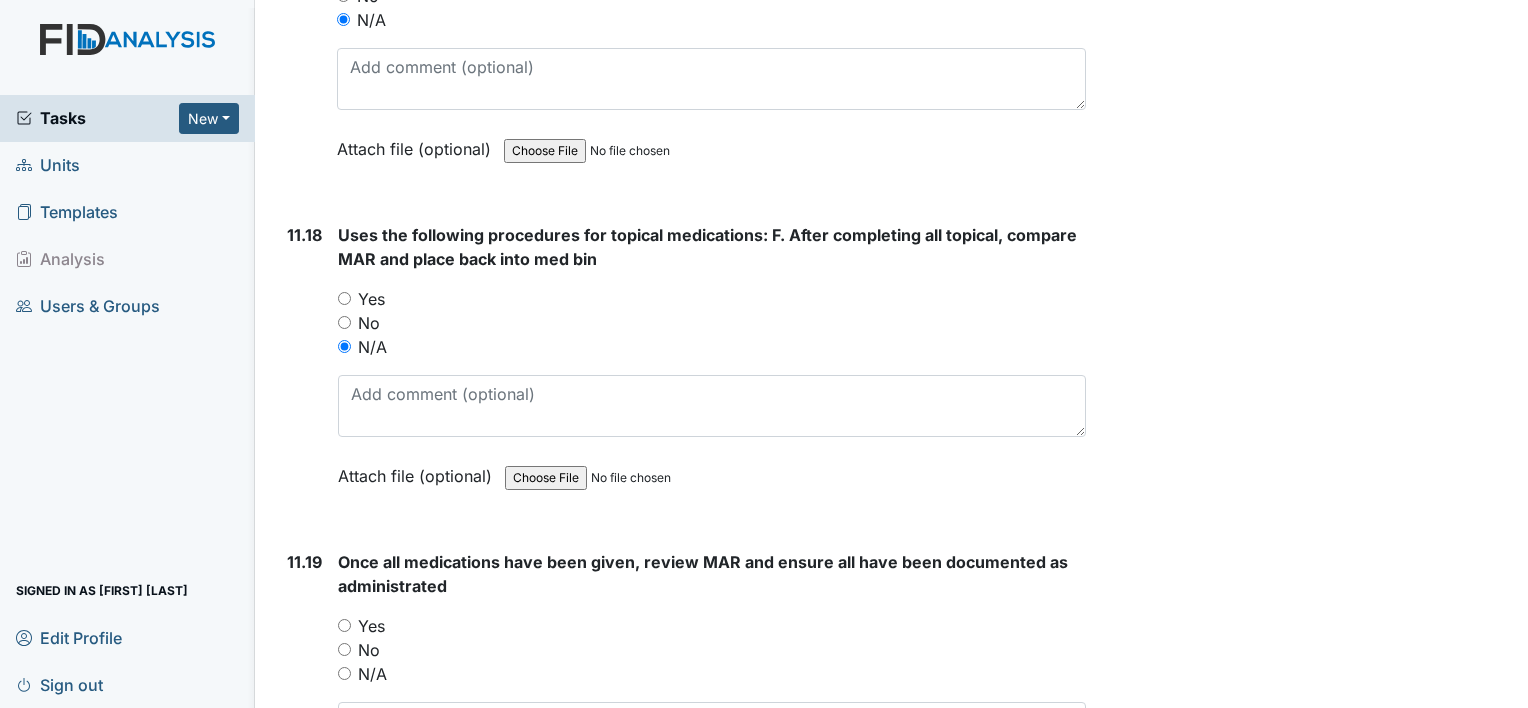 click on "N/A" at bounding box center (344, 673) 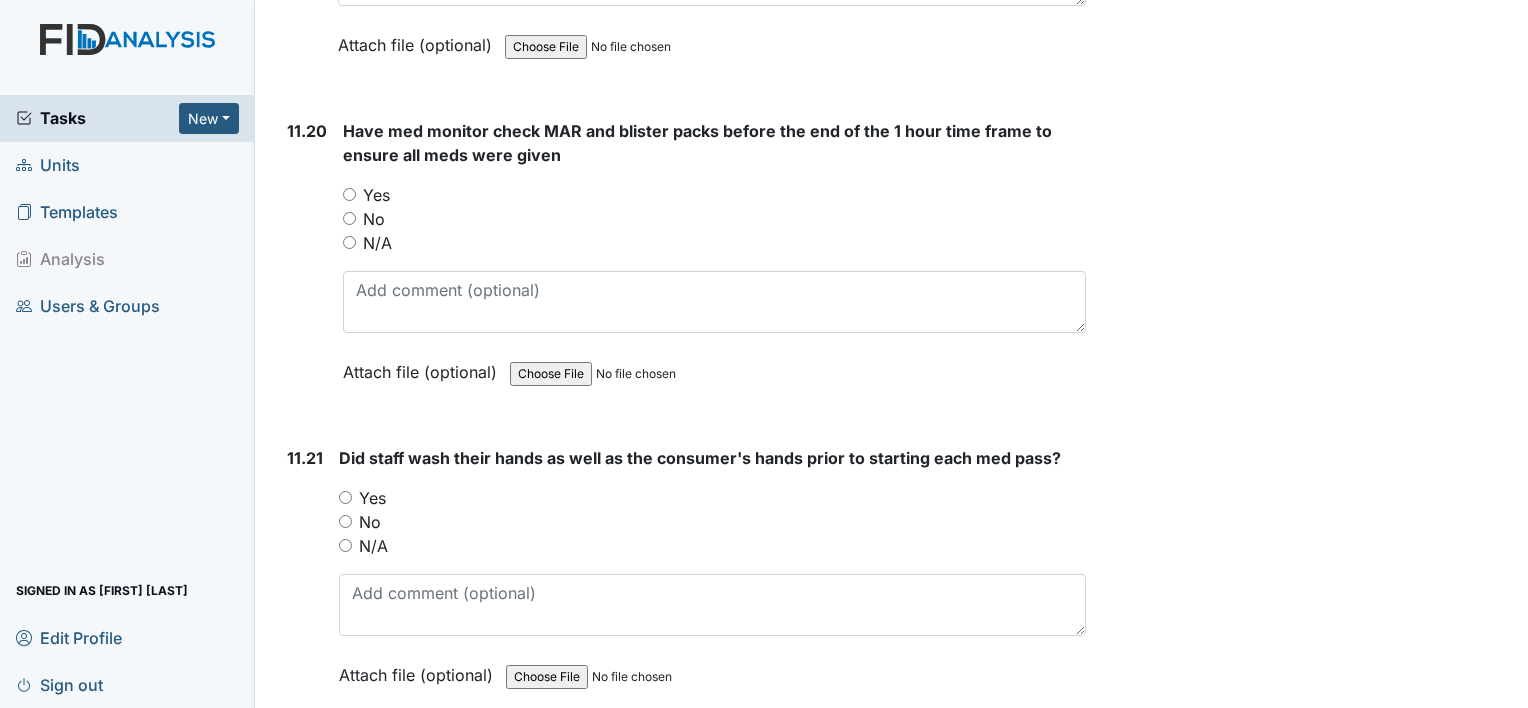 scroll, scrollTop: 28508, scrollLeft: 0, axis: vertical 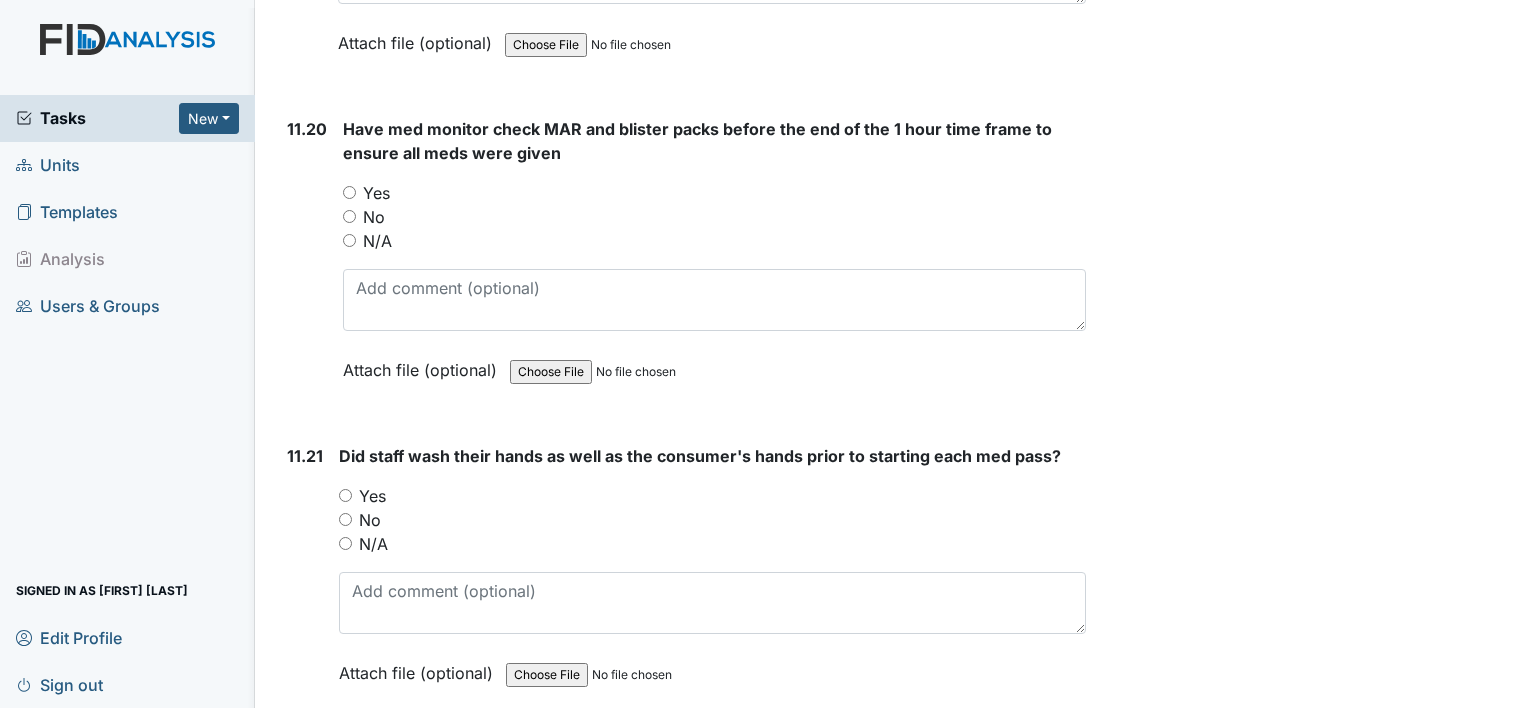 click on "Yes" at bounding box center (712, 496) 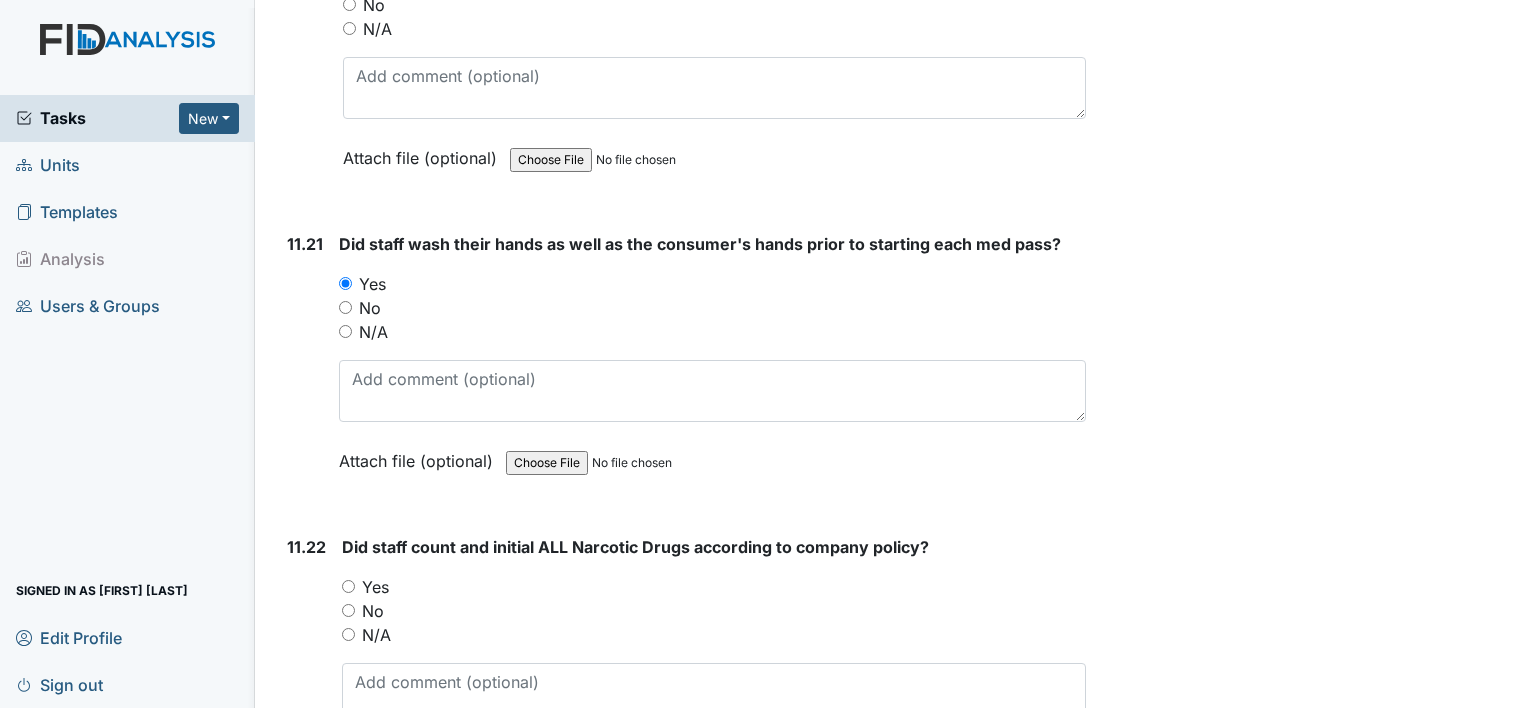 scroll, scrollTop: 28726, scrollLeft: 0, axis: vertical 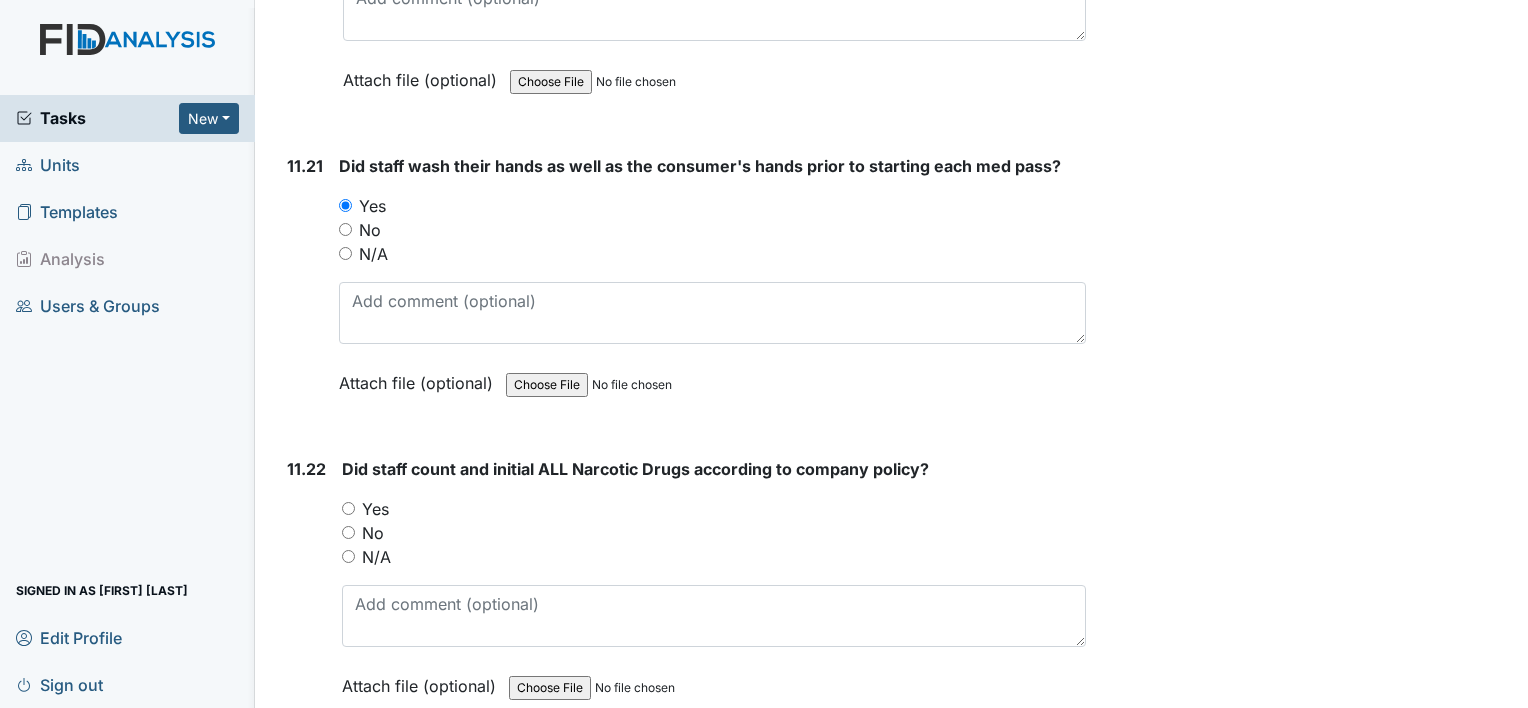 click on "Yes" at bounding box center (375, 509) 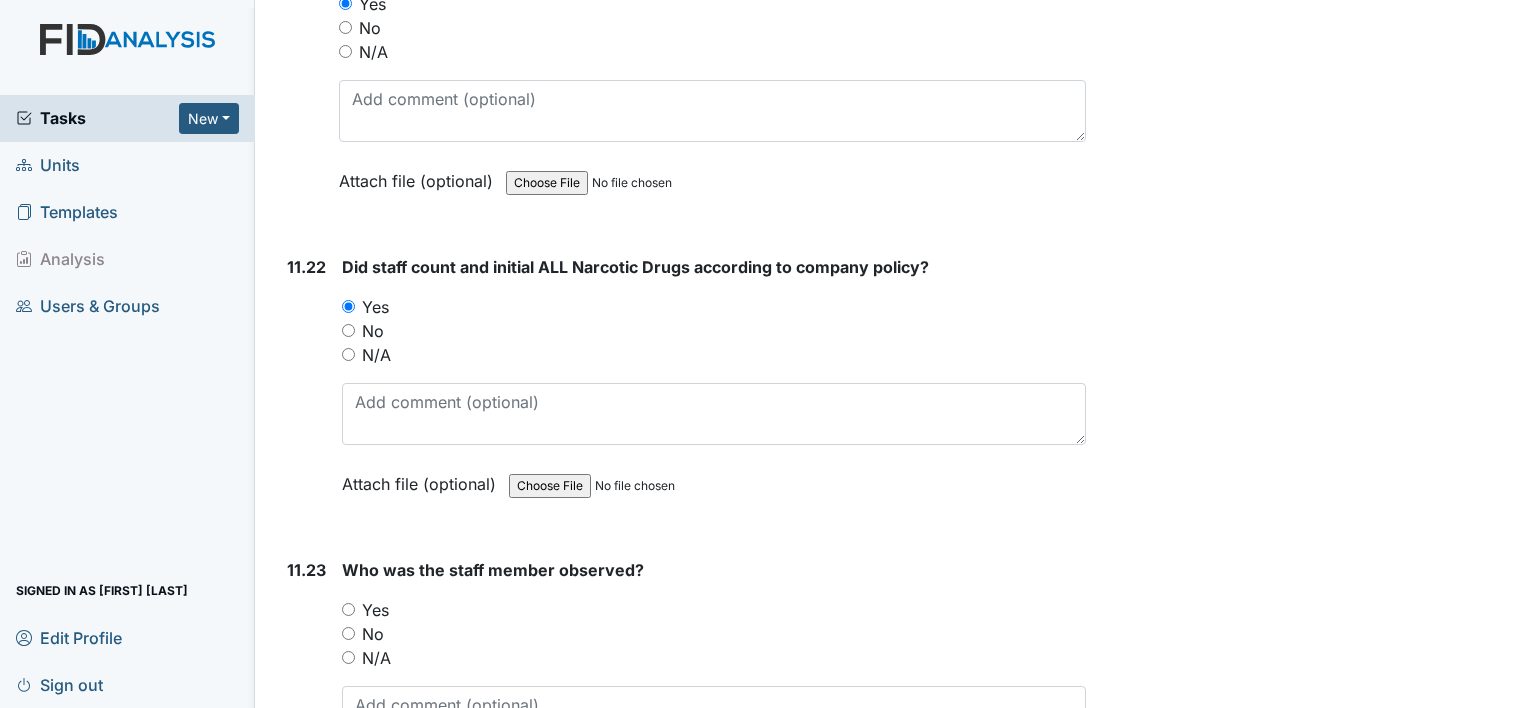 scroll, scrollTop: 29070, scrollLeft: 0, axis: vertical 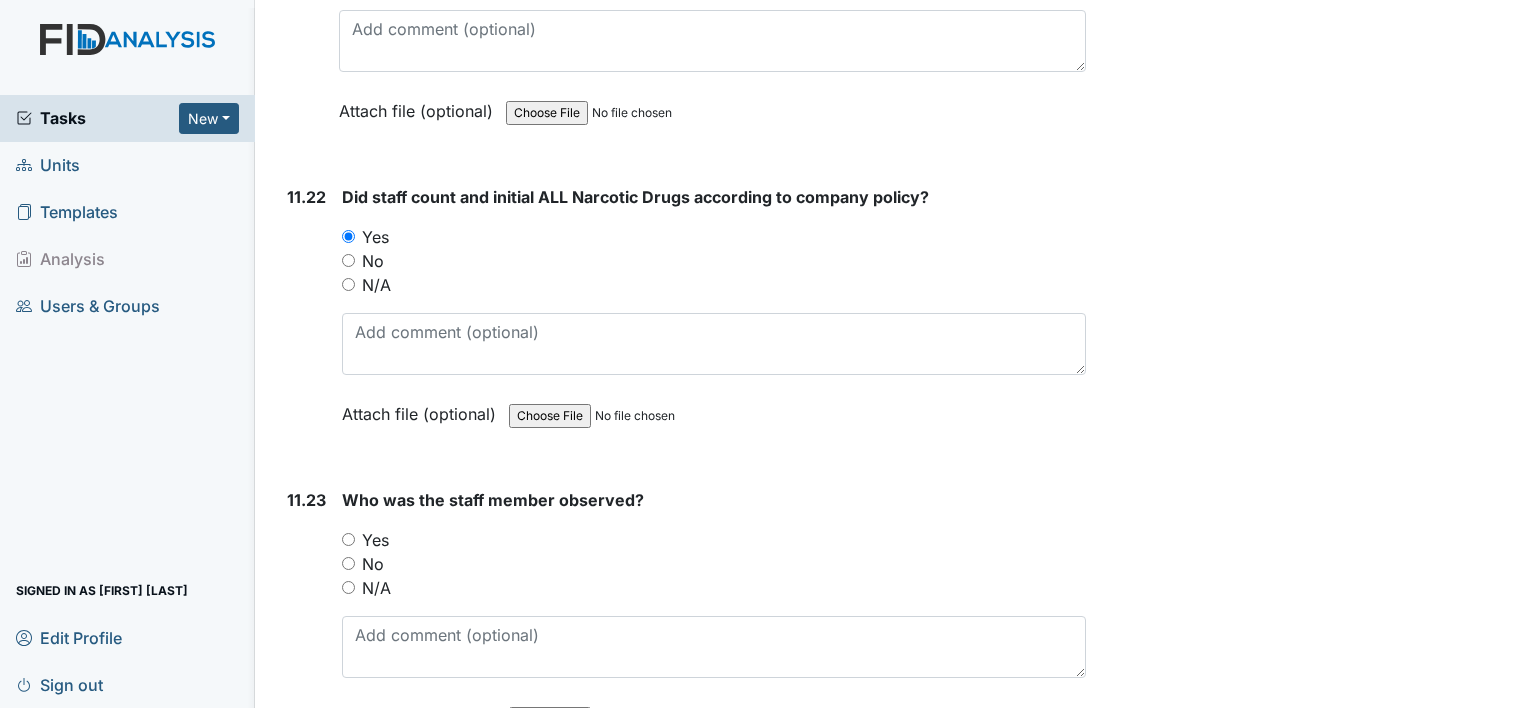 click on "Yes" at bounding box center [375, 540] 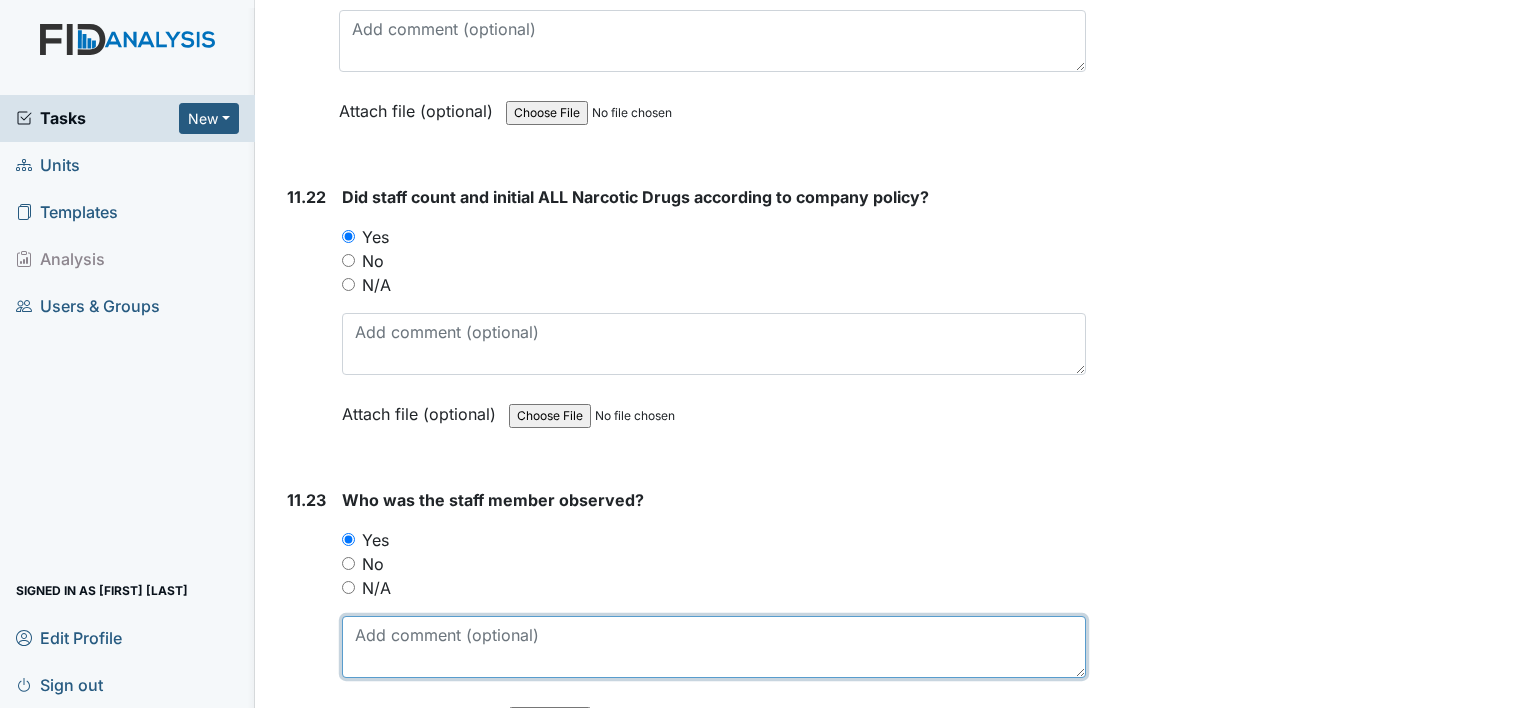 click at bounding box center [714, 647] 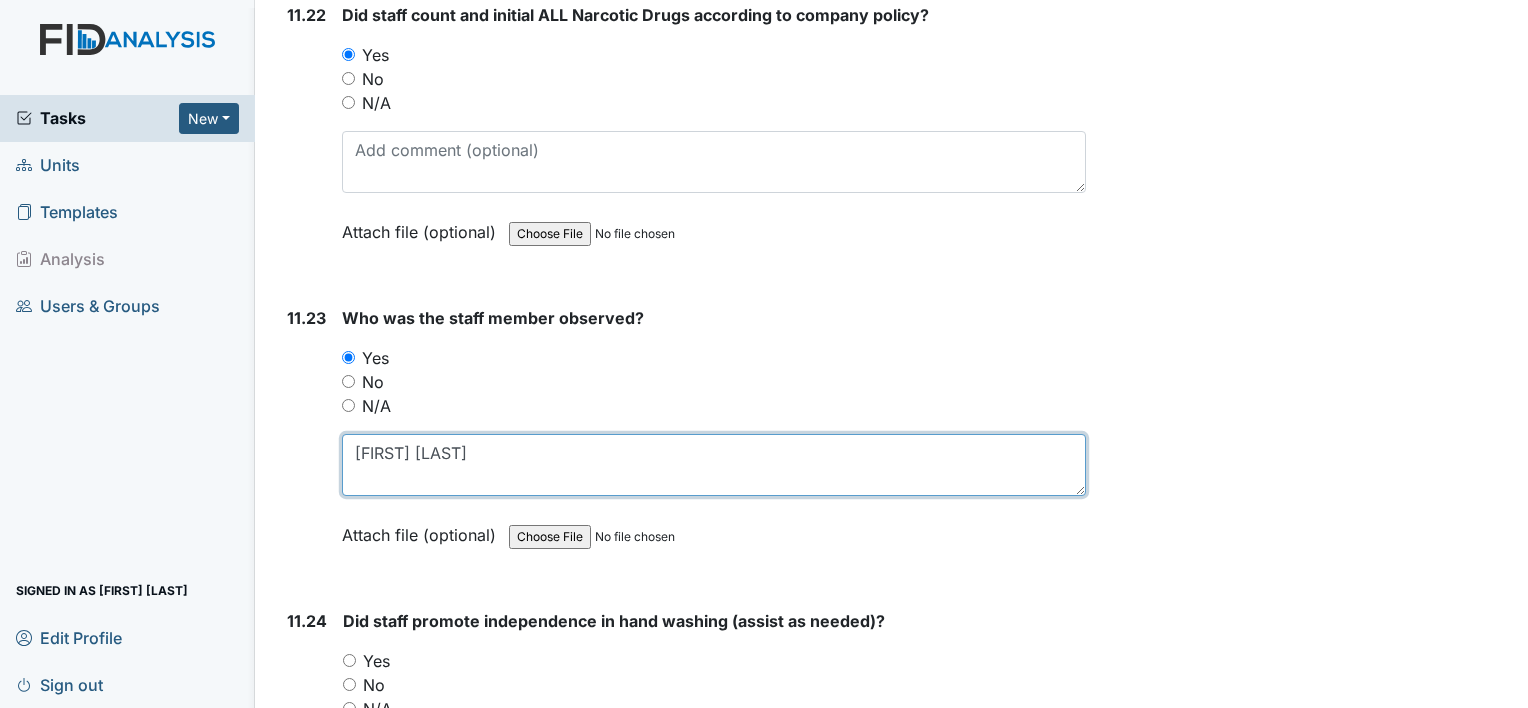 scroll, scrollTop: 29268, scrollLeft: 0, axis: vertical 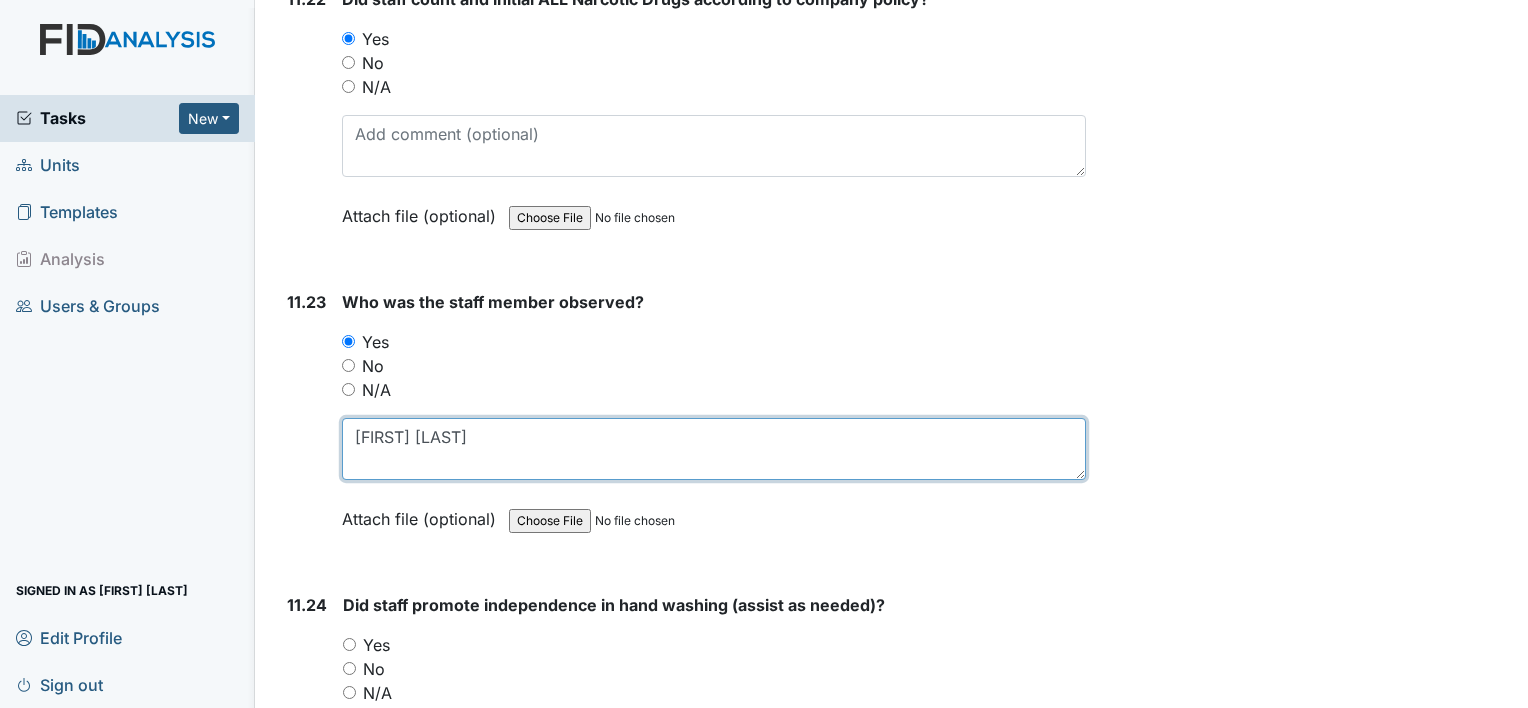 type on "[FIRST] [LAST]" 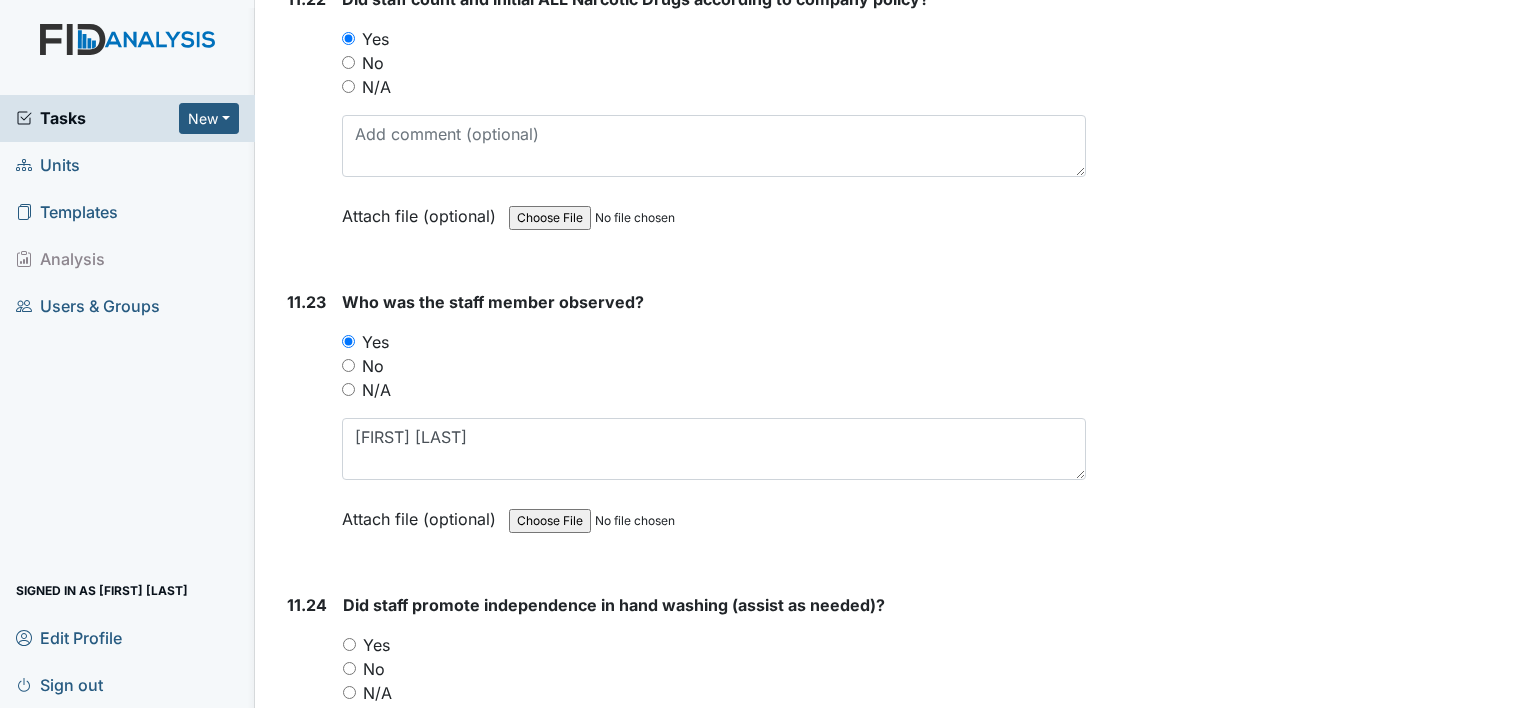 click on "No" at bounding box center (374, 669) 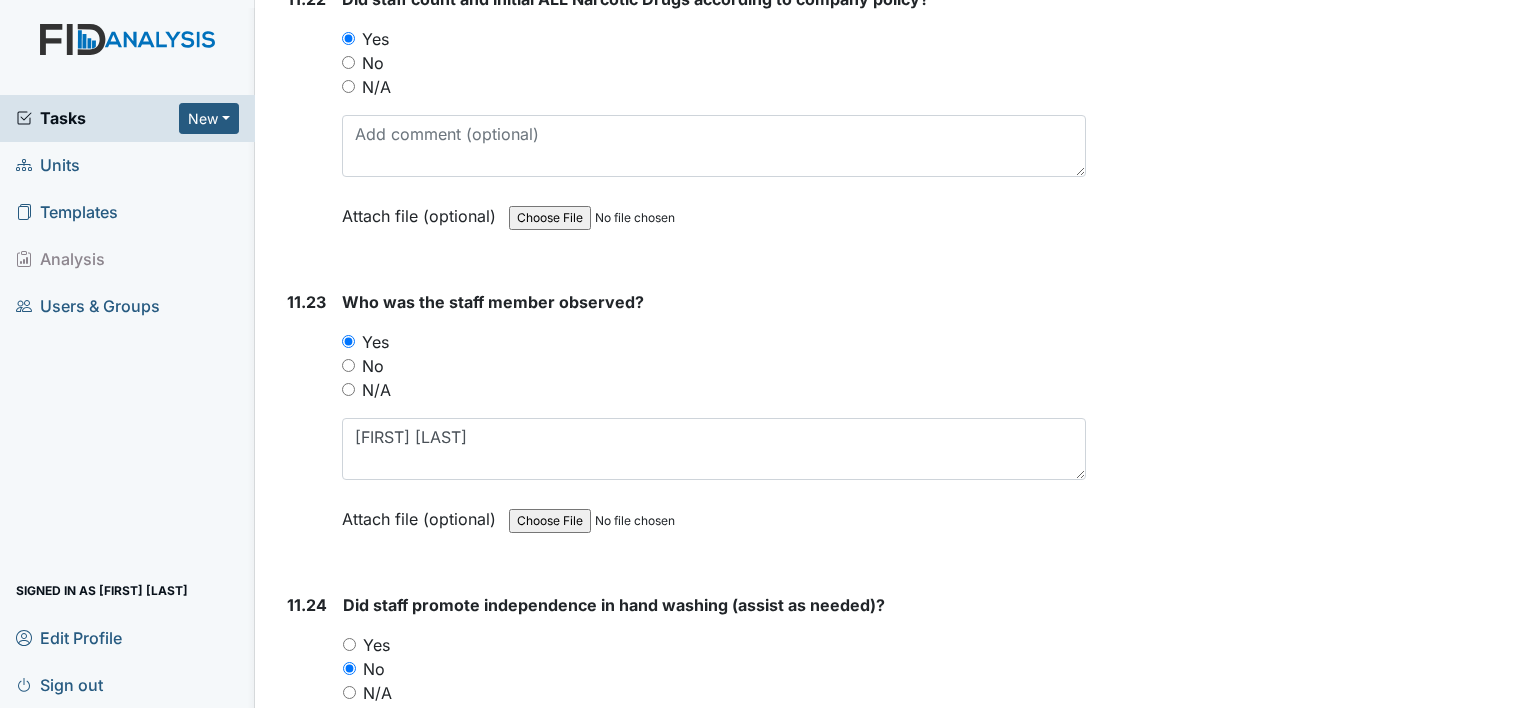 click on "Yes" at bounding box center [376, 645] 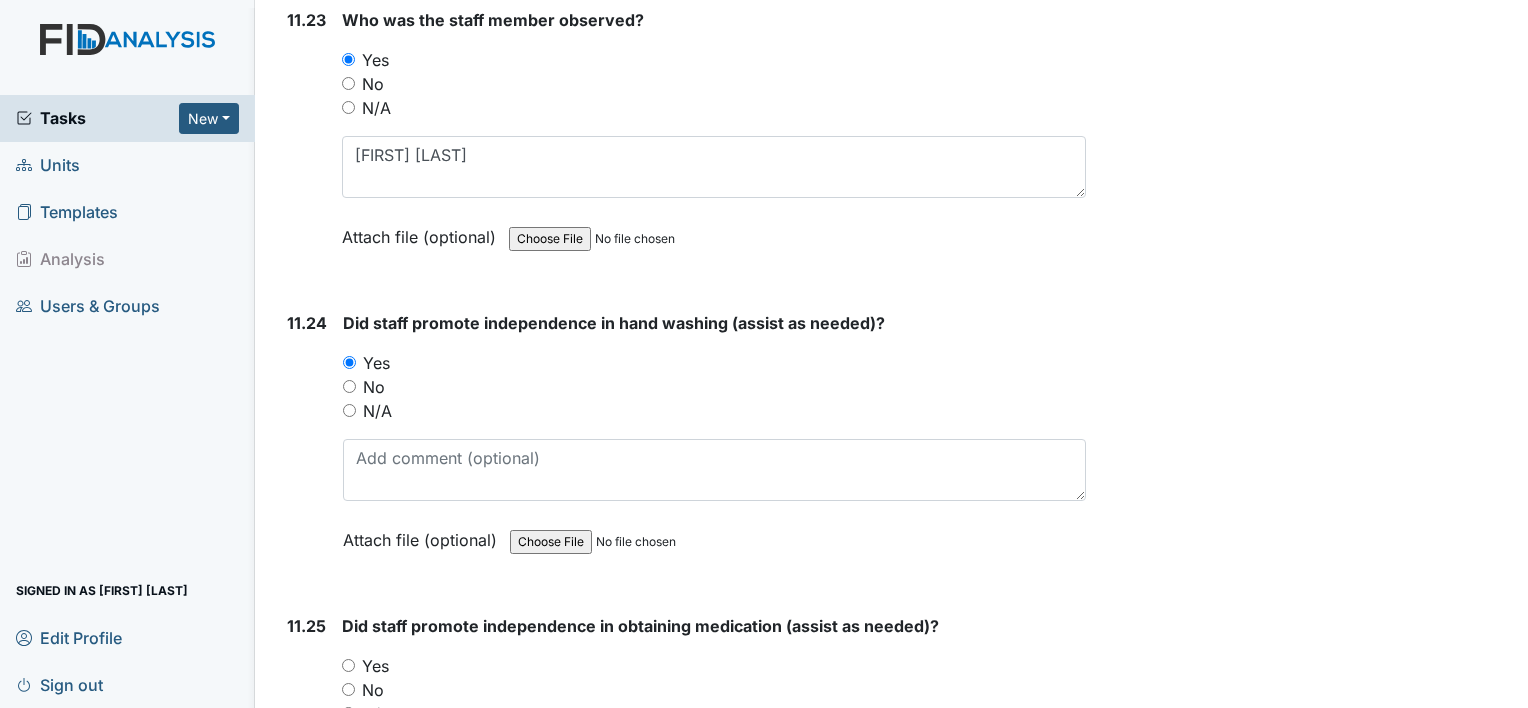 scroll, scrollTop: 29551, scrollLeft: 0, axis: vertical 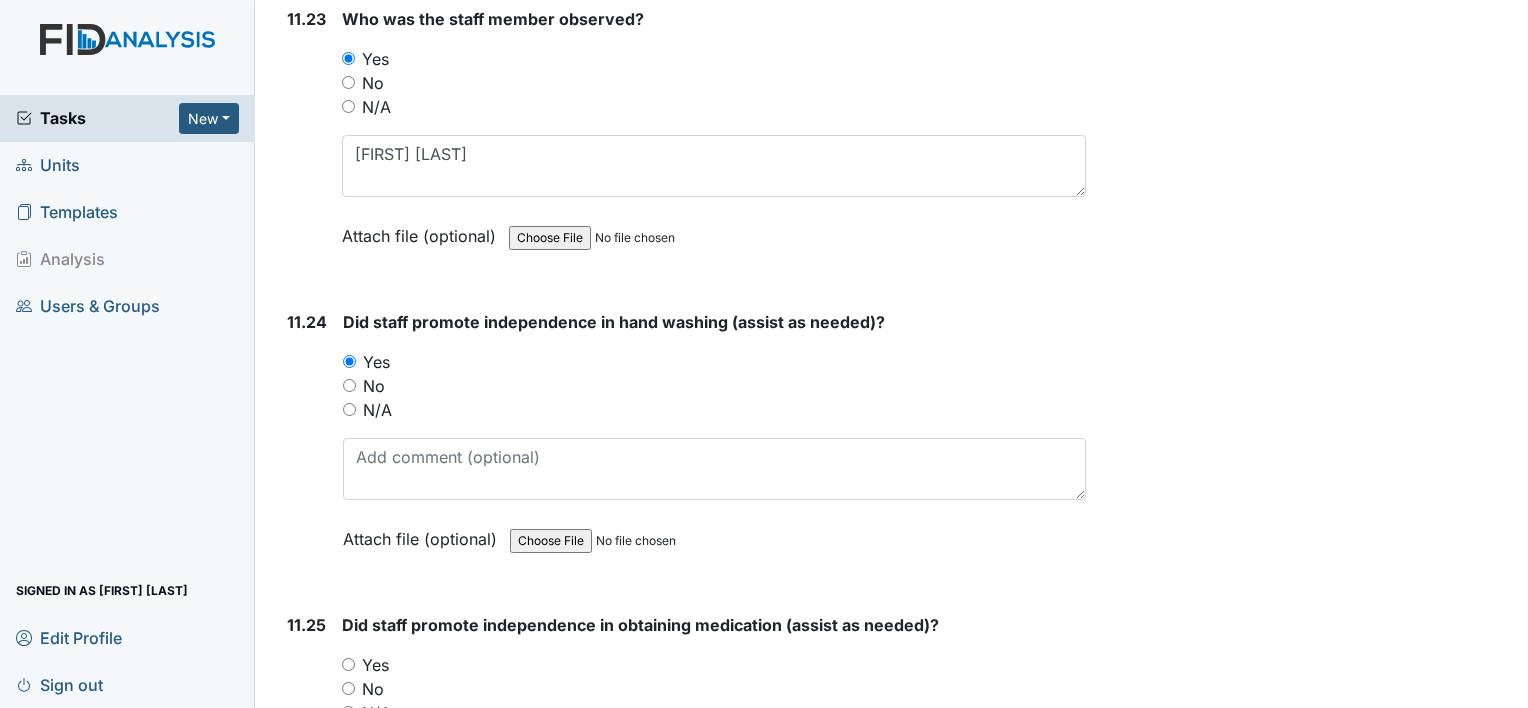 click on "Did staff promote independence in obtaining medication (assist as needed)?
You must select one of the below options.
Yes
No
N/A
Attach file (optional)
You can upload .pdf, .txt, .jpg, .jpeg, .png, .csv, .xls, or .doc files under 100MB." at bounding box center [714, 740] 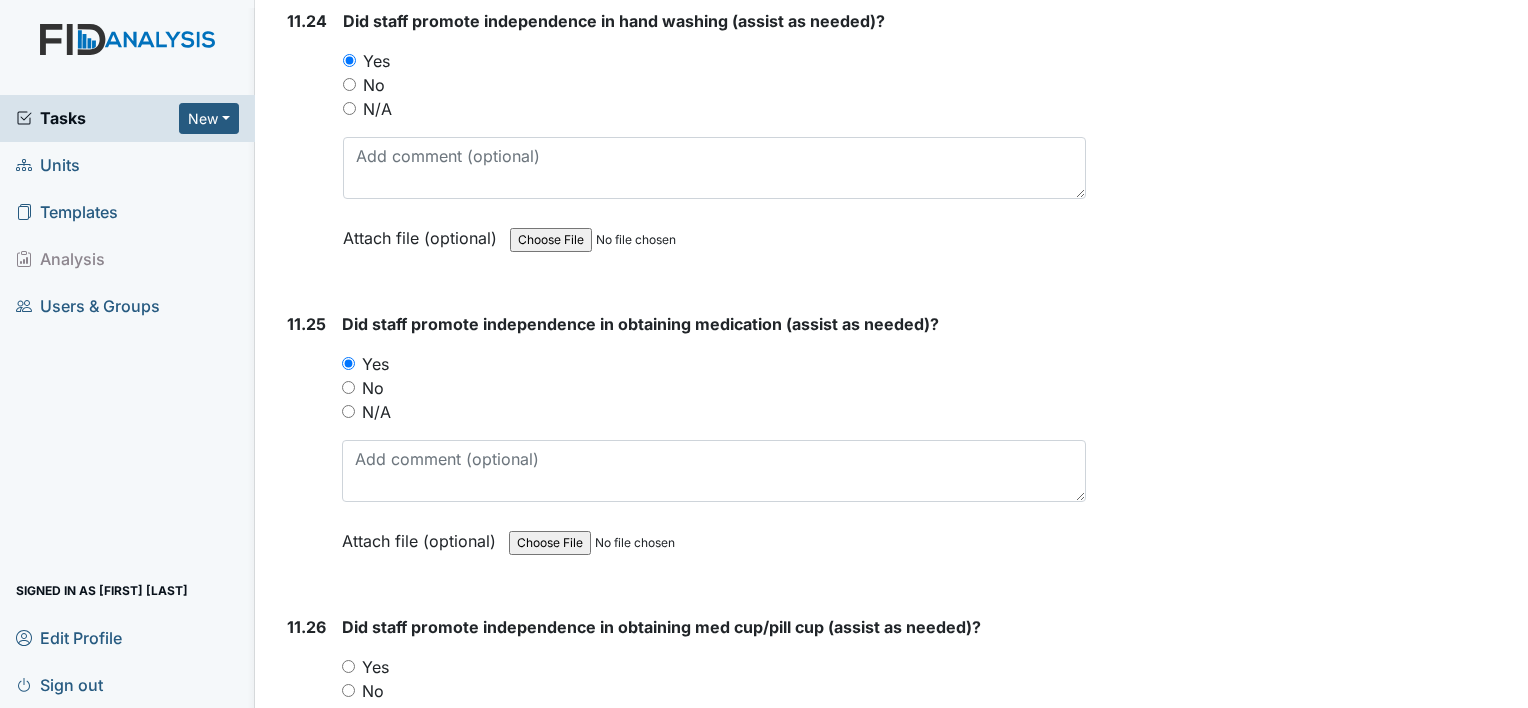 scroll, scrollTop: 29864, scrollLeft: 0, axis: vertical 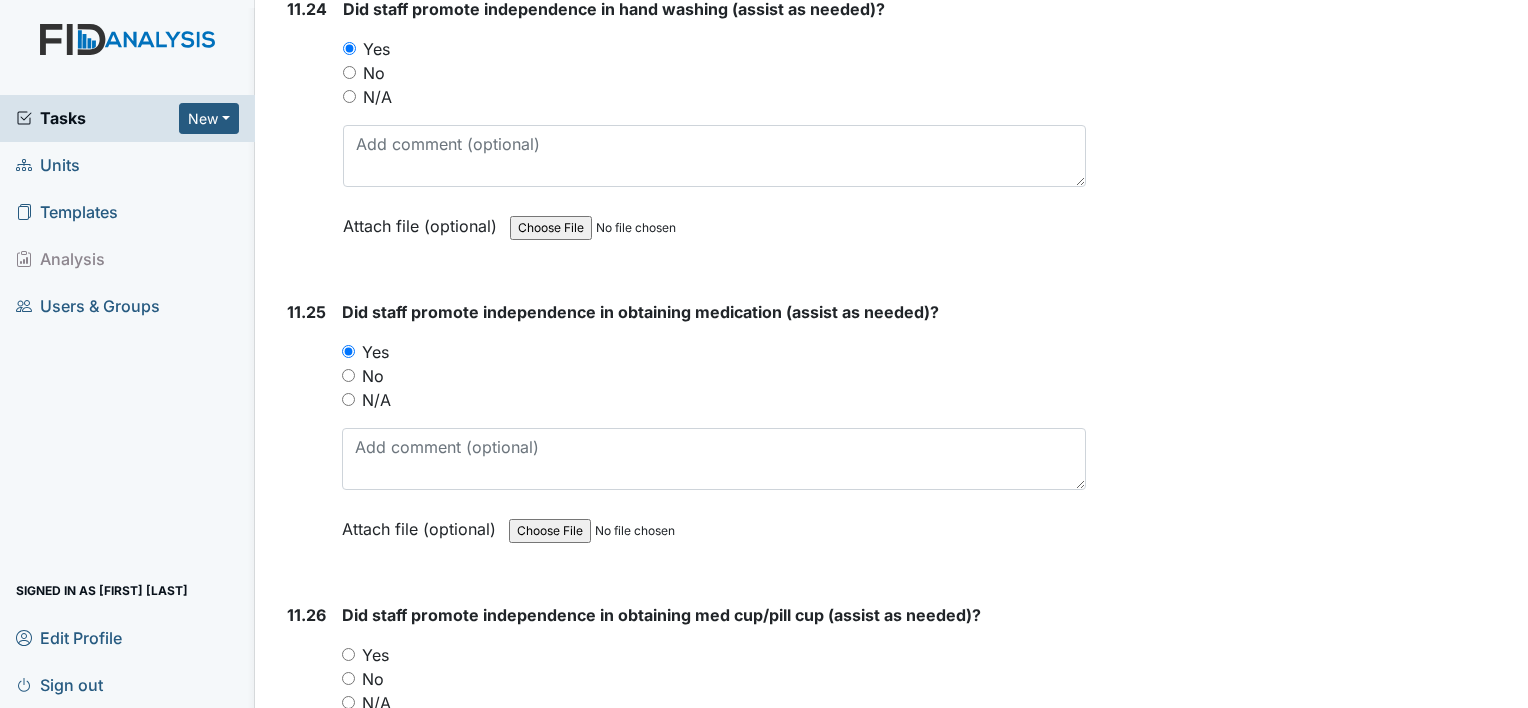 click on "Yes" at bounding box center (375, 655) 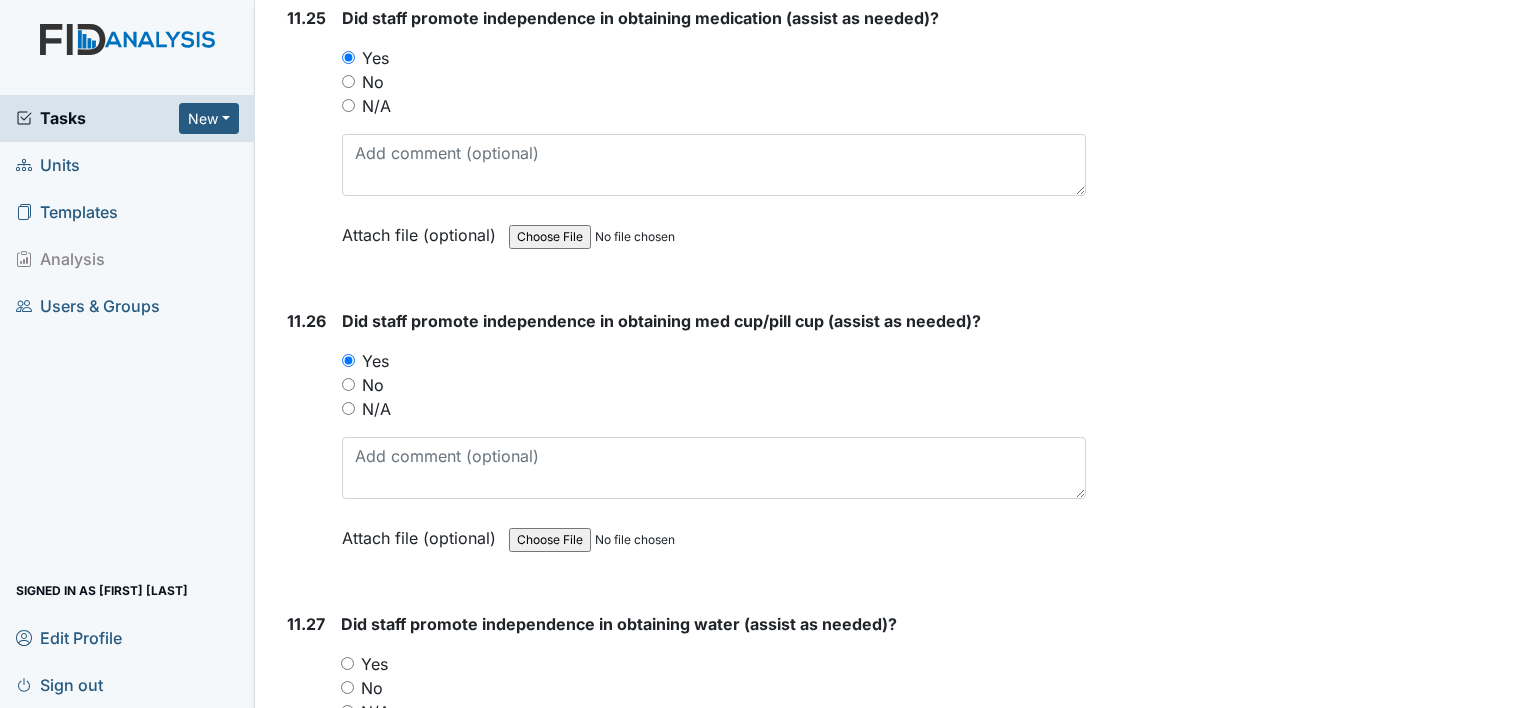 click on "Yes" at bounding box center [374, 664] 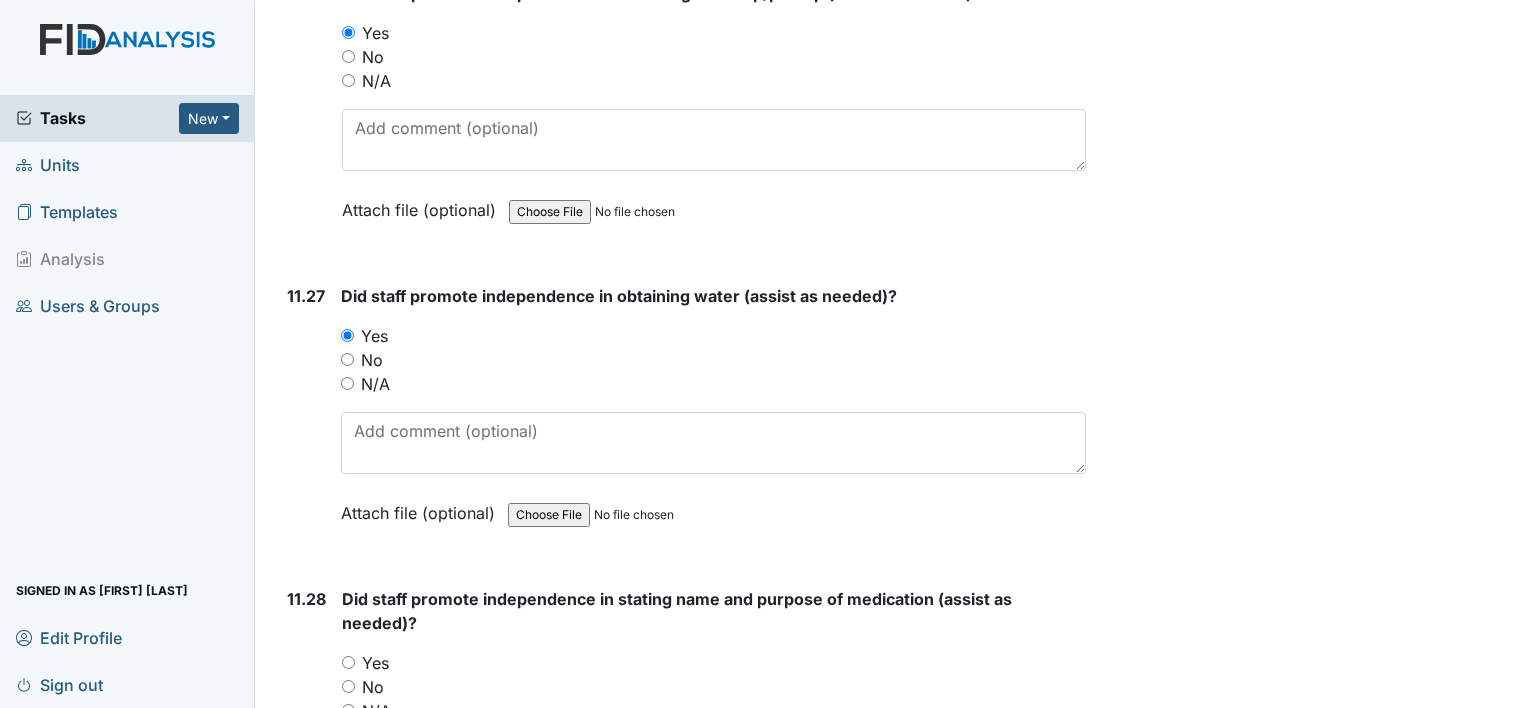 scroll, scrollTop: 30487, scrollLeft: 0, axis: vertical 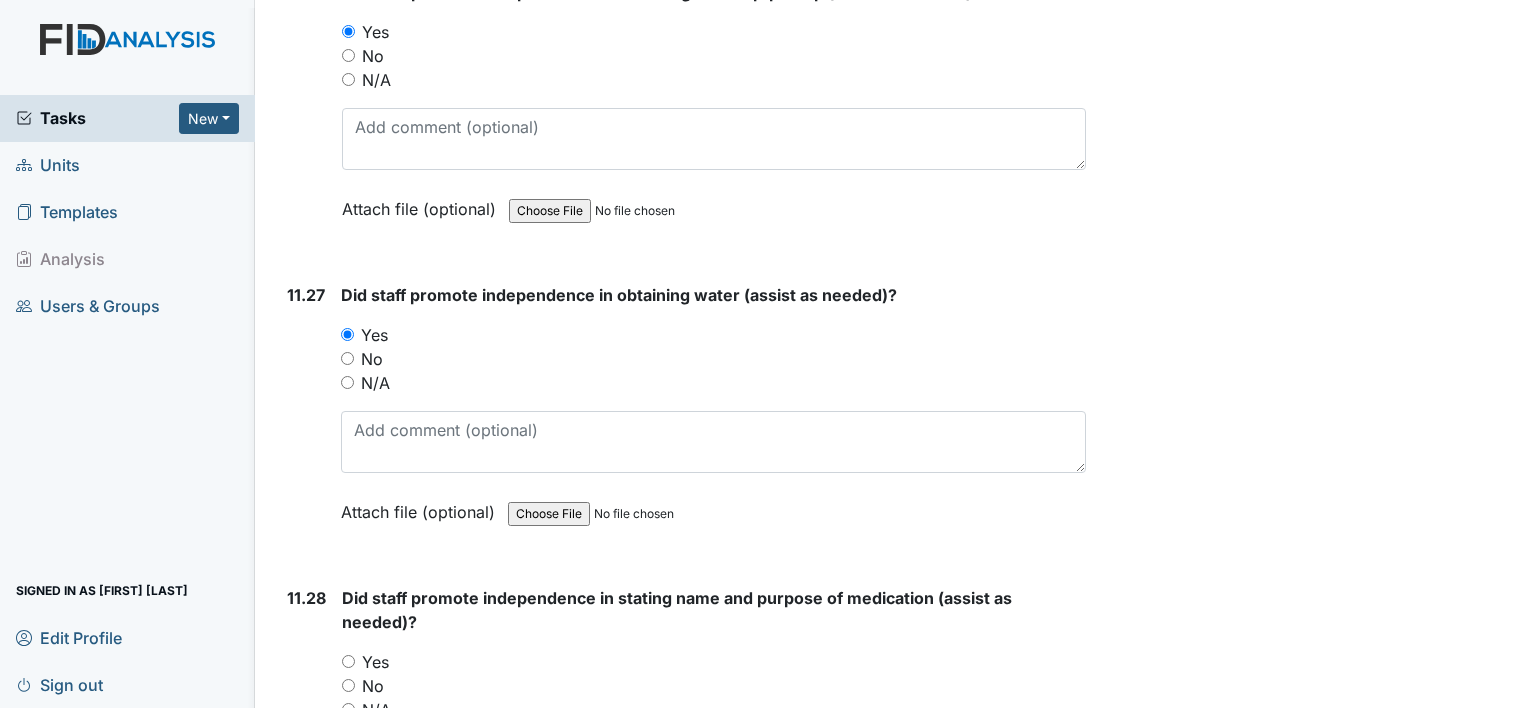 click on "Yes" at bounding box center (375, 662) 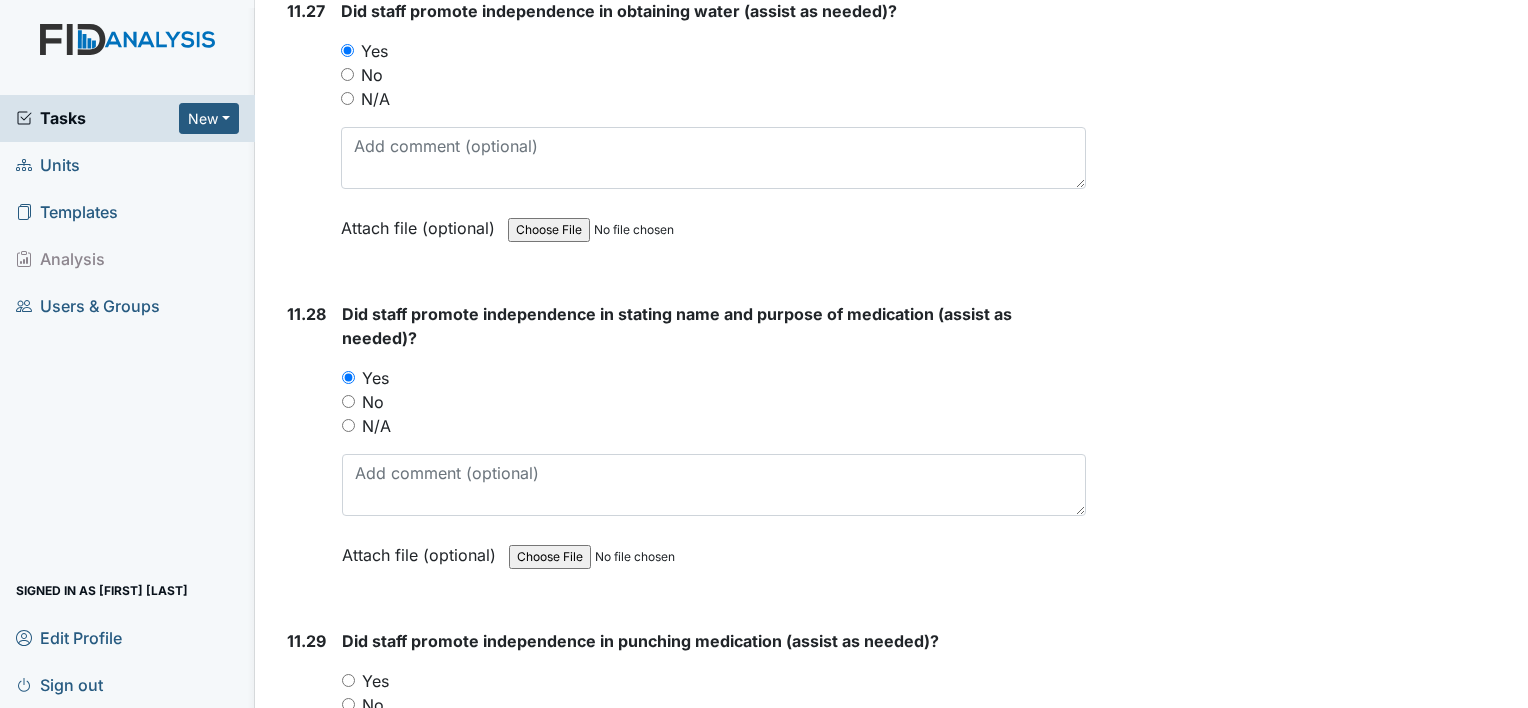 scroll, scrollTop: 30772, scrollLeft: 0, axis: vertical 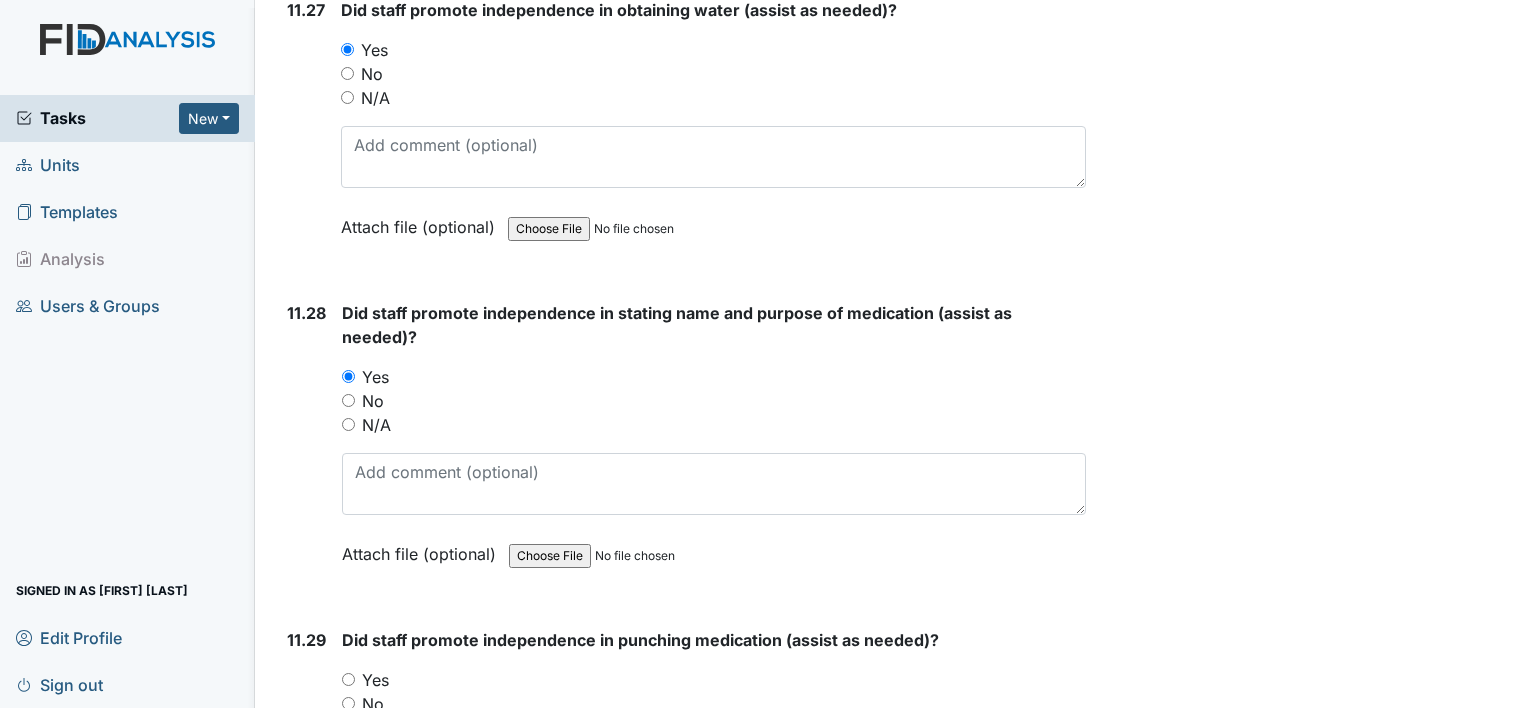 click on "Did staff promote independence in punching medication (assist as needed)?
You must select one of the below options.
Yes
No
N/A
Attach file (optional)
You can upload .pdf, .txt, .jpg, .jpeg, .png, .csv, .xls, or .doc files under 100MB." at bounding box center (714, 755) 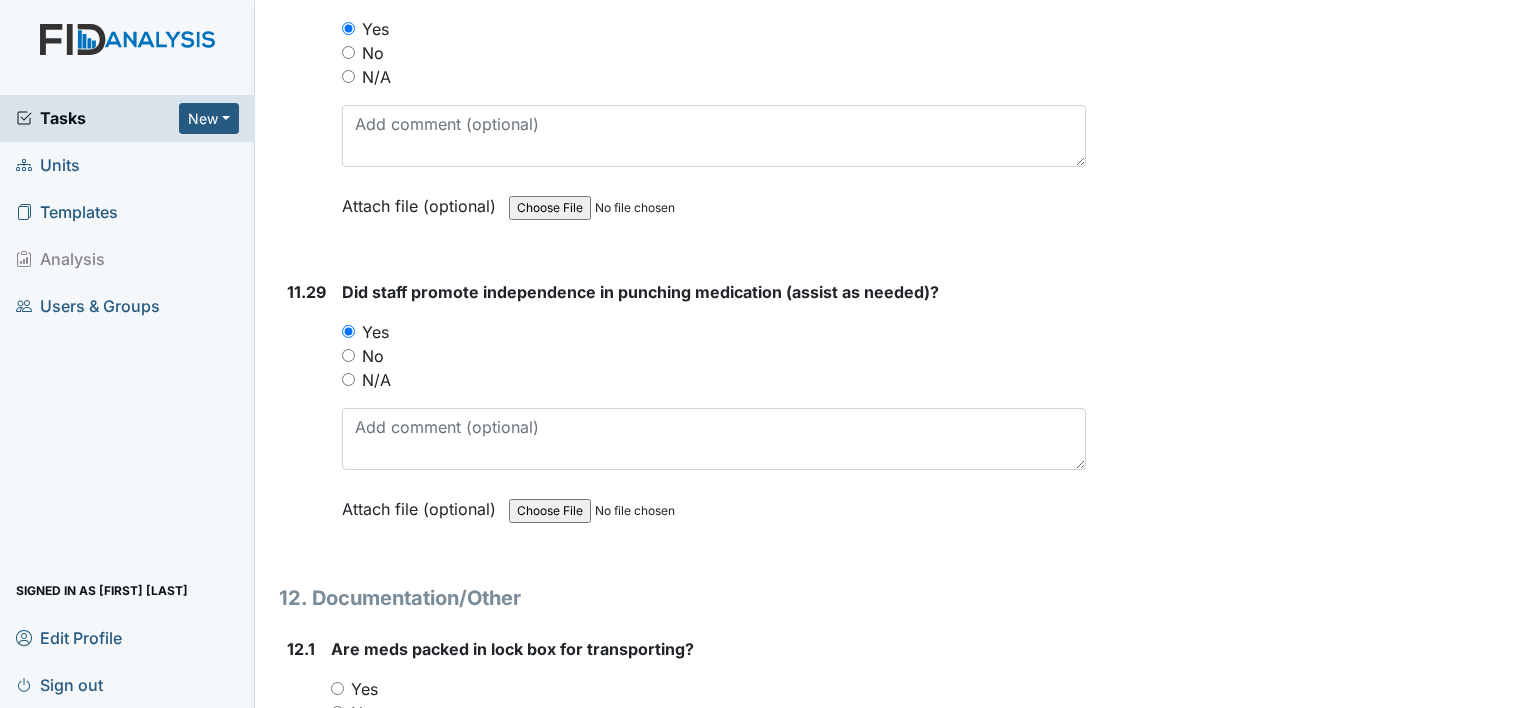 scroll, scrollTop: 31120, scrollLeft: 0, axis: vertical 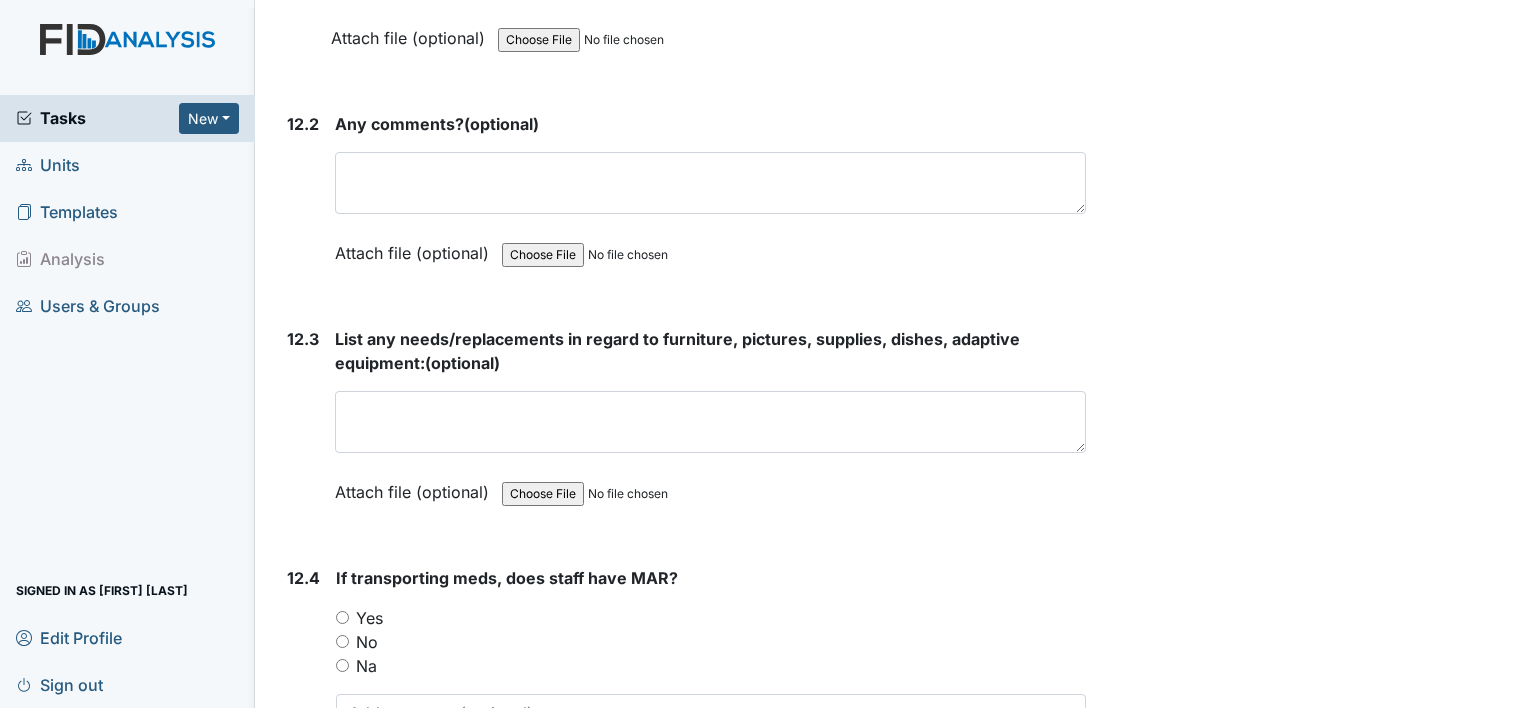 click on "Yes" at bounding box center [369, 618] 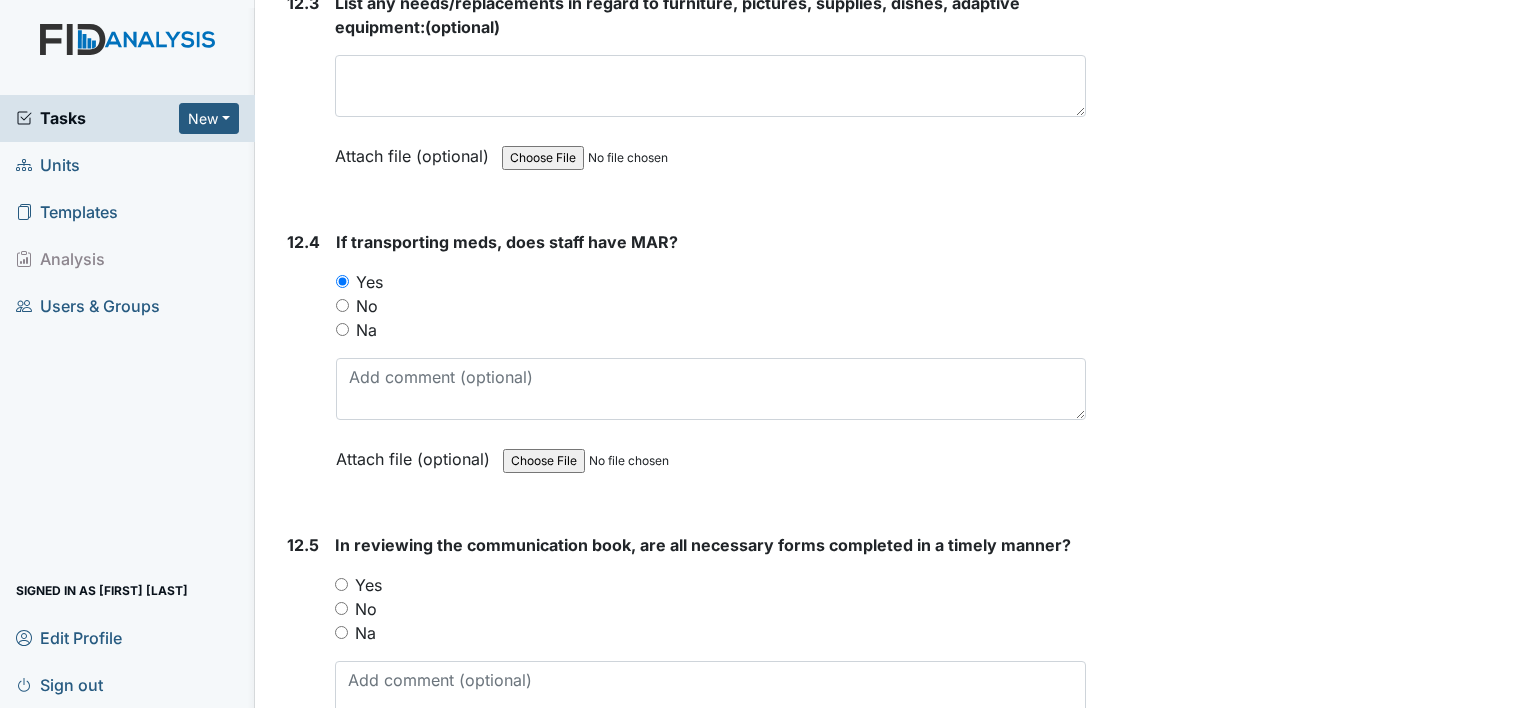 scroll, scrollTop: 32287, scrollLeft: 0, axis: vertical 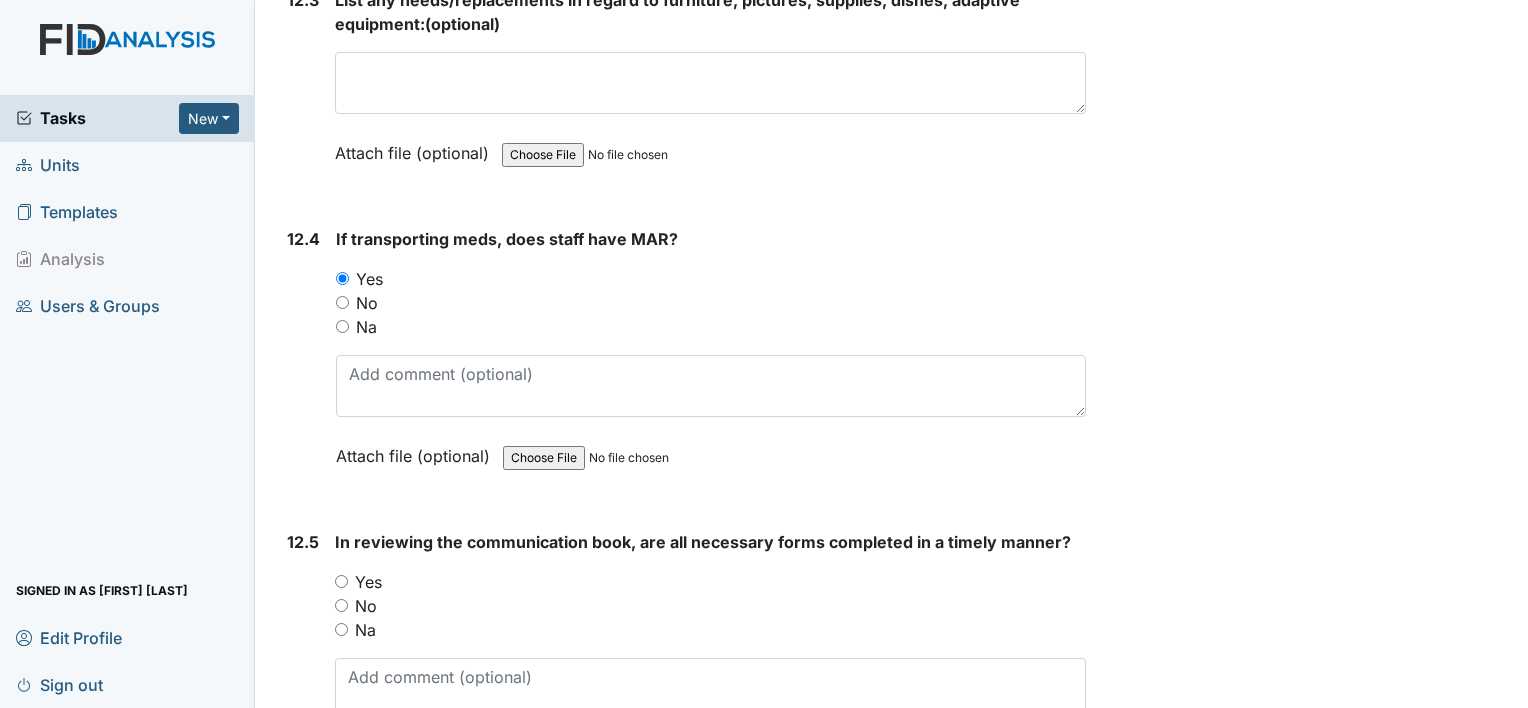 click on "Yes" at bounding box center [368, 582] 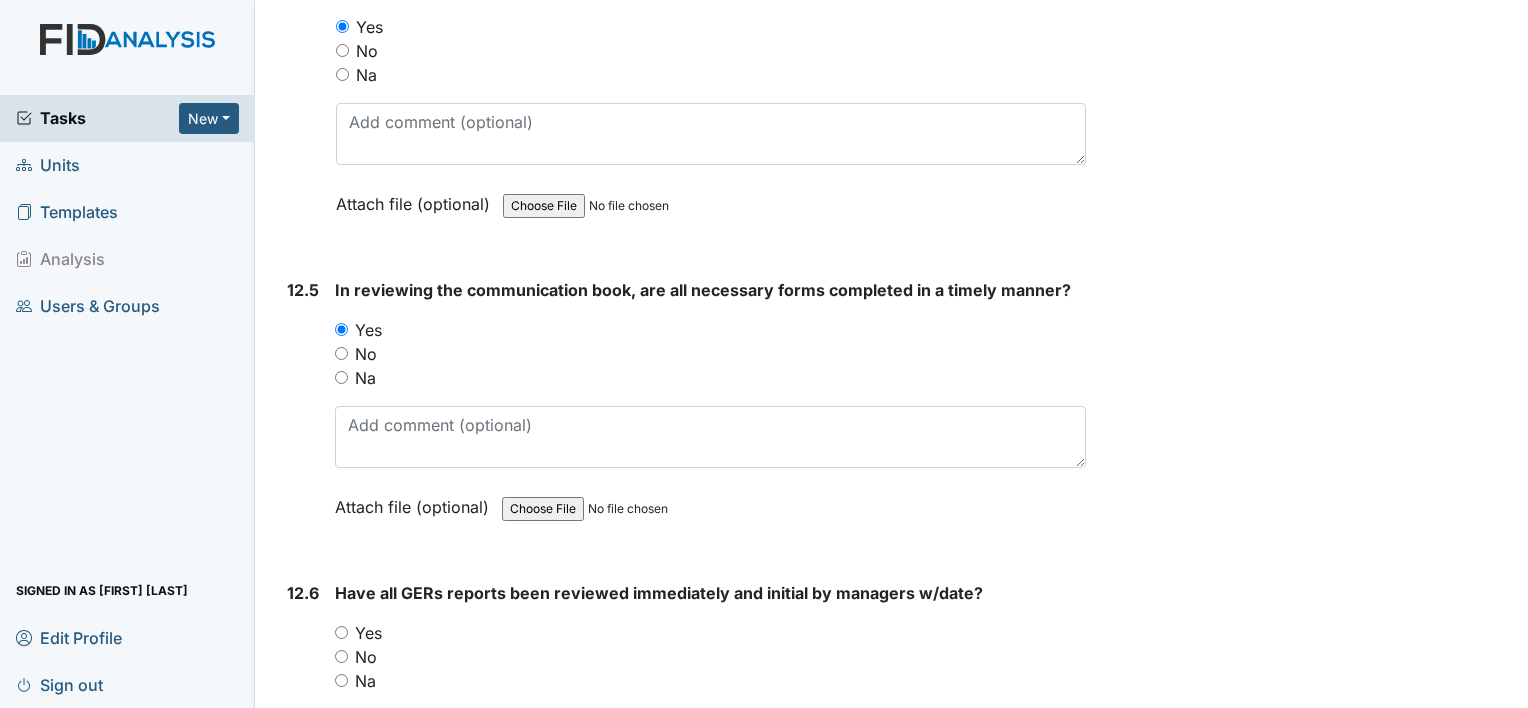 scroll, scrollTop: 32546, scrollLeft: 0, axis: vertical 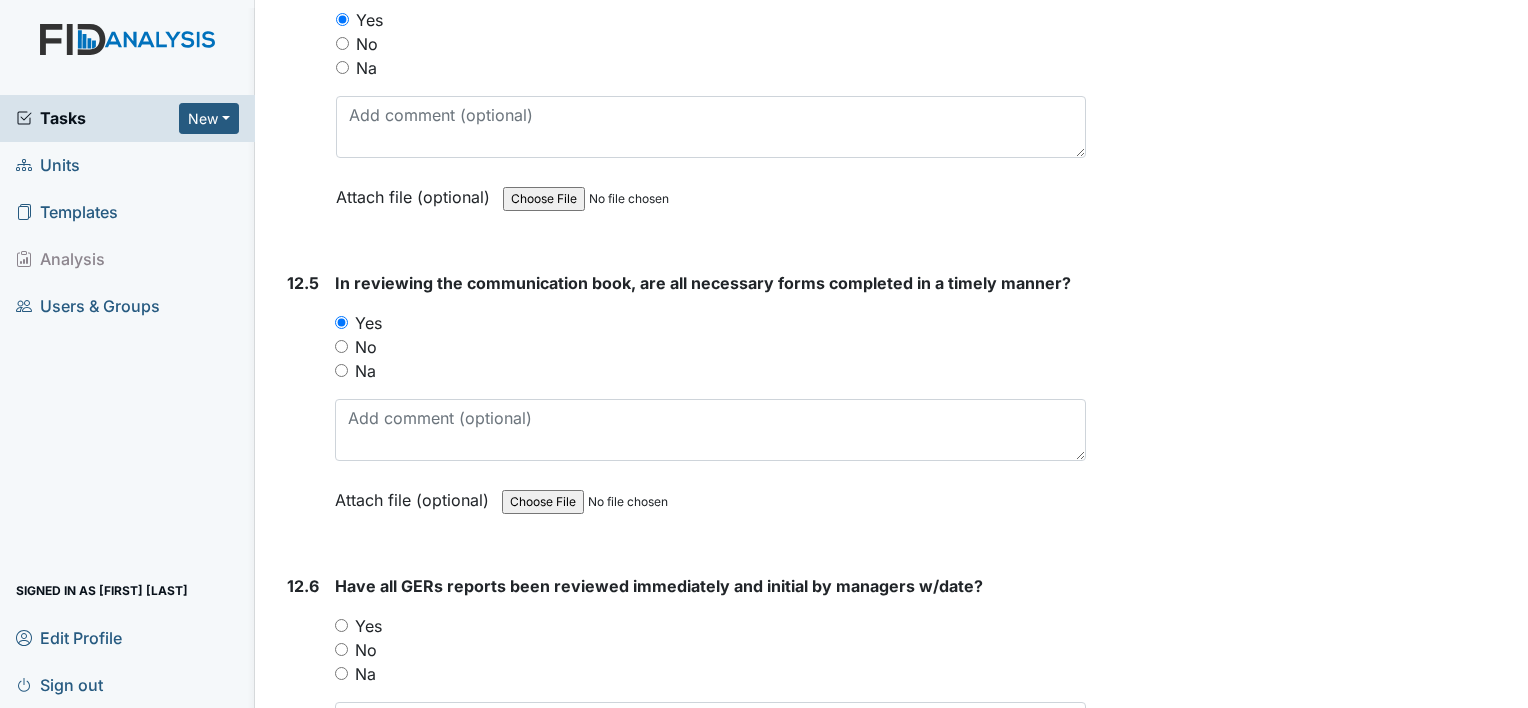 click on "Yes" at bounding box center [710, 626] 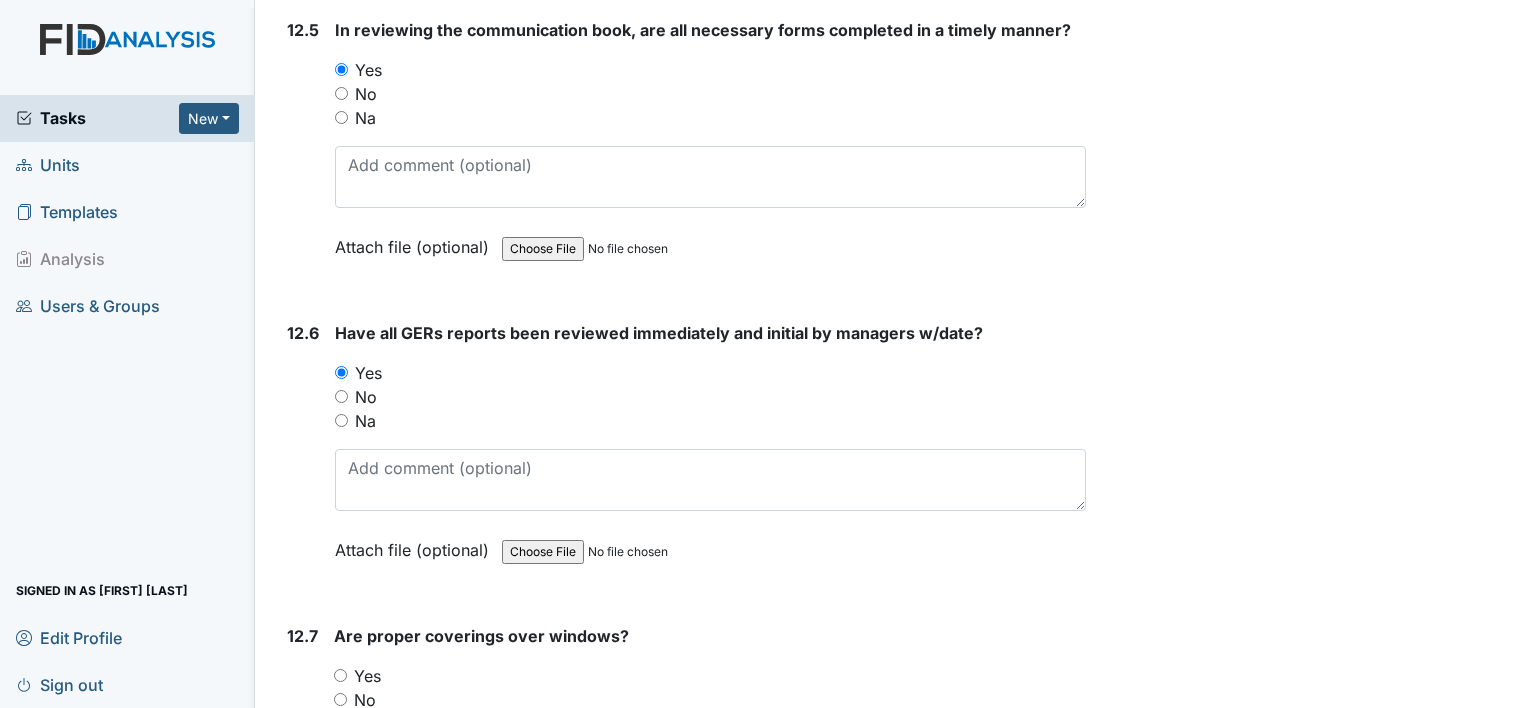 scroll, scrollTop: 32843, scrollLeft: 0, axis: vertical 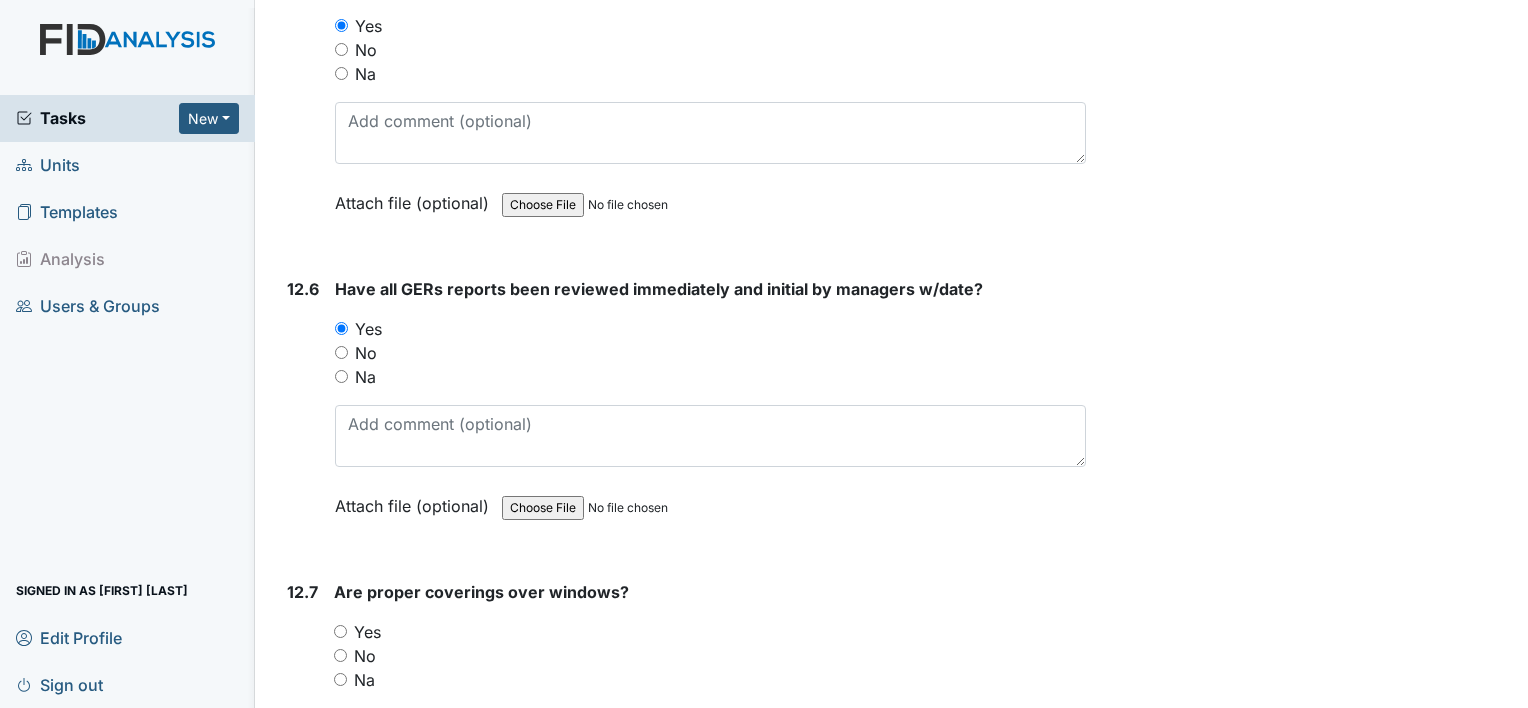 click on "Yes" at bounding box center [340, 631] 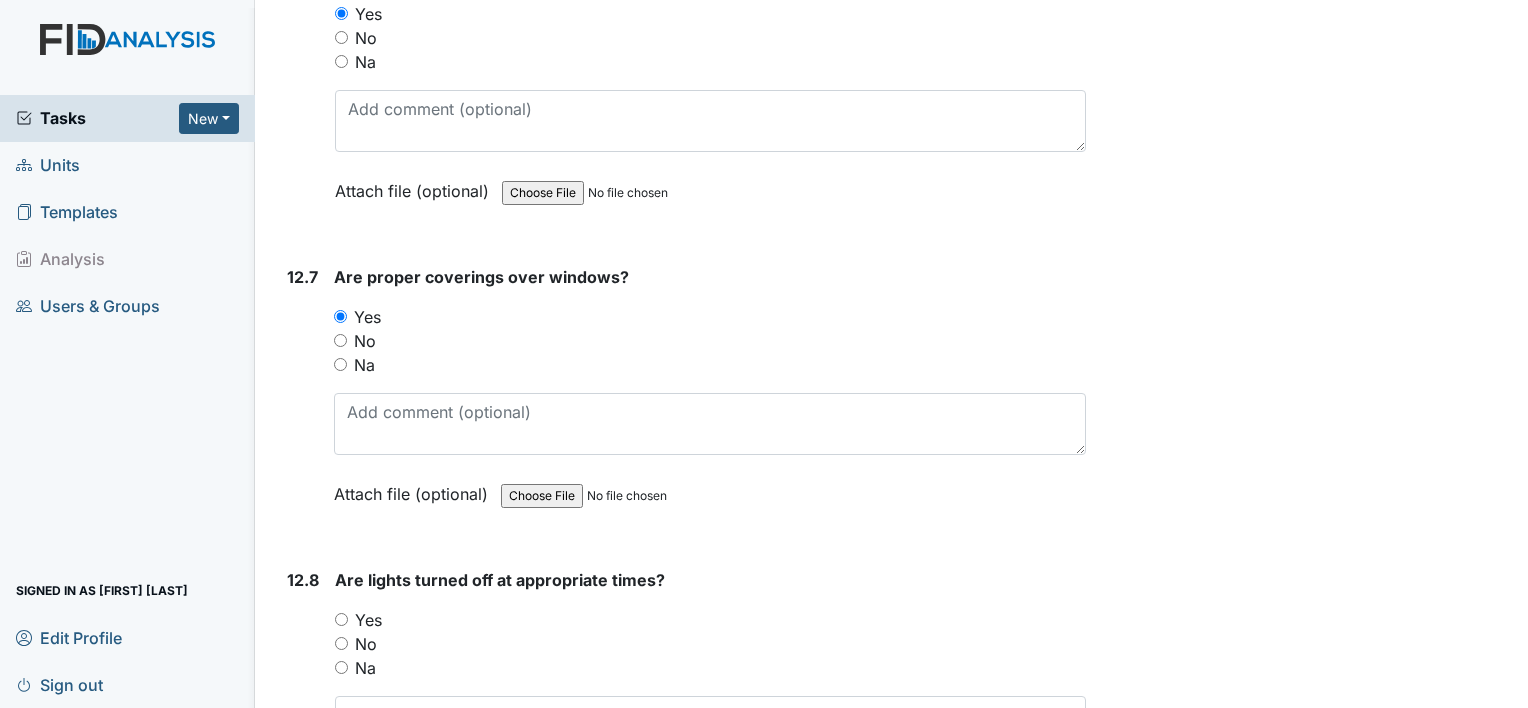 scroll, scrollTop: 33160, scrollLeft: 0, axis: vertical 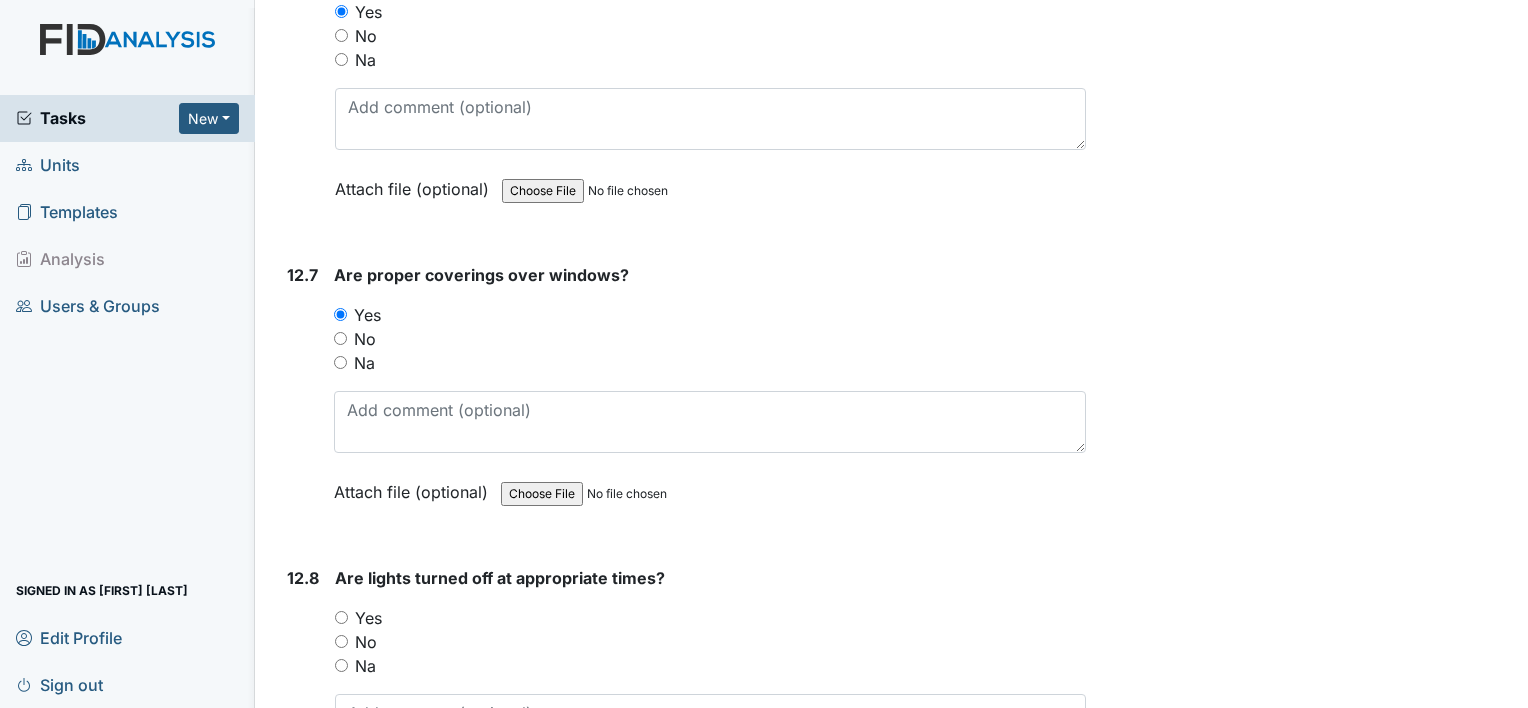 click on "No" at bounding box center (710, 642) 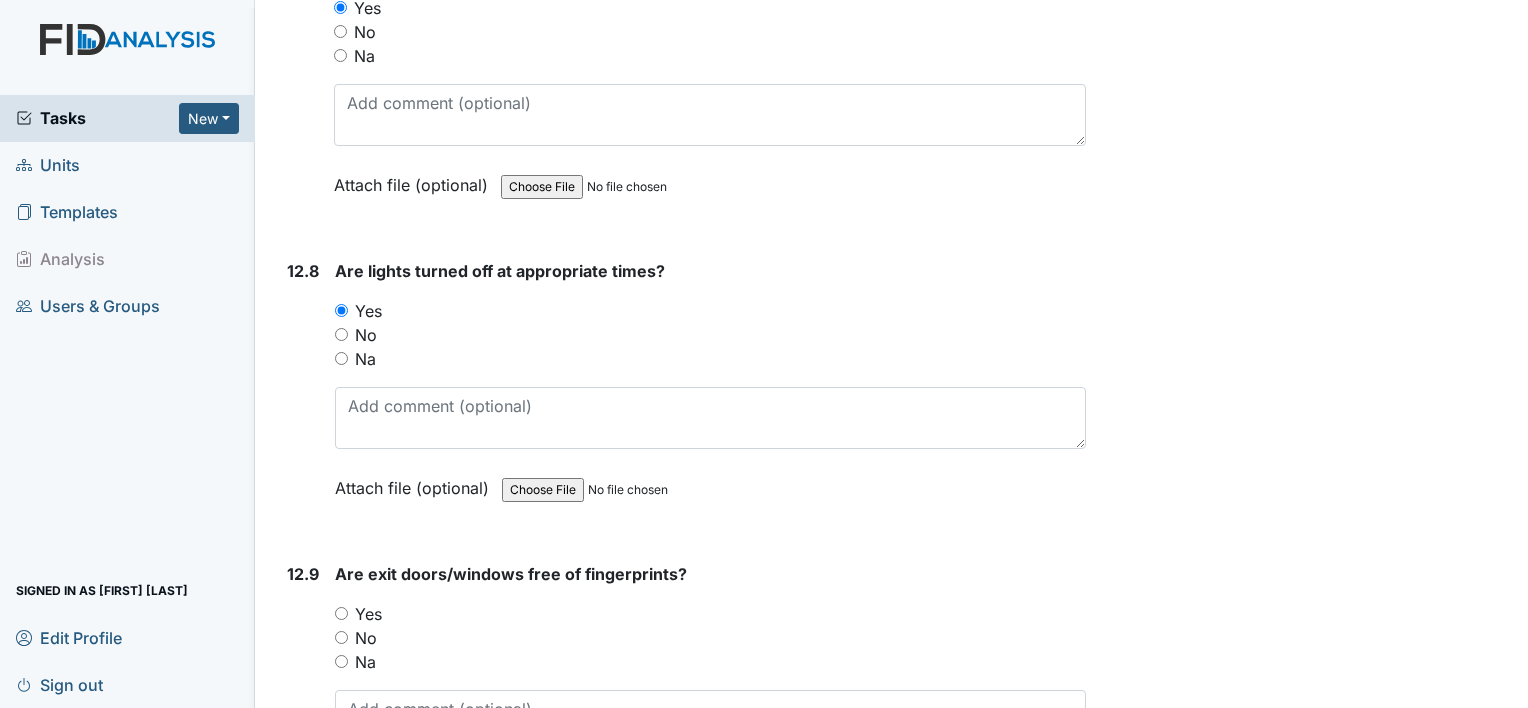 scroll, scrollTop: 33479, scrollLeft: 0, axis: vertical 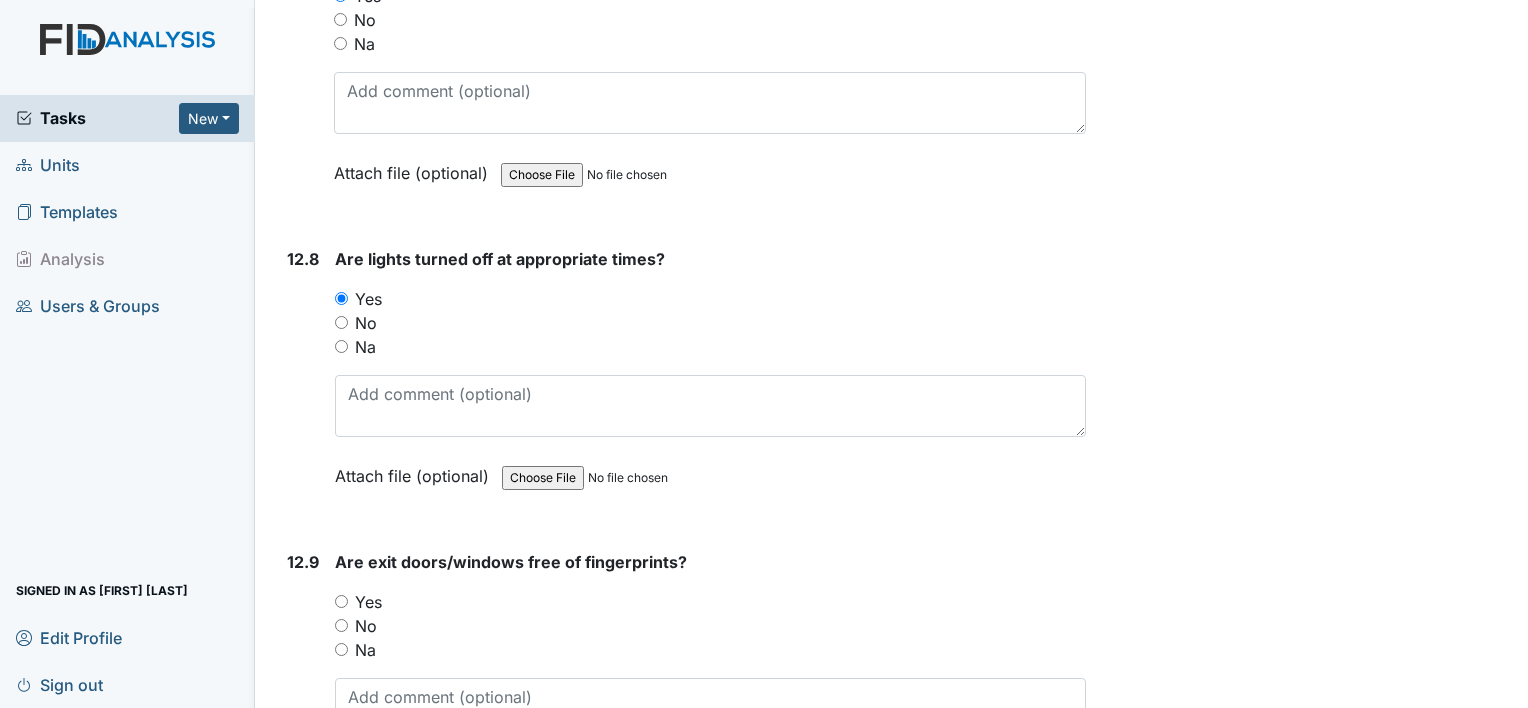 click on "Yes" at bounding box center [341, 601] 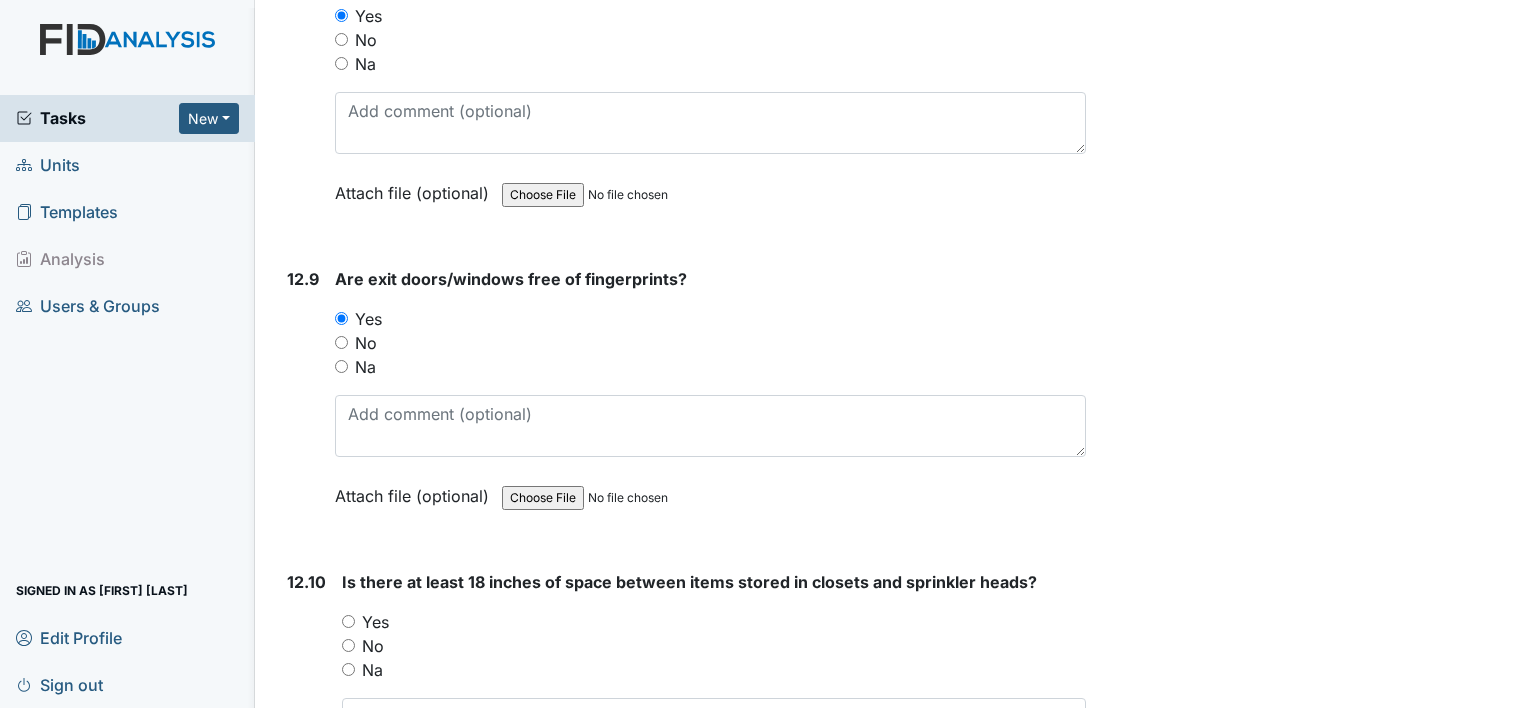 scroll, scrollTop: 33770, scrollLeft: 0, axis: vertical 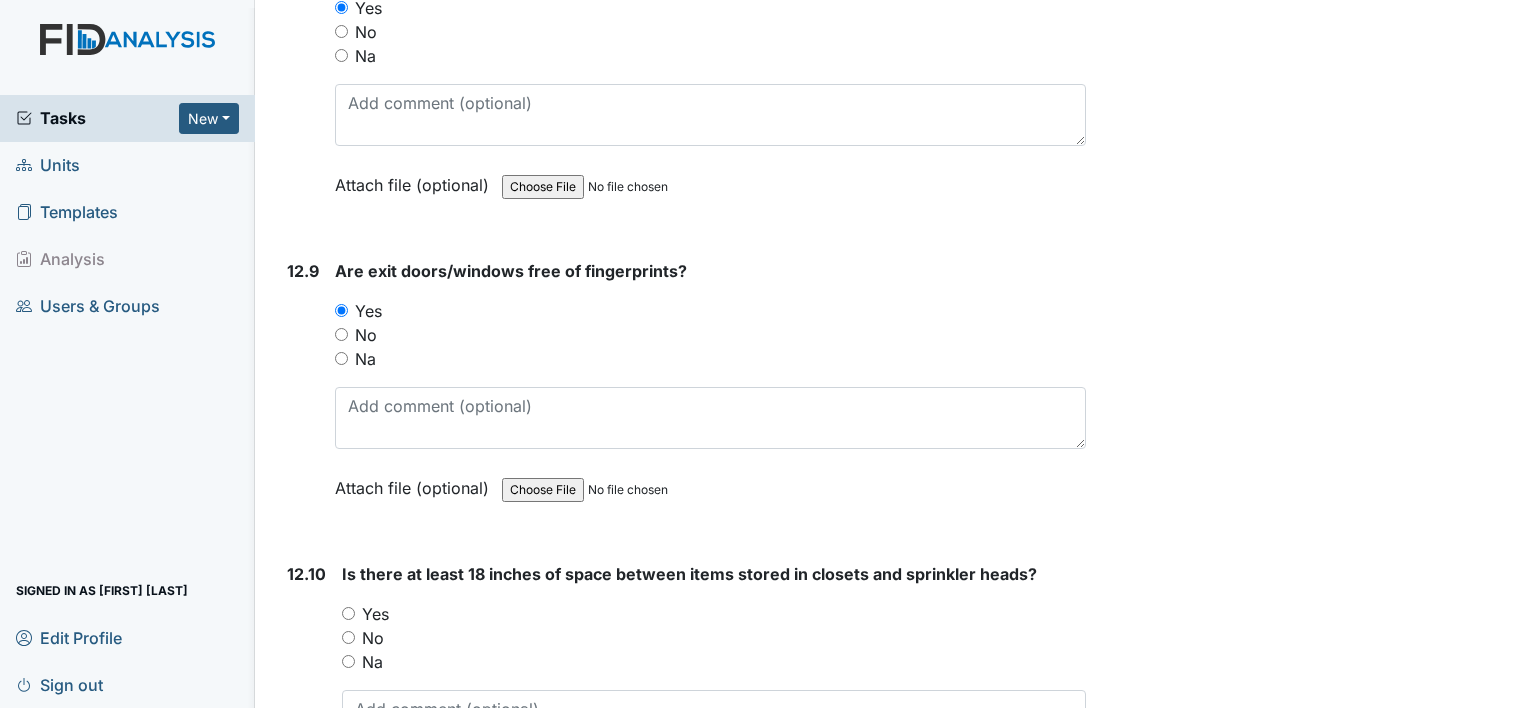 click on "Yes" at bounding box center (348, 613) 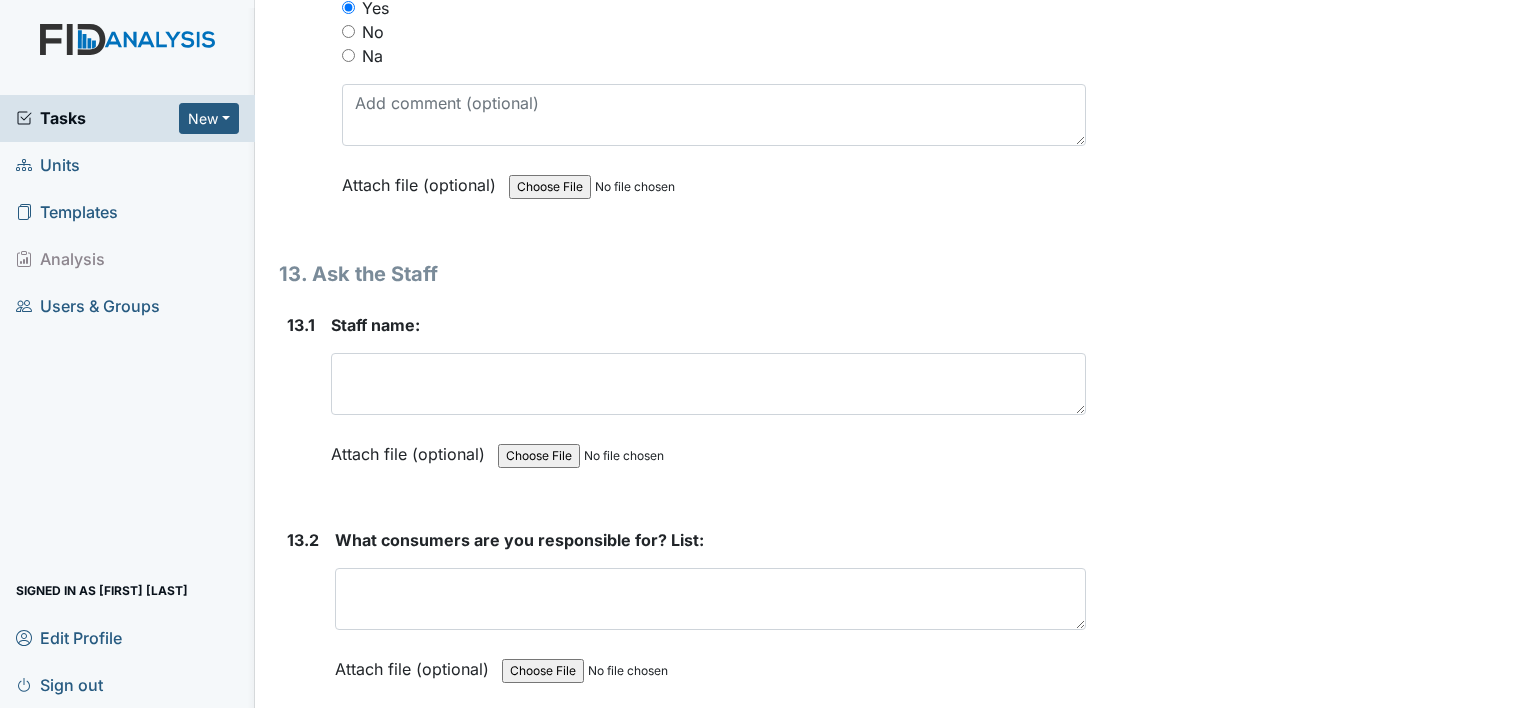 scroll, scrollTop: 34524, scrollLeft: 0, axis: vertical 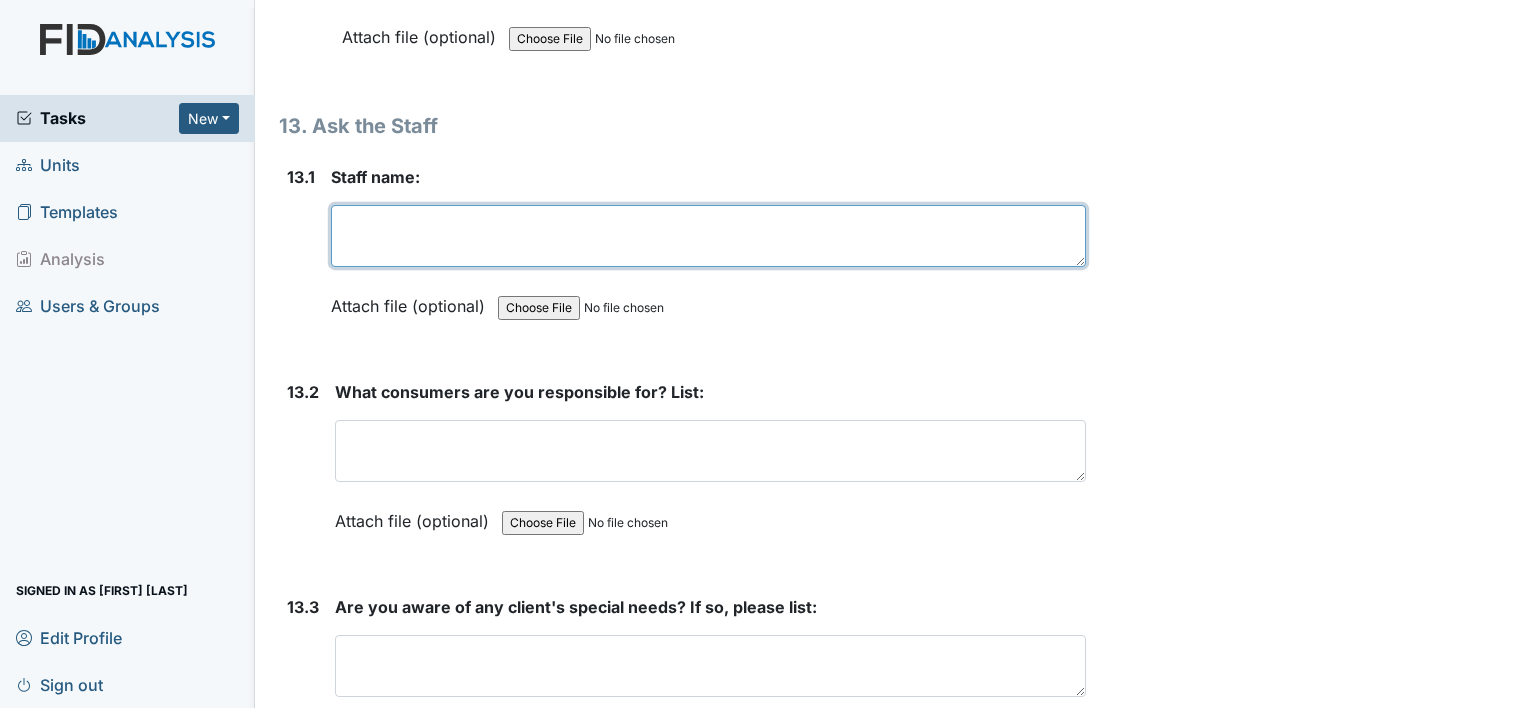 click at bounding box center (708, 236) 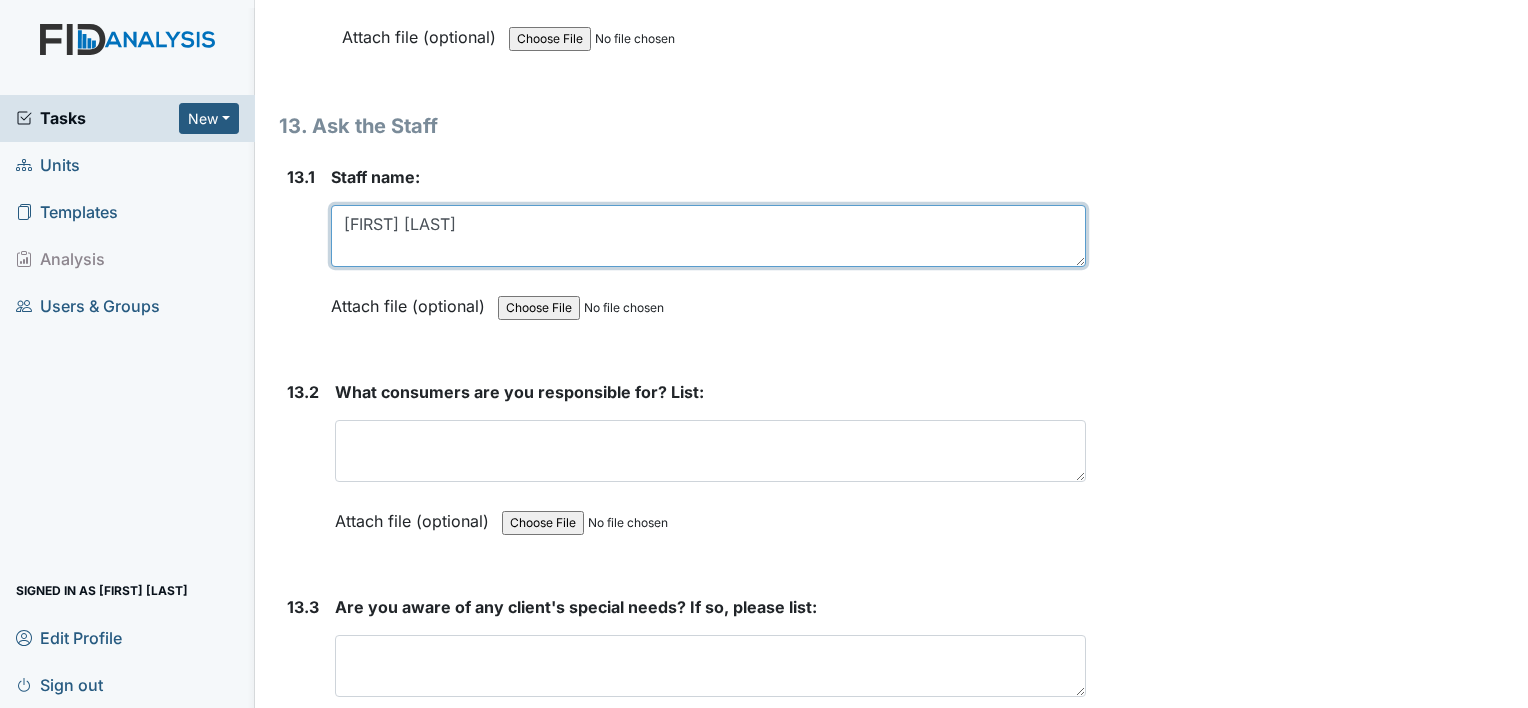 type on "[FIRST] [LAST]" 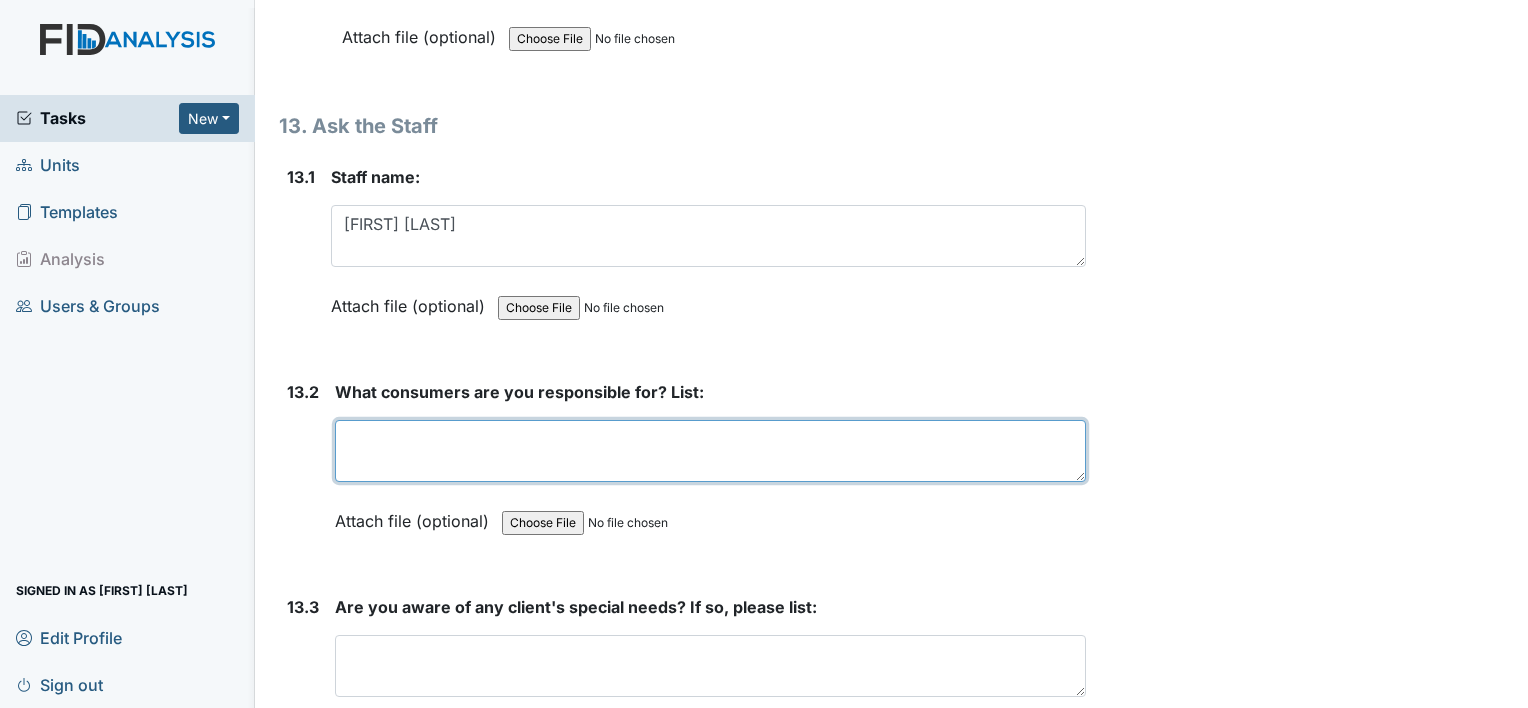 click at bounding box center [710, 451] 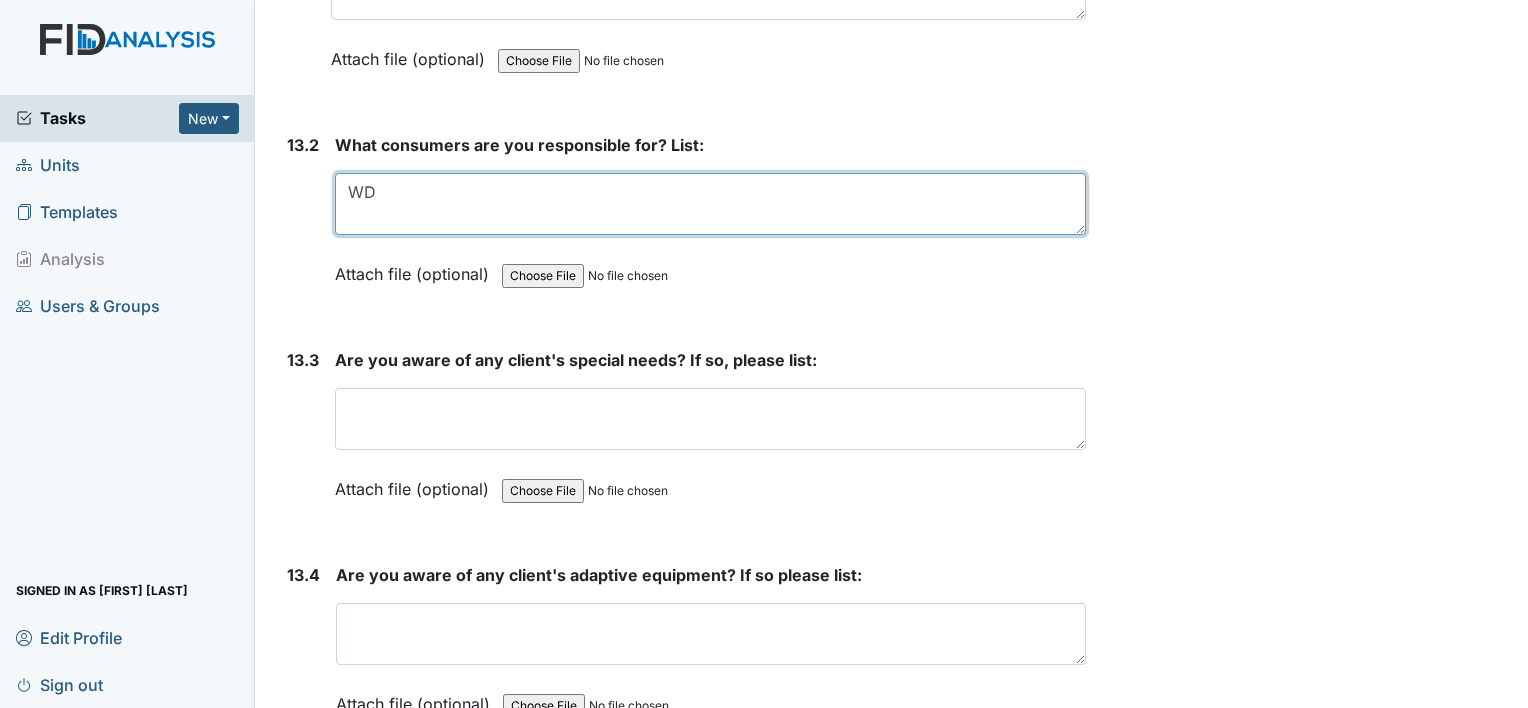 scroll, scrollTop: 34772, scrollLeft: 0, axis: vertical 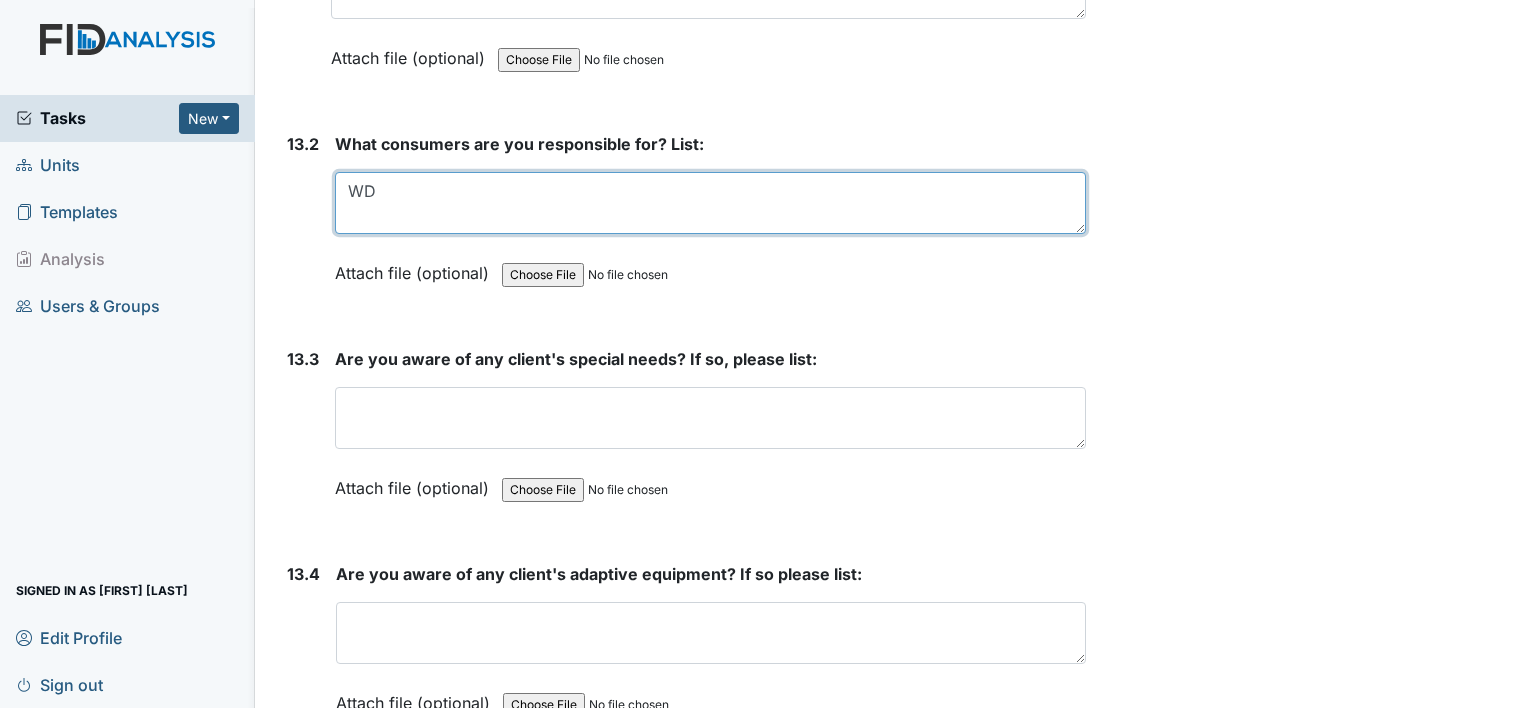 type on "WD" 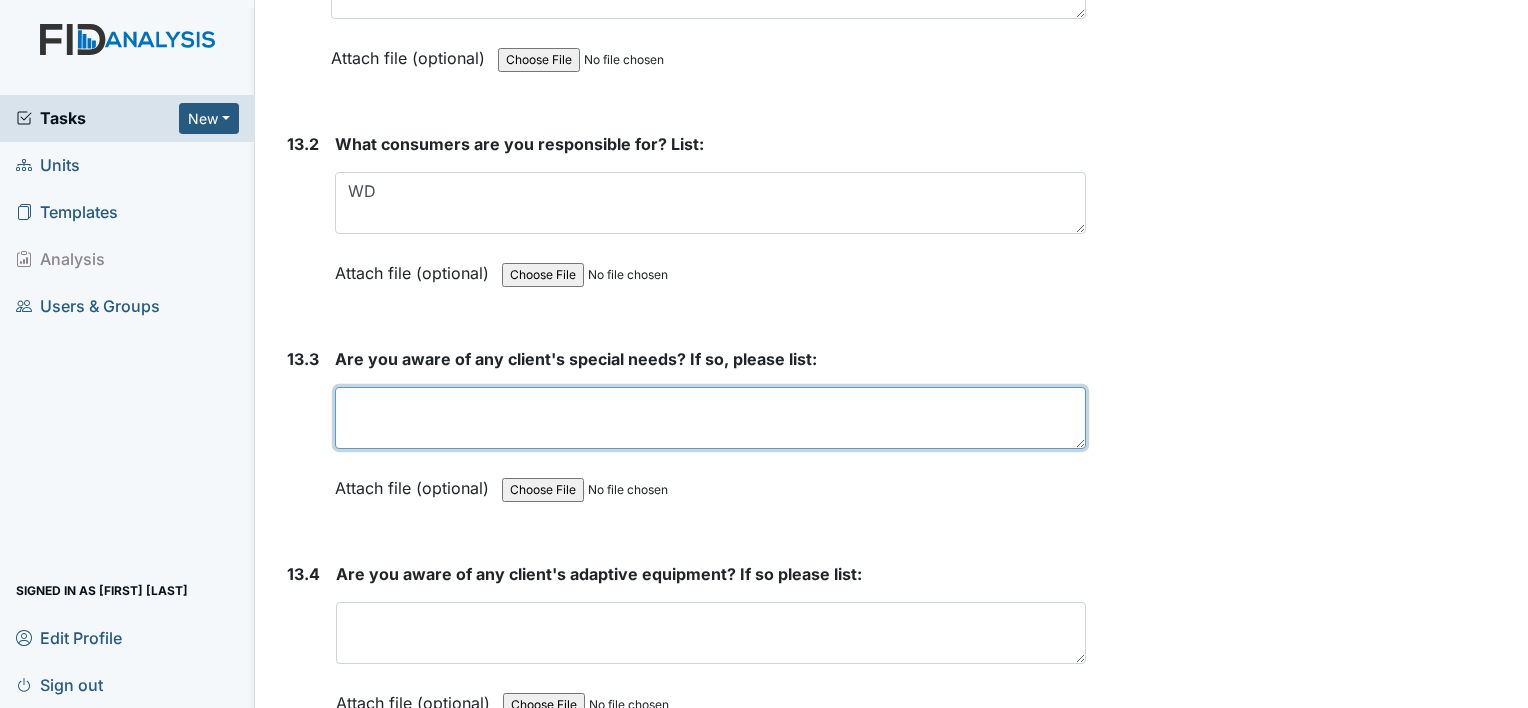 click at bounding box center (710, 418) 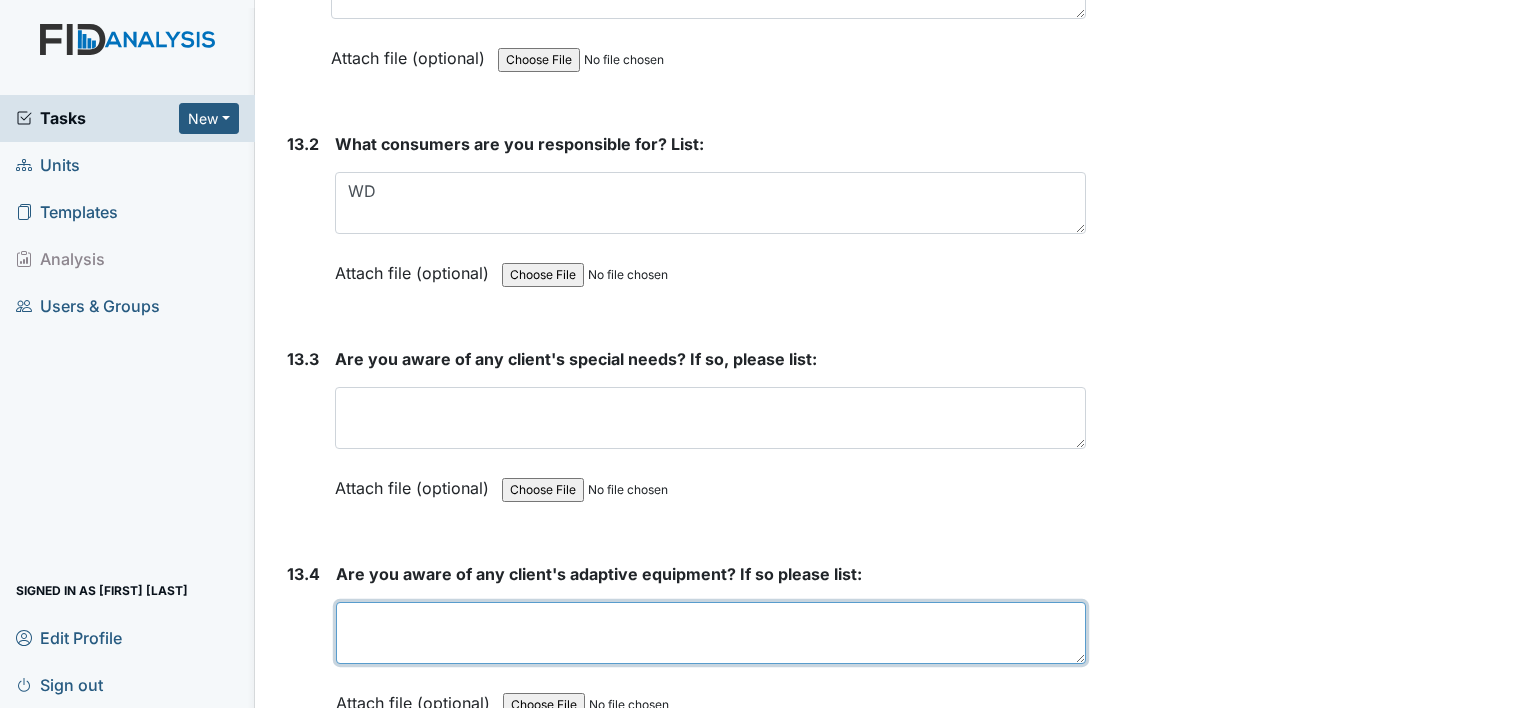 click at bounding box center (711, 633) 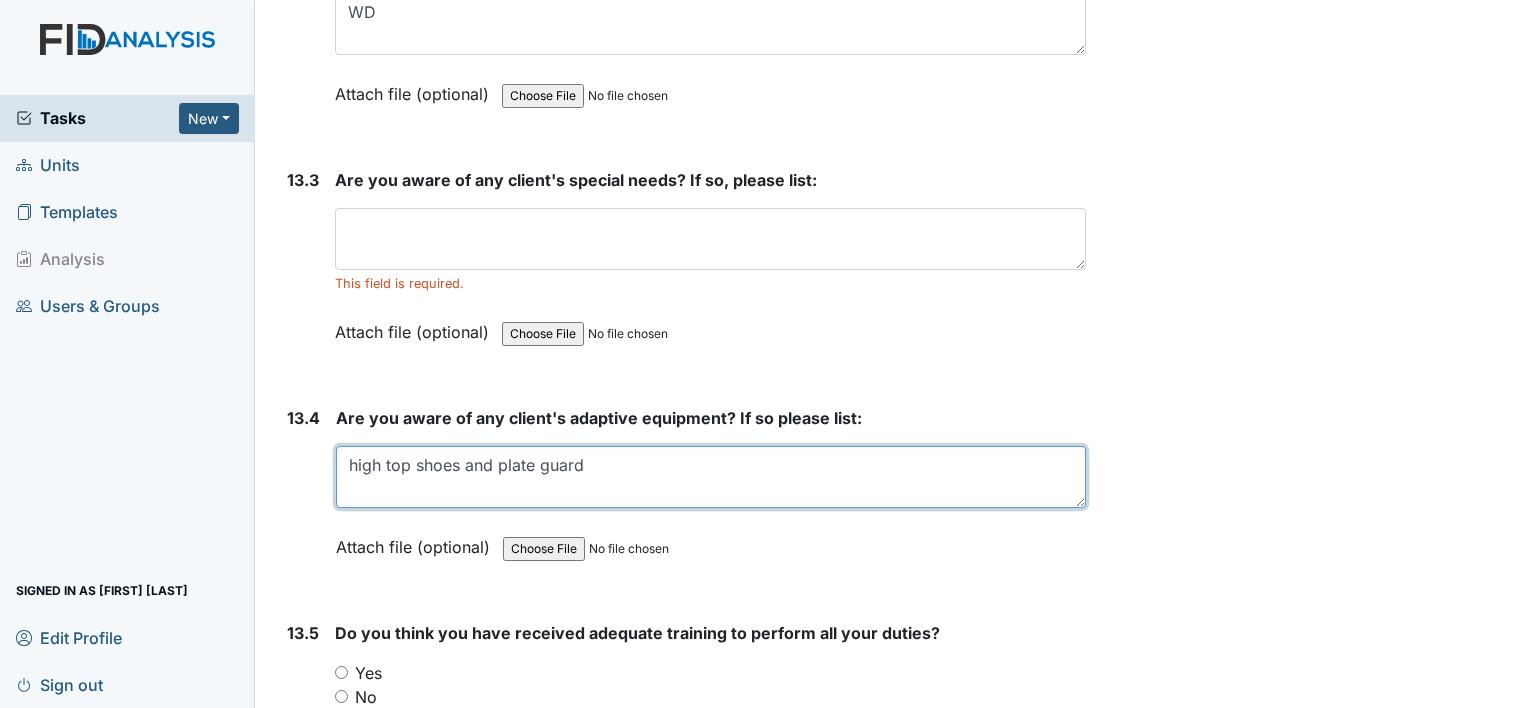 scroll, scrollTop: 34952, scrollLeft: 0, axis: vertical 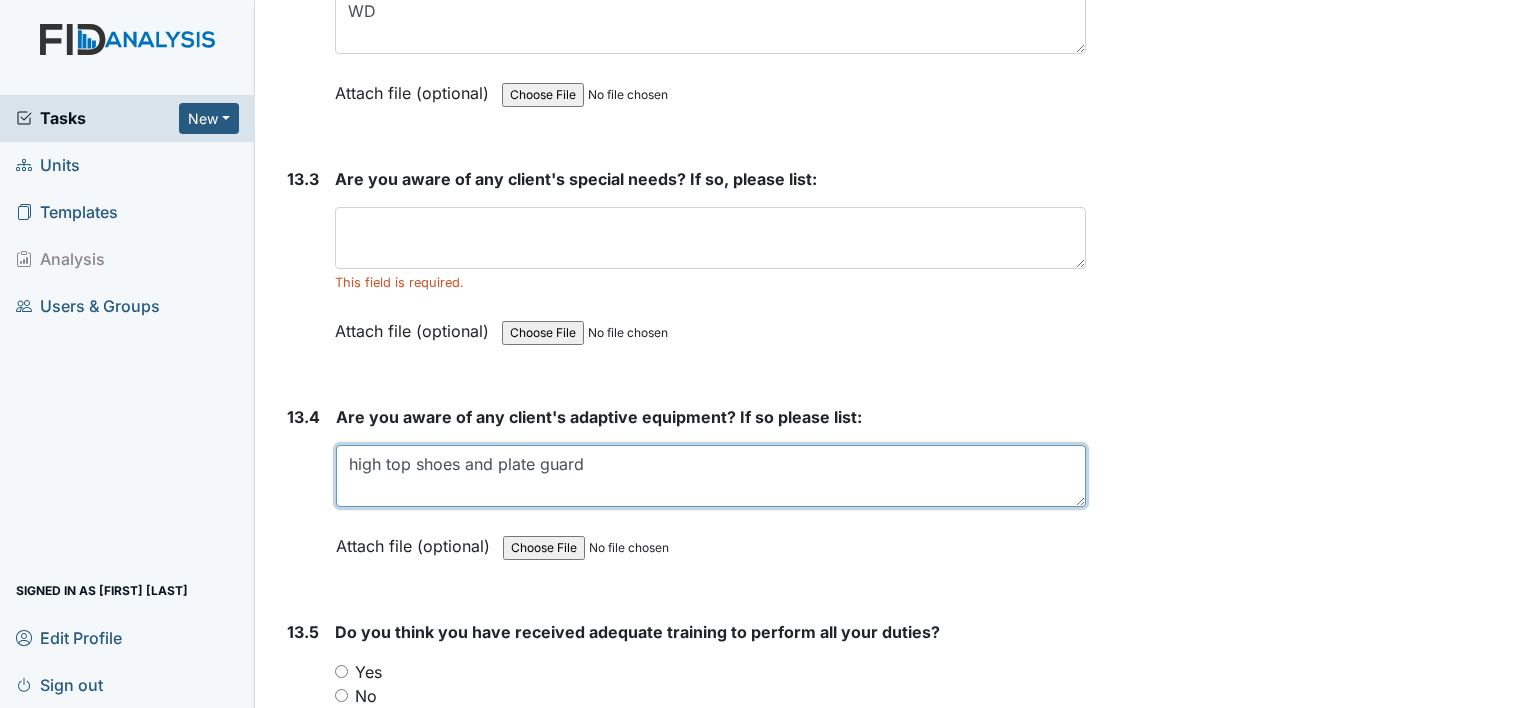 type on "high top shoes and plate guard" 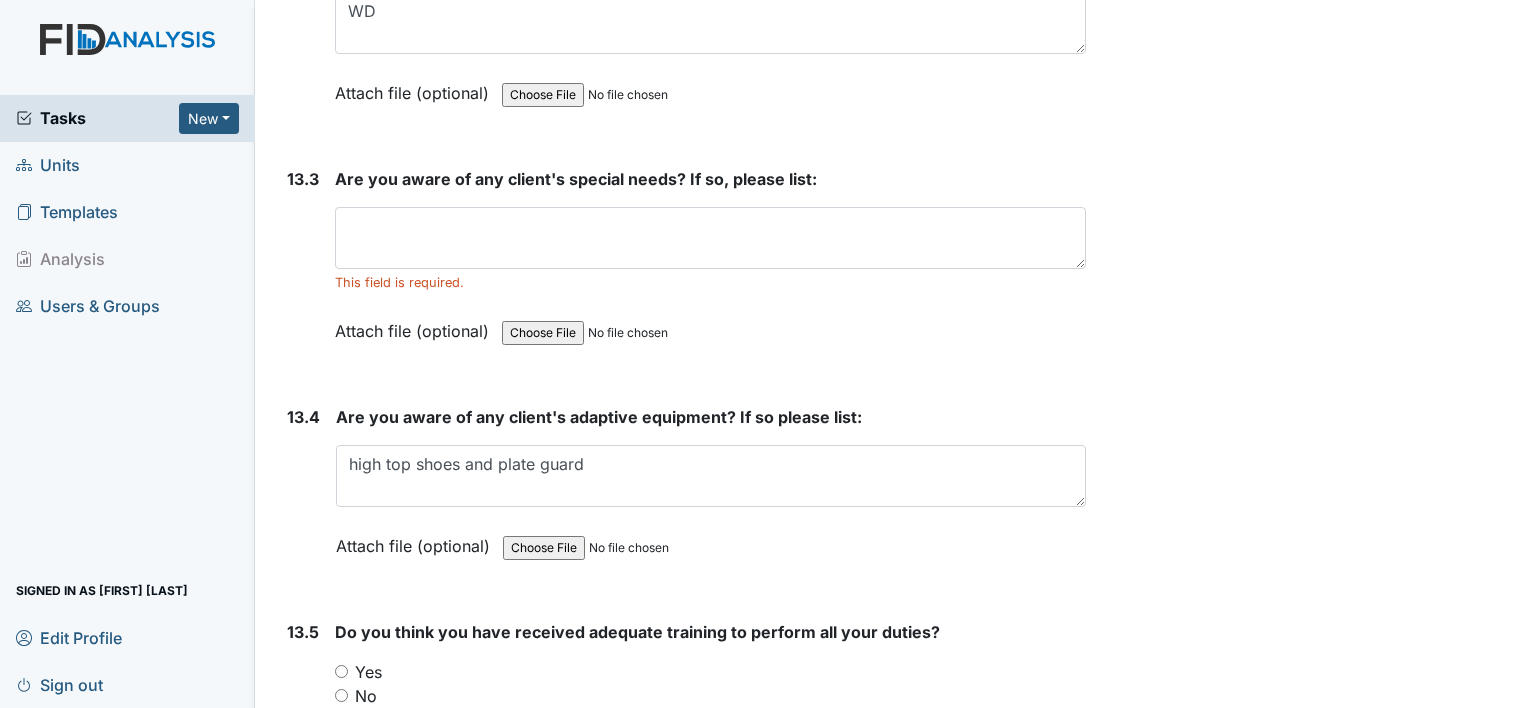 click on "Yes" at bounding box center [368, 672] 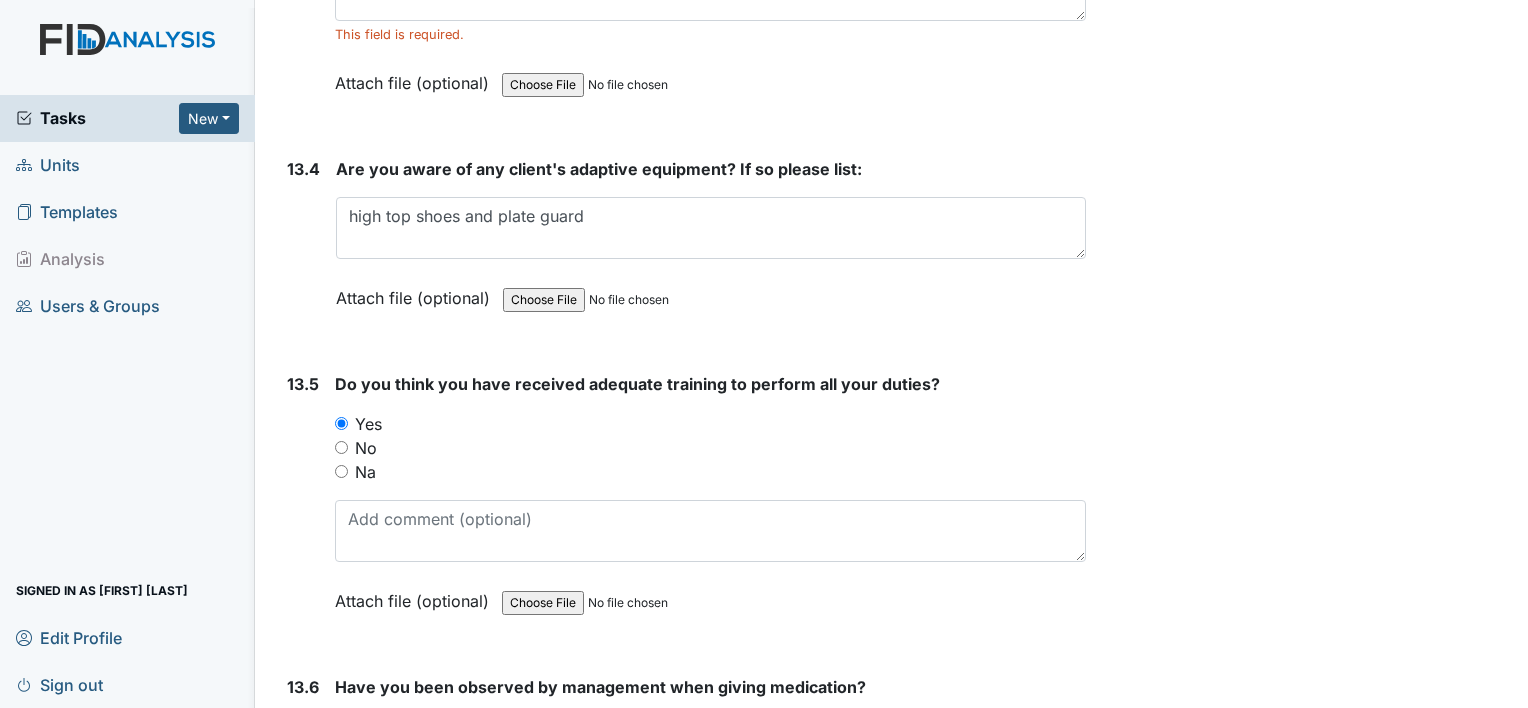 scroll, scrollTop: 35224, scrollLeft: 0, axis: vertical 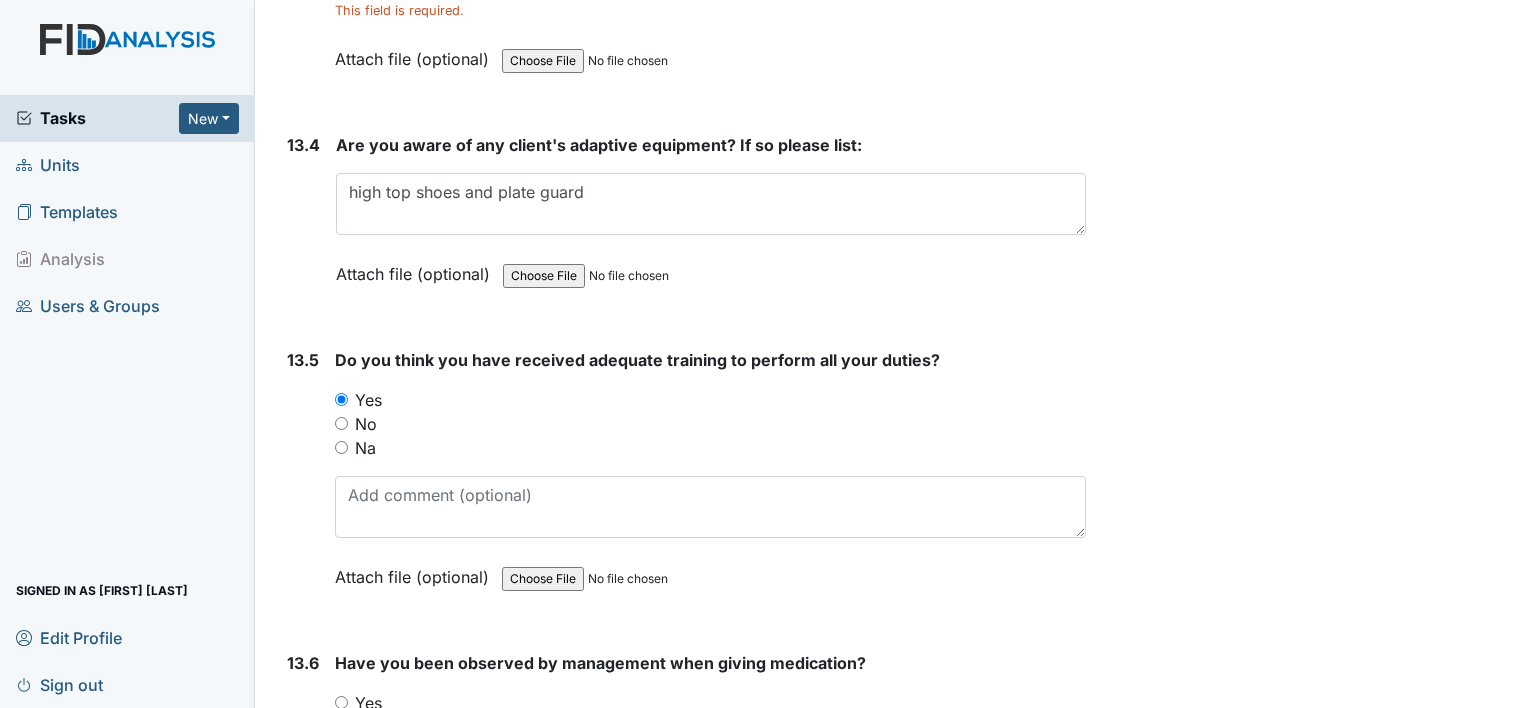 click on "Yes" at bounding box center [341, 702] 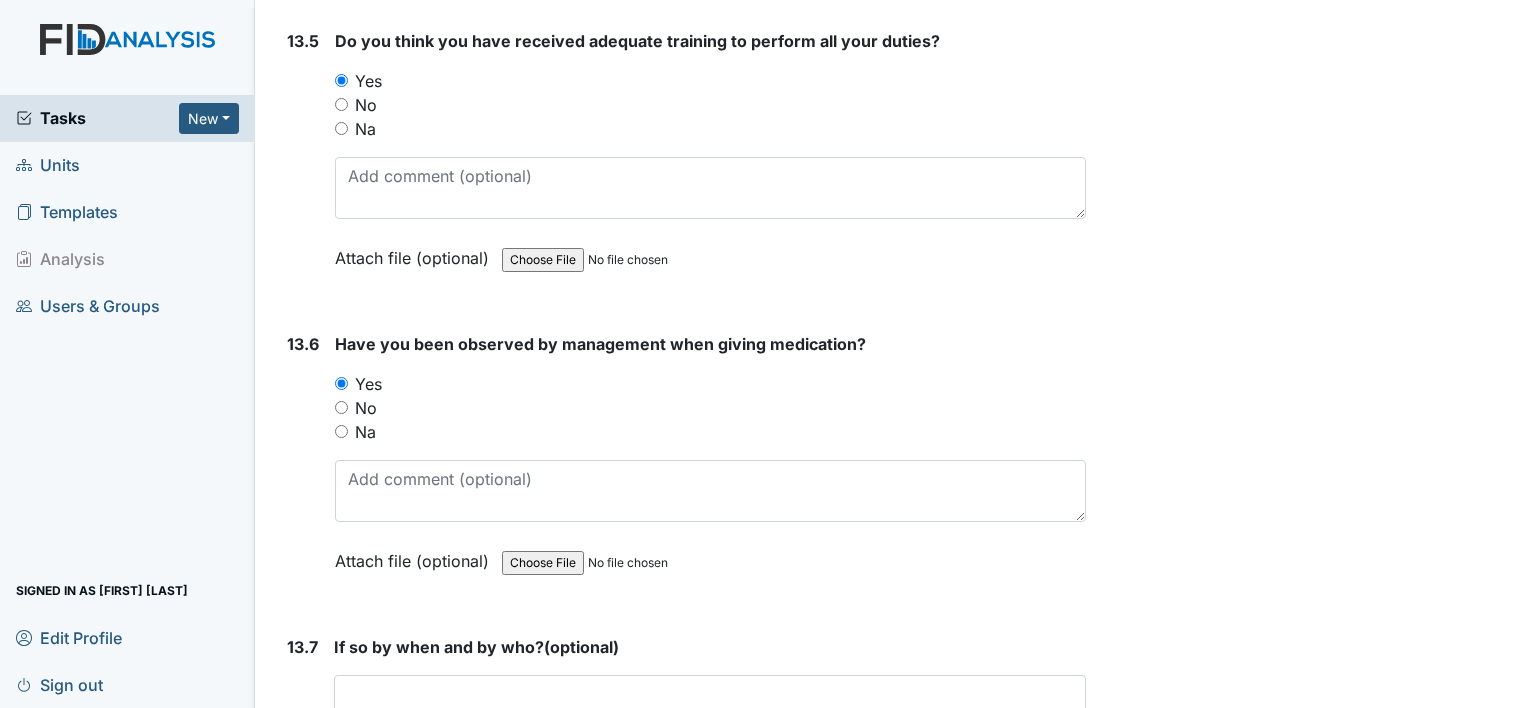 scroll, scrollTop: 35544, scrollLeft: 0, axis: vertical 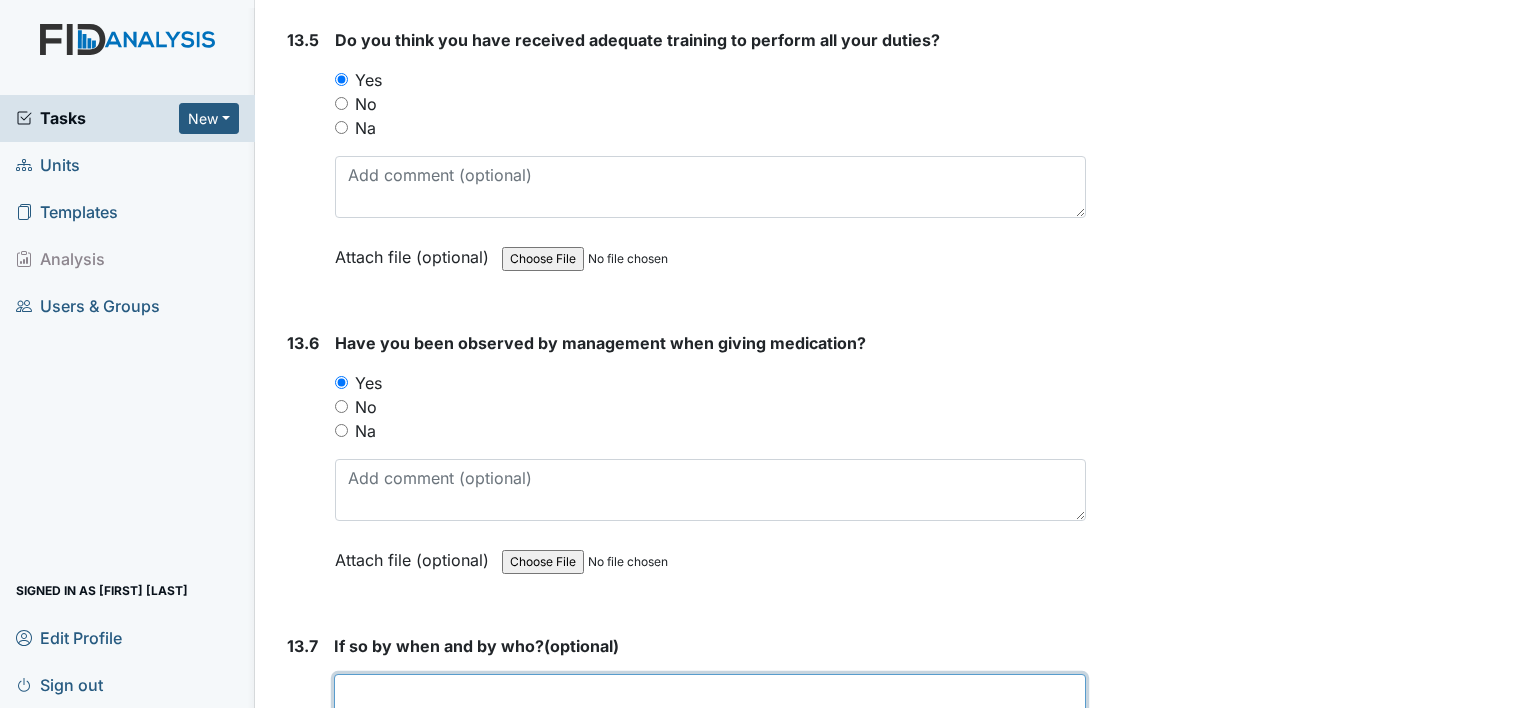click at bounding box center [710, 705] 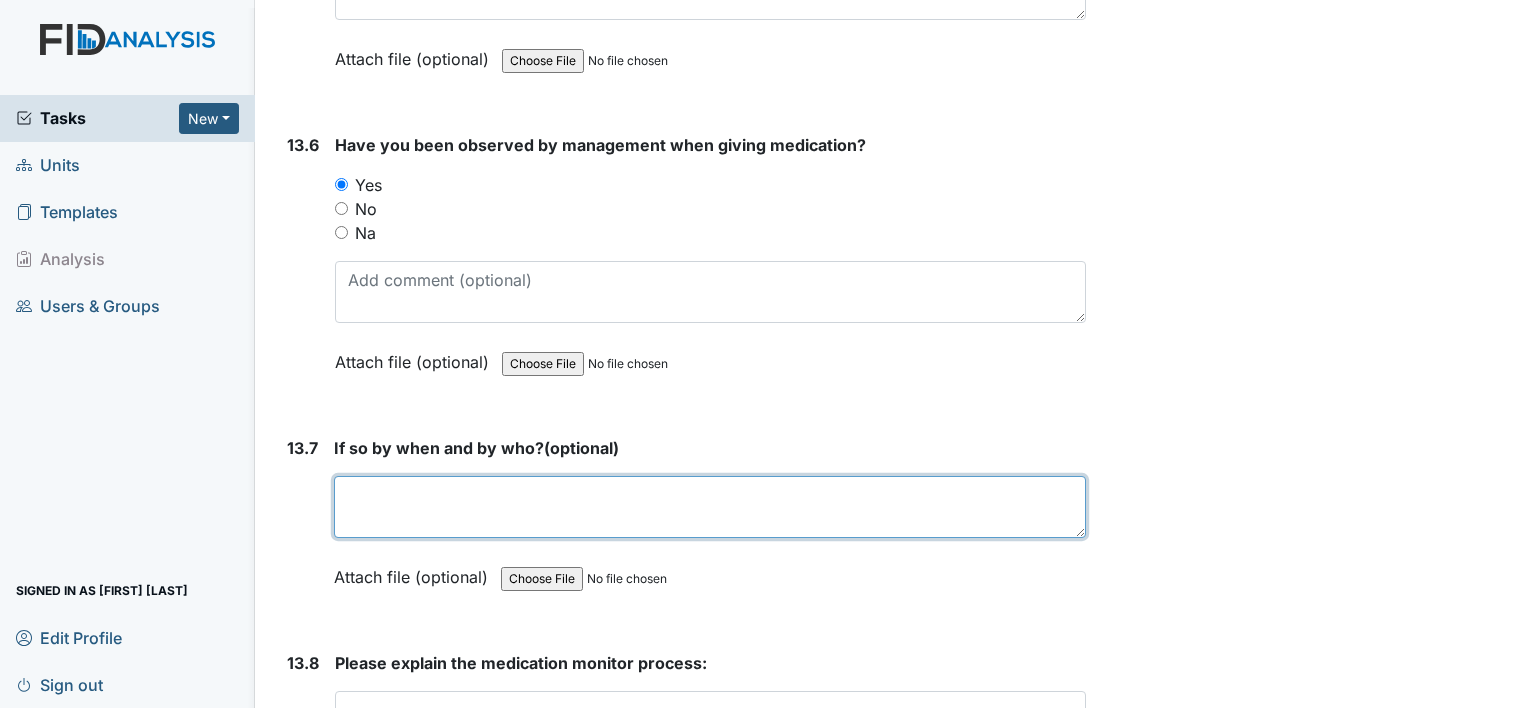 scroll, scrollTop: 35760, scrollLeft: 0, axis: vertical 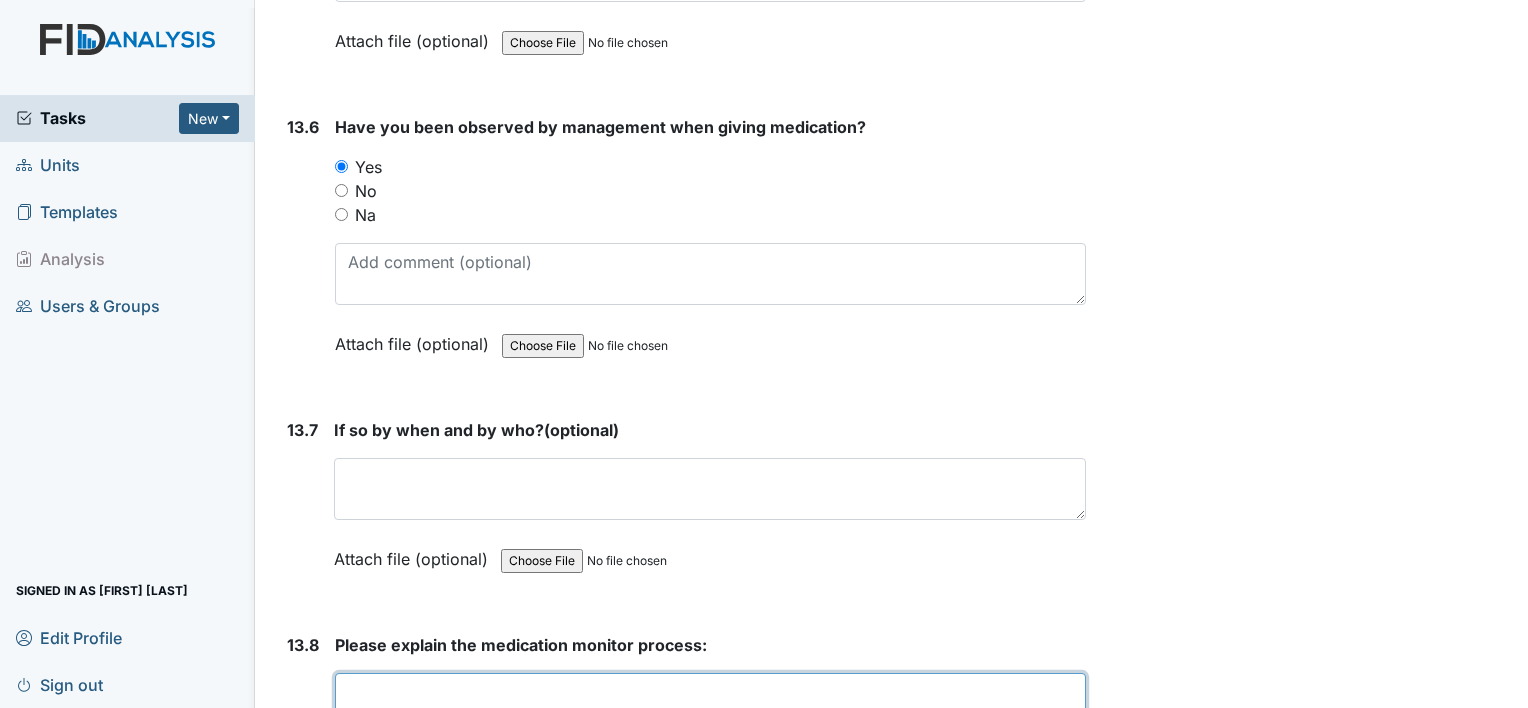 click at bounding box center [710, 704] 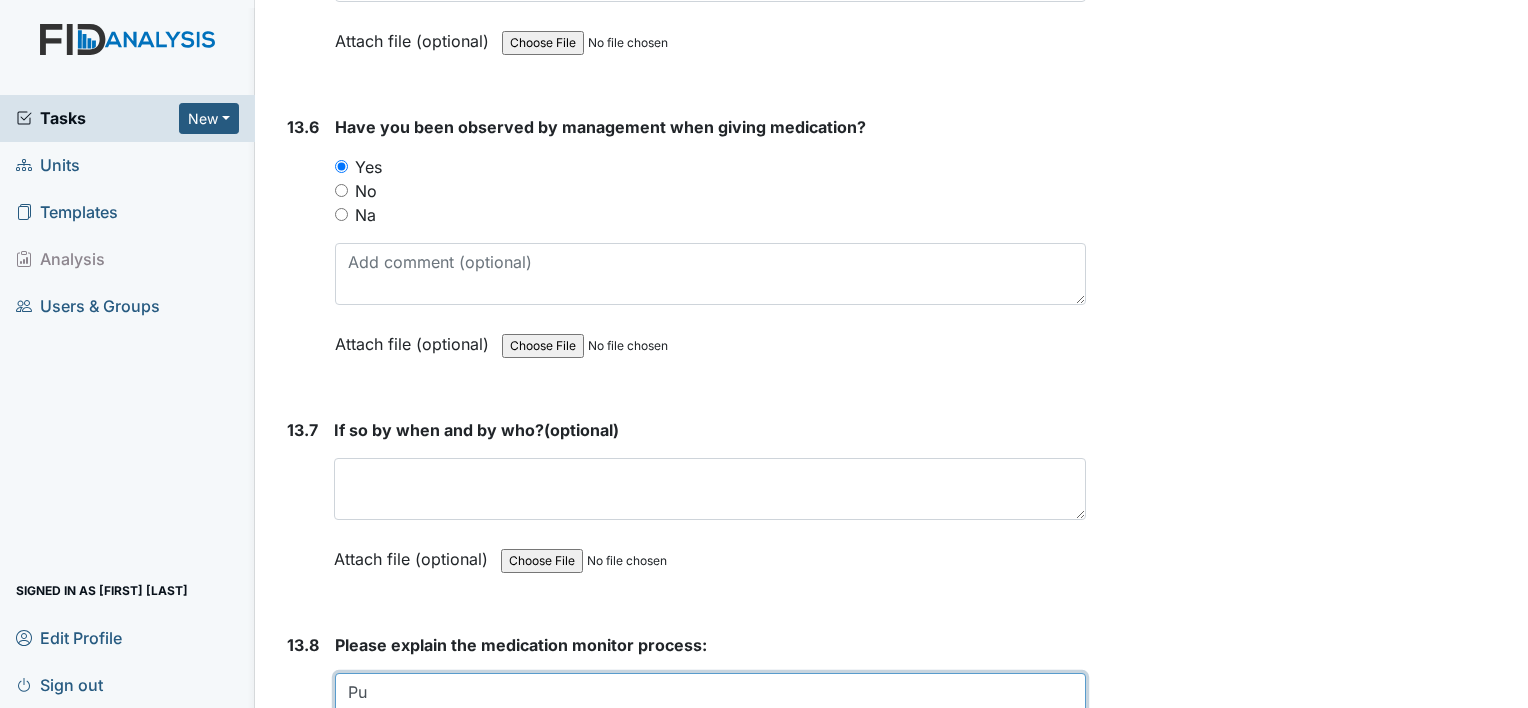 type on "P" 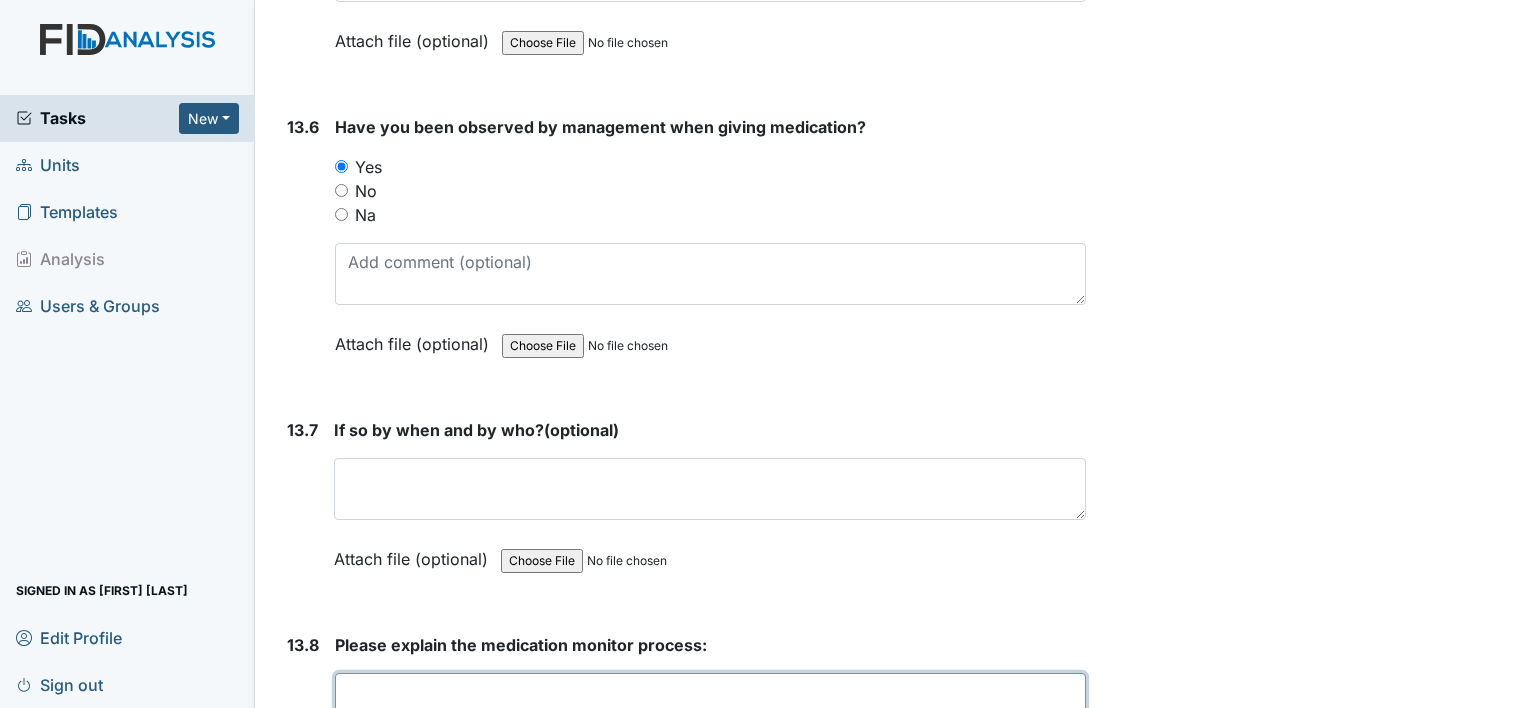 type on "c" 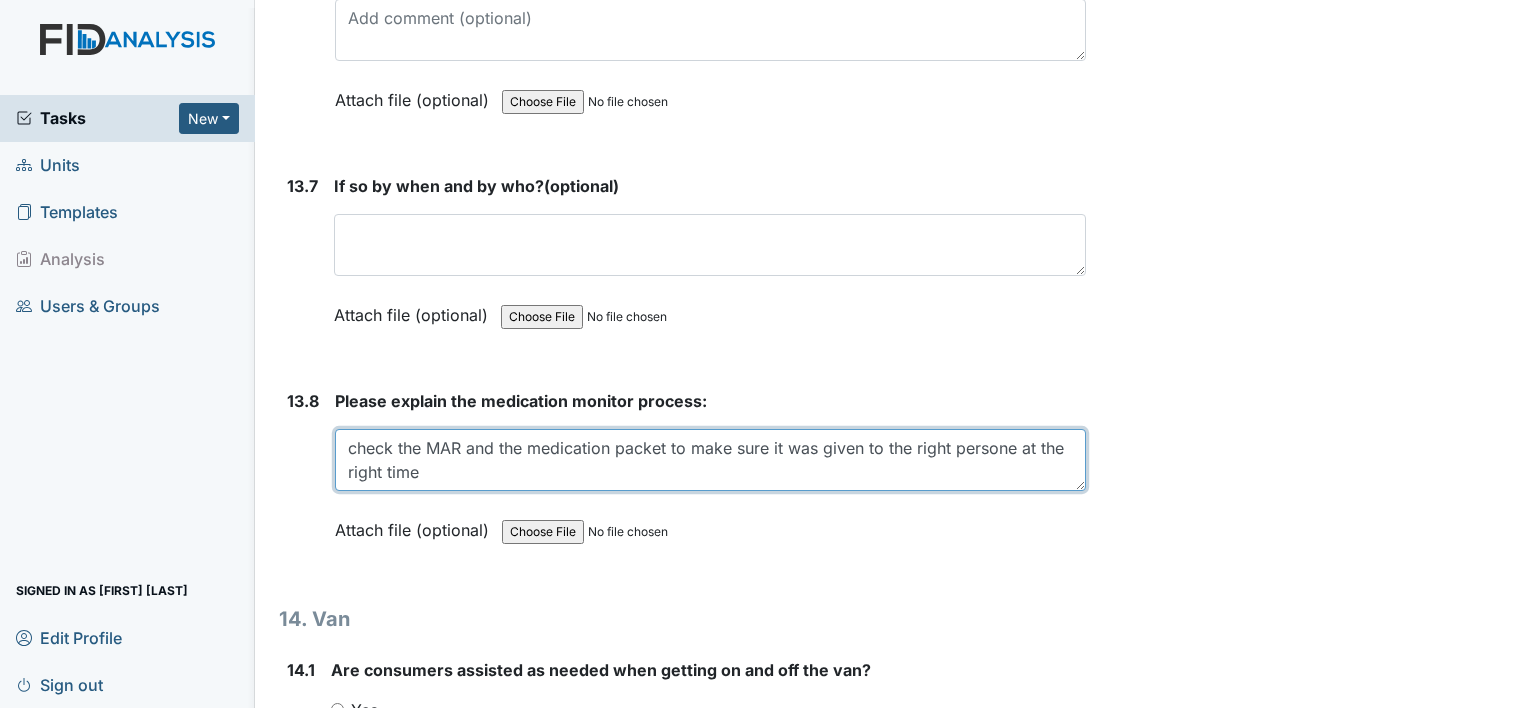 scroll, scrollTop: 36016, scrollLeft: 0, axis: vertical 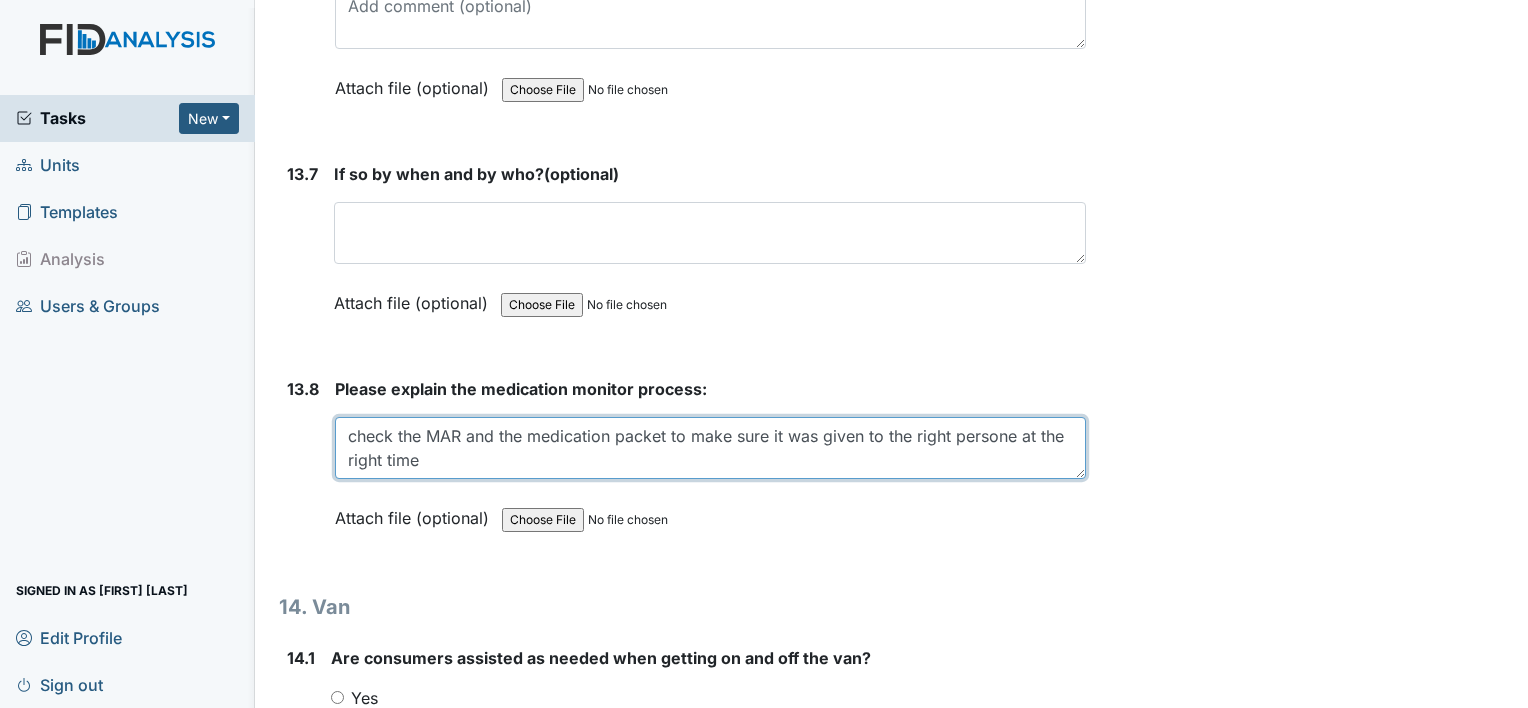 type on "check the MAR and the medication packet to make sure it was given to the right persone at the right time" 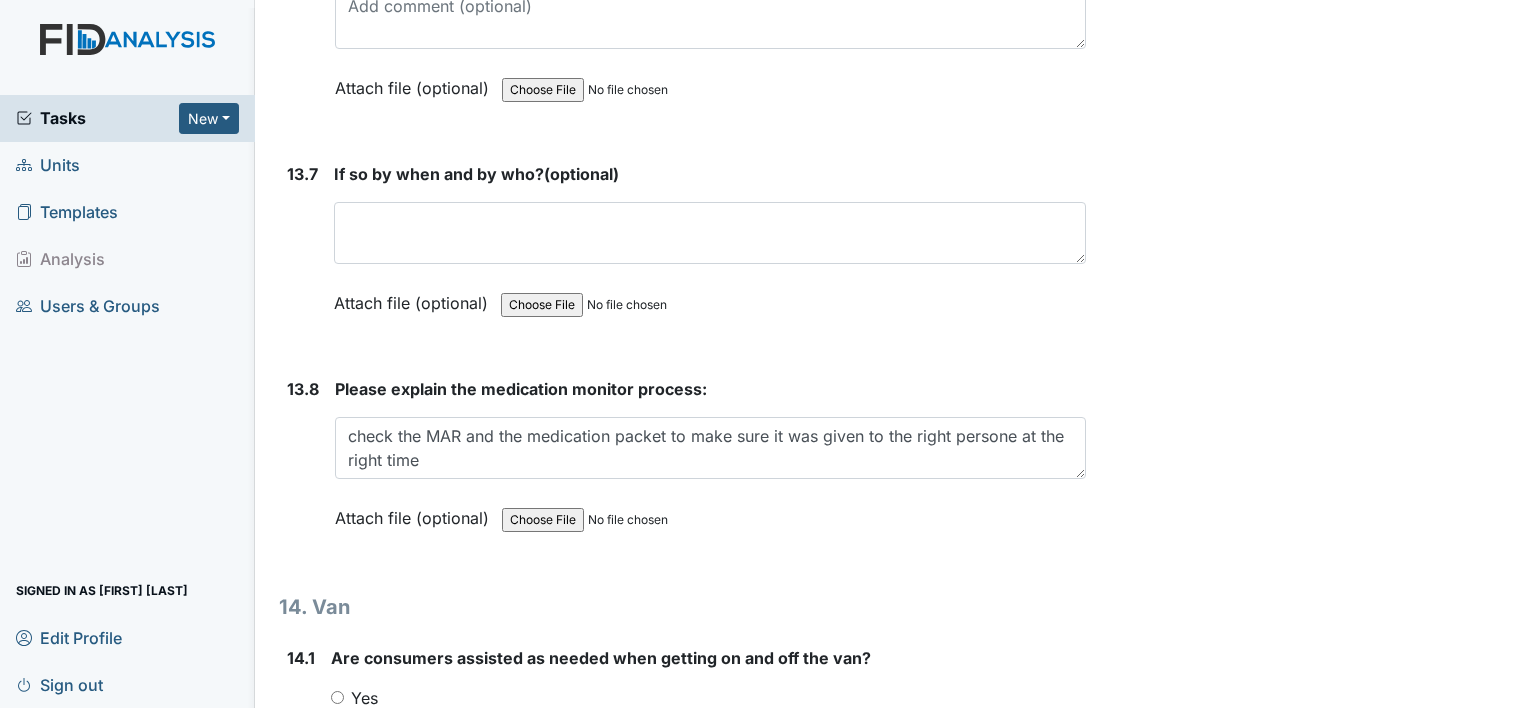 click on "Yes" at bounding box center (708, 698) 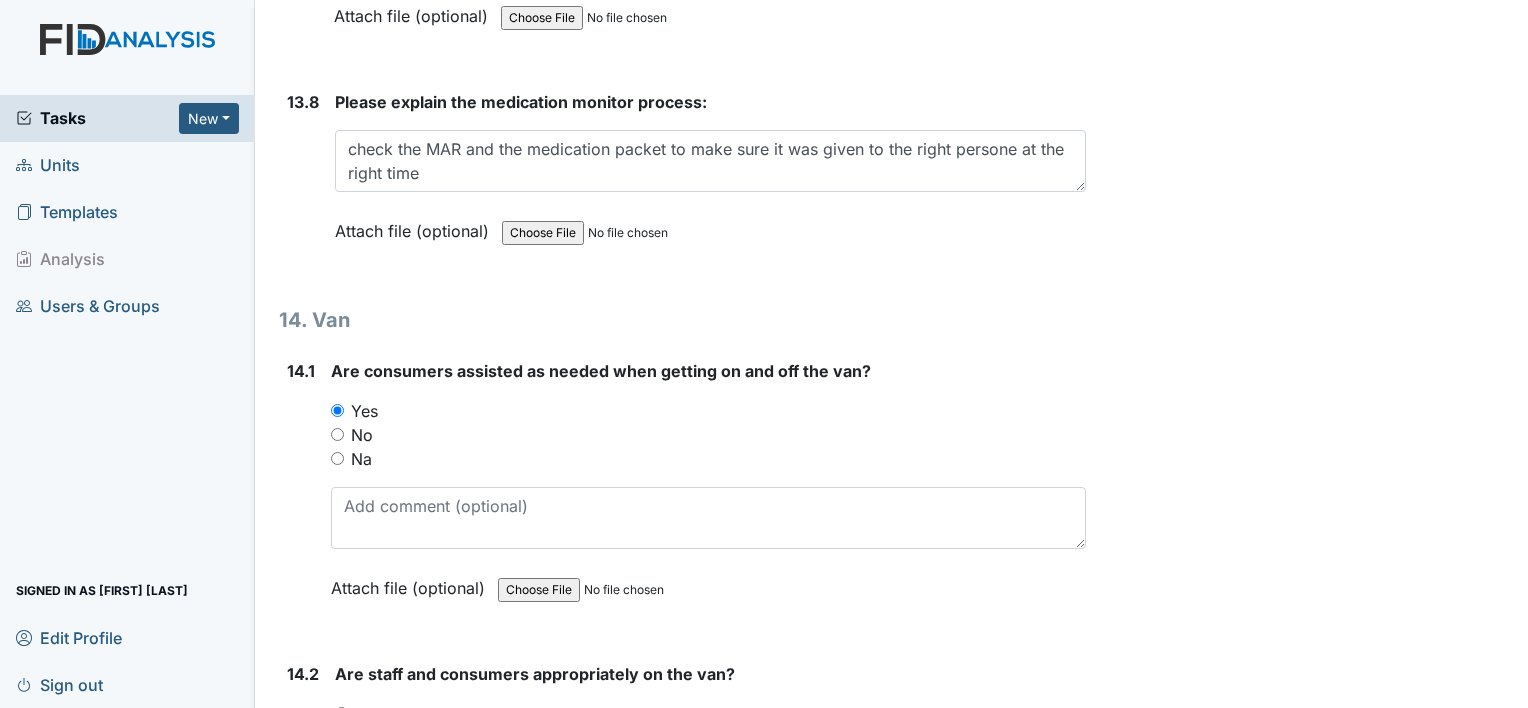 scroll, scrollTop: 36308, scrollLeft: 0, axis: vertical 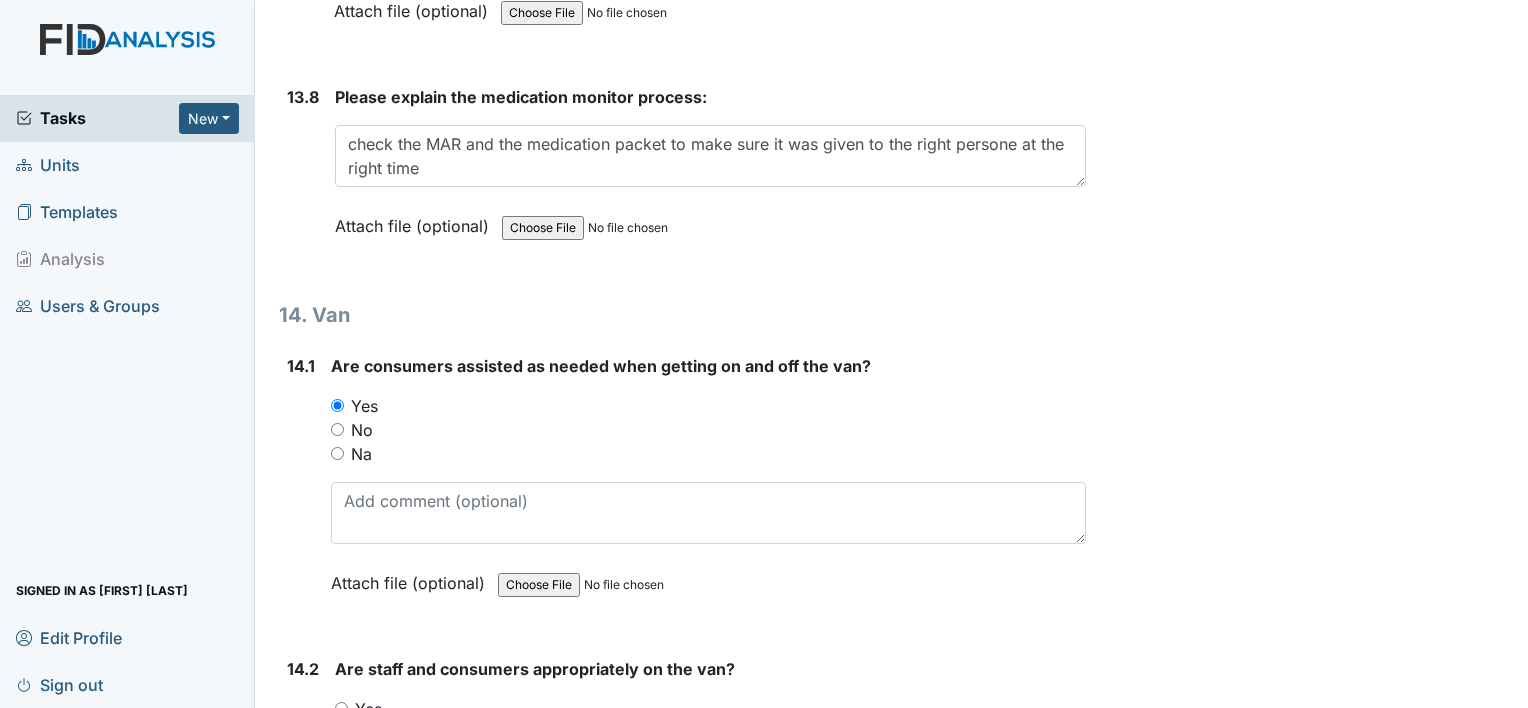click on "Yes" at bounding box center [341, 708] 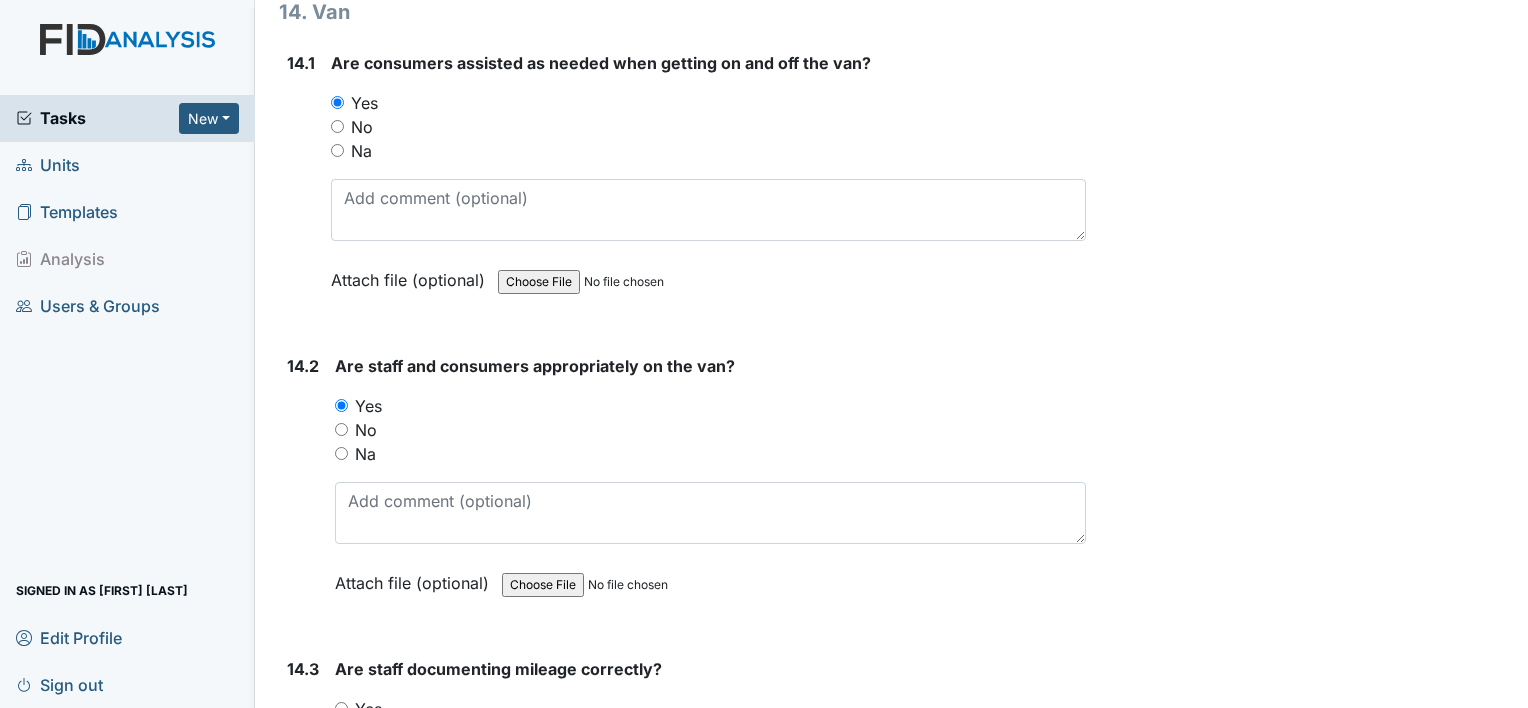 scroll, scrollTop: 36612, scrollLeft: 0, axis: vertical 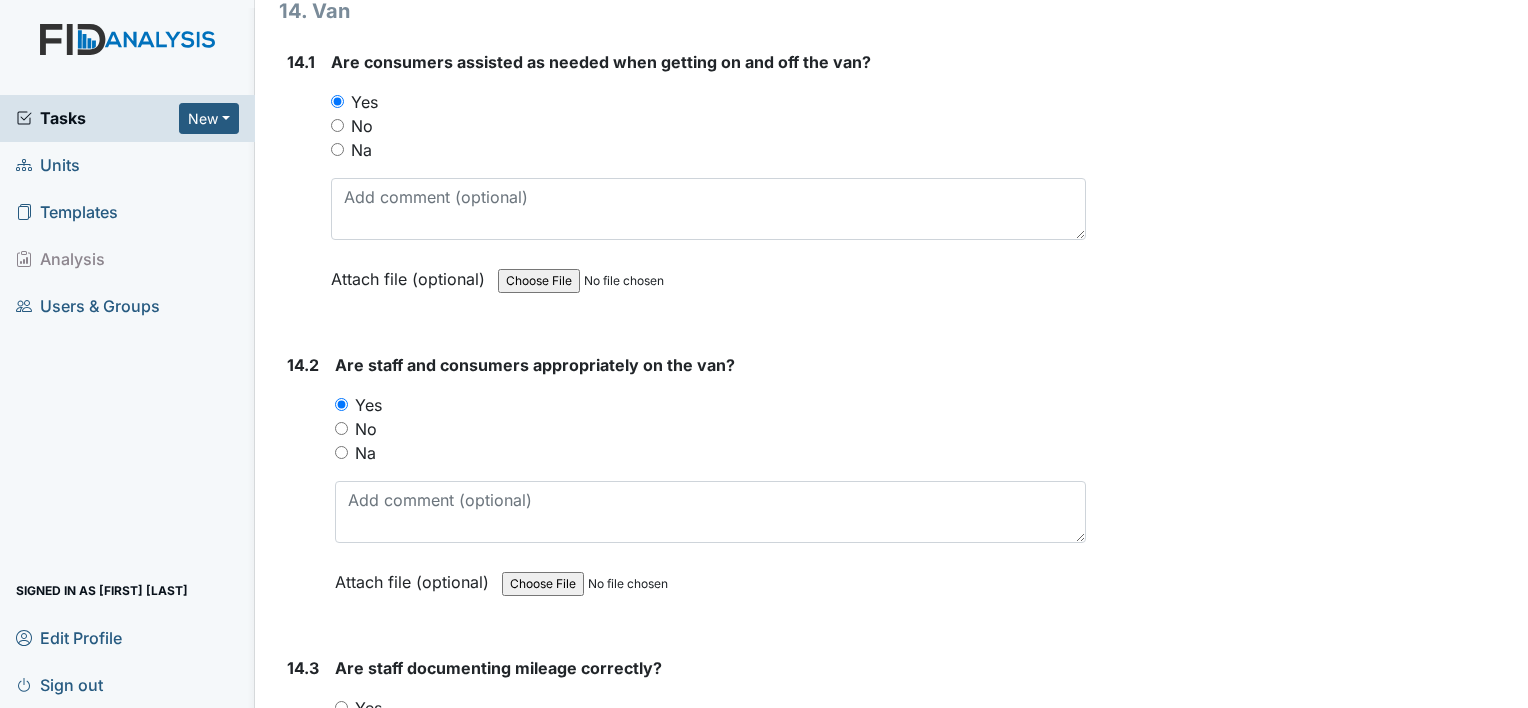 click on "No" at bounding box center (710, 732) 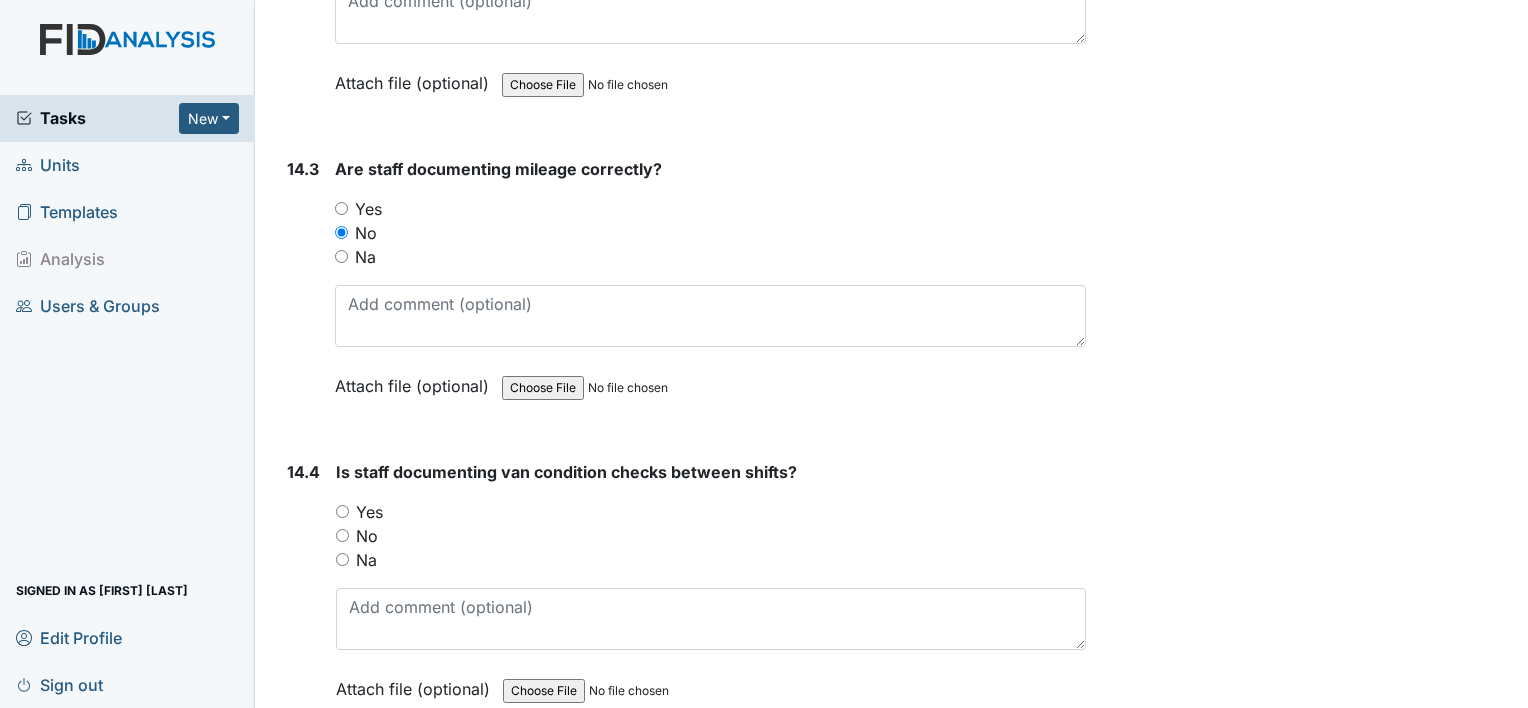 scroll, scrollTop: 37114, scrollLeft: 0, axis: vertical 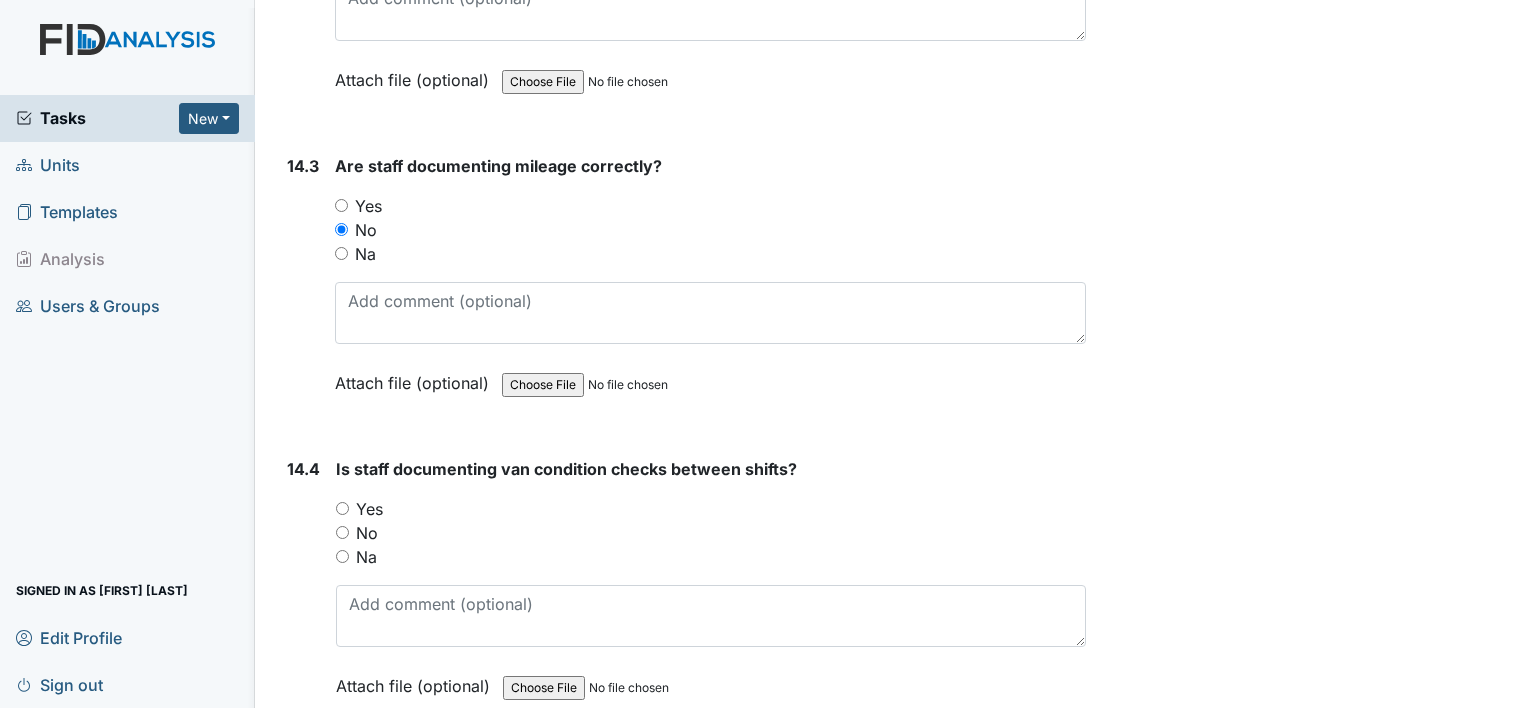 click on "Yes" at bounding box center [369, 509] 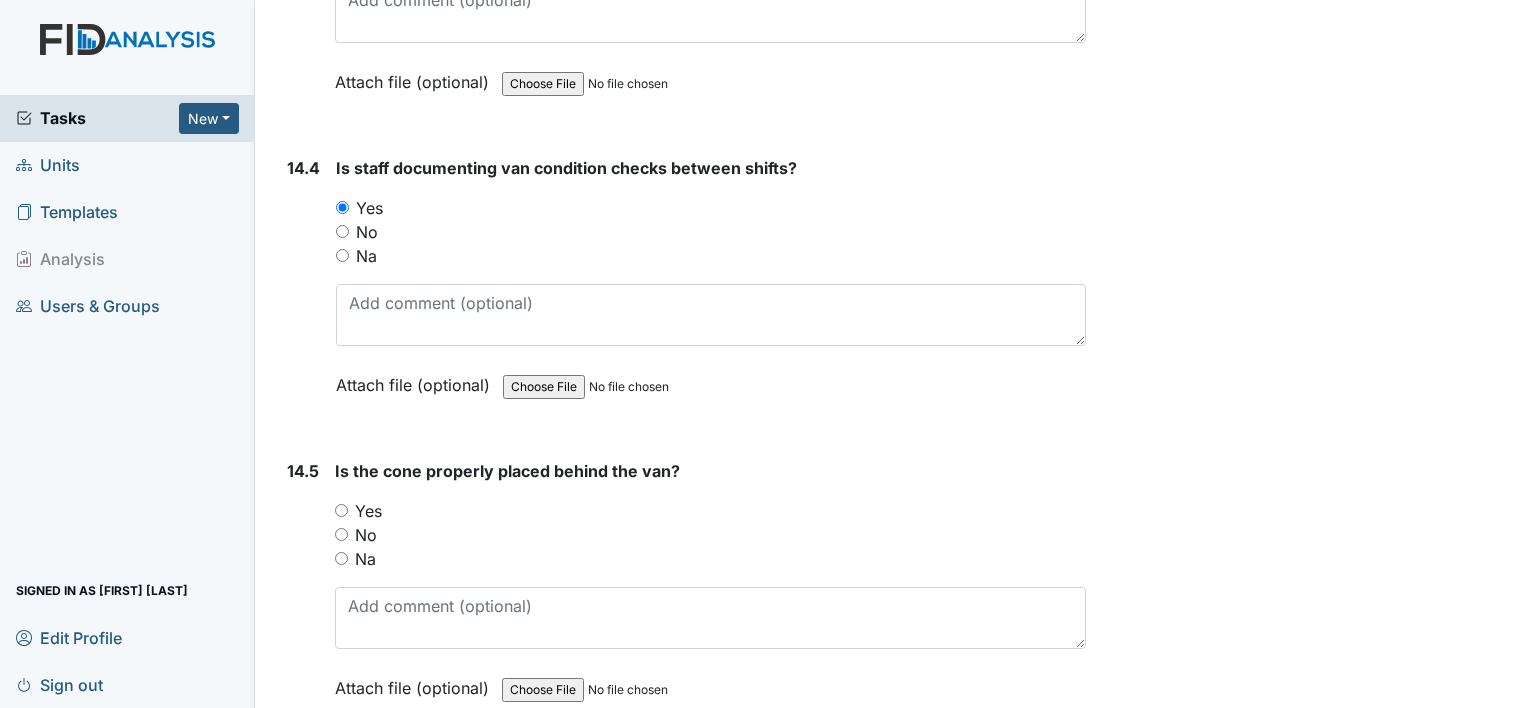 scroll, scrollTop: 37426, scrollLeft: 0, axis: vertical 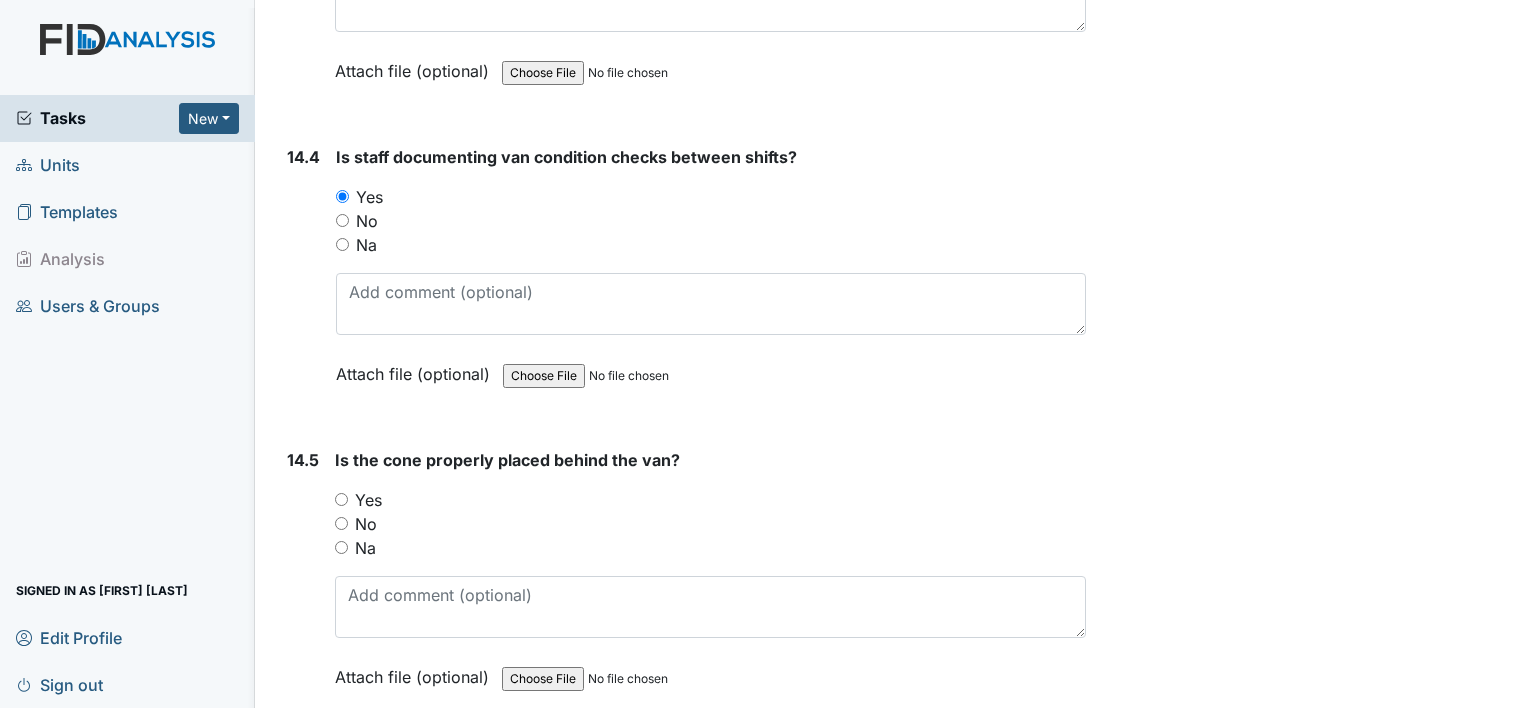 click on "Yes" at bounding box center [368, 500] 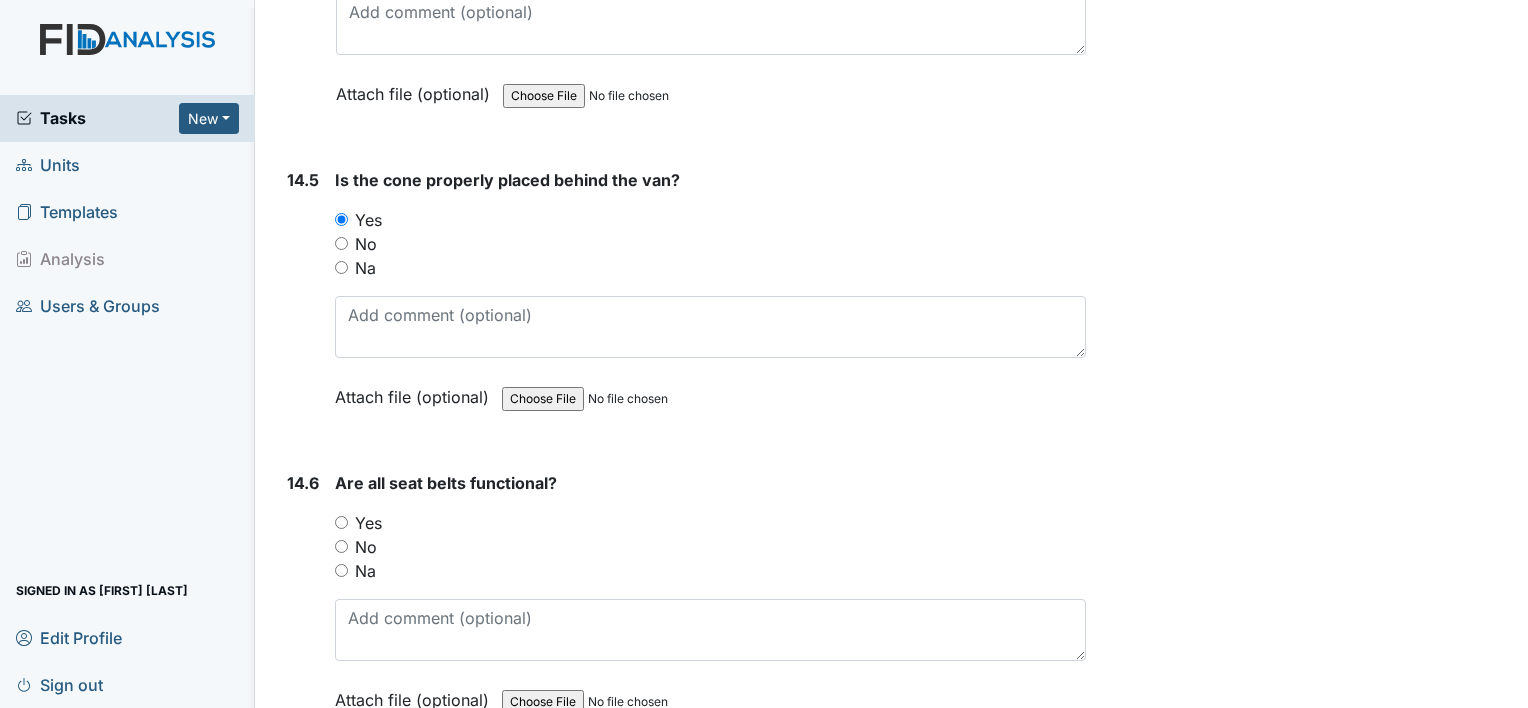 scroll, scrollTop: 37712, scrollLeft: 0, axis: vertical 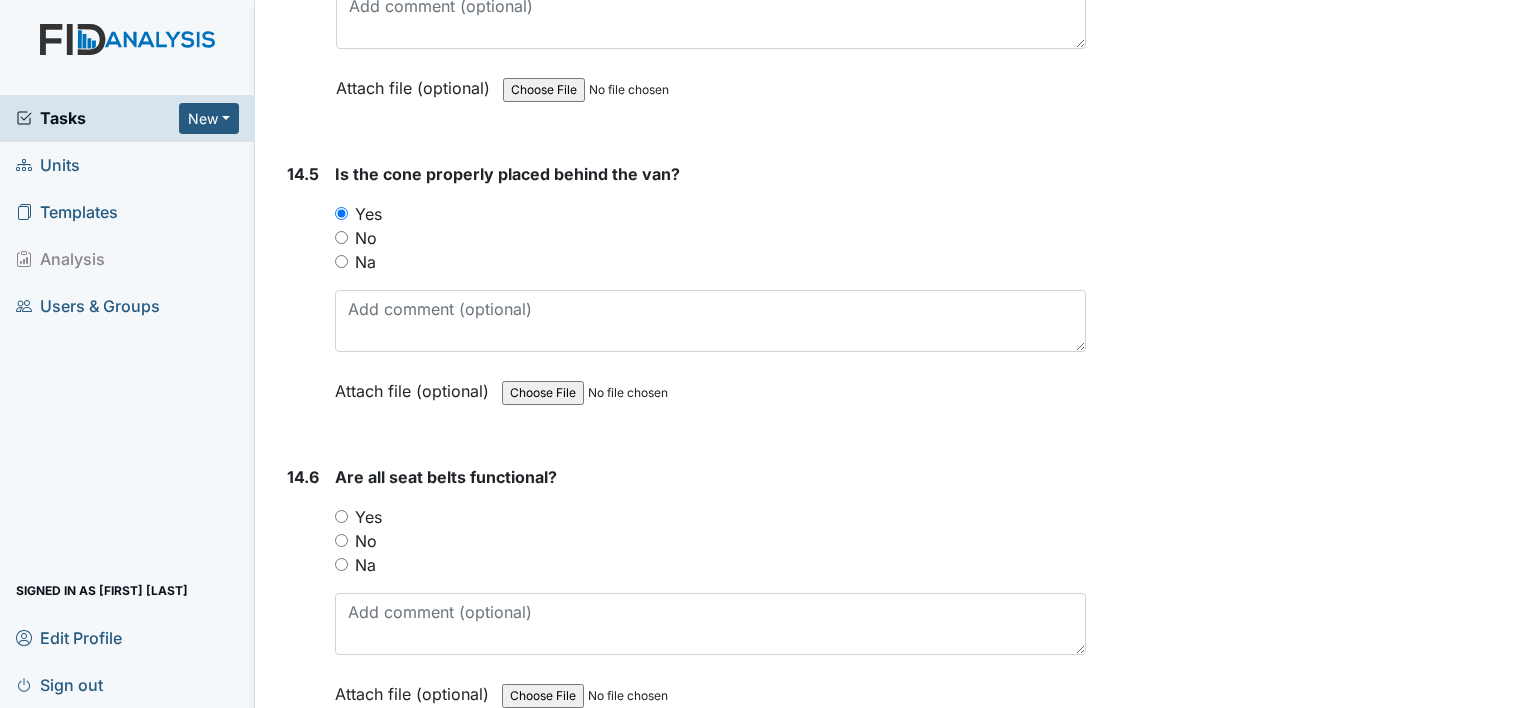 click on "Yes" at bounding box center [368, 517] 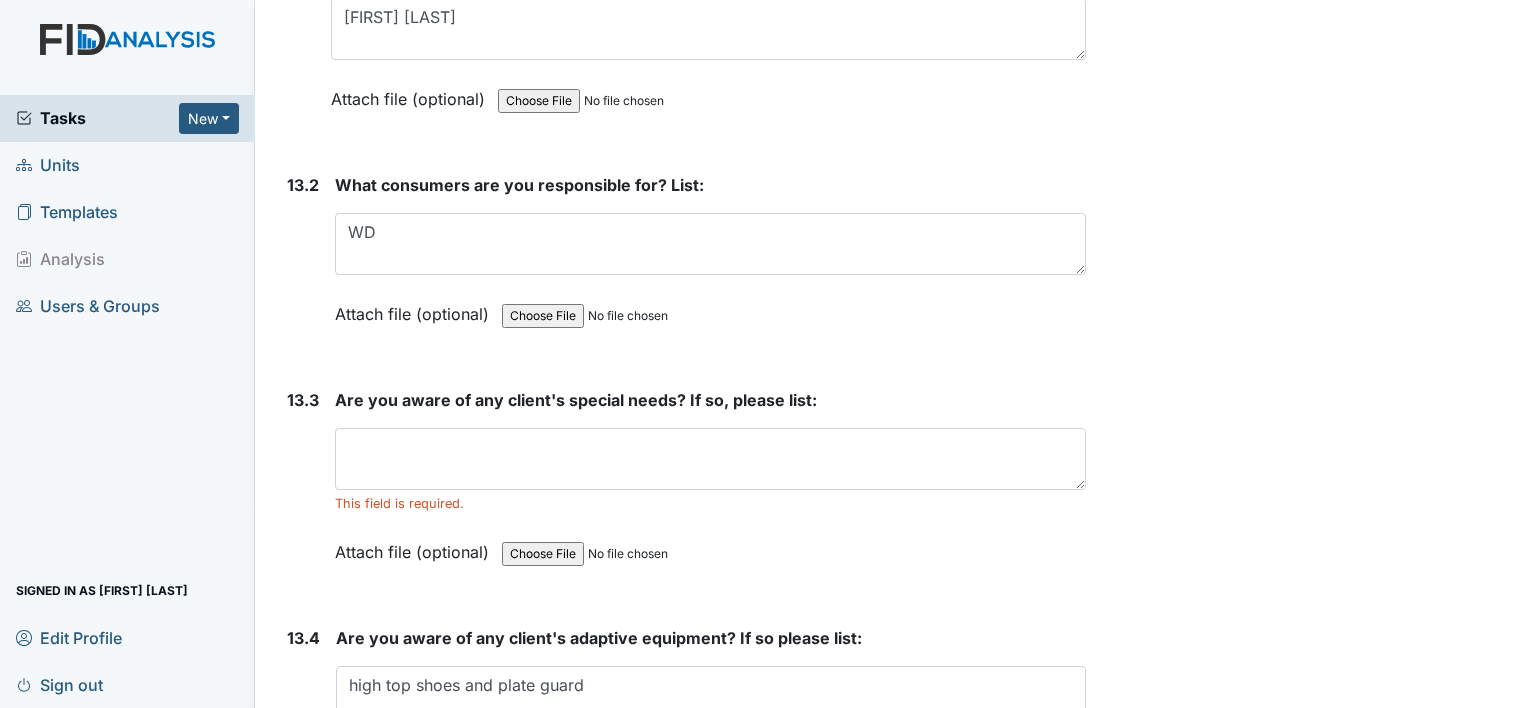 scroll, scrollTop: 34728, scrollLeft: 0, axis: vertical 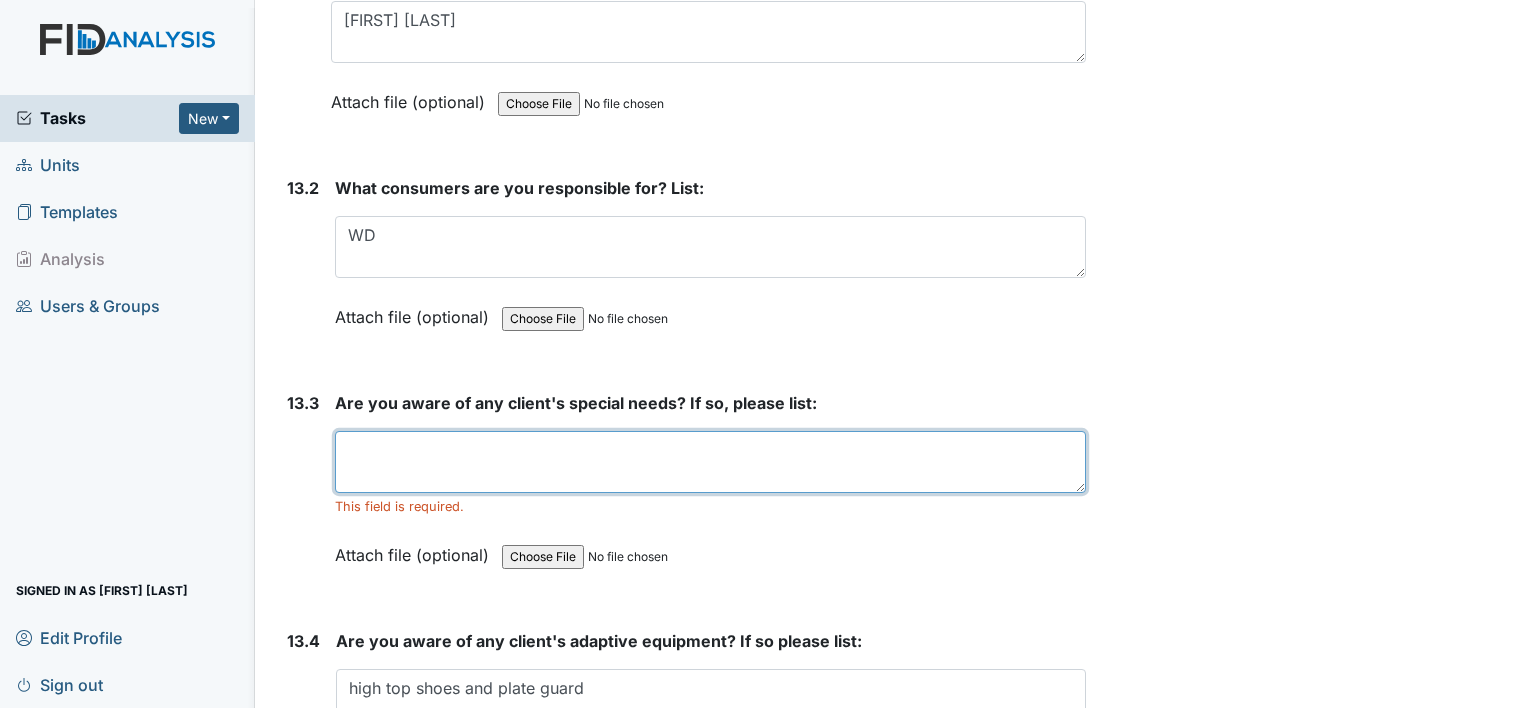 click at bounding box center [710, 462] 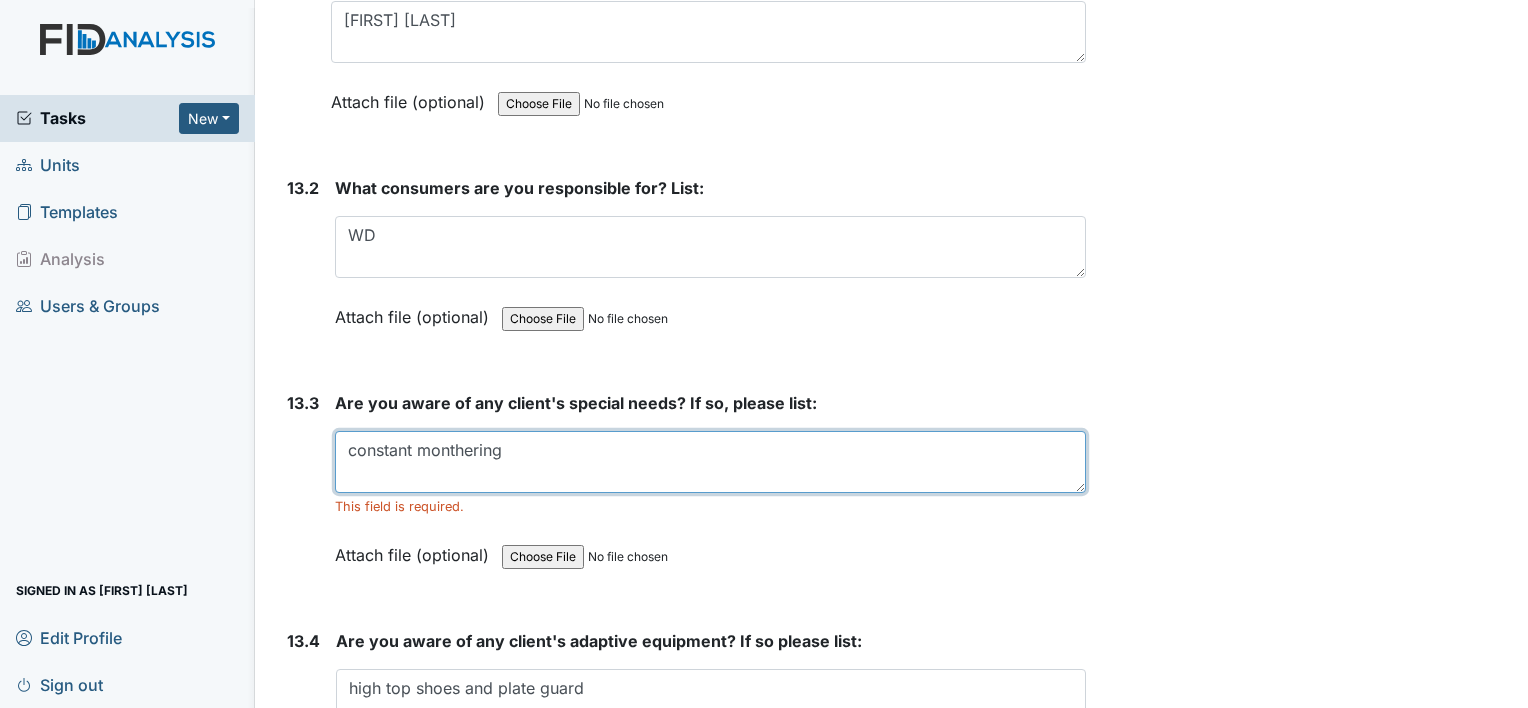 click on "constant monthering" at bounding box center [710, 462] 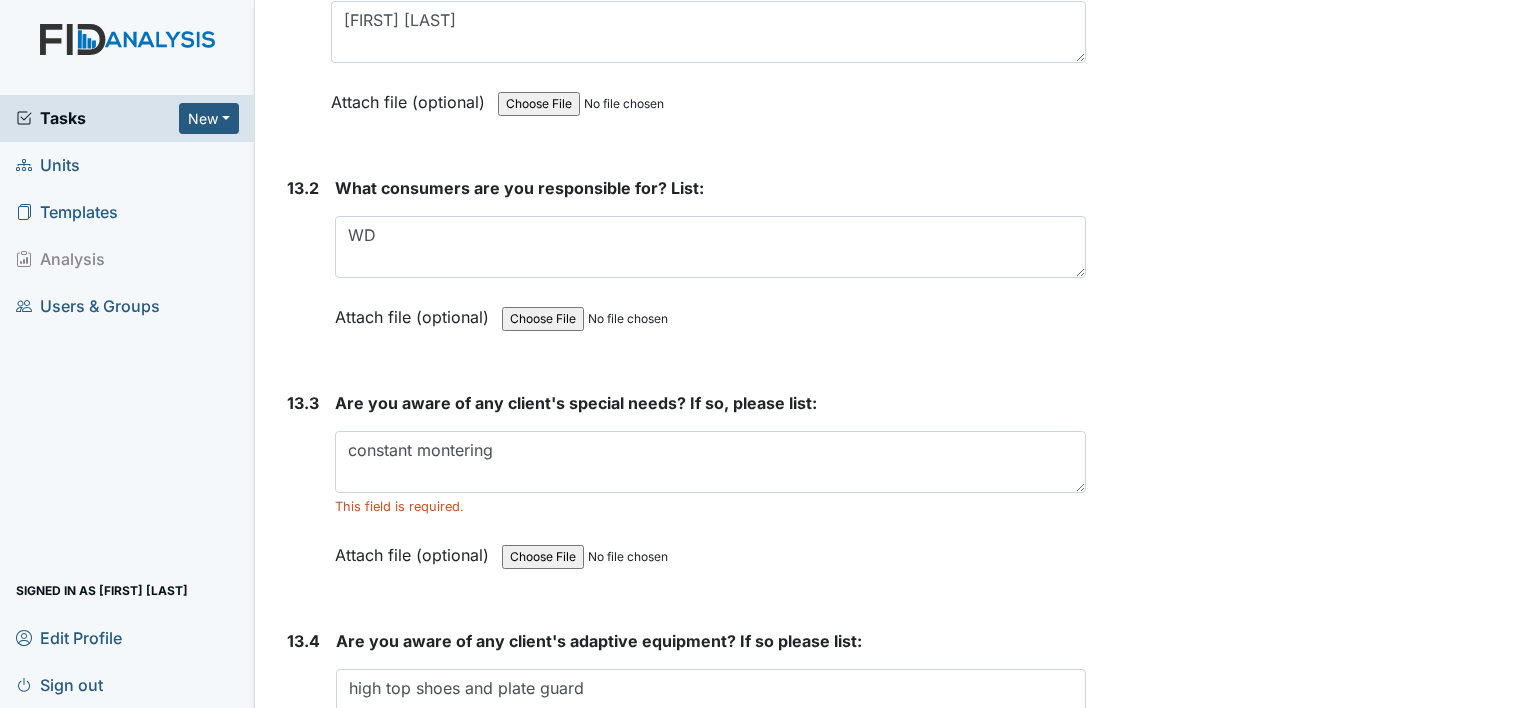 click on "This field is required." at bounding box center (710, 506) 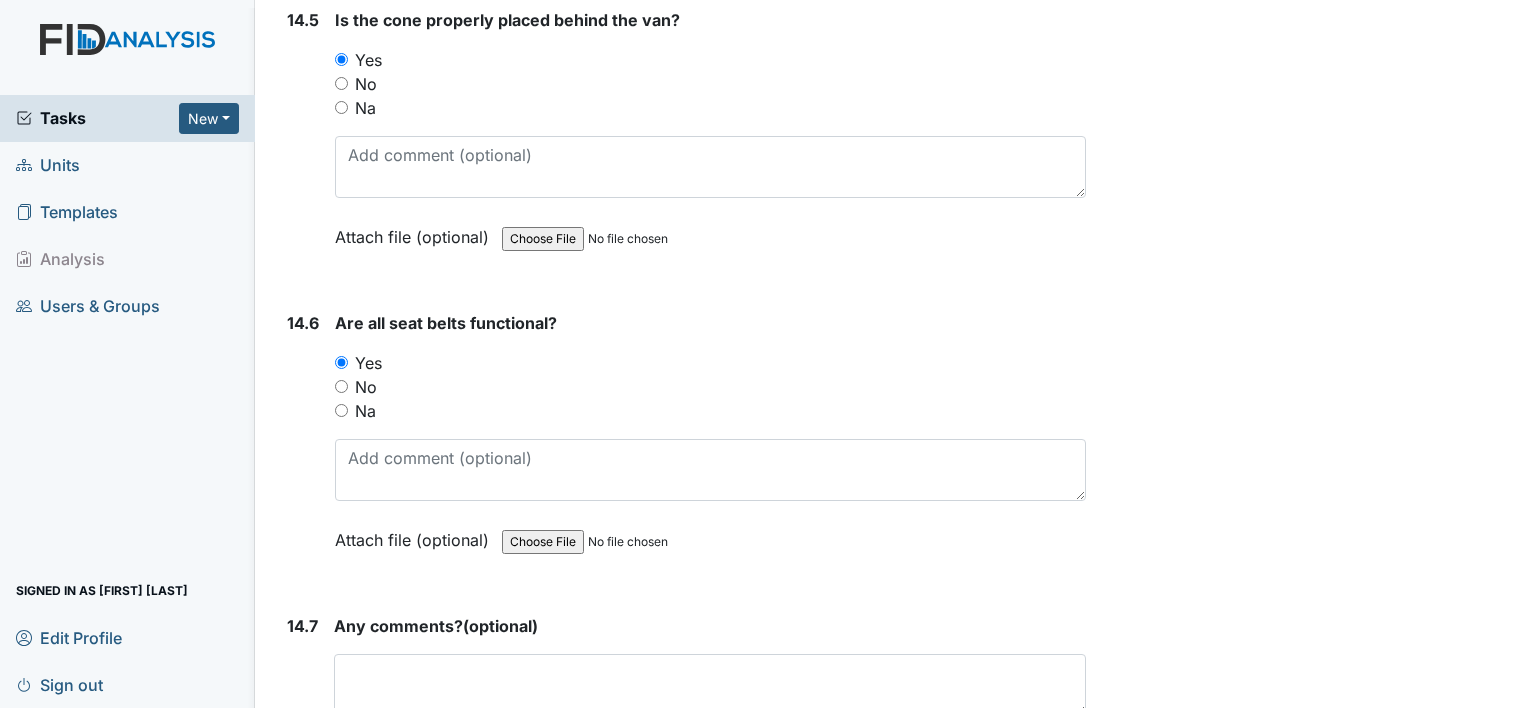 scroll, scrollTop: 37912, scrollLeft: 0, axis: vertical 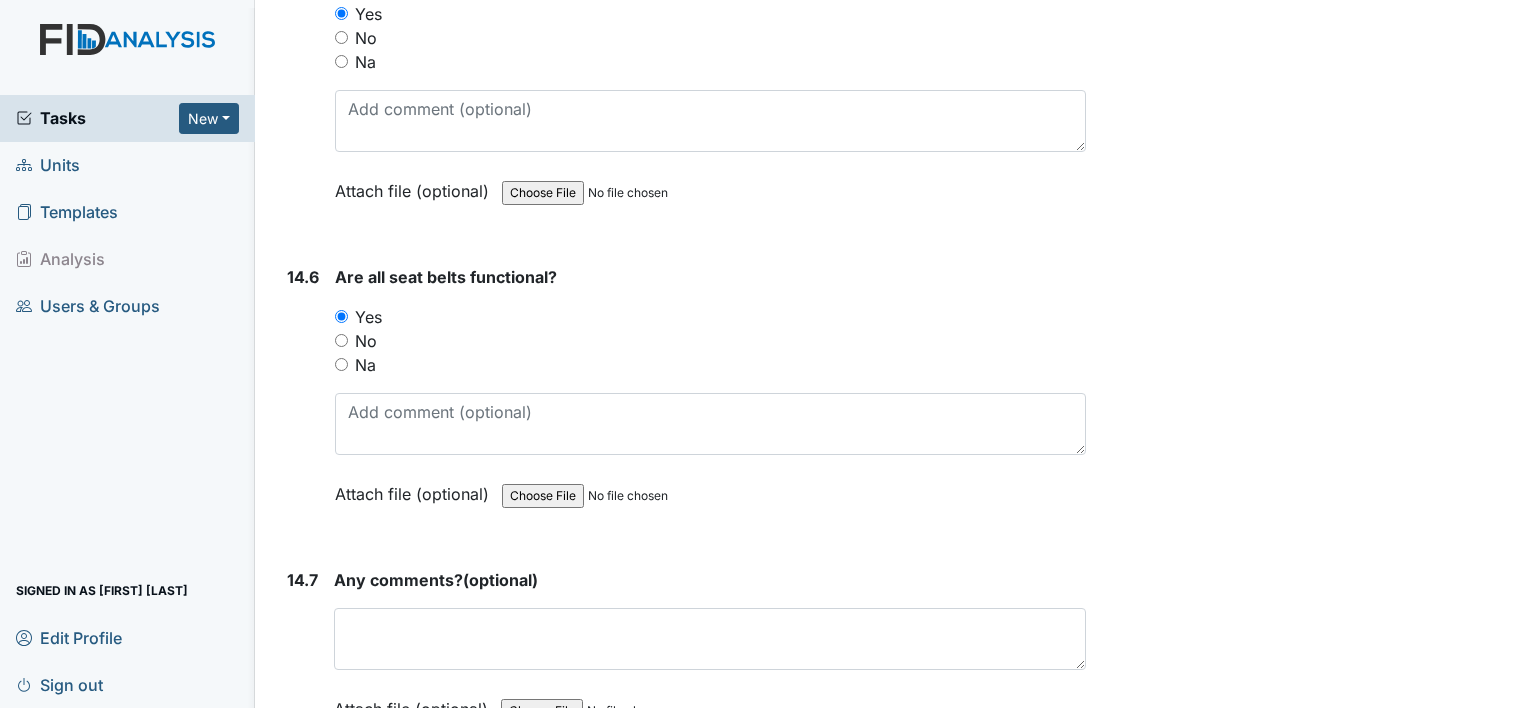 type on "constant observation" 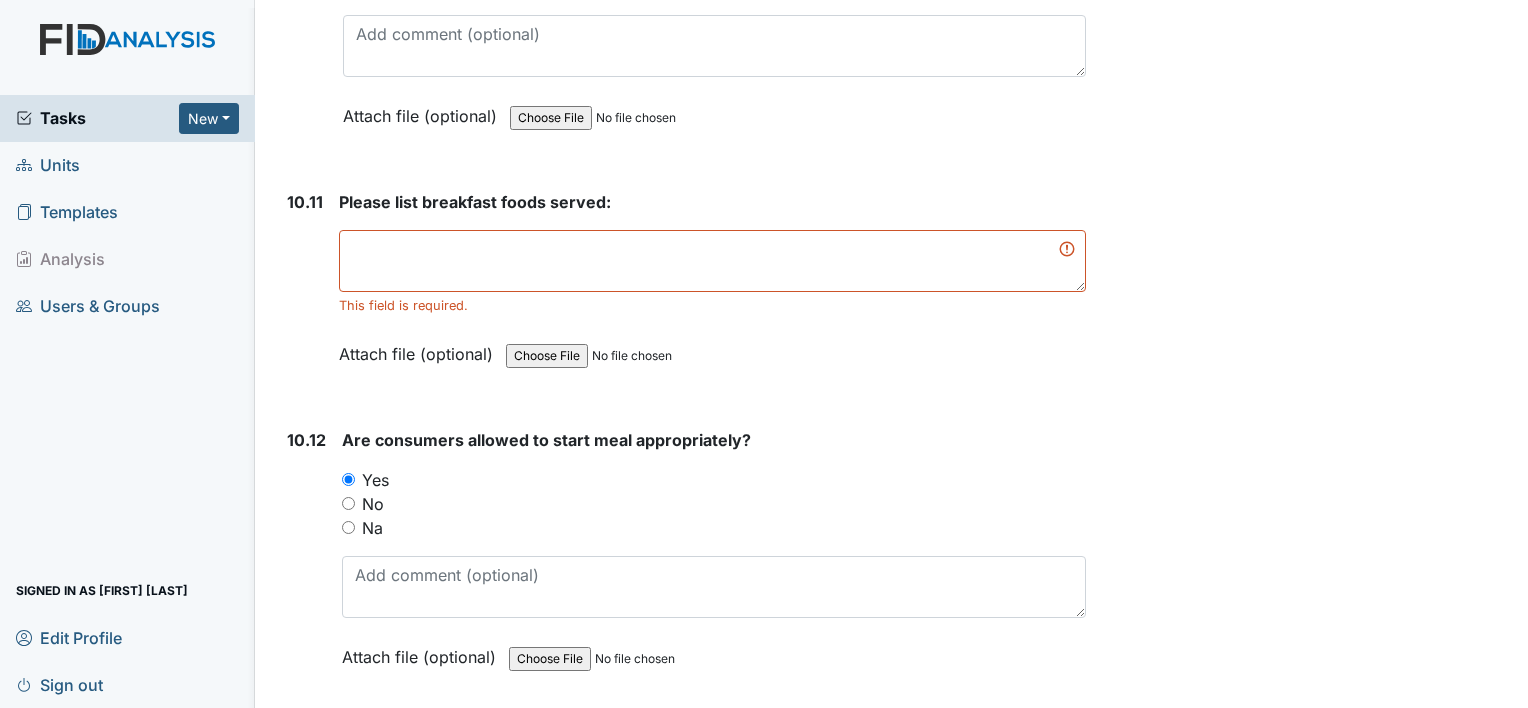 scroll, scrollTop: 20344, scrollLeft: 0, axis: vertical 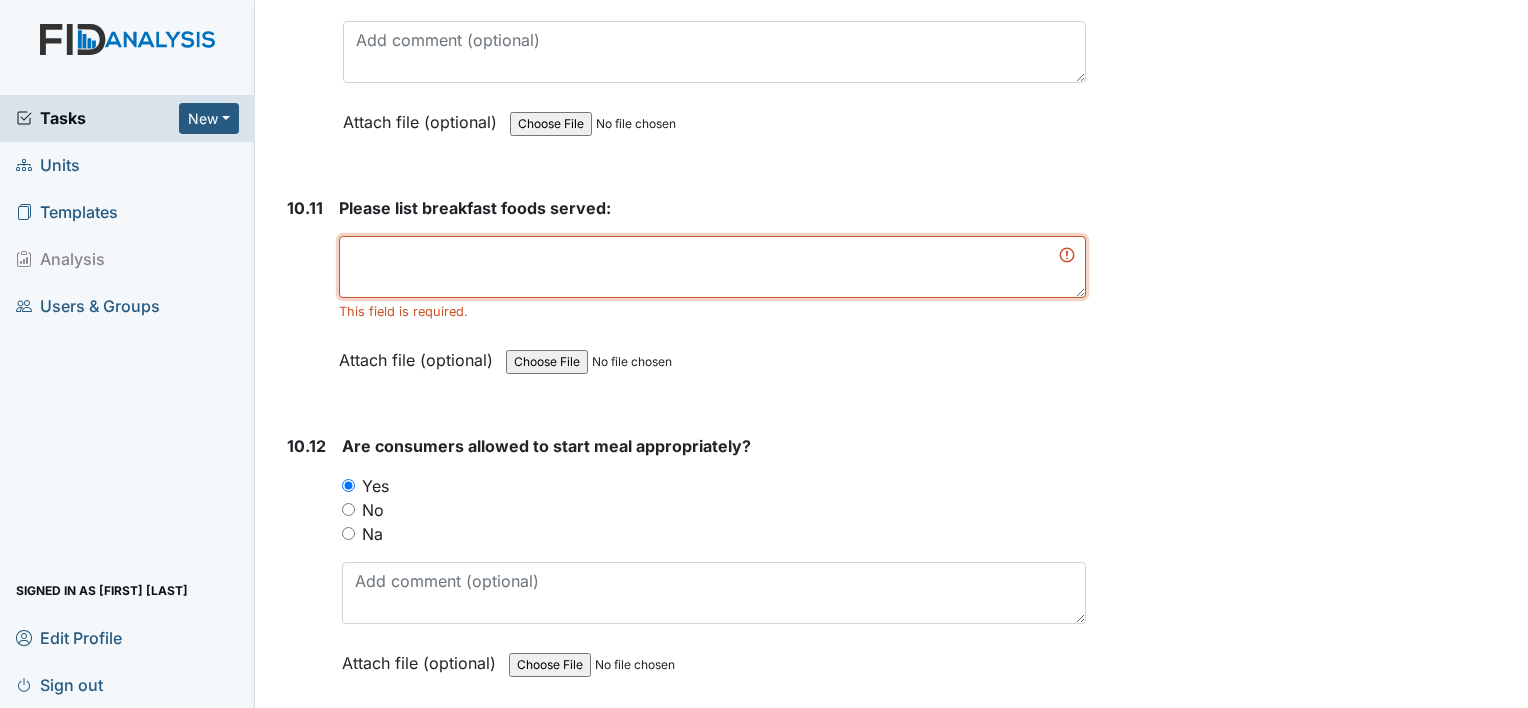 click at bounding box center [712, 267] 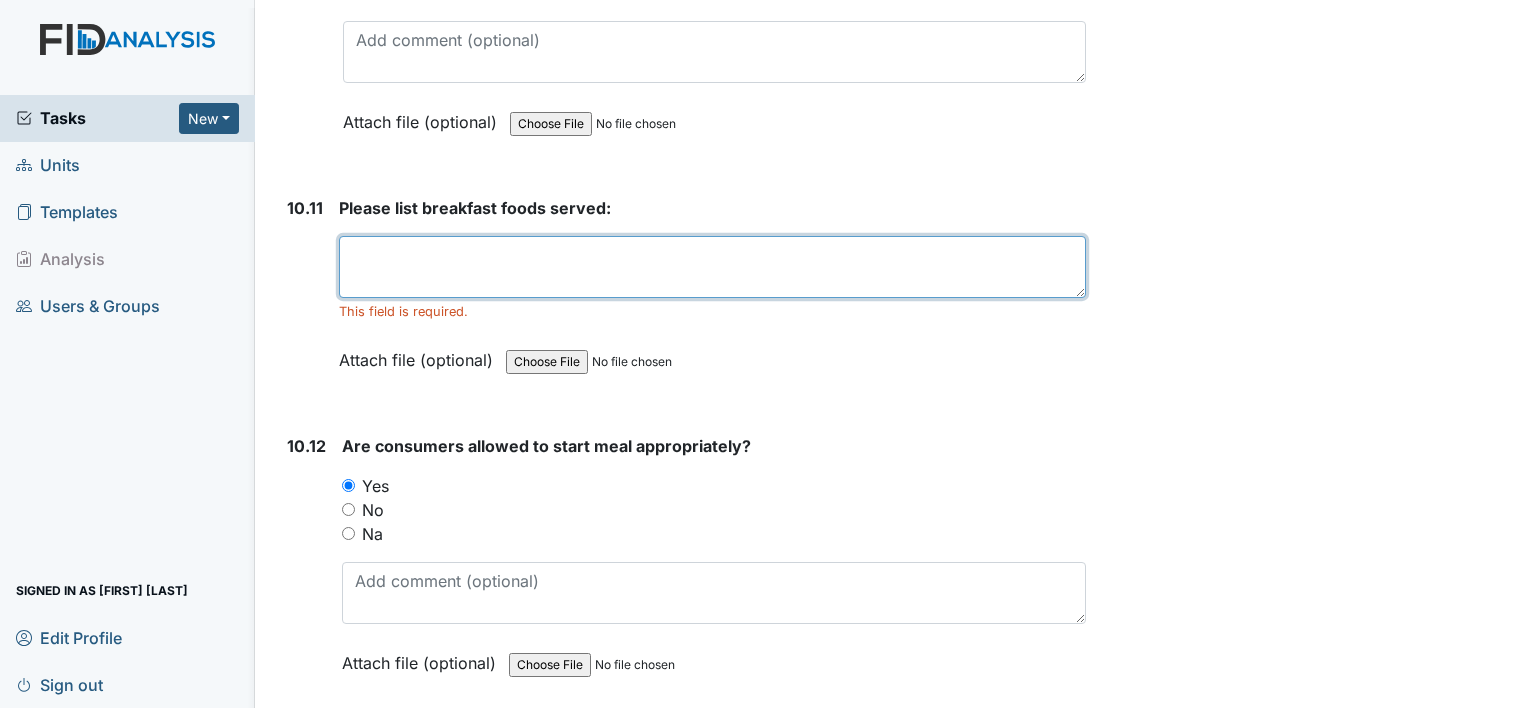 click at bounding box center [712, 267] 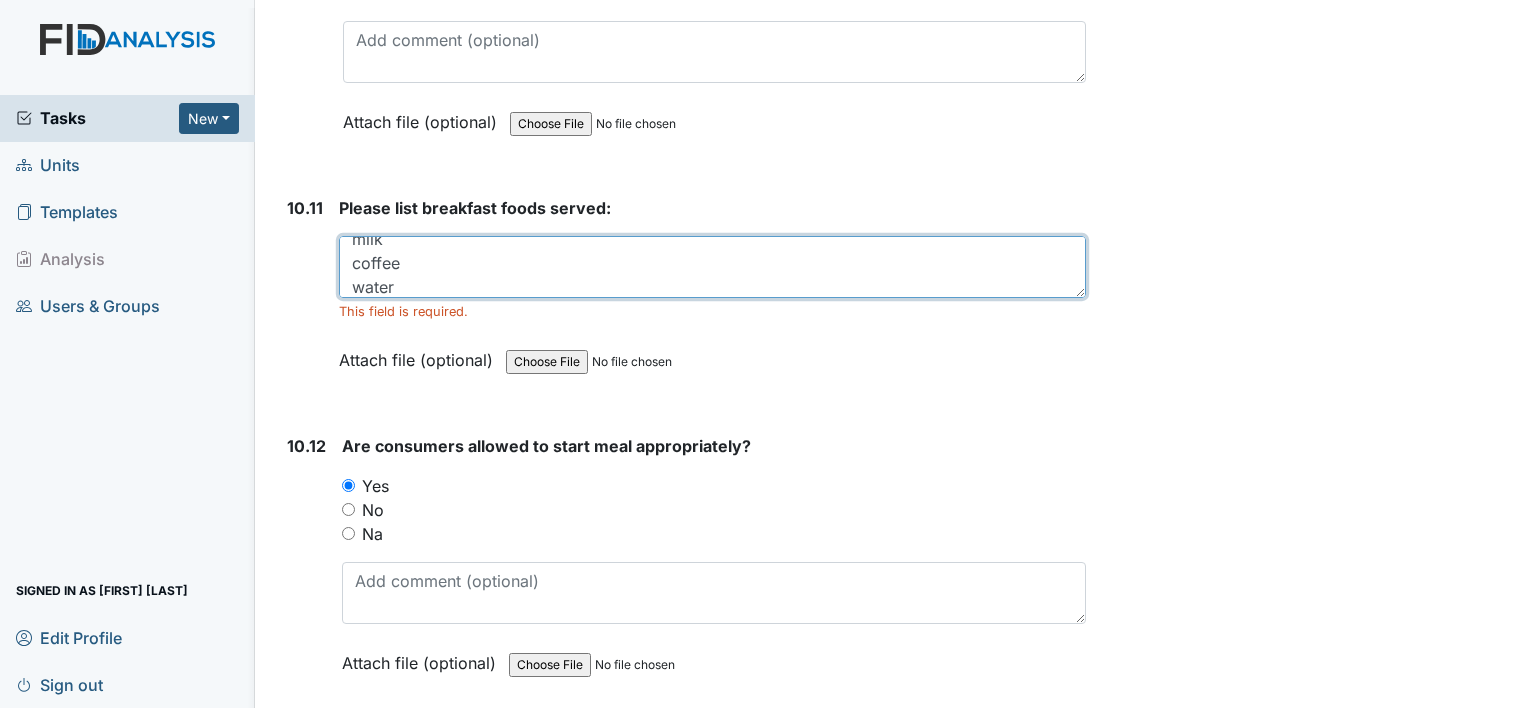 scroll, scrollTop: 72, scrollLeft: 0, axis: vertical 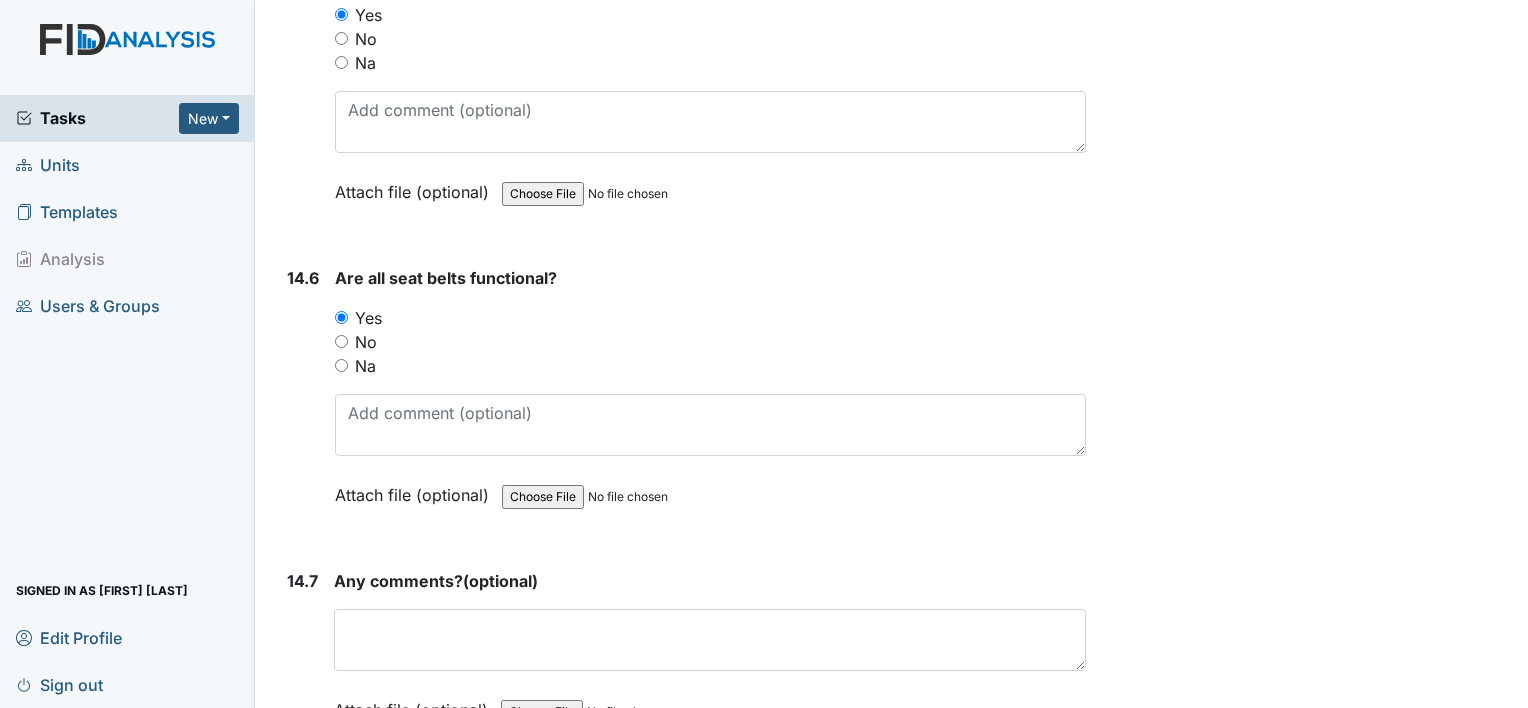 type on "Pancakes
fruit
milk
coffee
water" 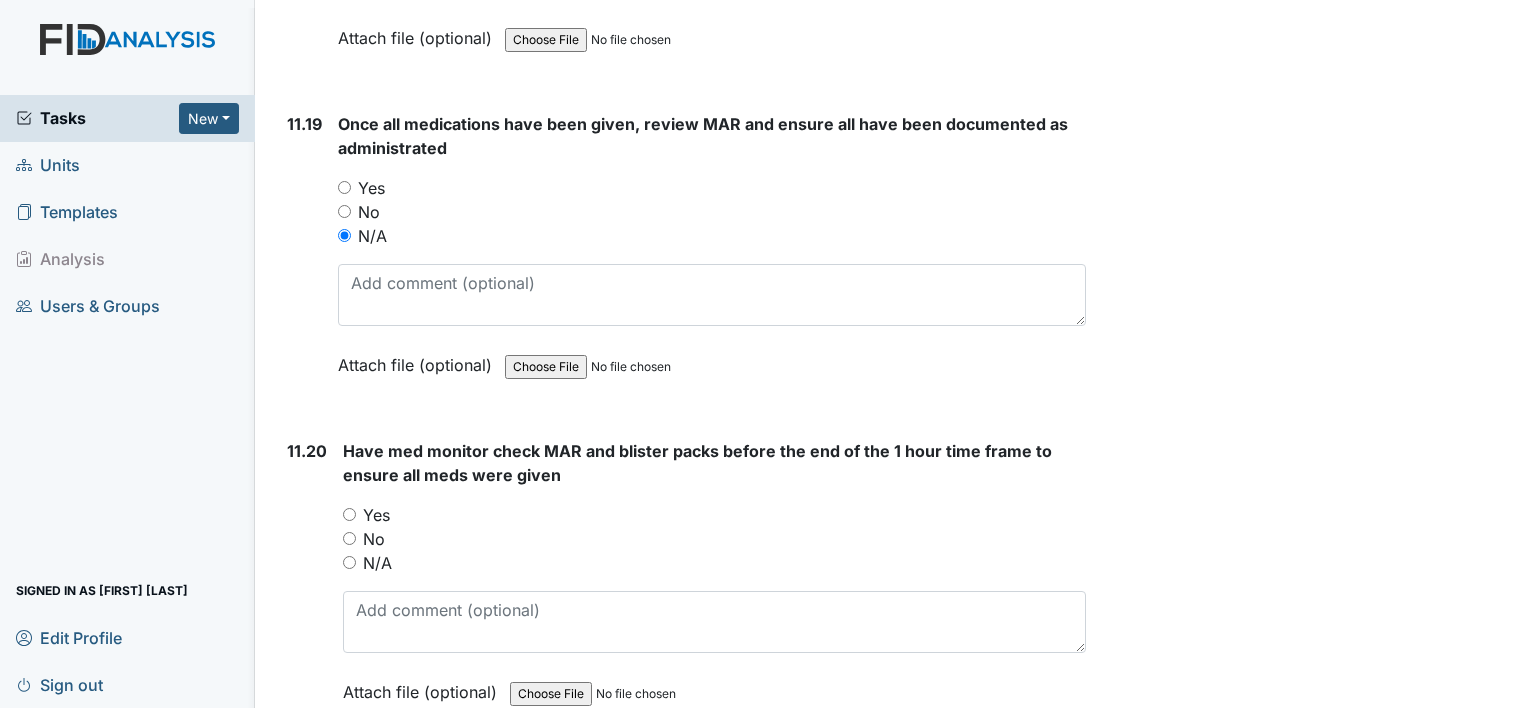 scroll, scrollTop: 28269, scrollLeft: 0, axis: vertical 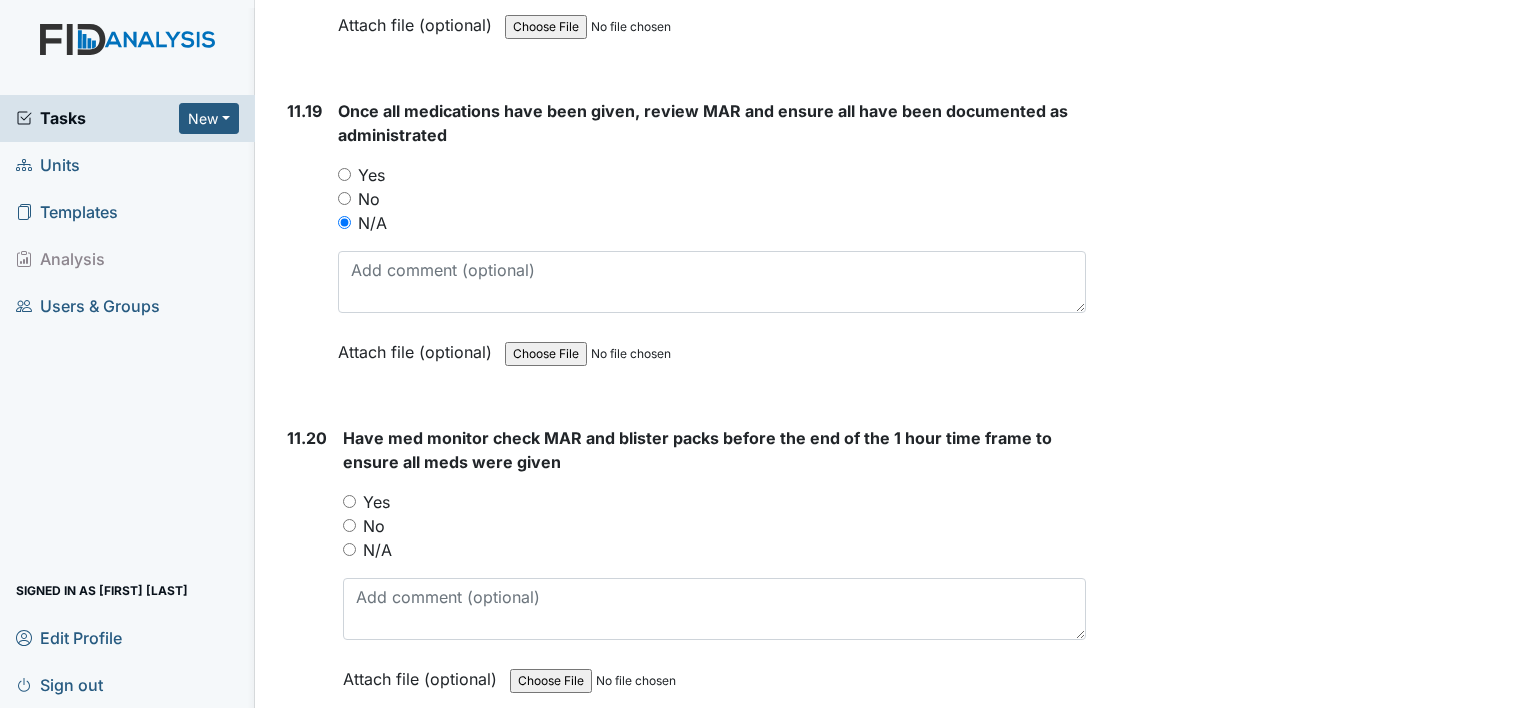 click on "Yes" at bounding box center [714, 502] 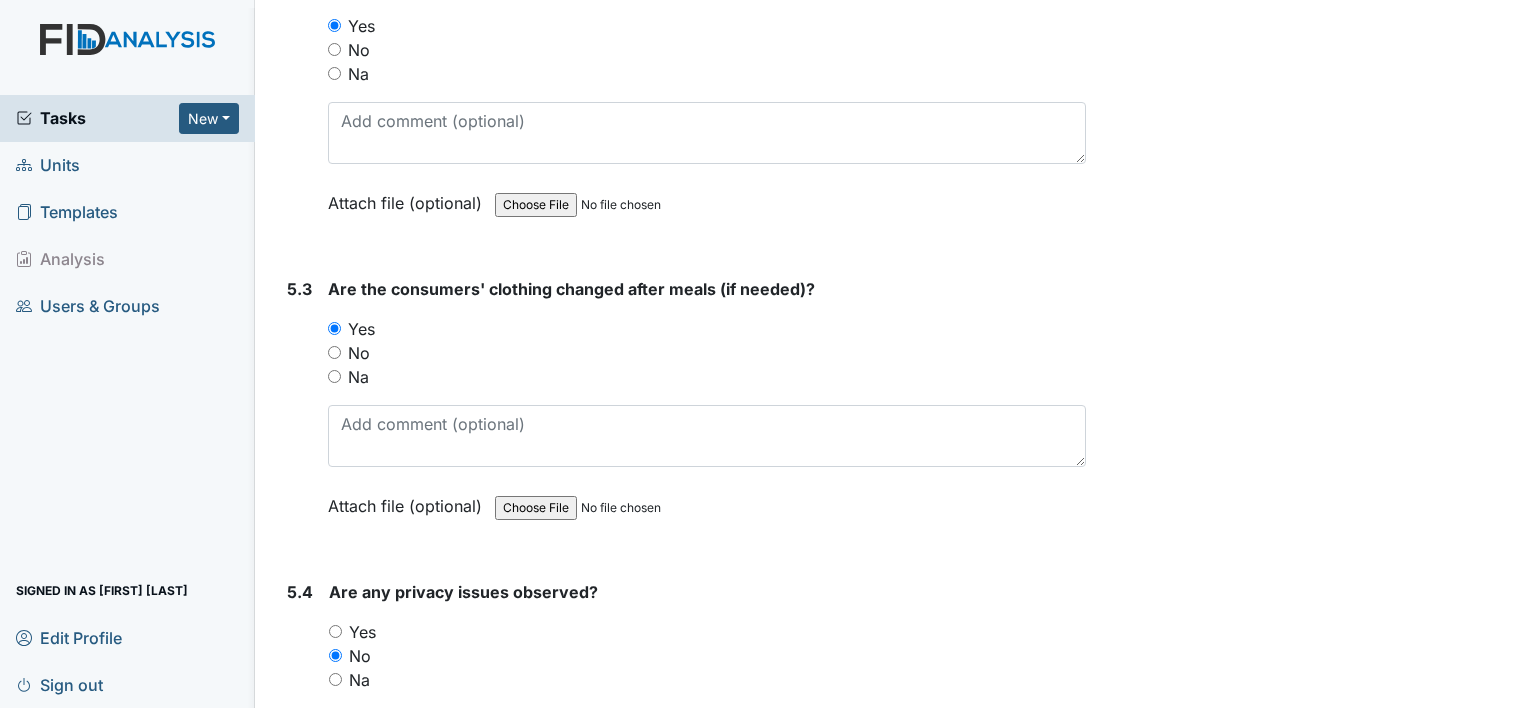scroll, scrollTop: 9200, scrollLeft: 0, axis: vertical 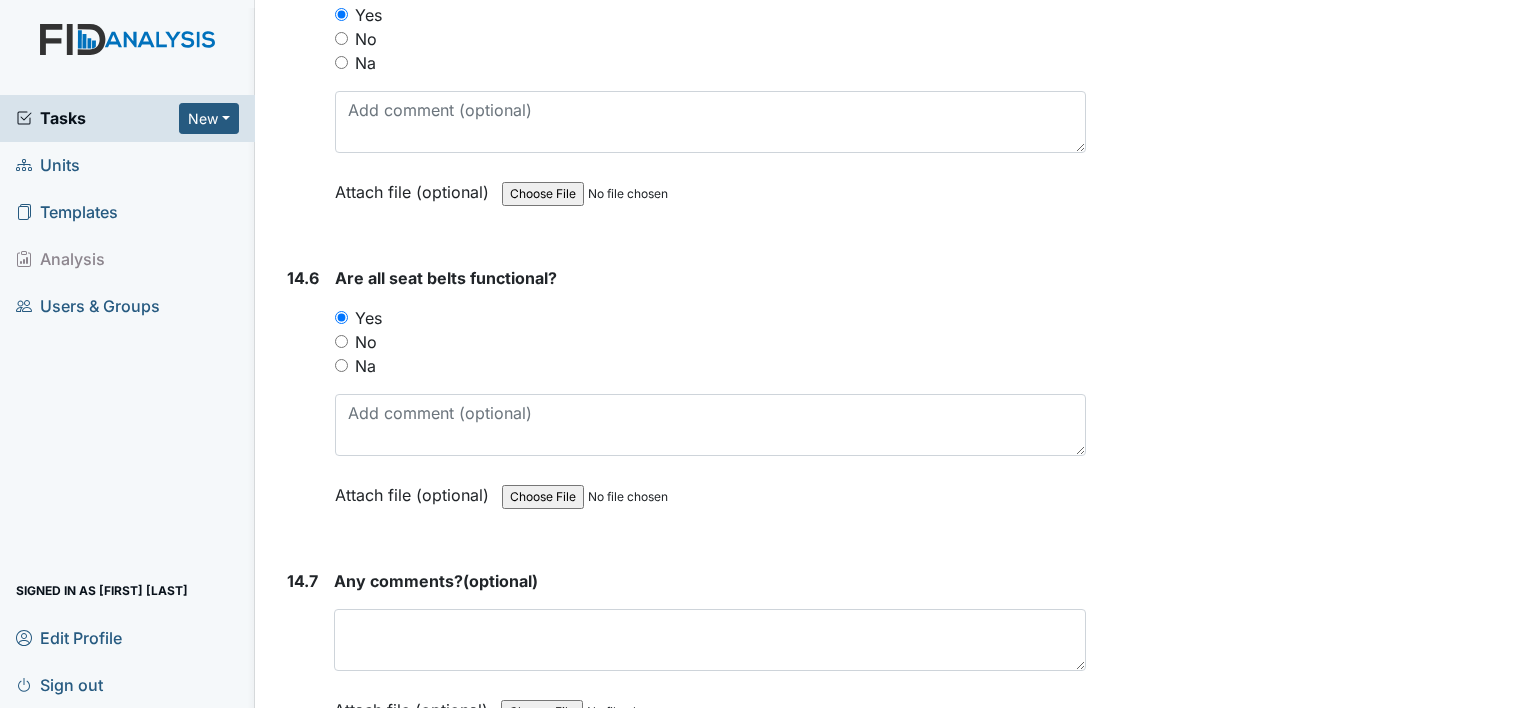 click on "Submit" at bounding box center (330, 803) 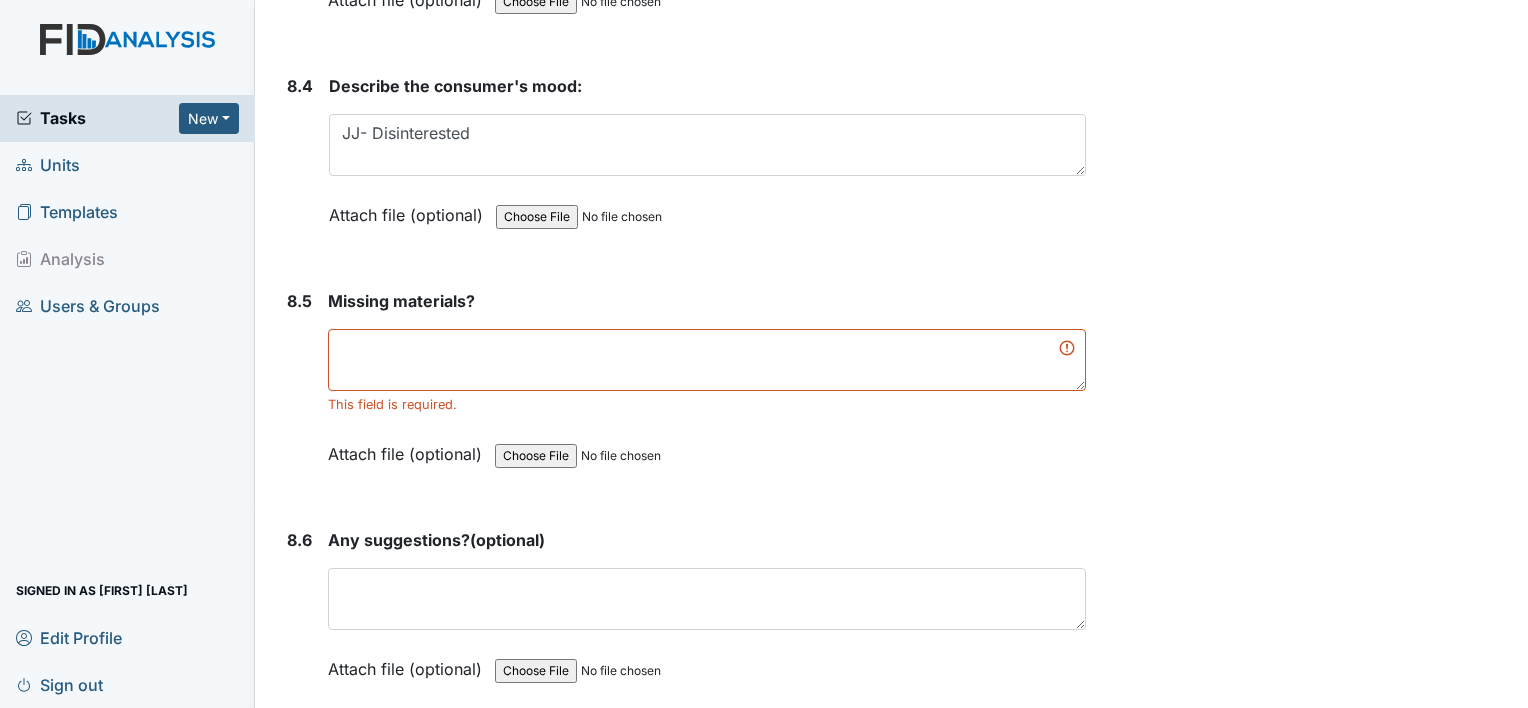 scroll, scrollTop: 14625, scrollLeft: 0, axis: vertical 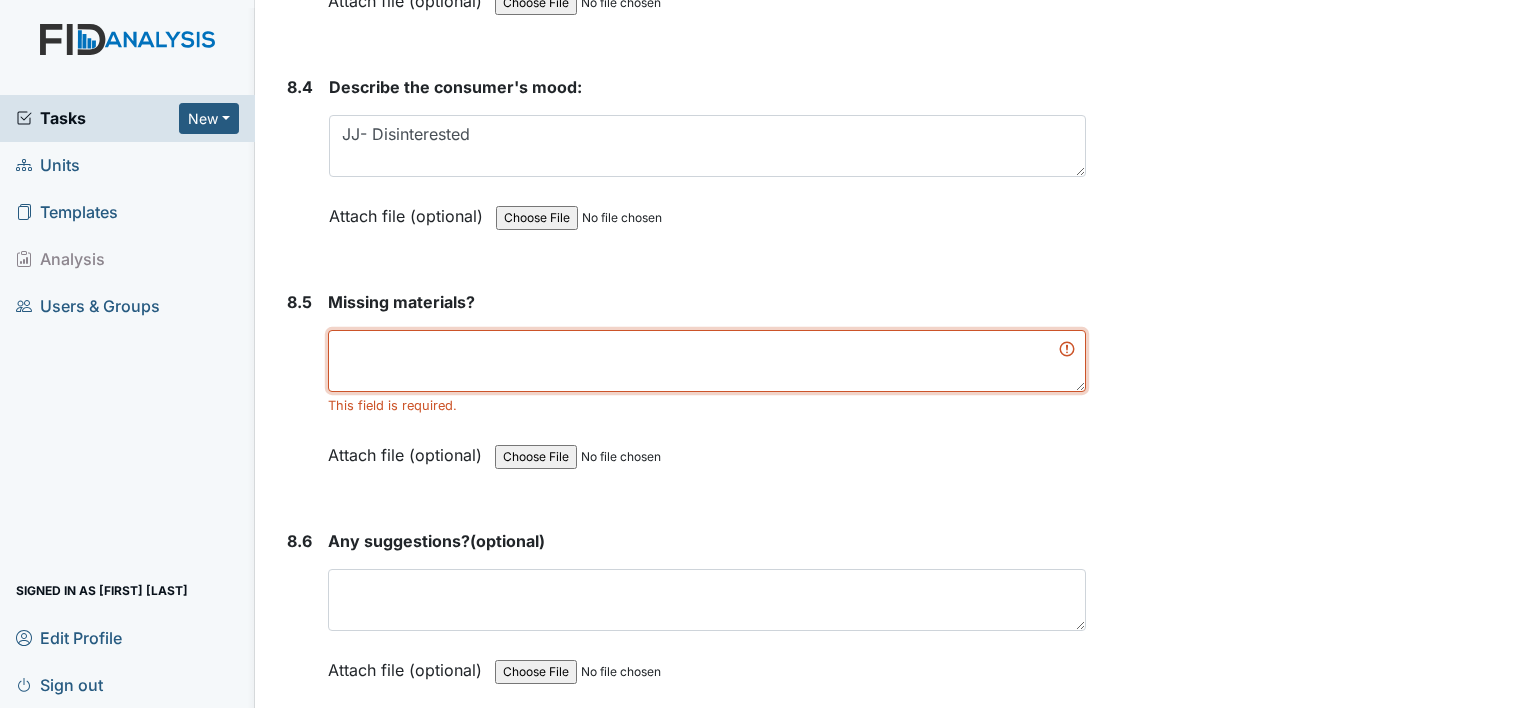 click at bounding box center (707, 361) 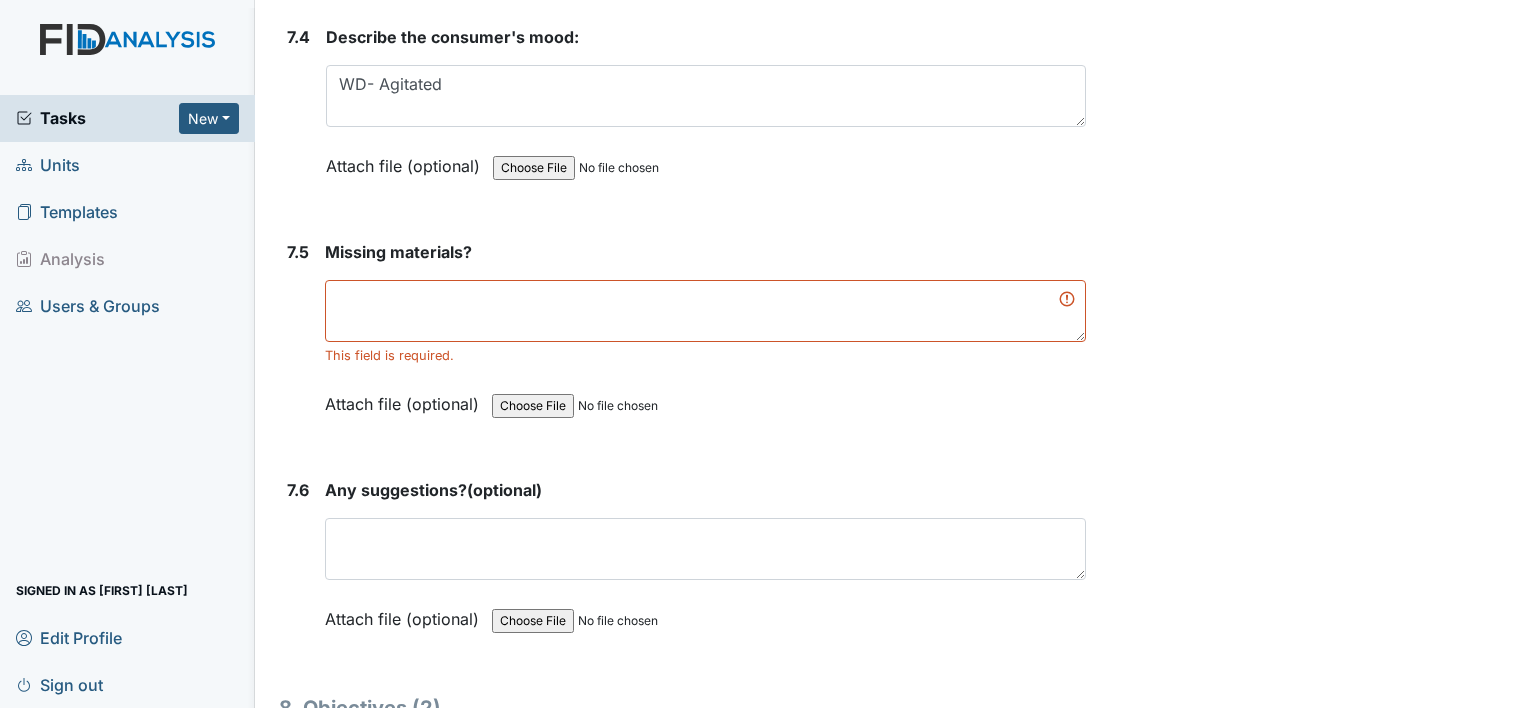scroll, scrollTop: 13042, scrollLeft: 0, axis: vertical 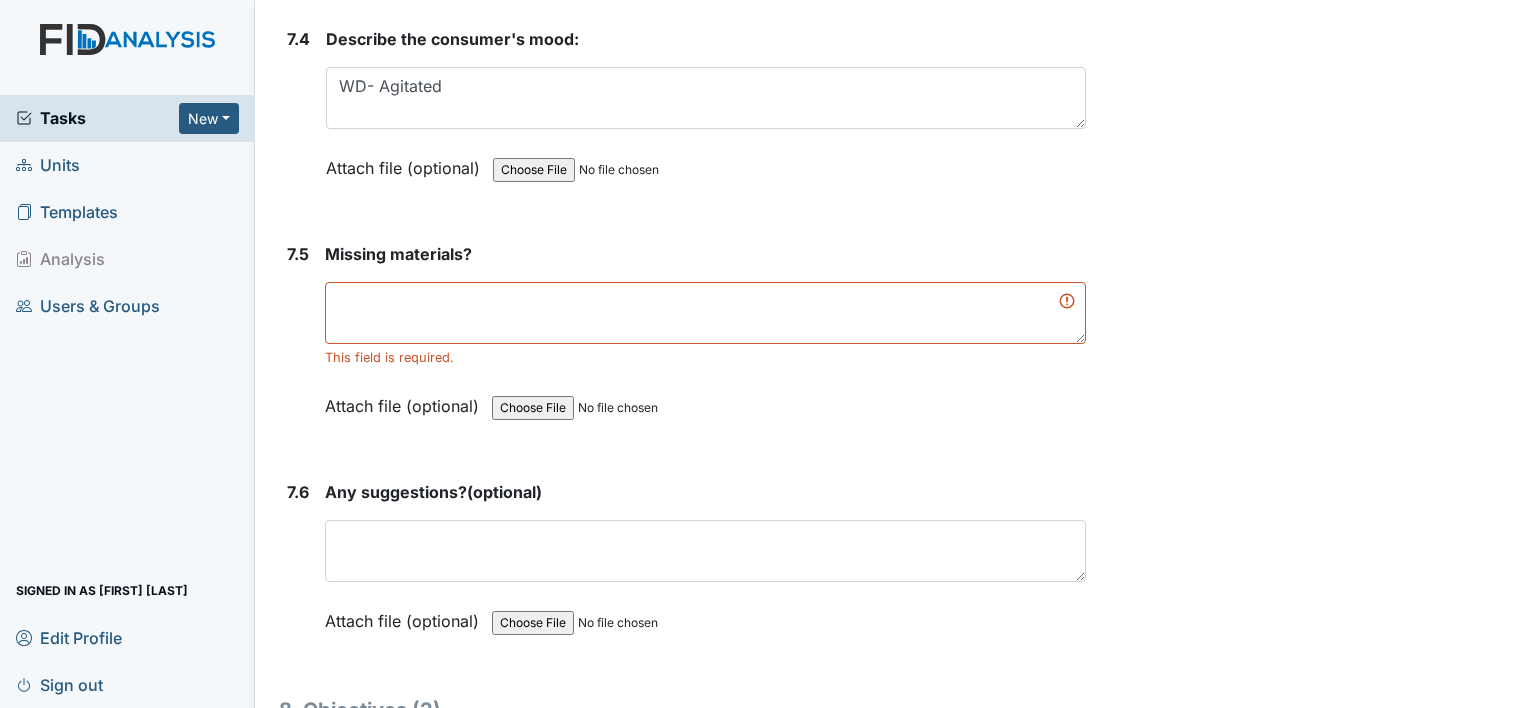 type on "n/a" 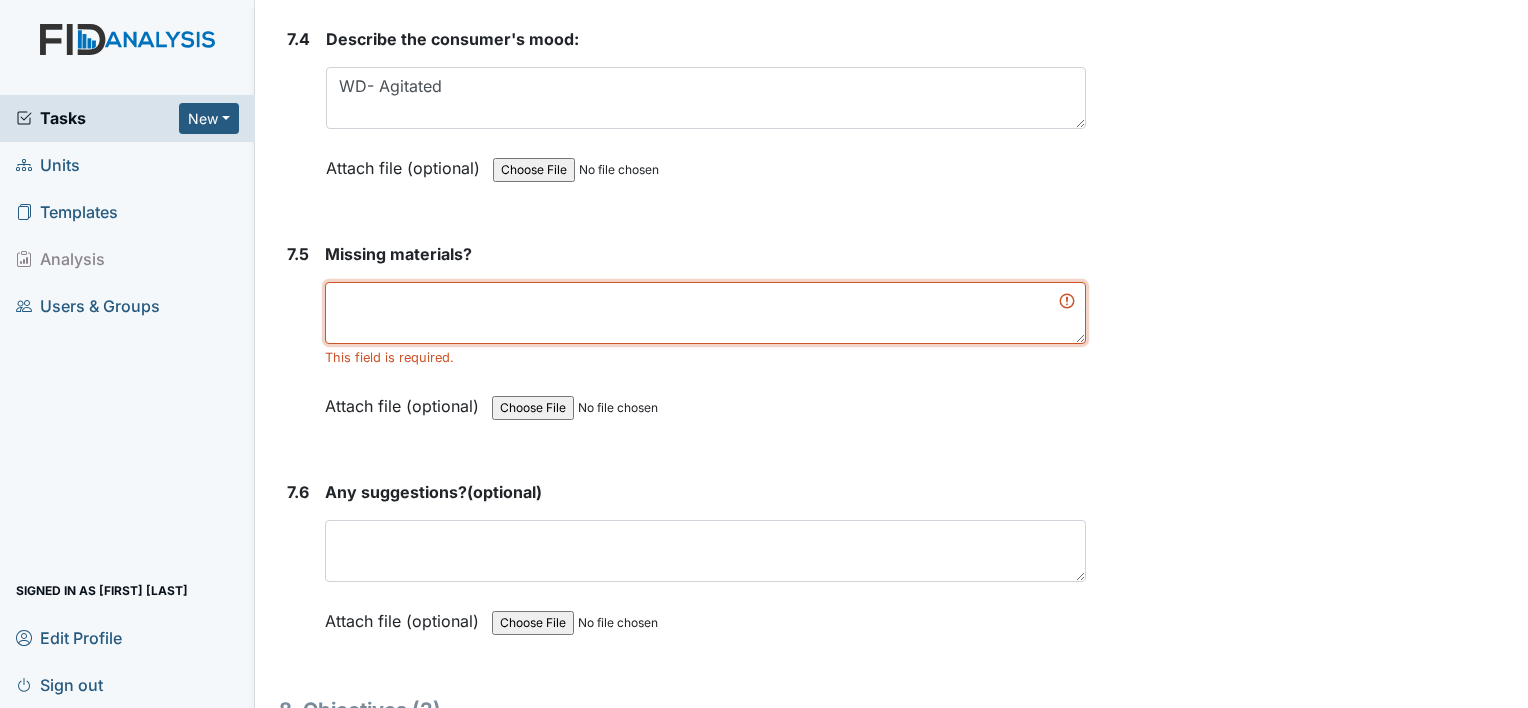 click at bounding box center [705, 313] 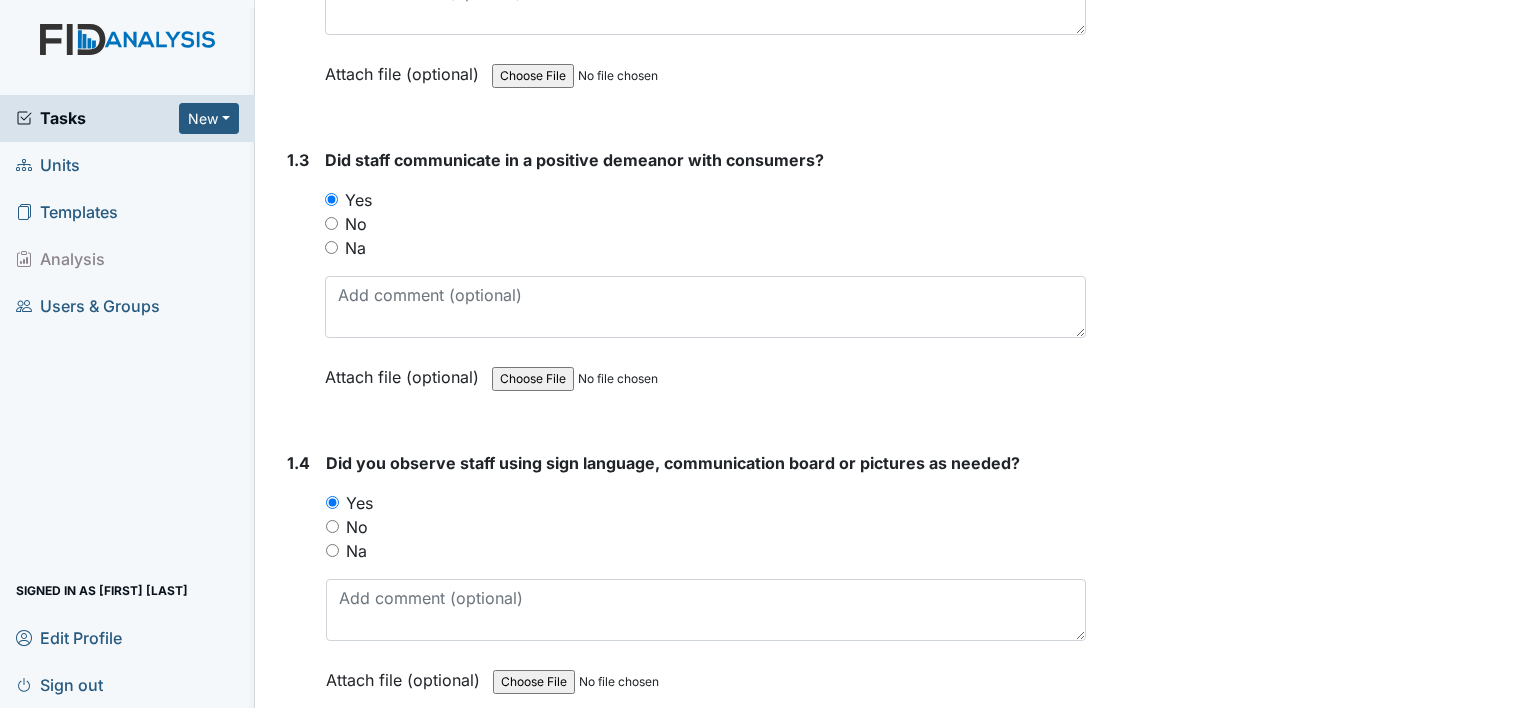 scroll, scrollTop: 0, scrollLeft: 0, axis: both 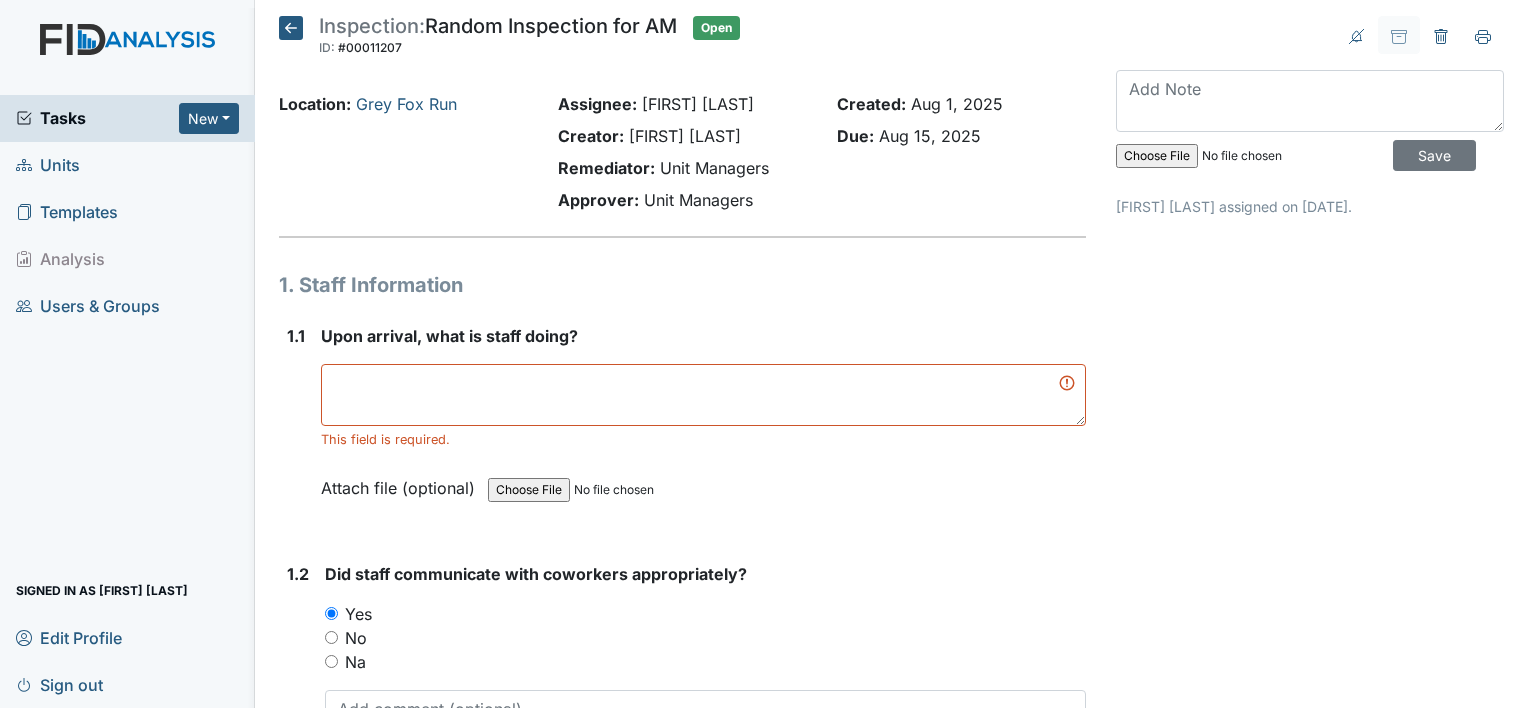 type on "n/a" 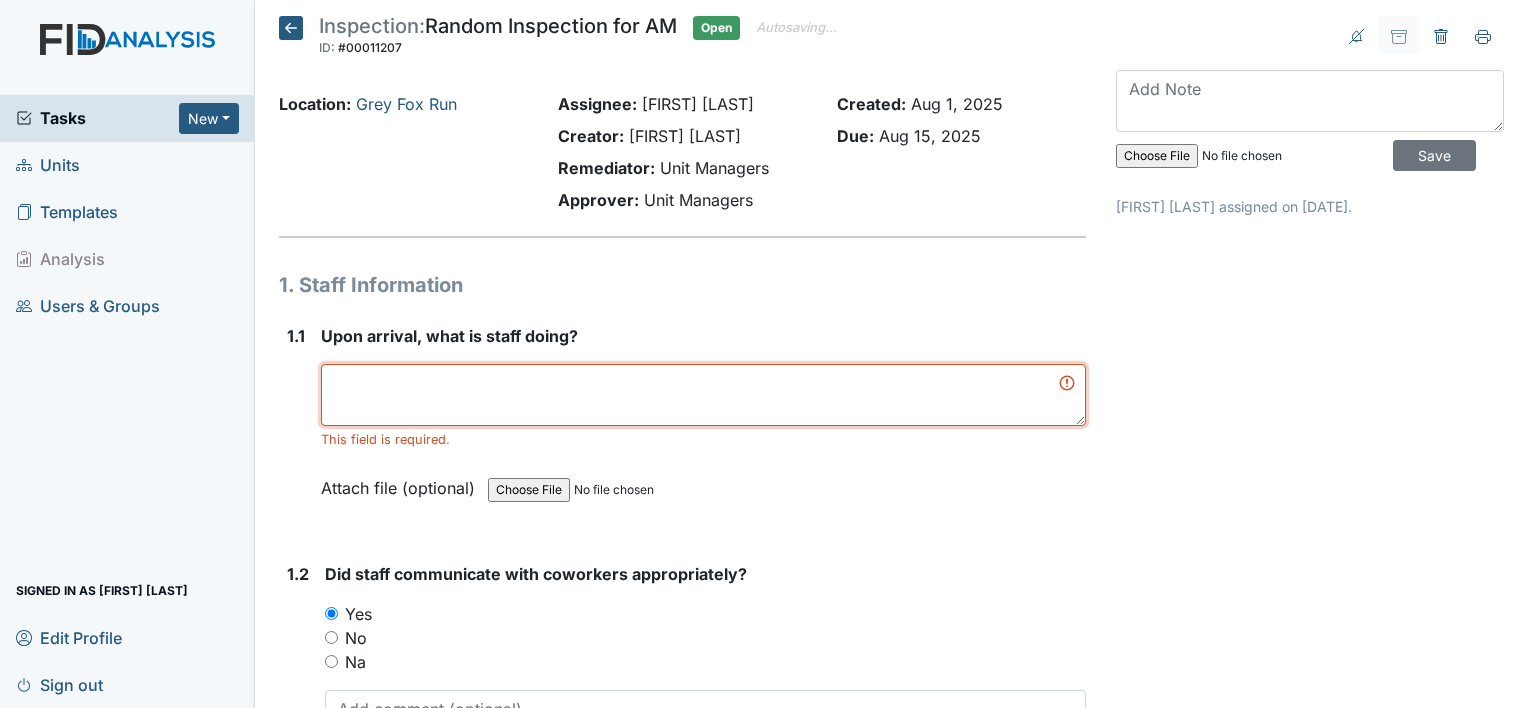 click at bounding box center (703, 395) 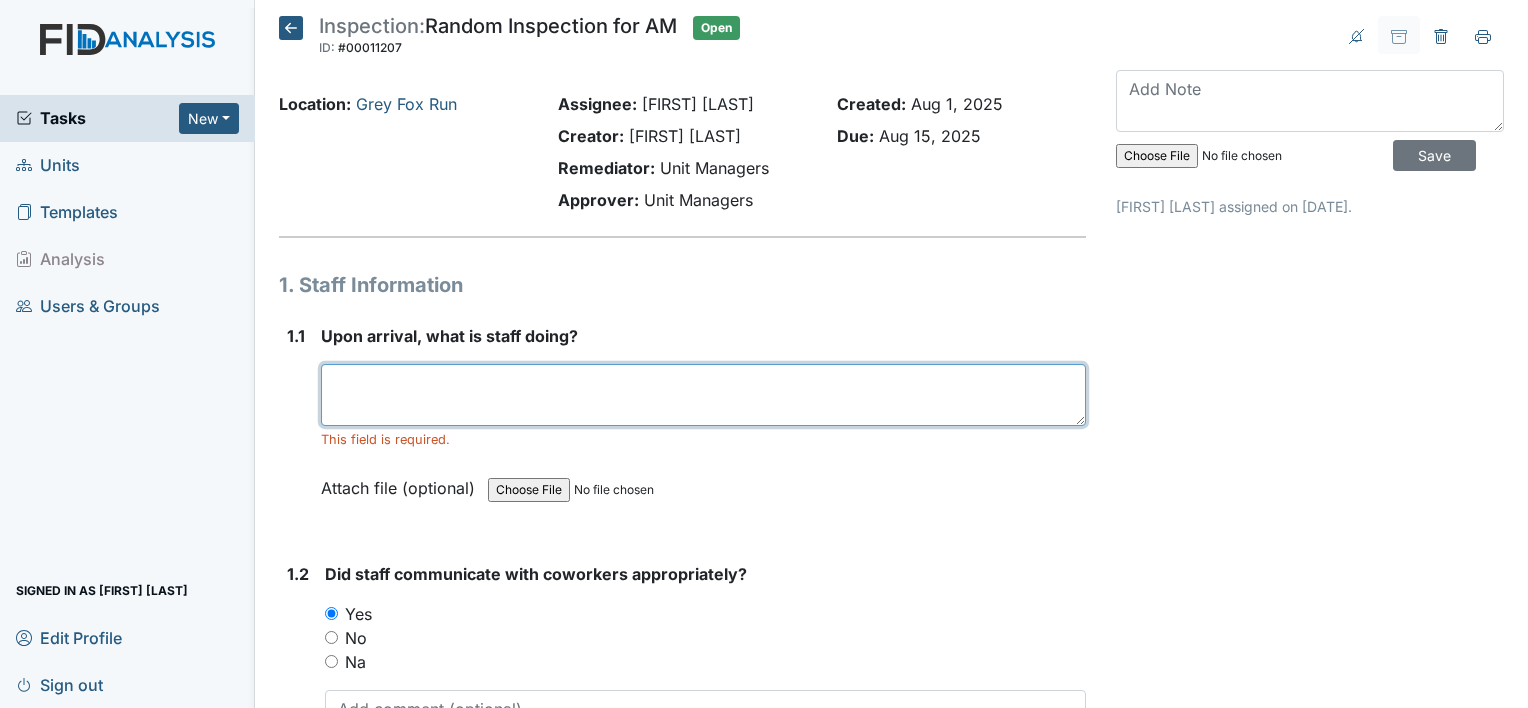 click at bounding box center (703, 395) 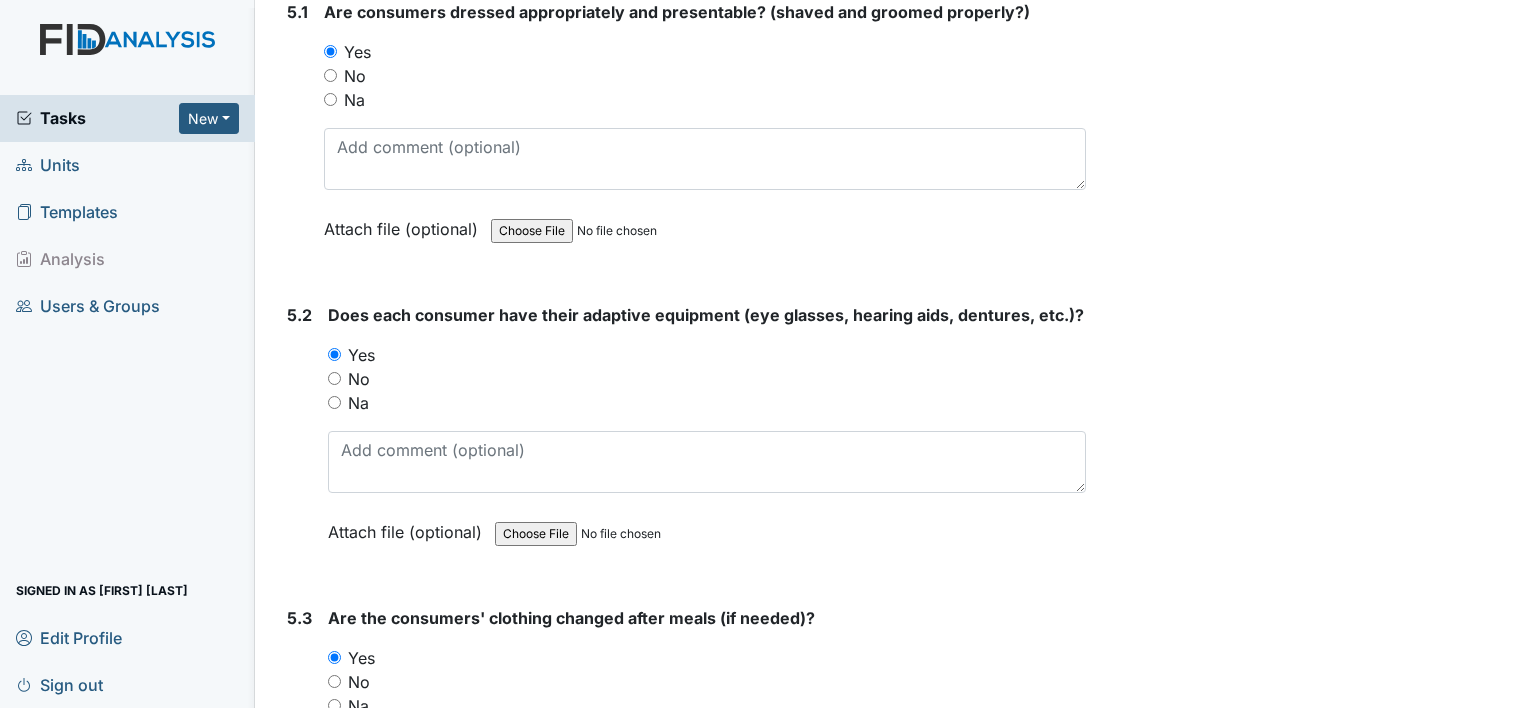 scroll, scrollTop: 8894, scrollLeft: 0, axis: vertical 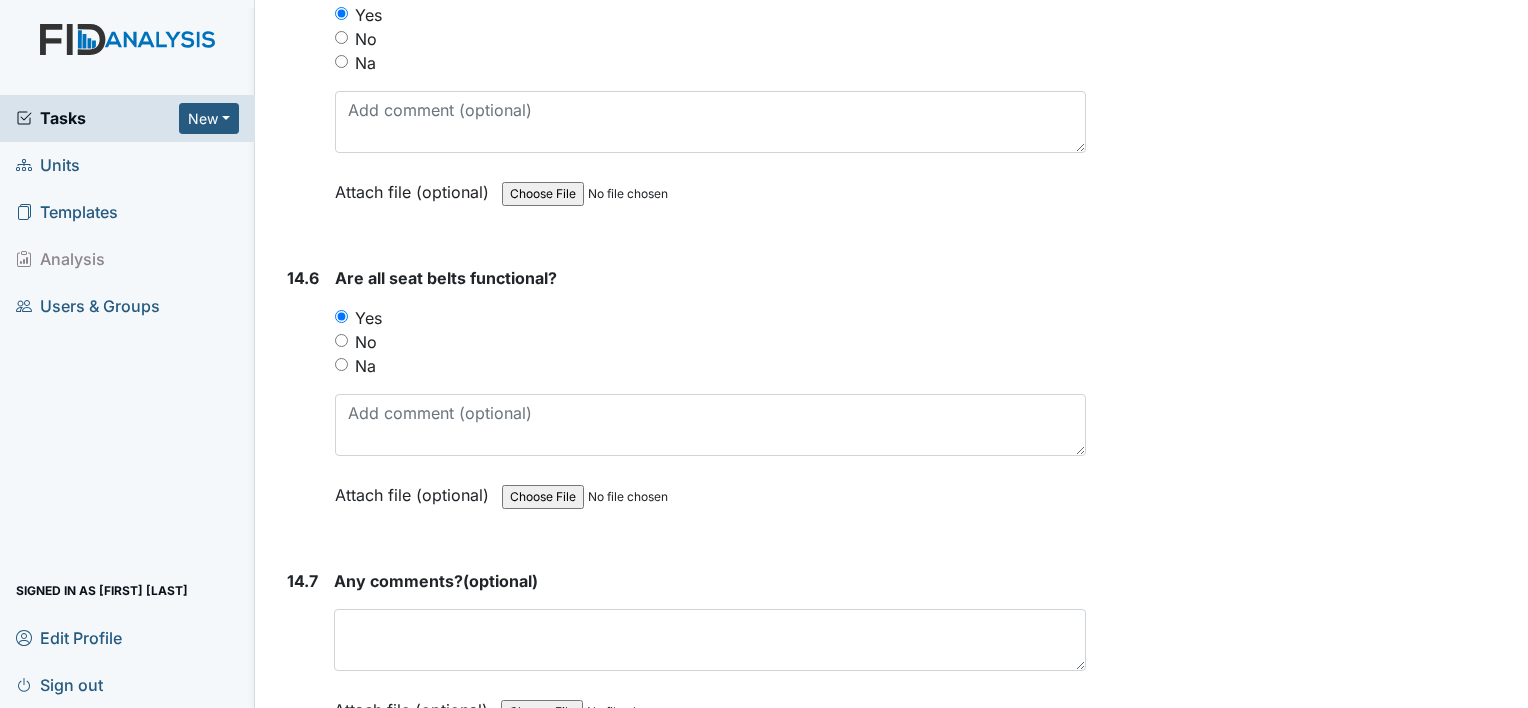 type on "interacting with consumers" 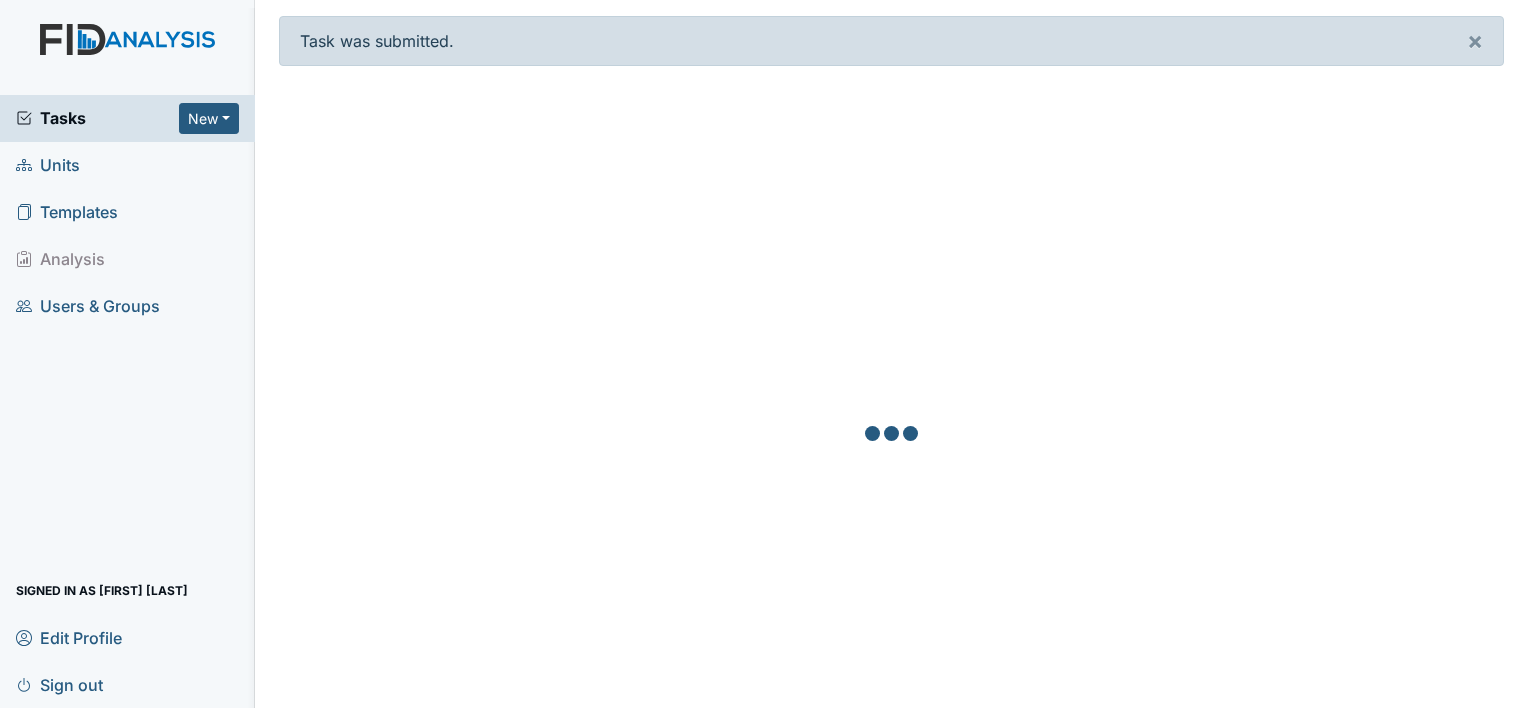 scroll, scrollTop: 0, scrollLeft: 0, axis: both 